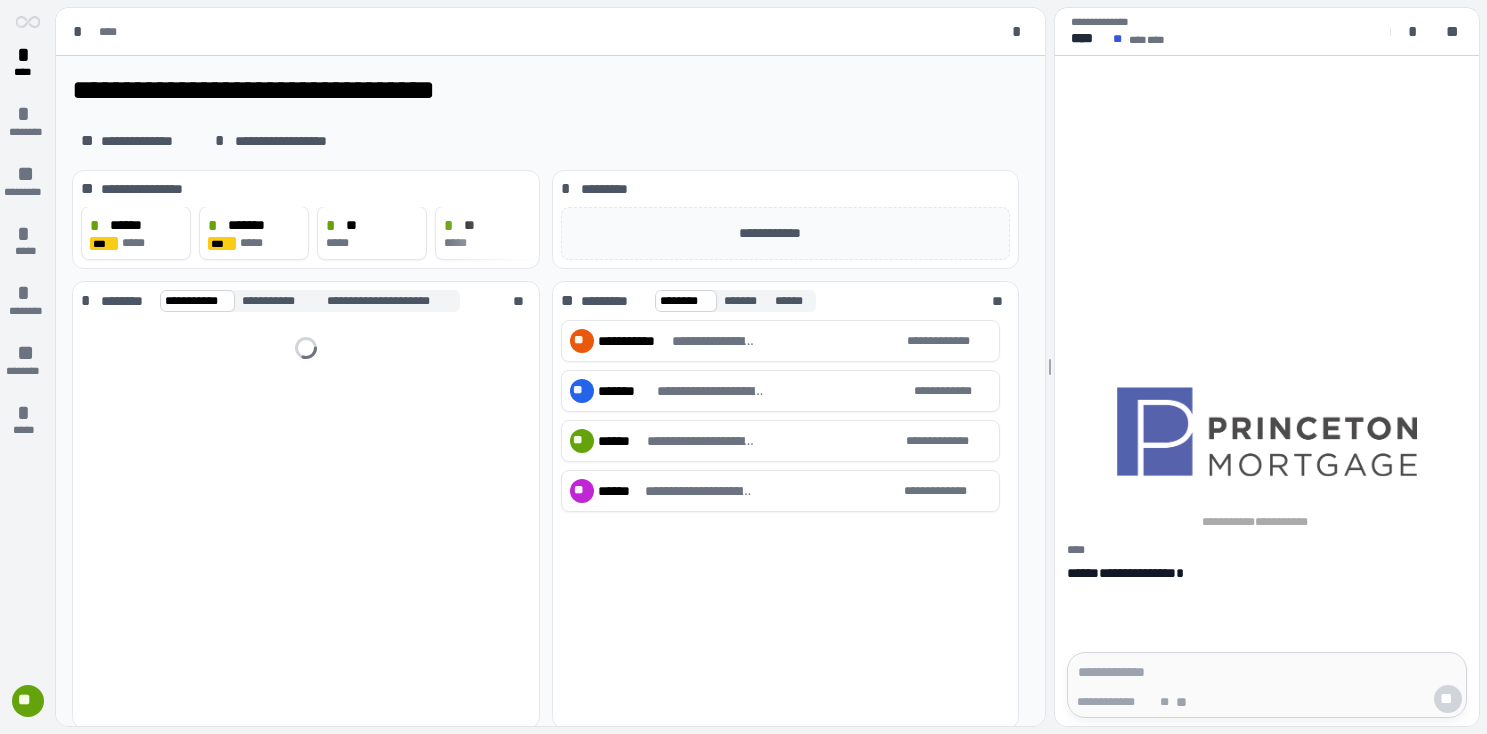 scroll, scrollTop: 0, scrollLeft: 0, axis: both 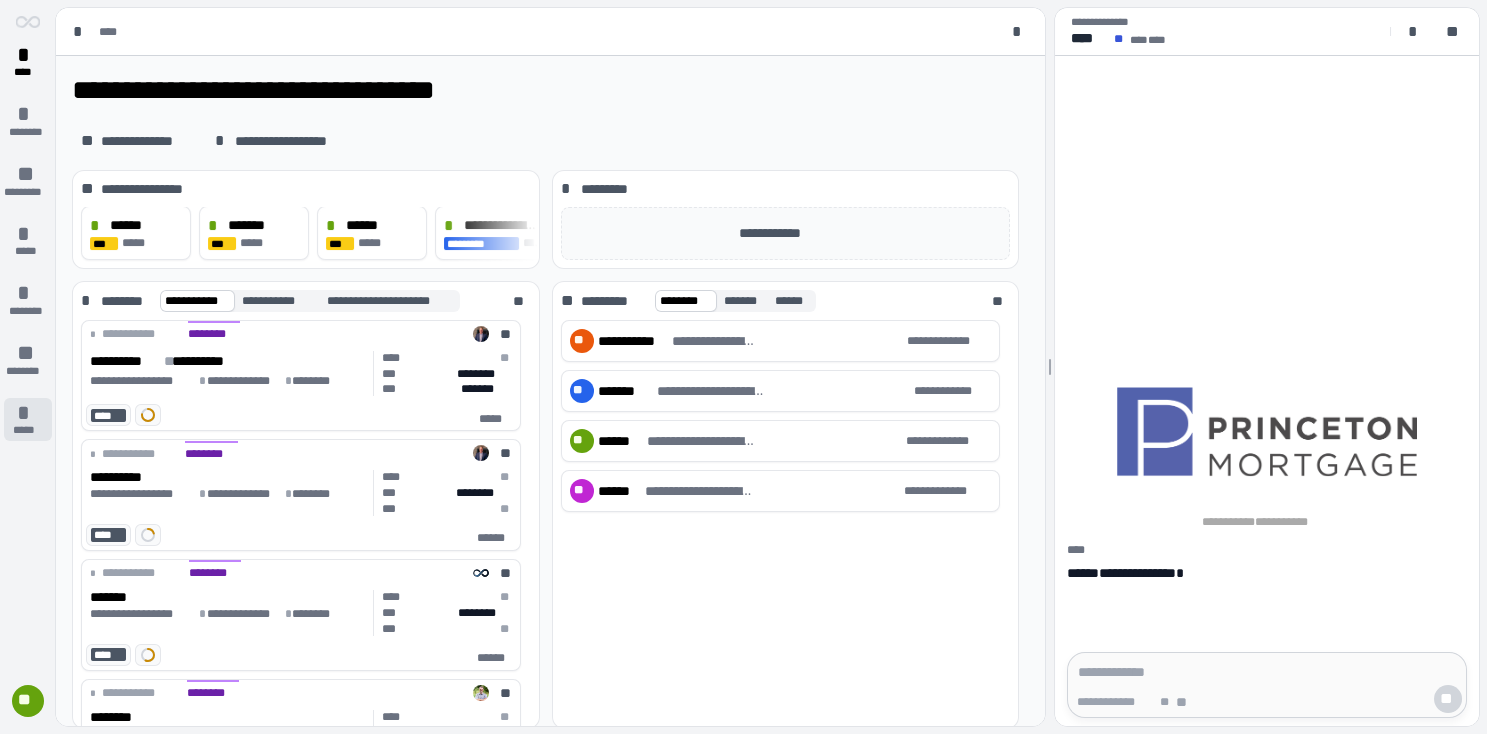 click on "*****" at bounding box center (28, 430) 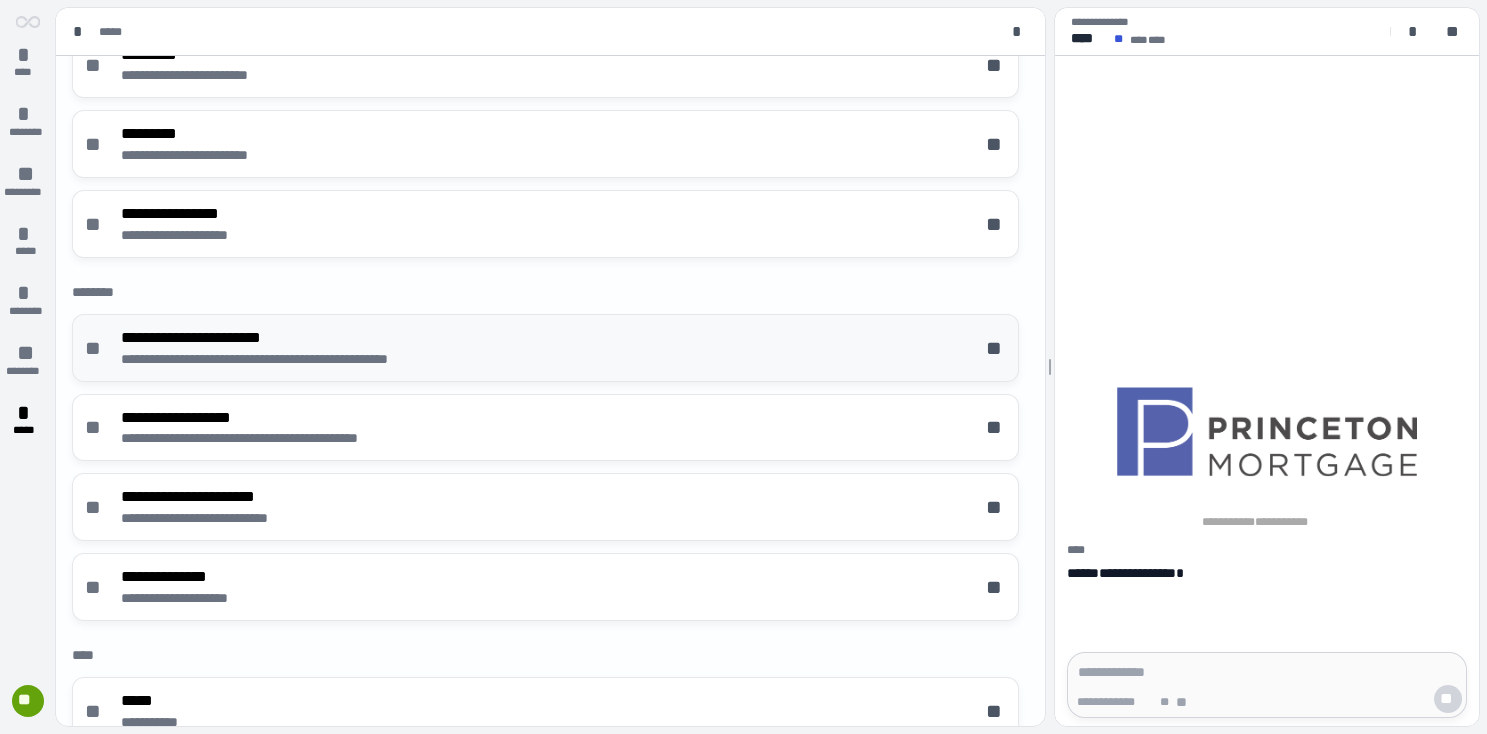 scroll, scrollTop: 306, scrollLeft: 0, axis: vertical 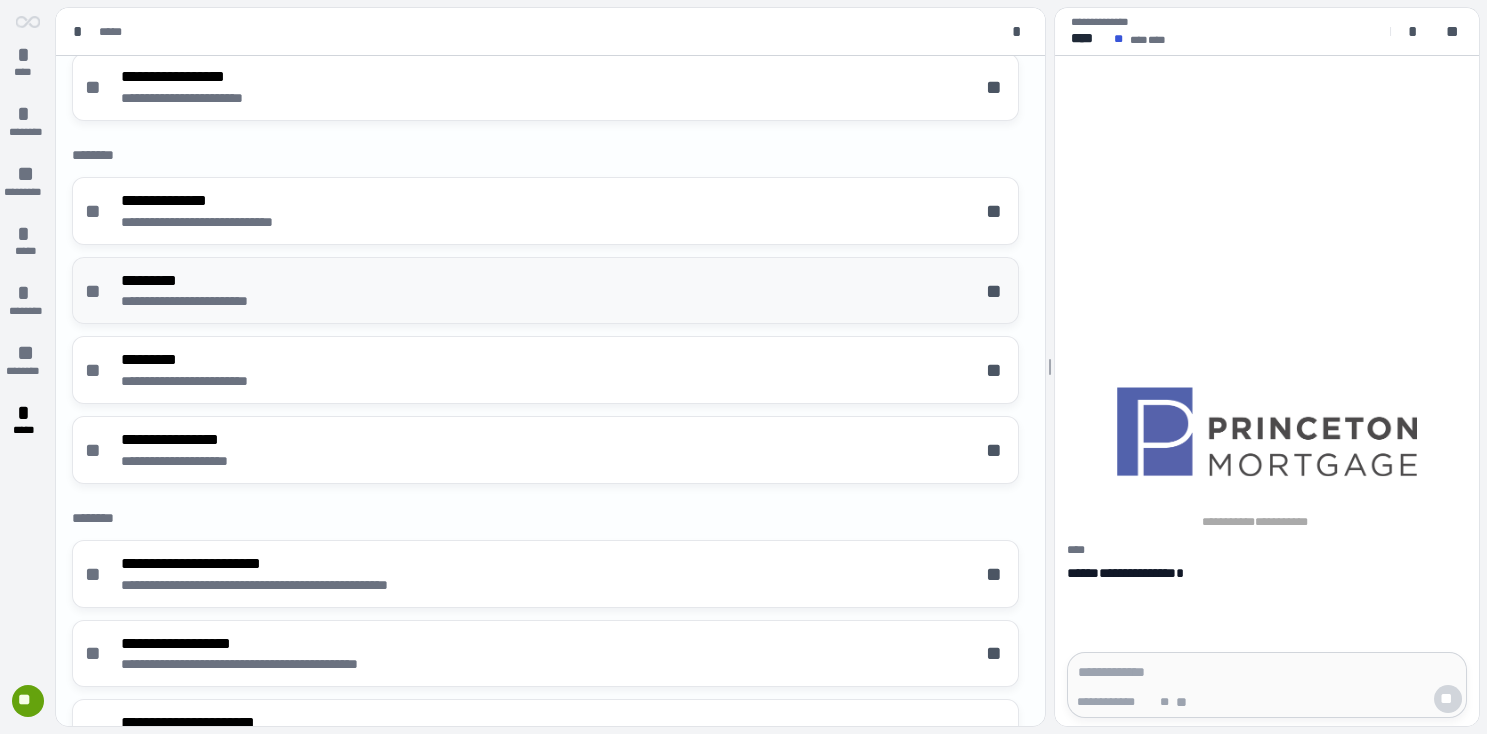 click on "*********" at bounding box center (213, 281) 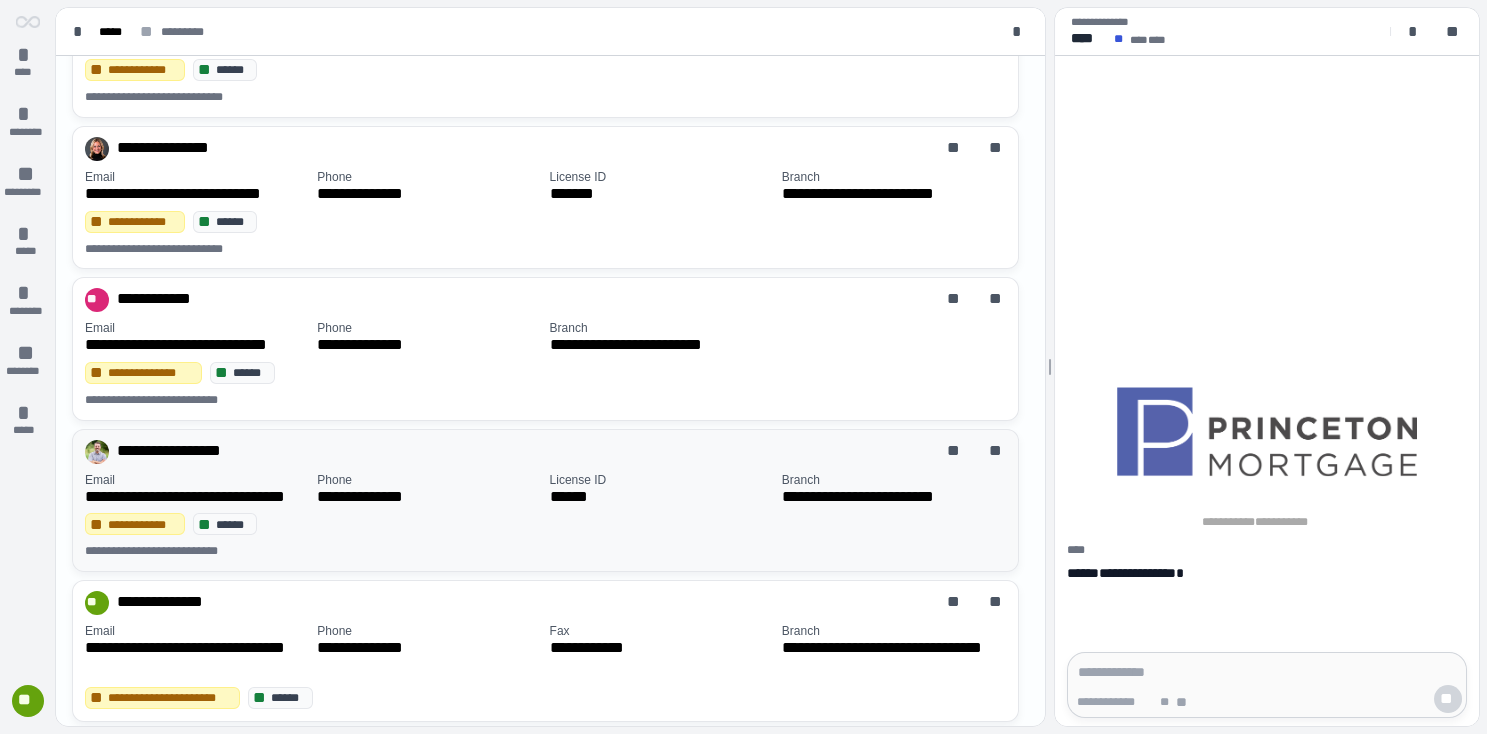 scroll, scrollTop: 856, scrollLeft: 0, axis: vertical 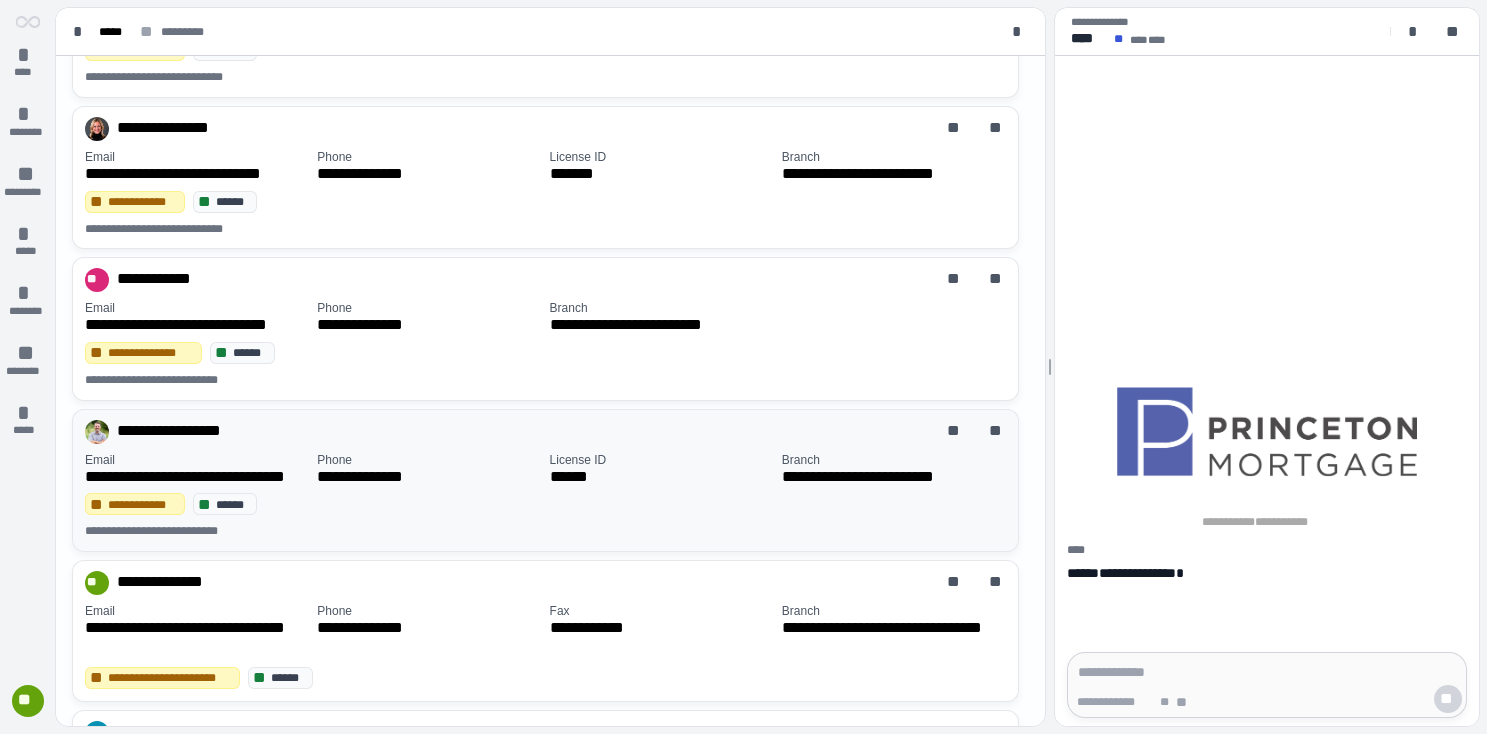 click on "Email" at bounding box center [197, 460] 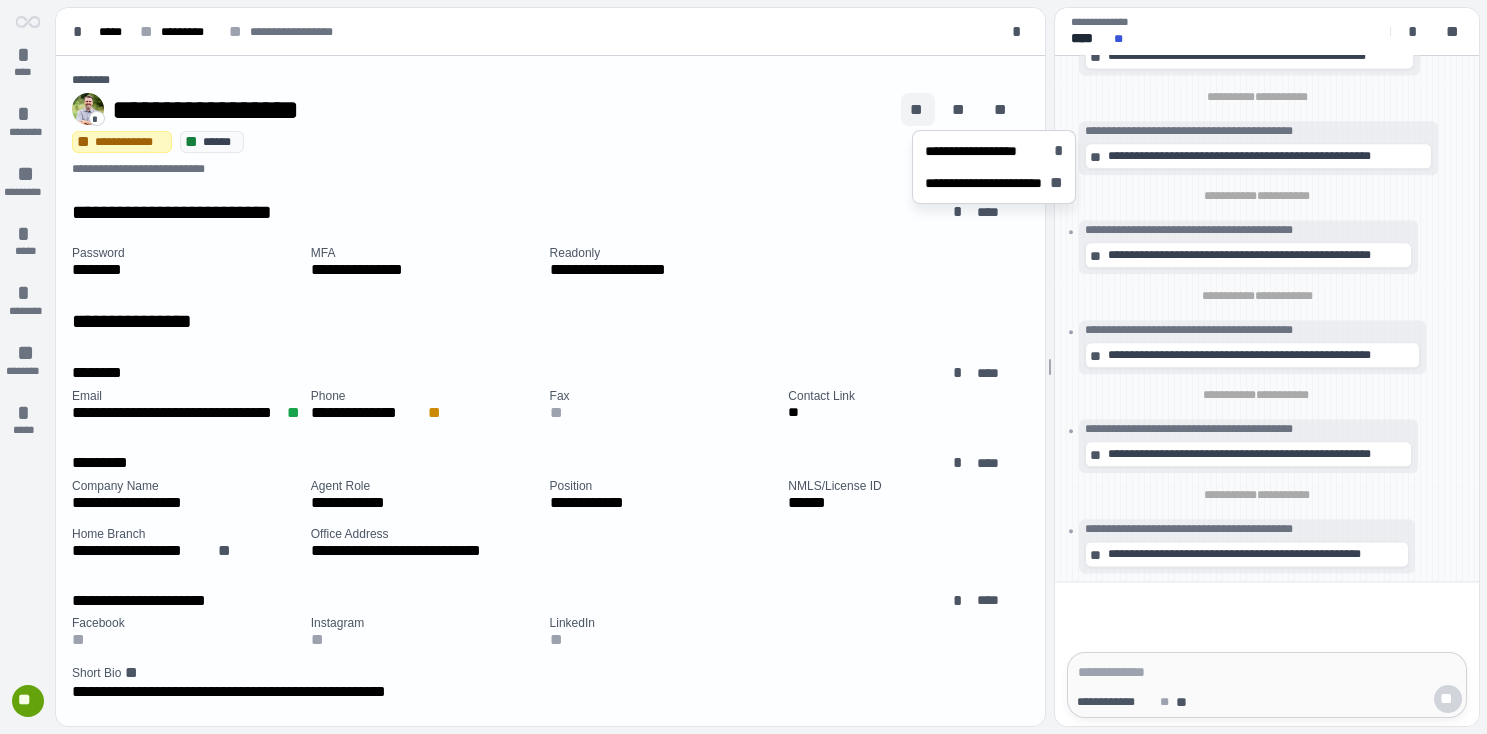 click on "**" at bounding box center [918, 110] 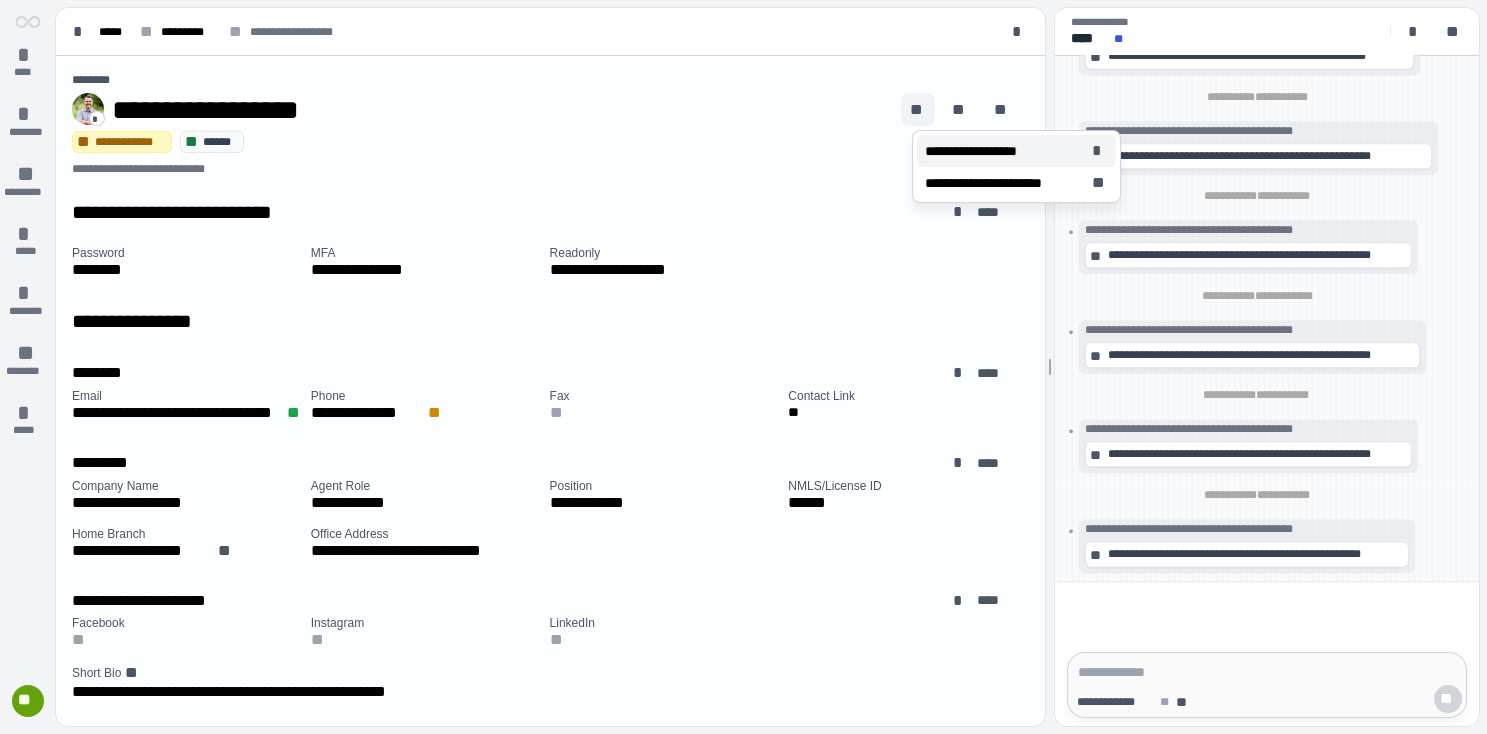 click on "**********" at bounding box center [983, 151] 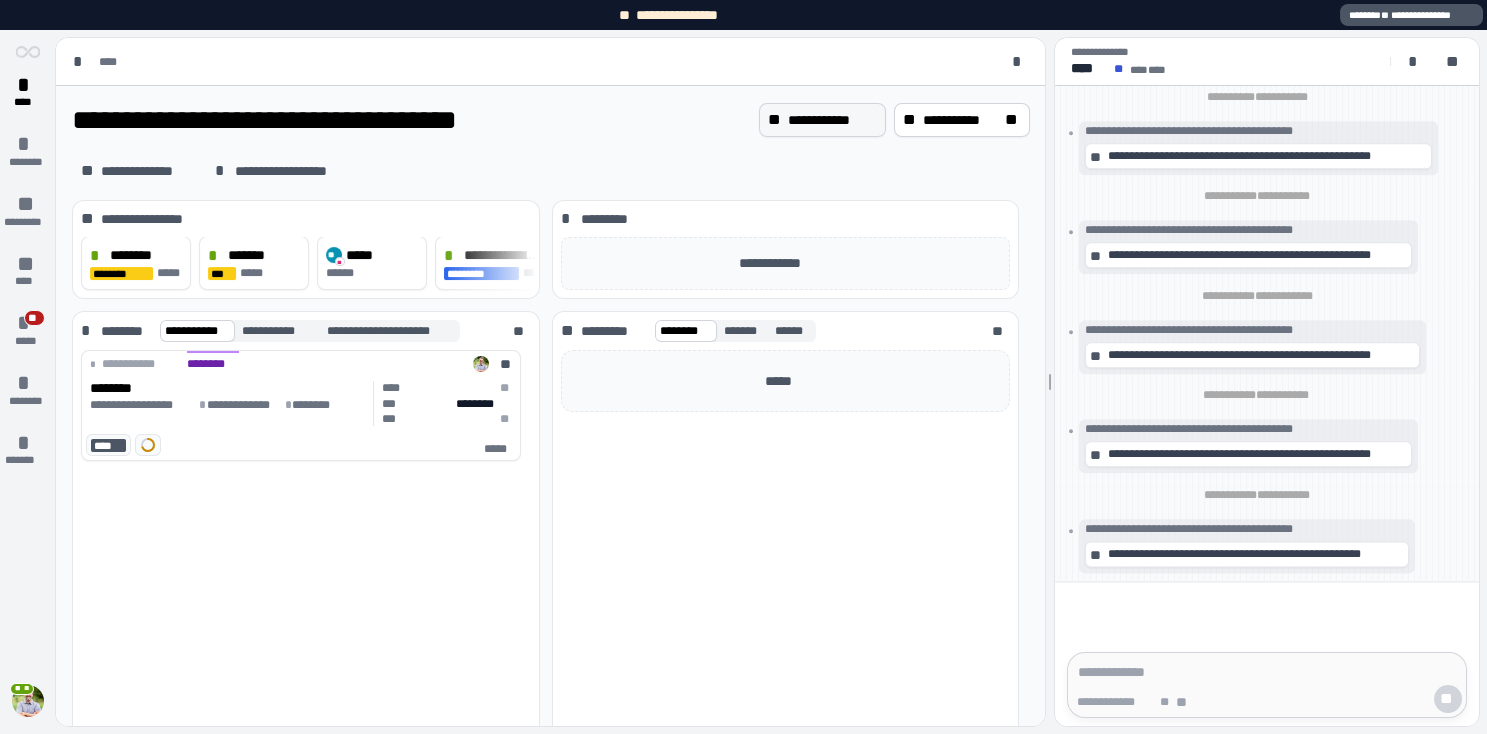 click on "**********" at bounding box center (832, 120) 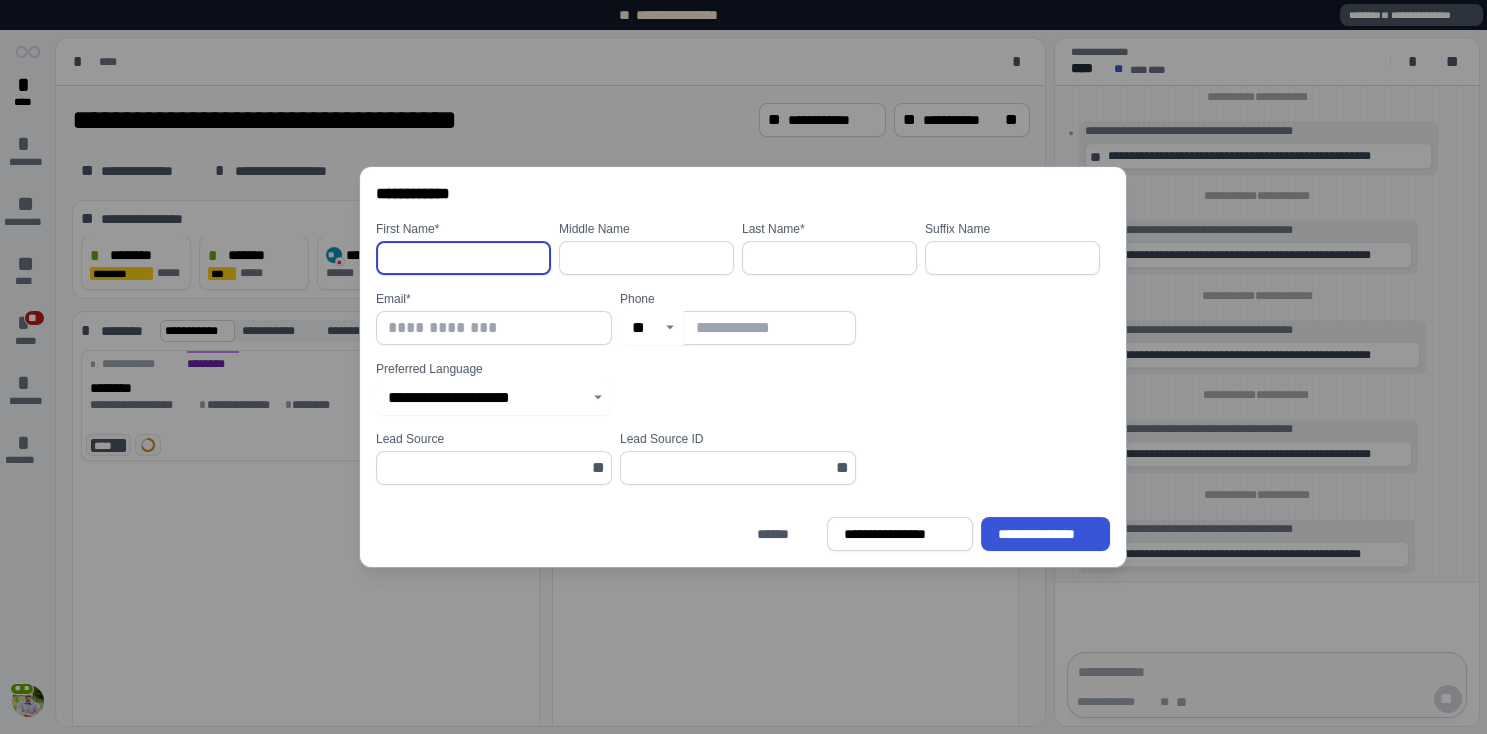 click at bounding box center [463, 258] 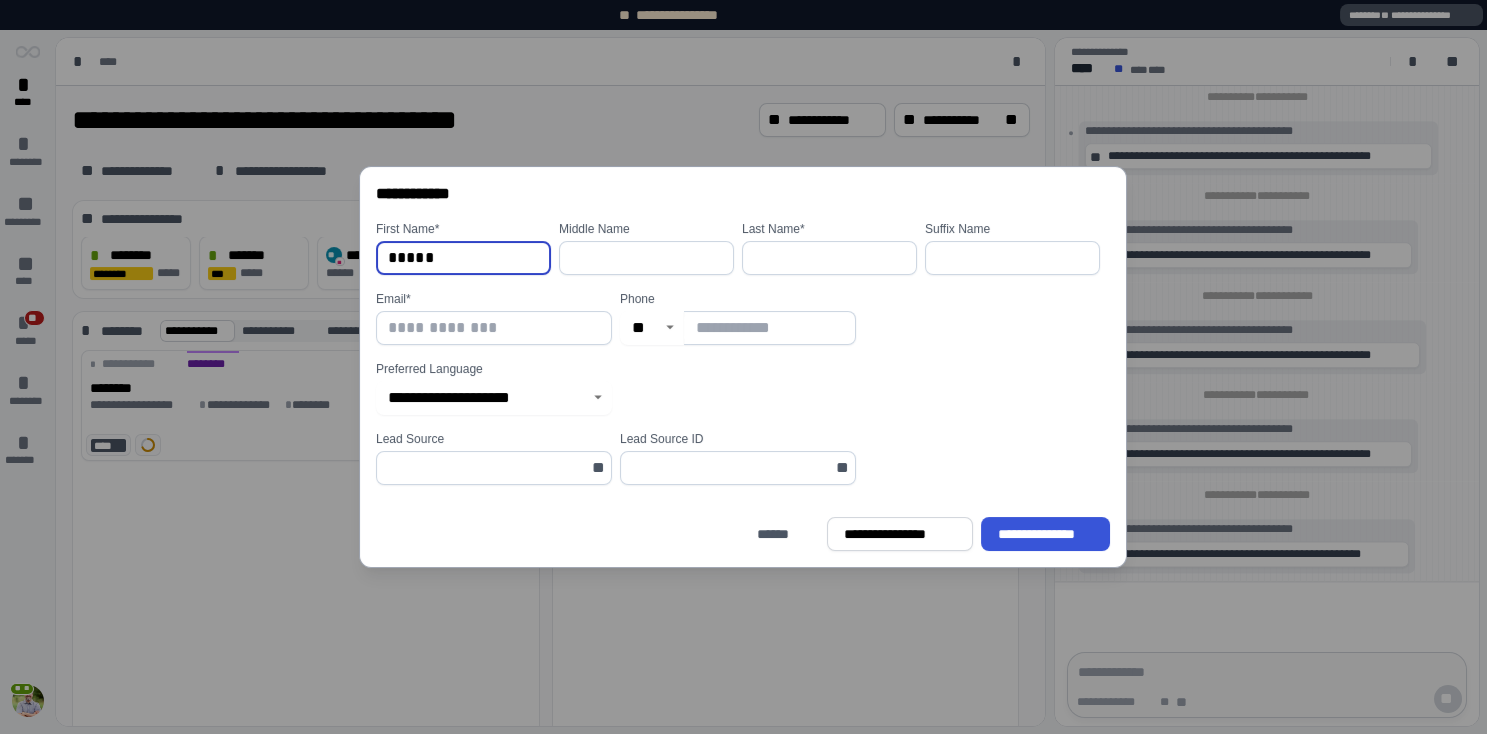 type on "*****" 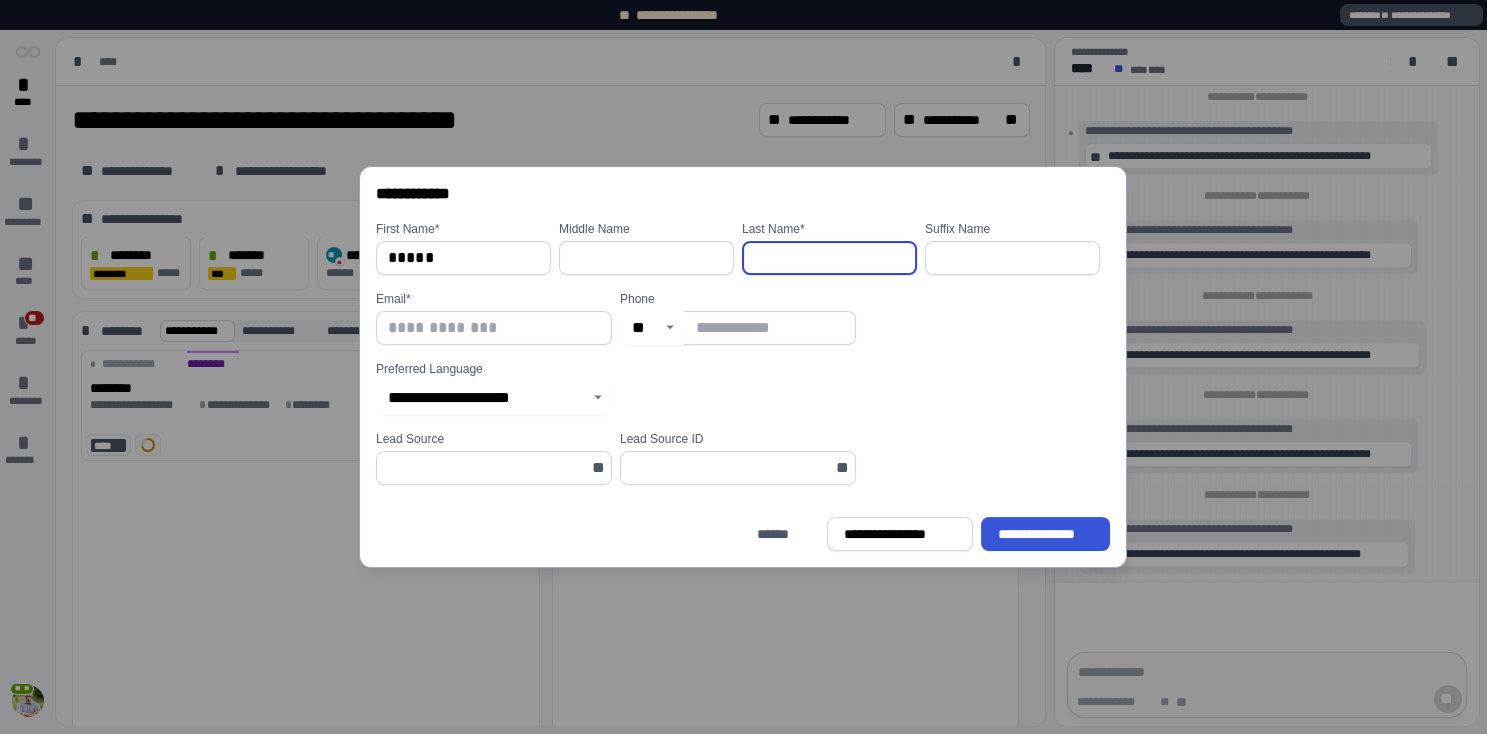 click at bounding box center (829, 258) 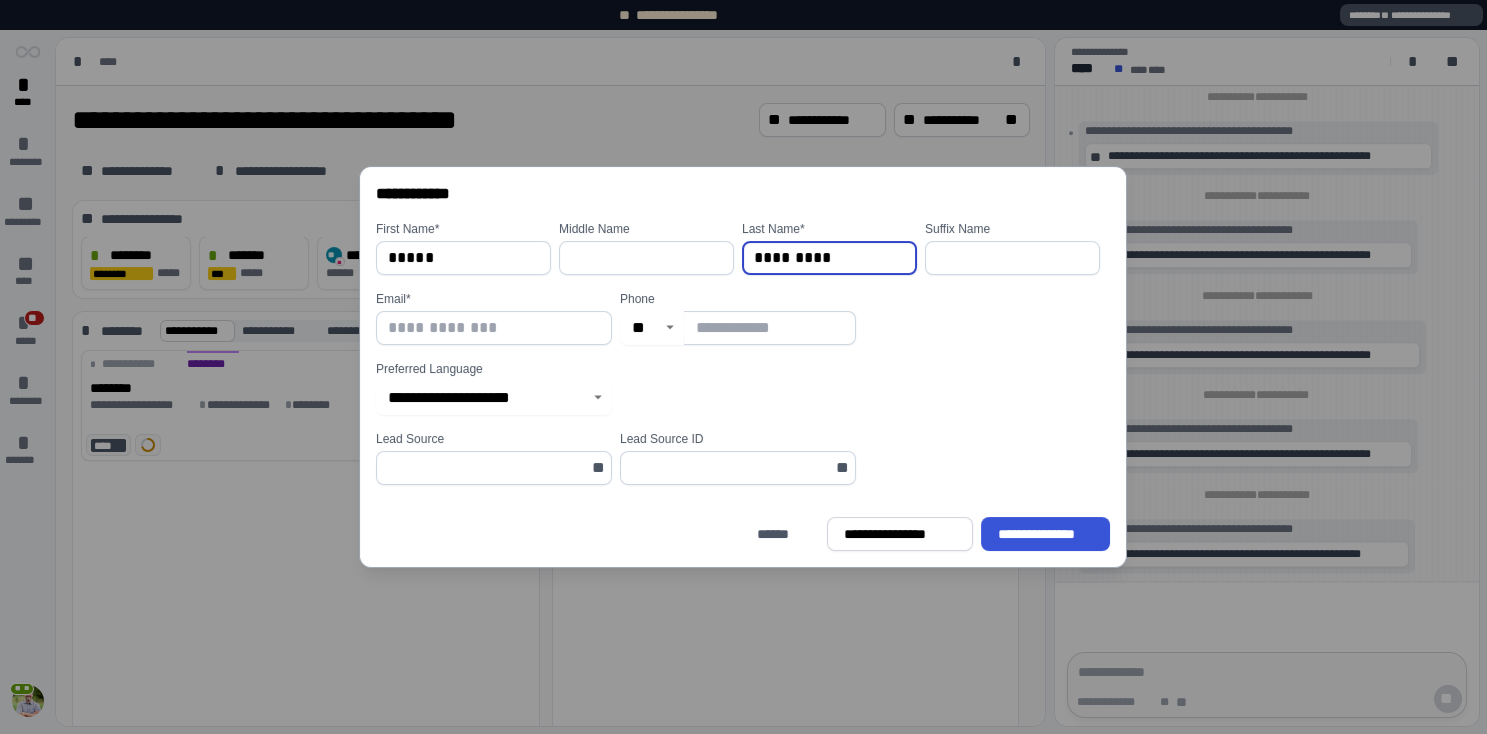 type on "*********" 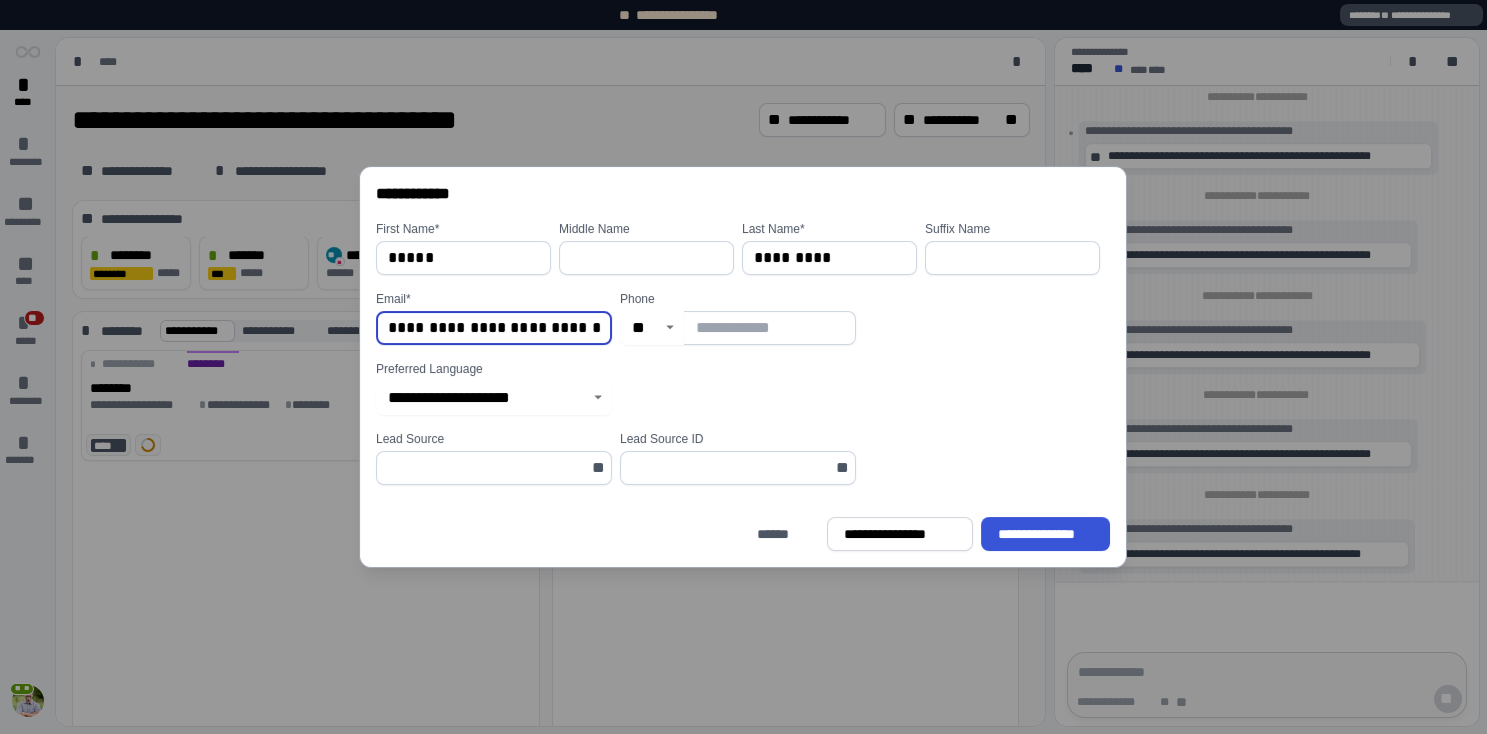 click on "**********" at bounding box center [494, 328] 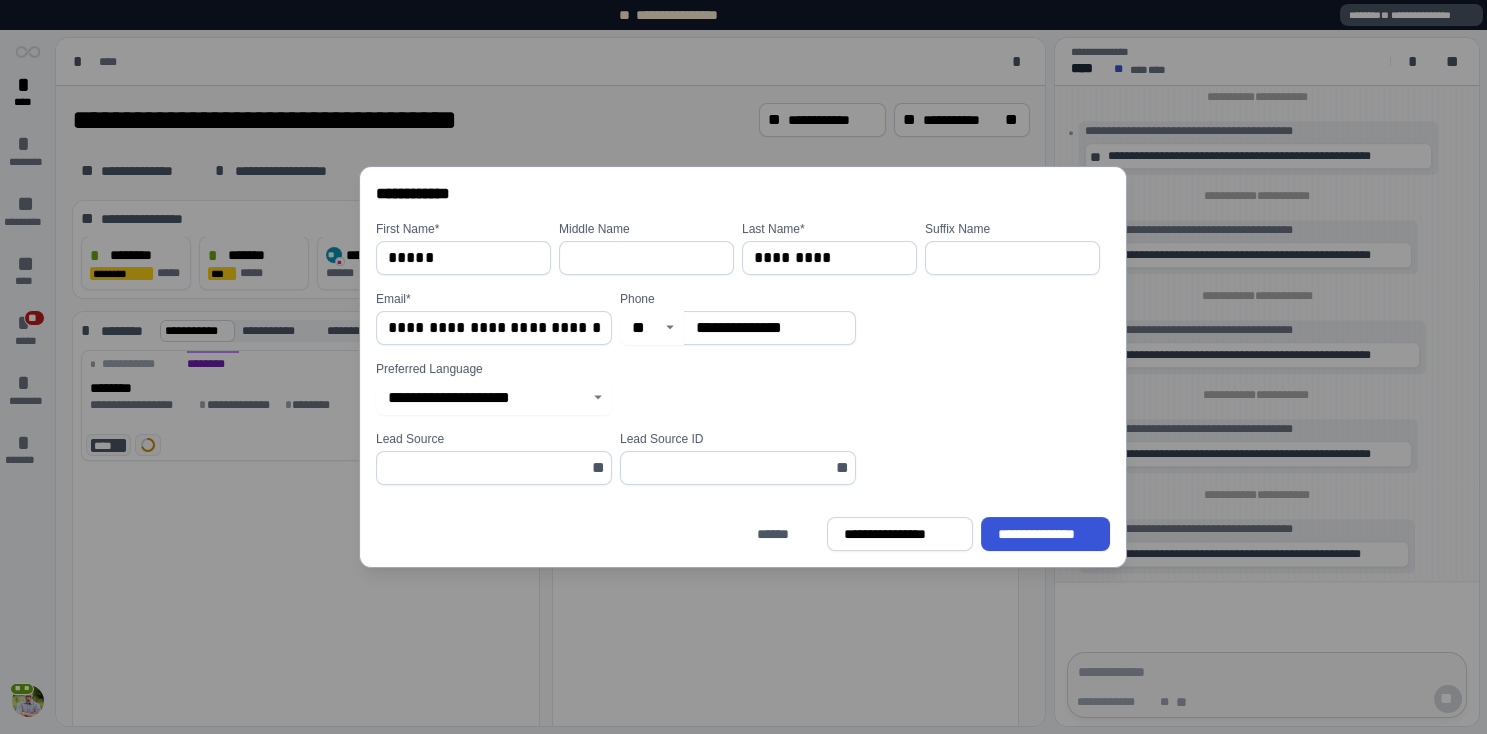 type on "**********" 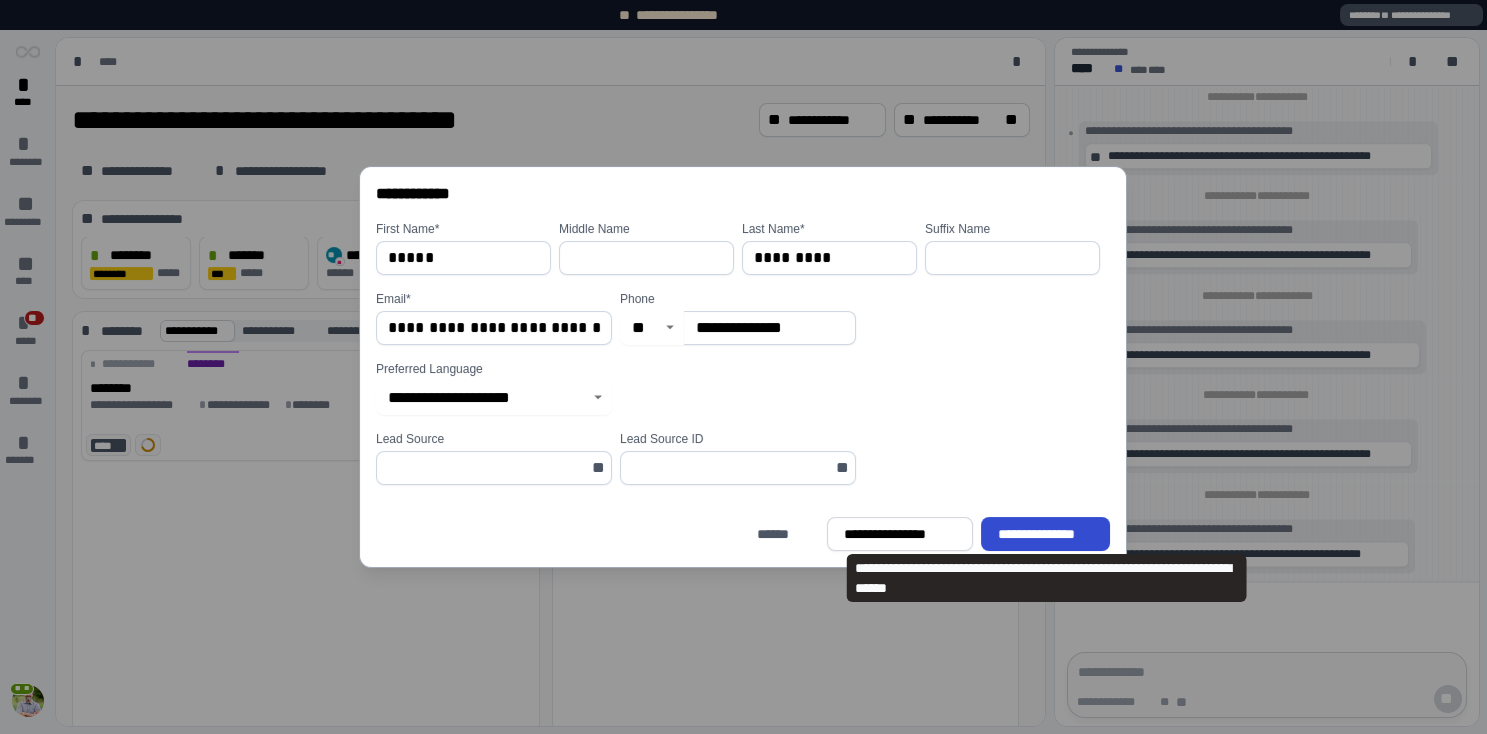 click on "**********" at bounding box center (1045, 534) 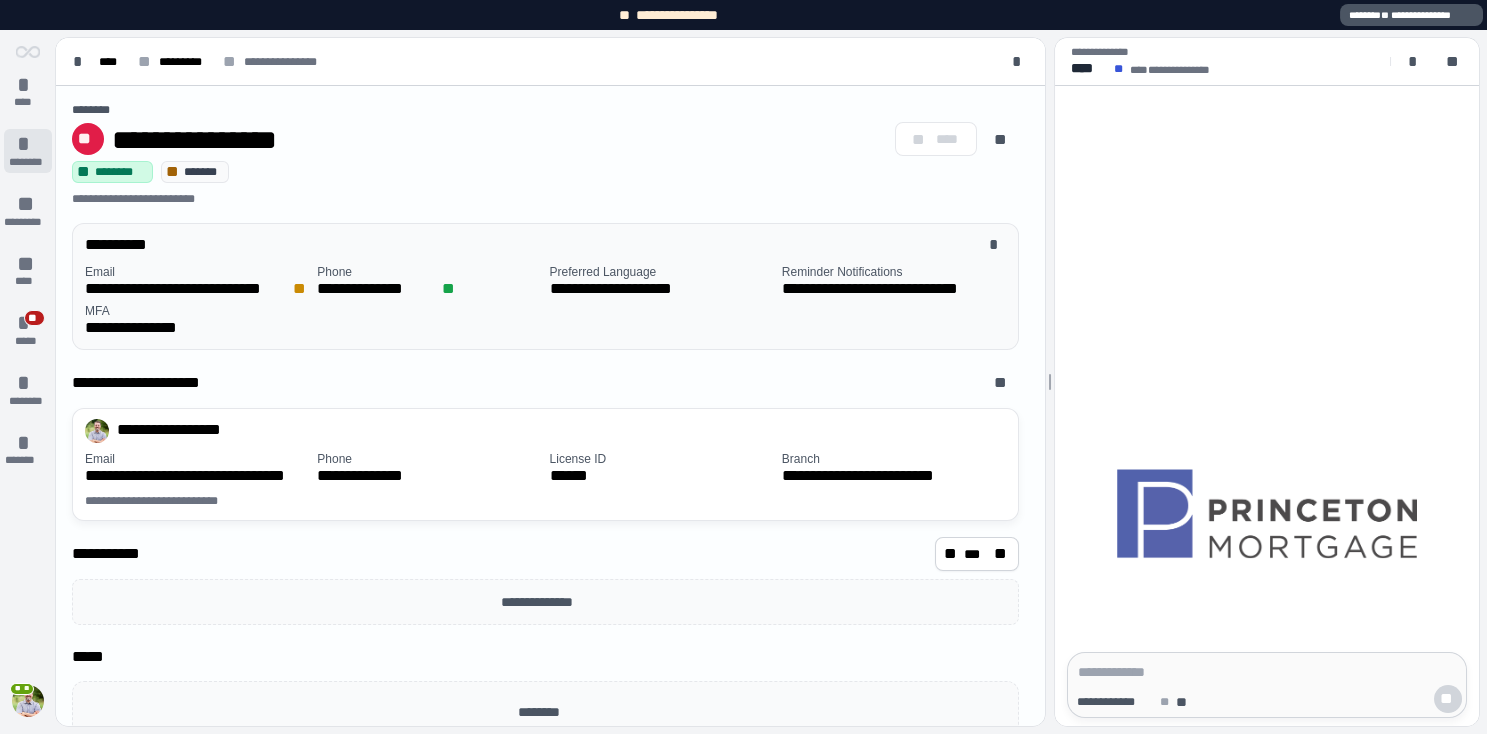 click on "*" at bounding box center [28, 144] 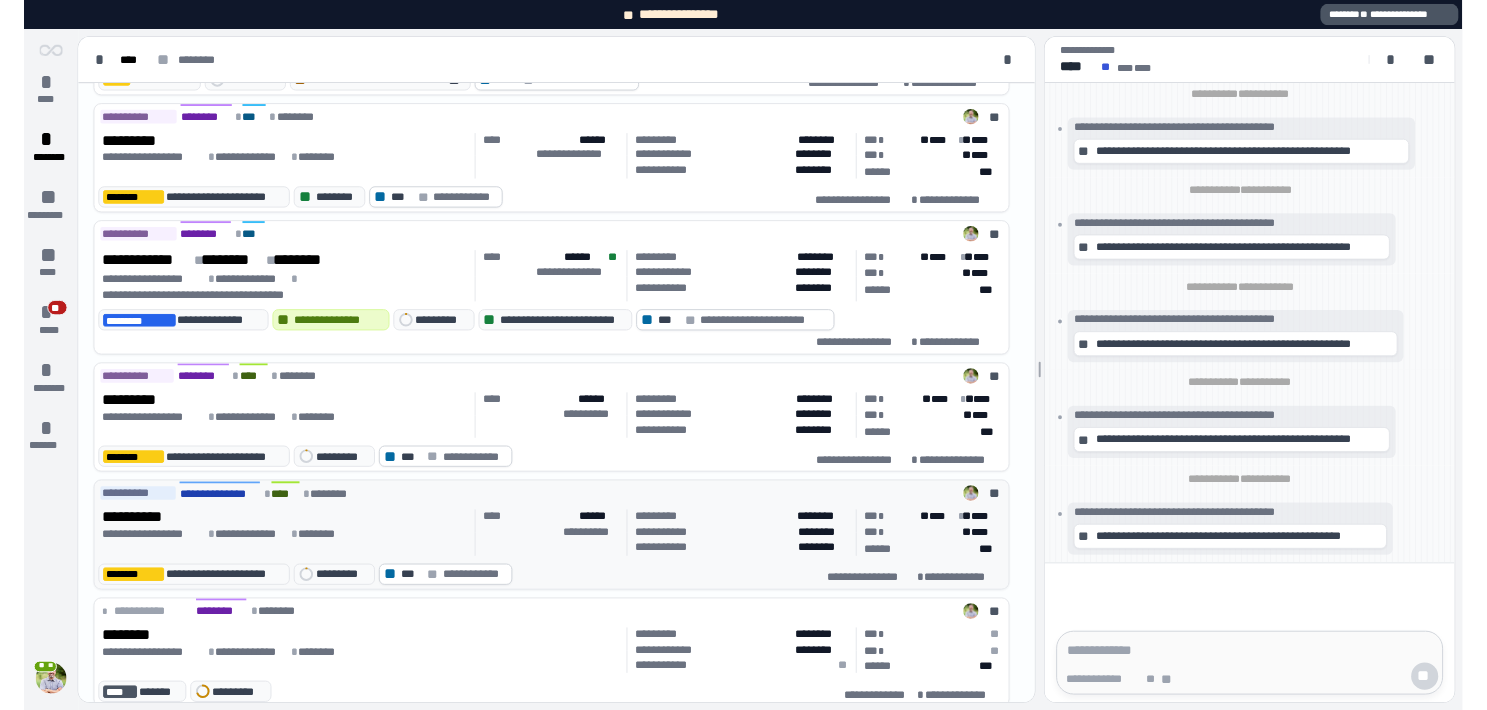 scroll, scrollTop: 273, scrollLeft: 0, axis: vertical 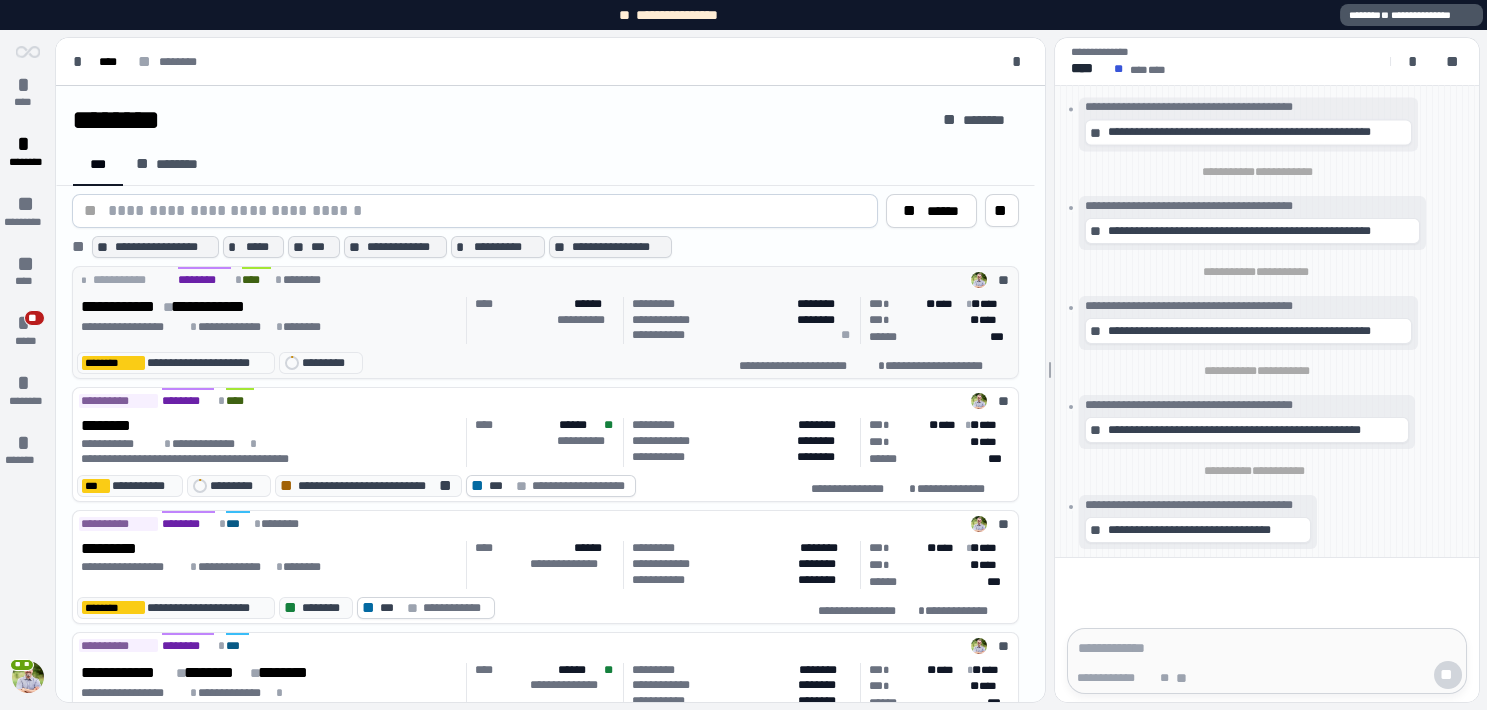 click on "**********" at bounding box center [223, 307] 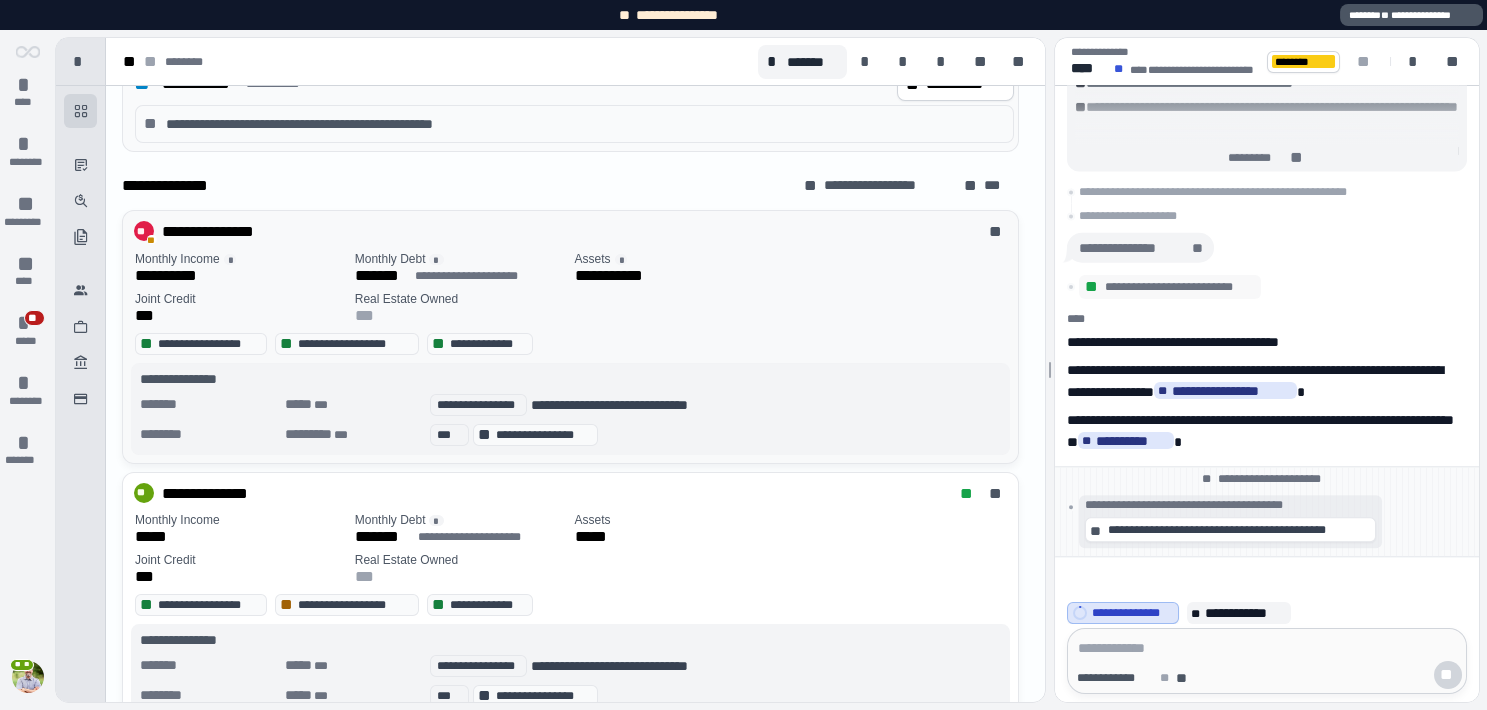 scroll, scrollTop: 792, scrollLeft: 0, axis: vertical 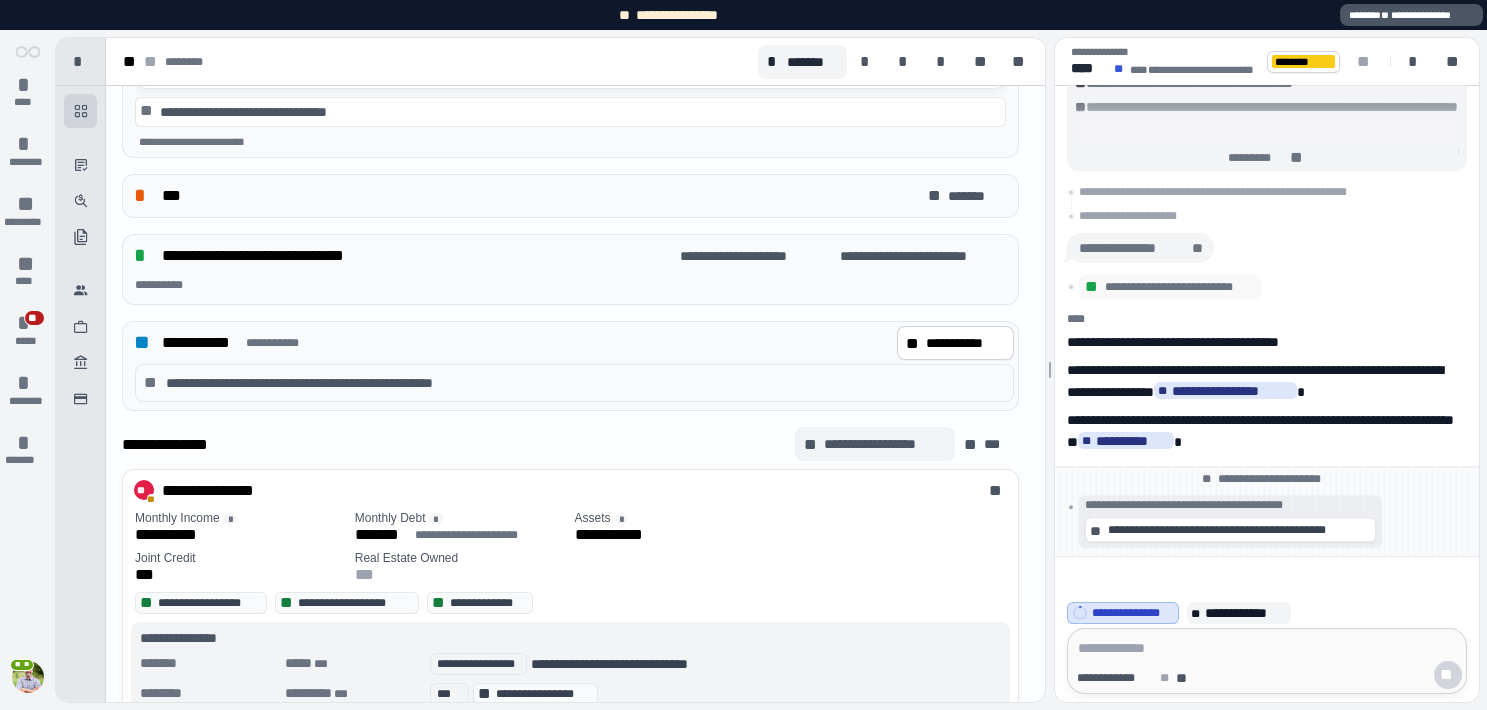 click on "**********" at bounding box center [885, 444] 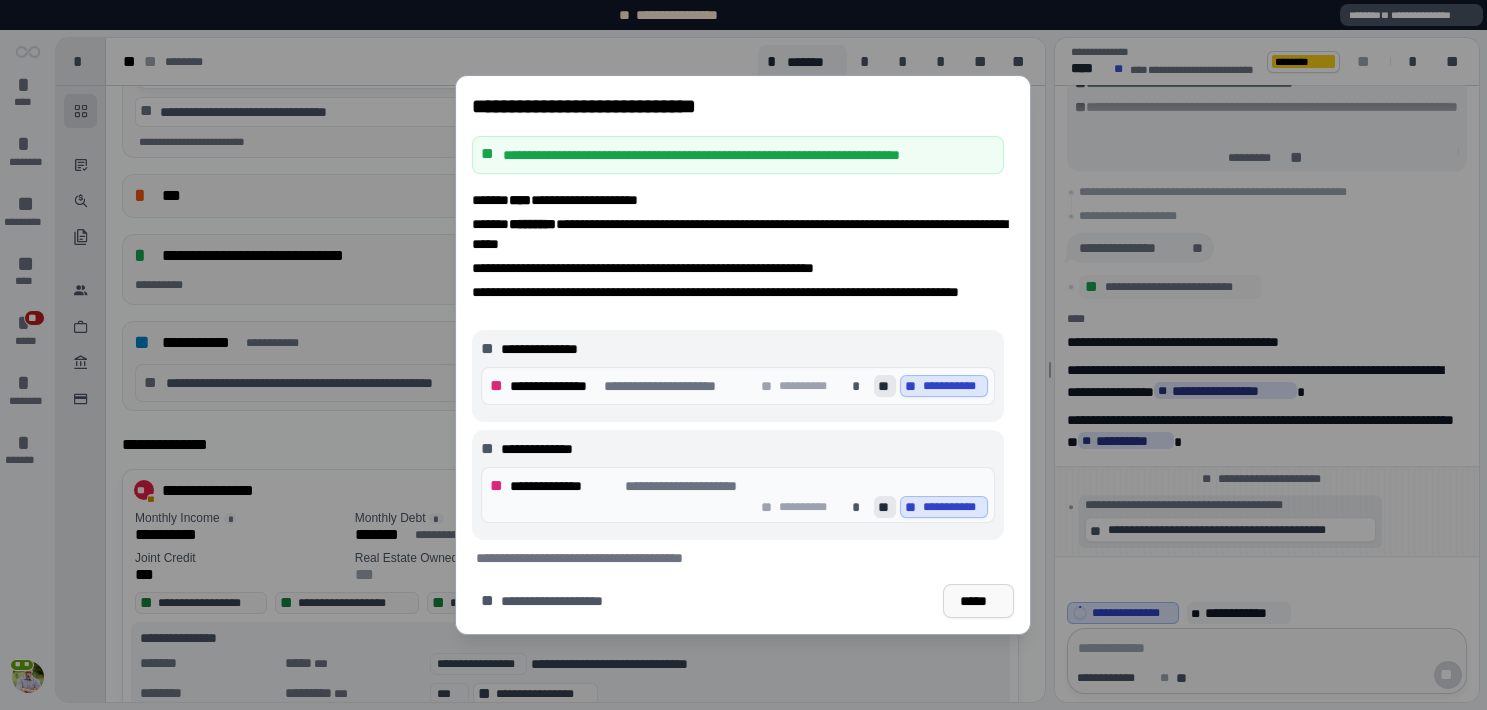 click on "*****" at bounding box center [979, 601] 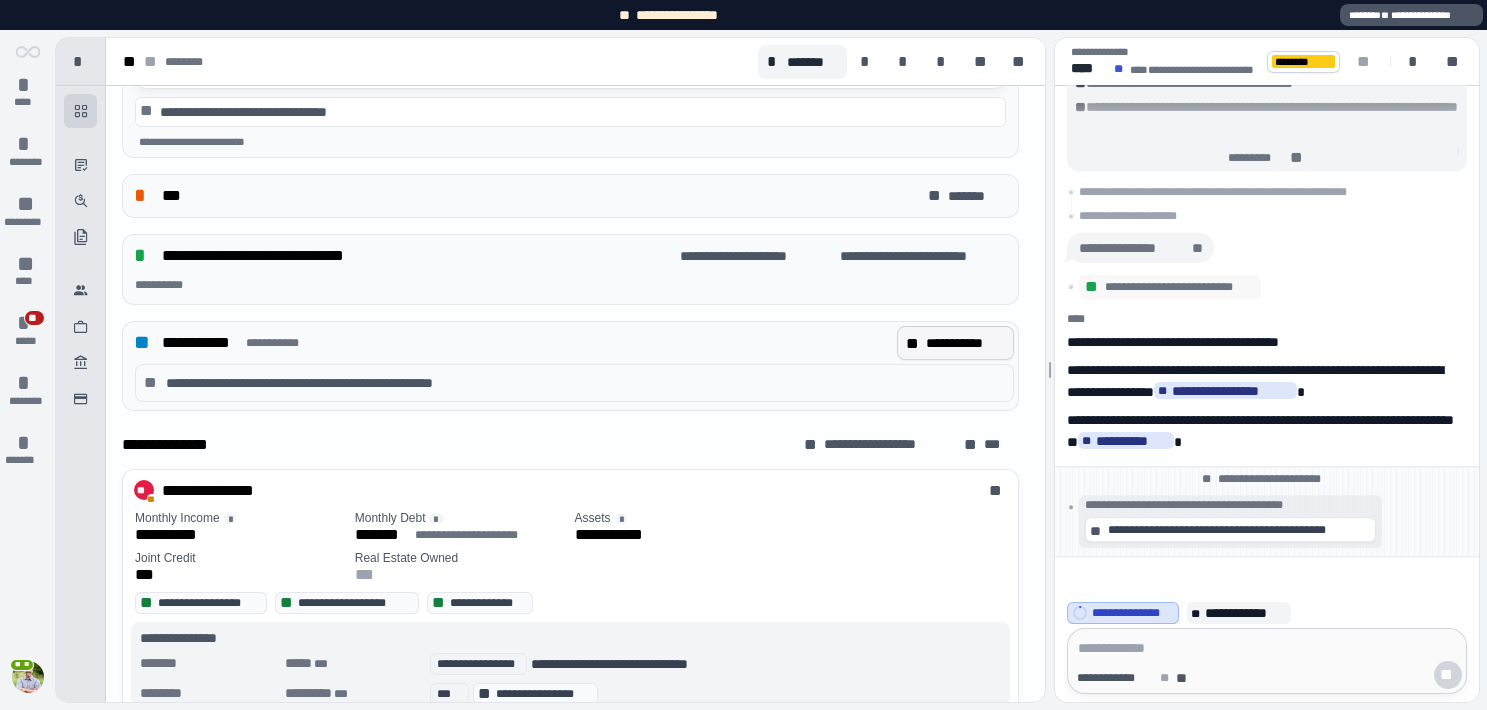click on "**********" at bounding box center [965, 343] 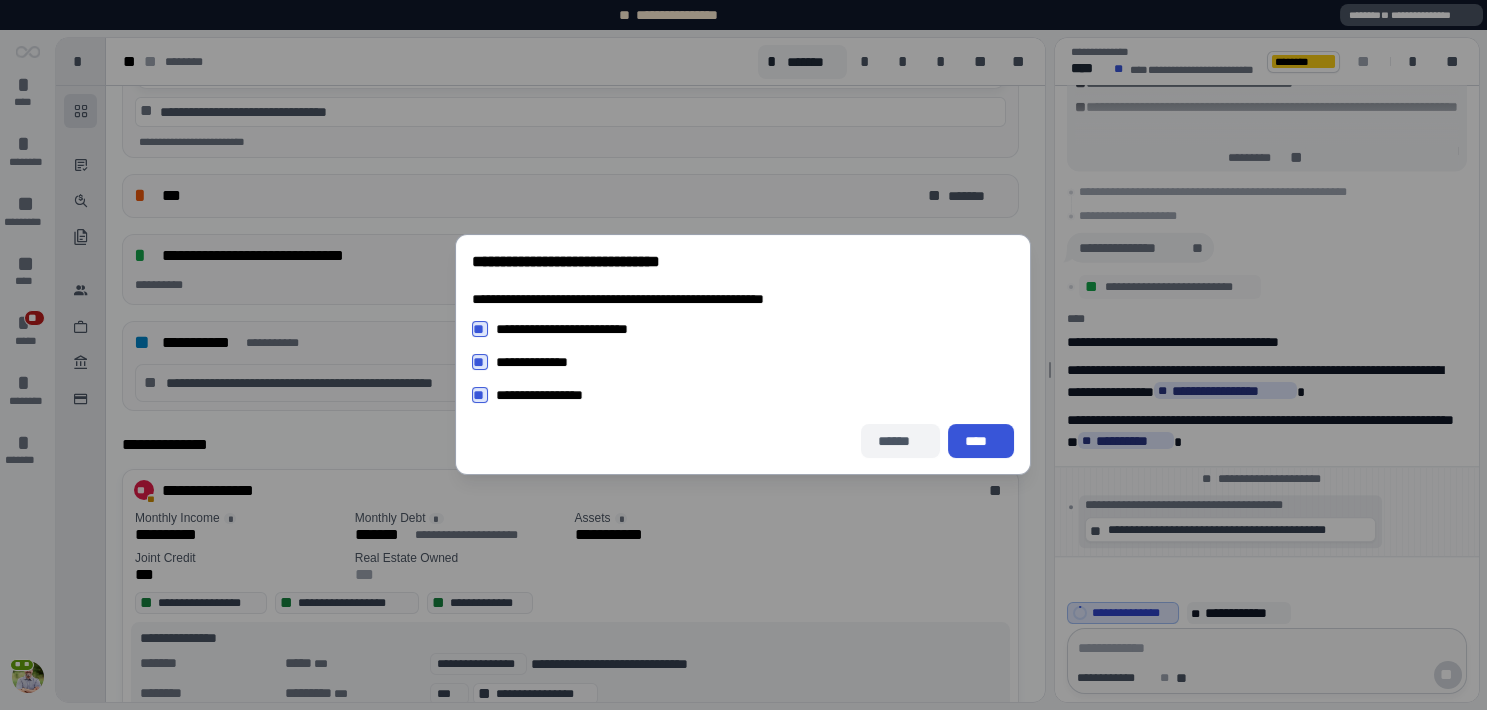 click on "******" at bounding box center (901, 441) 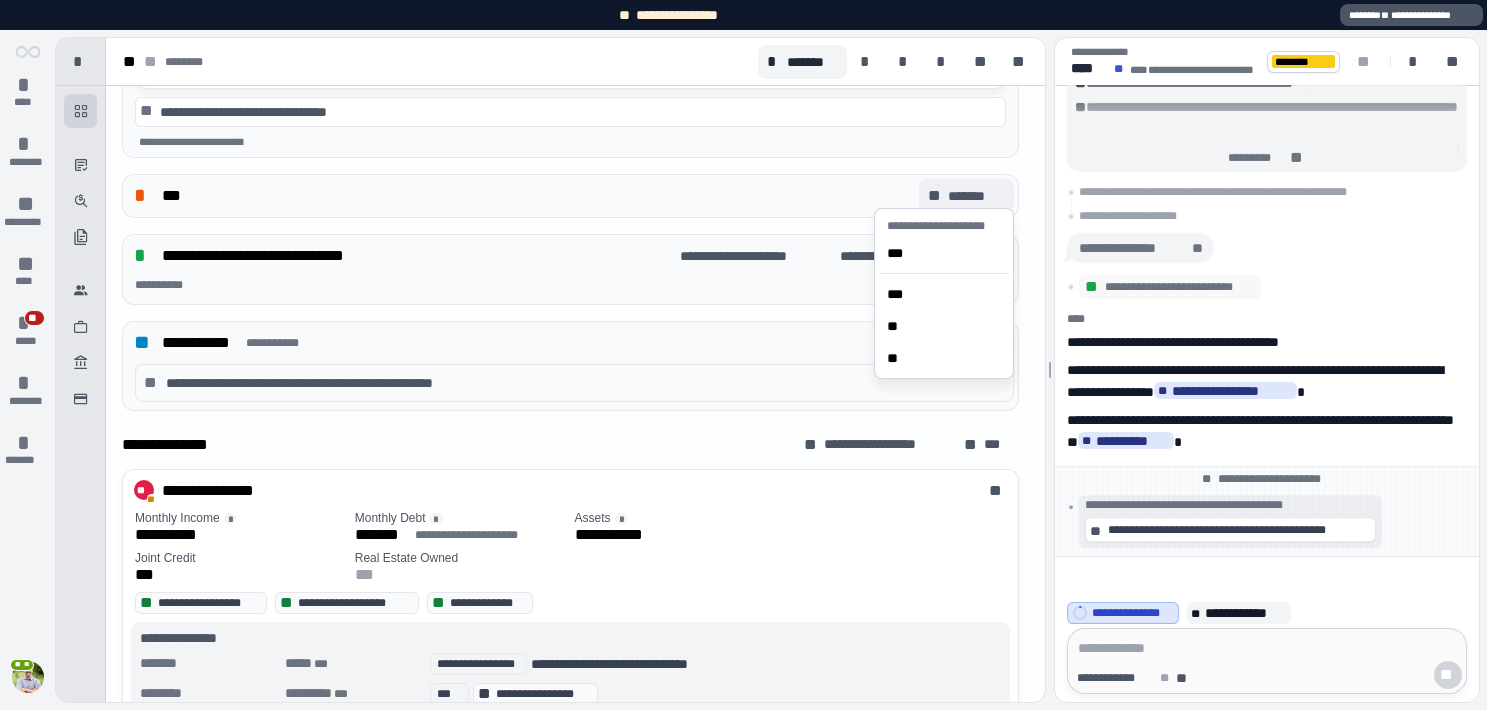 click on "*******" at bounding box center [976, 196] 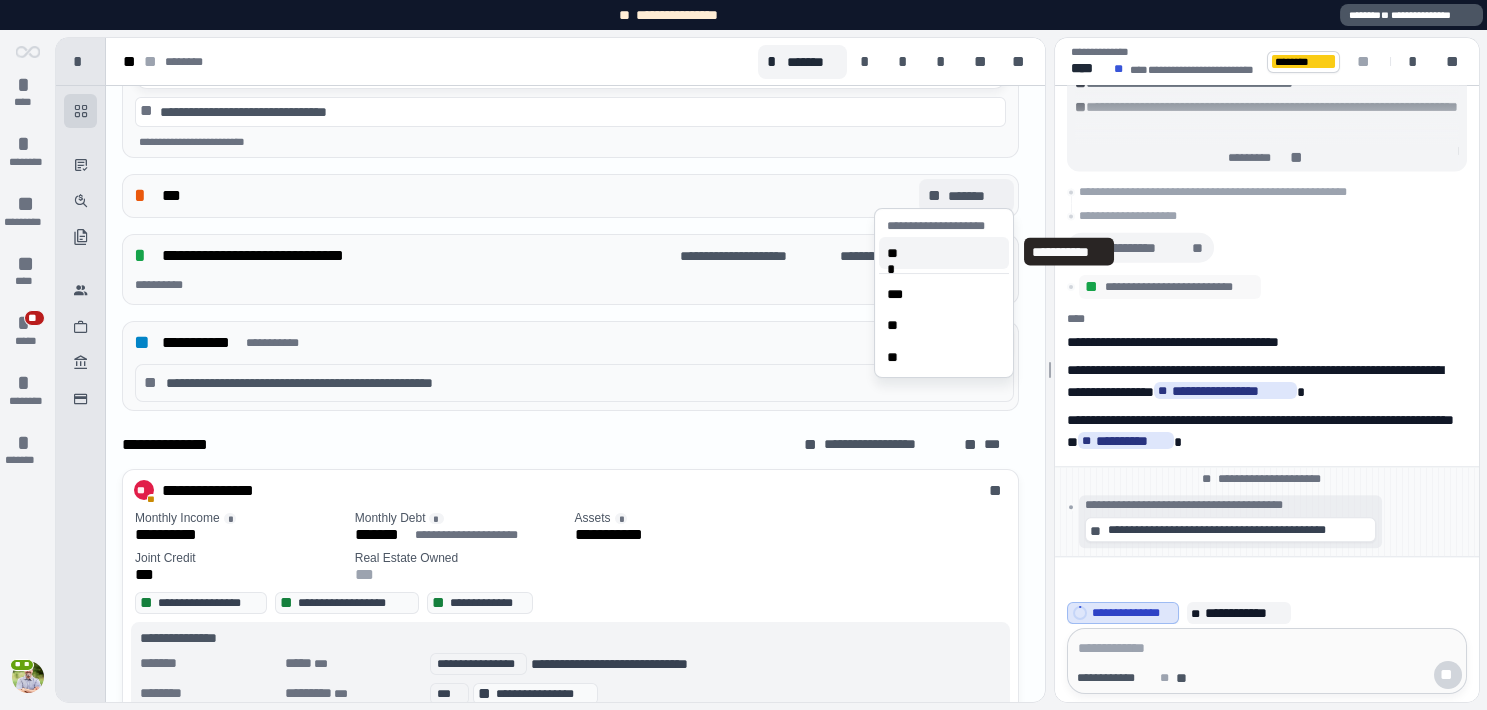 click on "***" at bounding box center (944, 253) 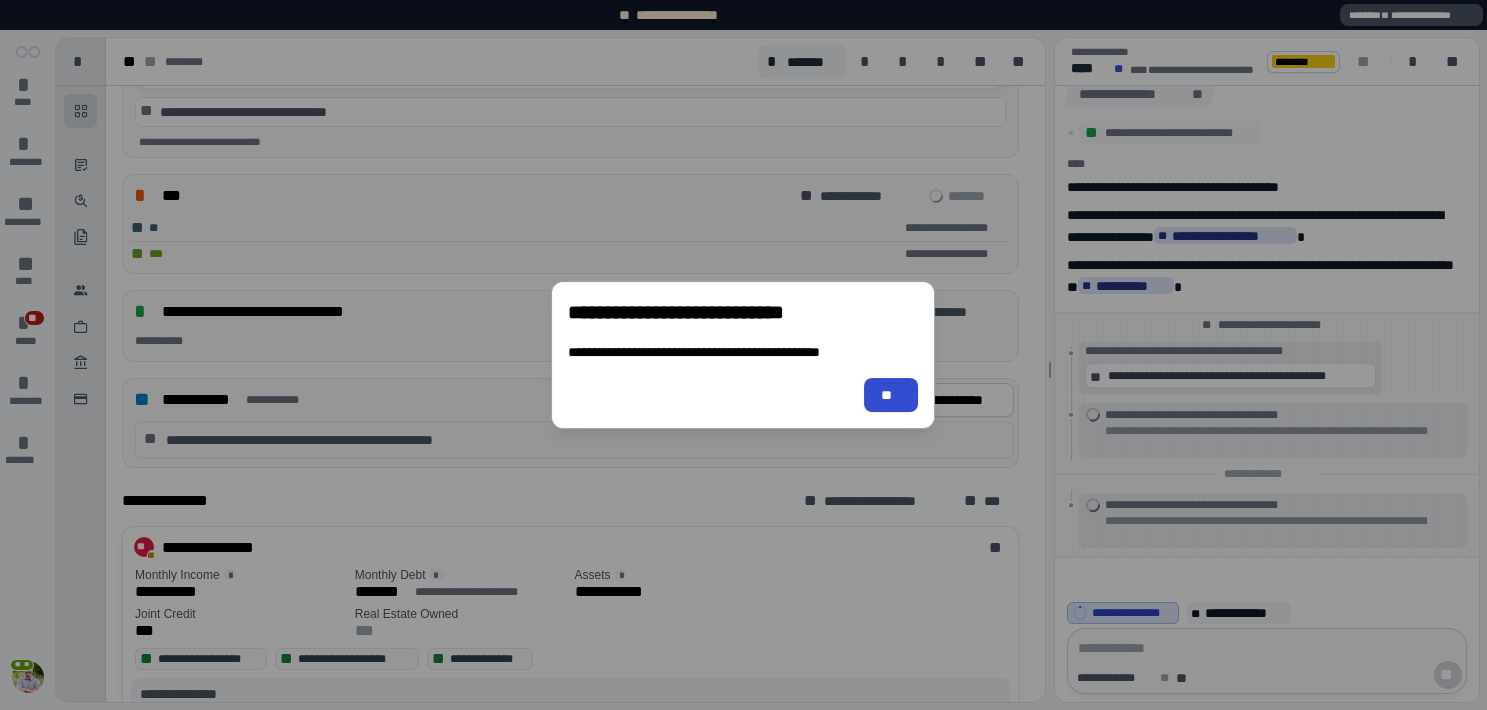 click on "**" at bounding box center [892, 395] 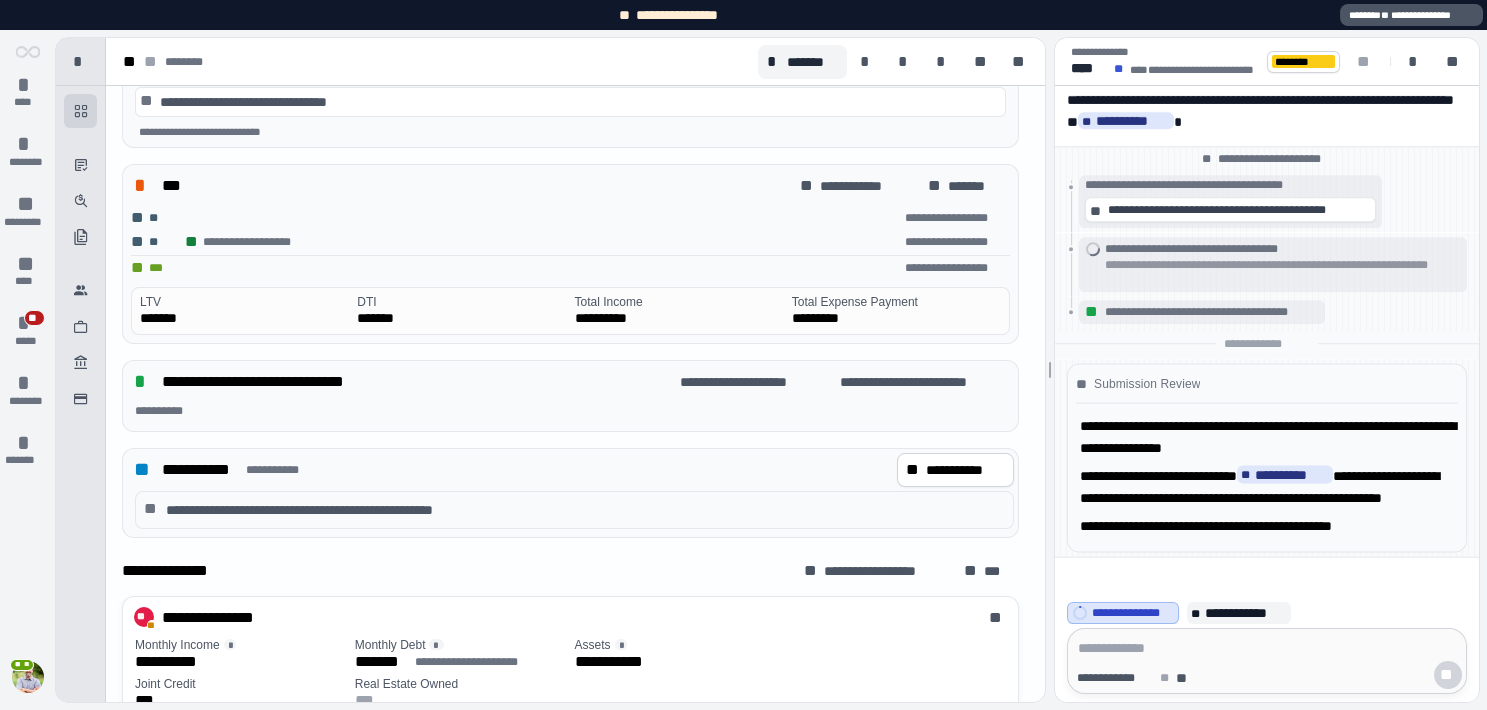 scroll, scrollTop: 752, scrollLeft: 0, axis: vertical 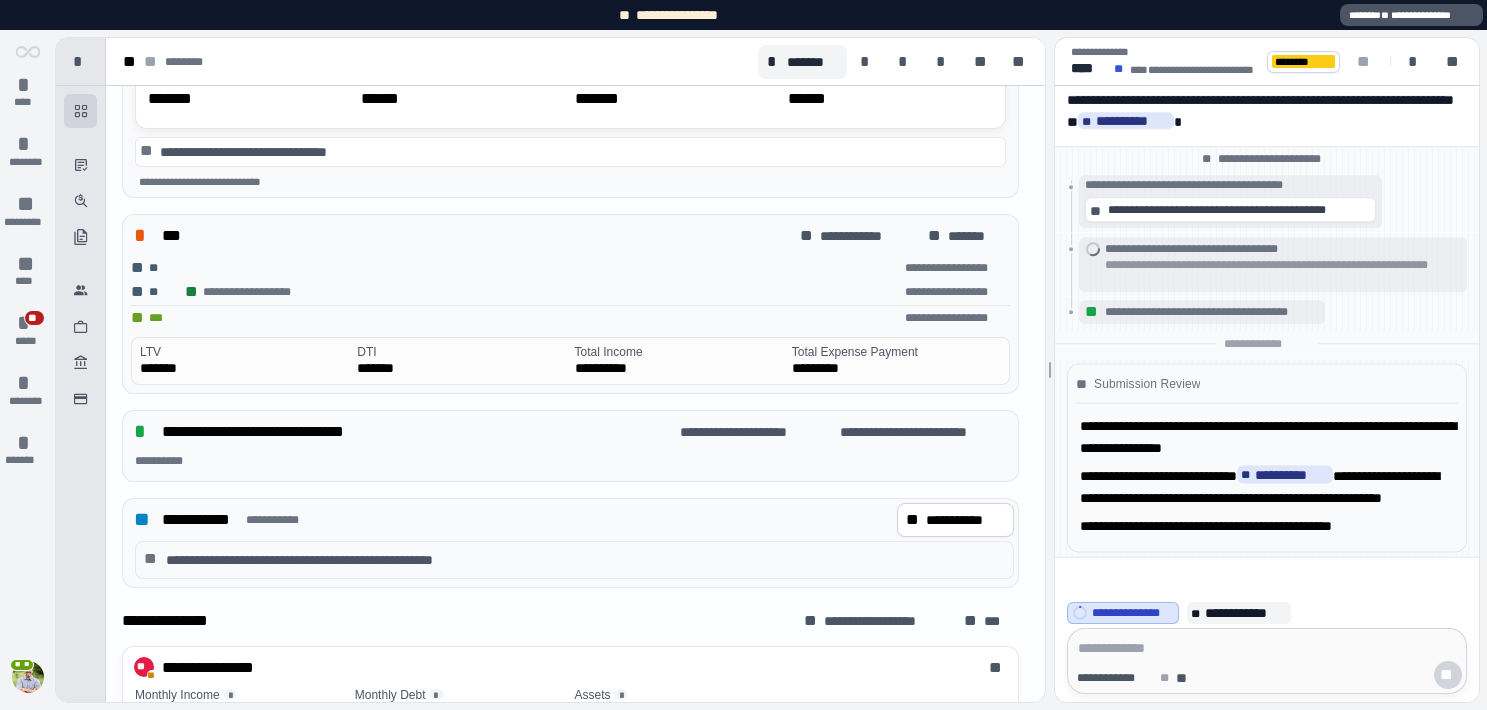 click on "***" at bounding box center [160, 318] 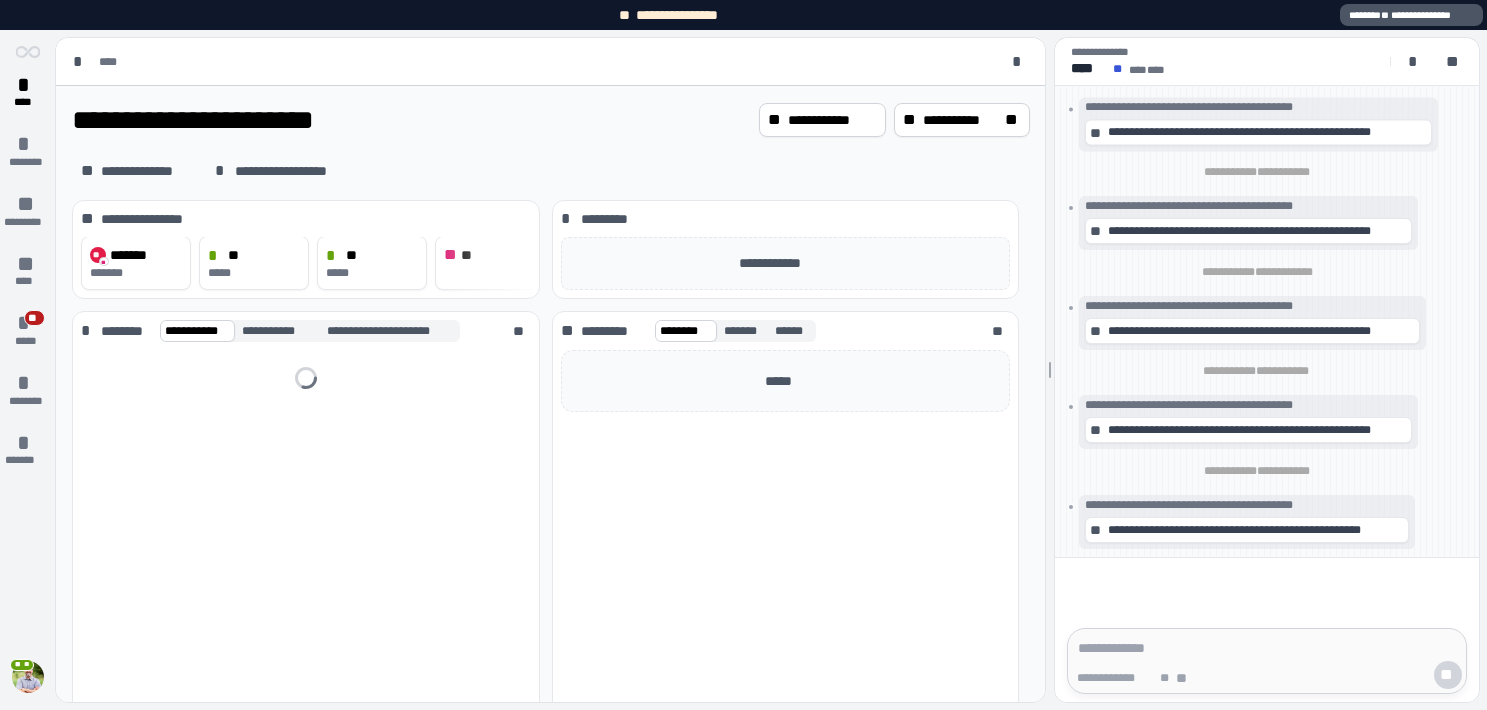 scroll, scrollTop: 0, scrollLeft: 0, axis: both 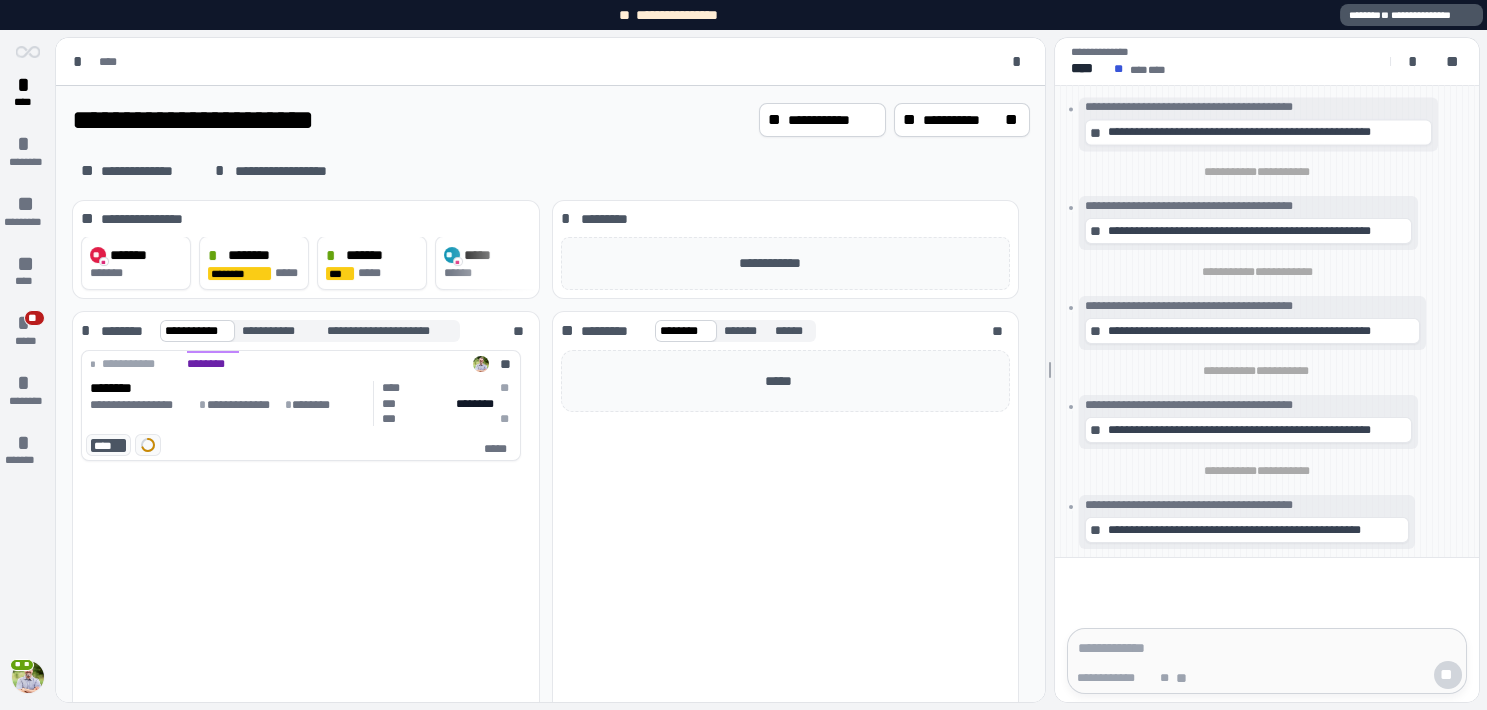 click at bounding box center (28, 677) 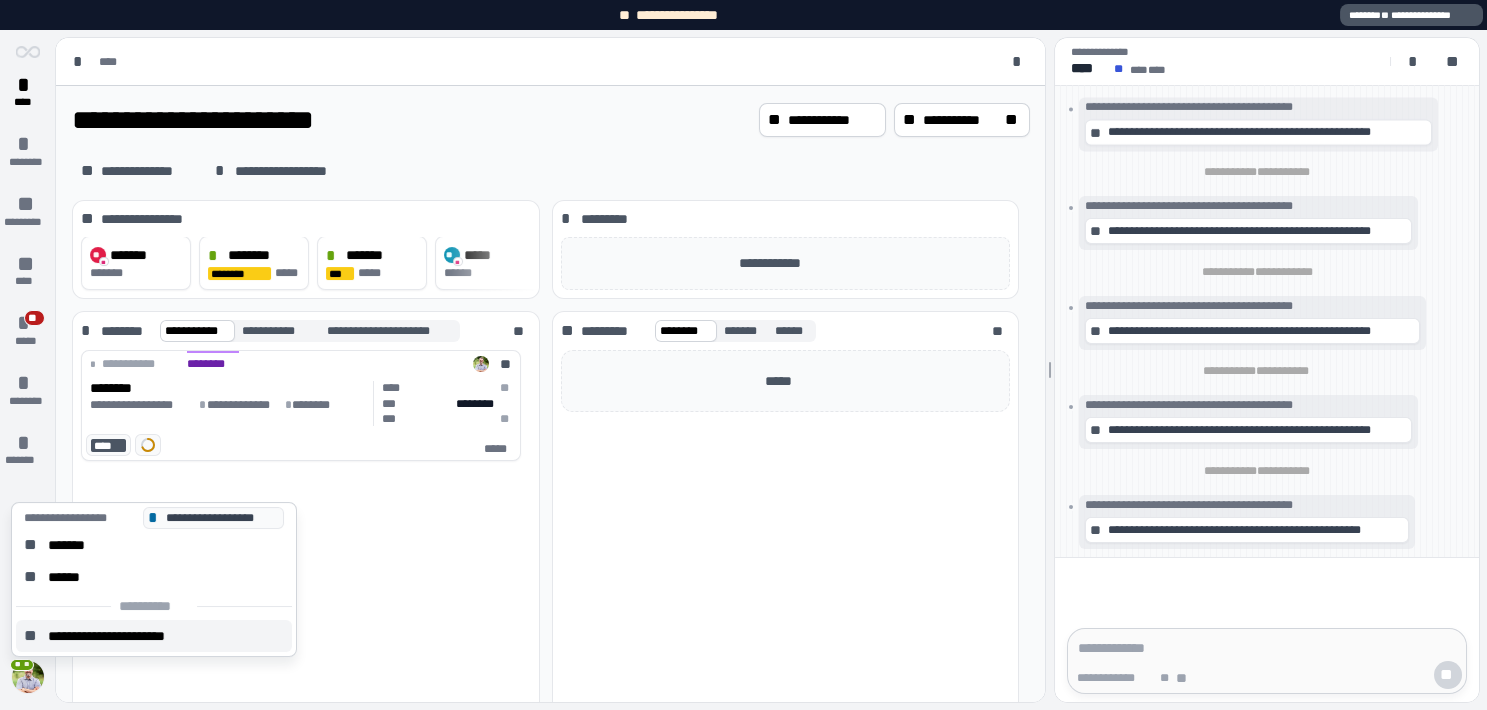 click on "**********" at bounding box center [123, 636] 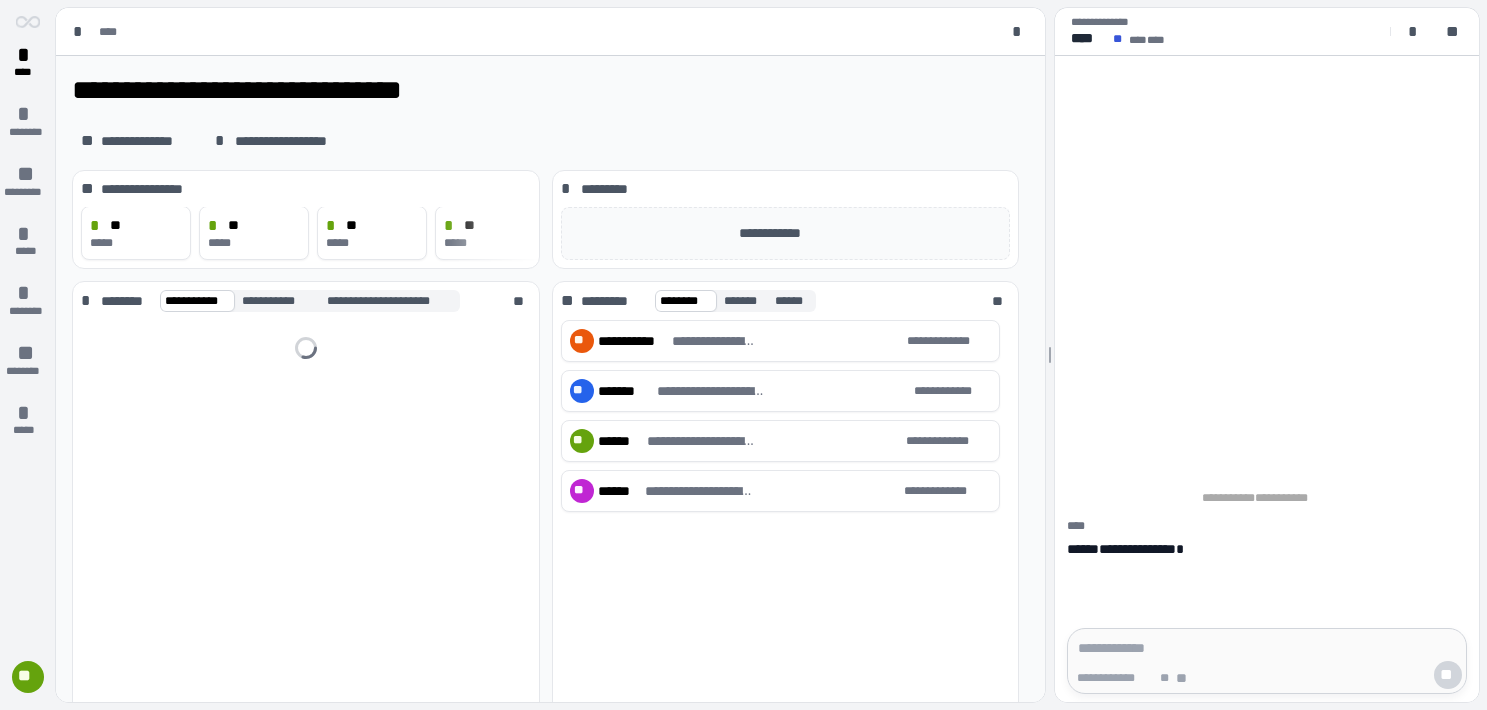 scroll, scrollTop: 0, scrollLeft: 0, axis: both 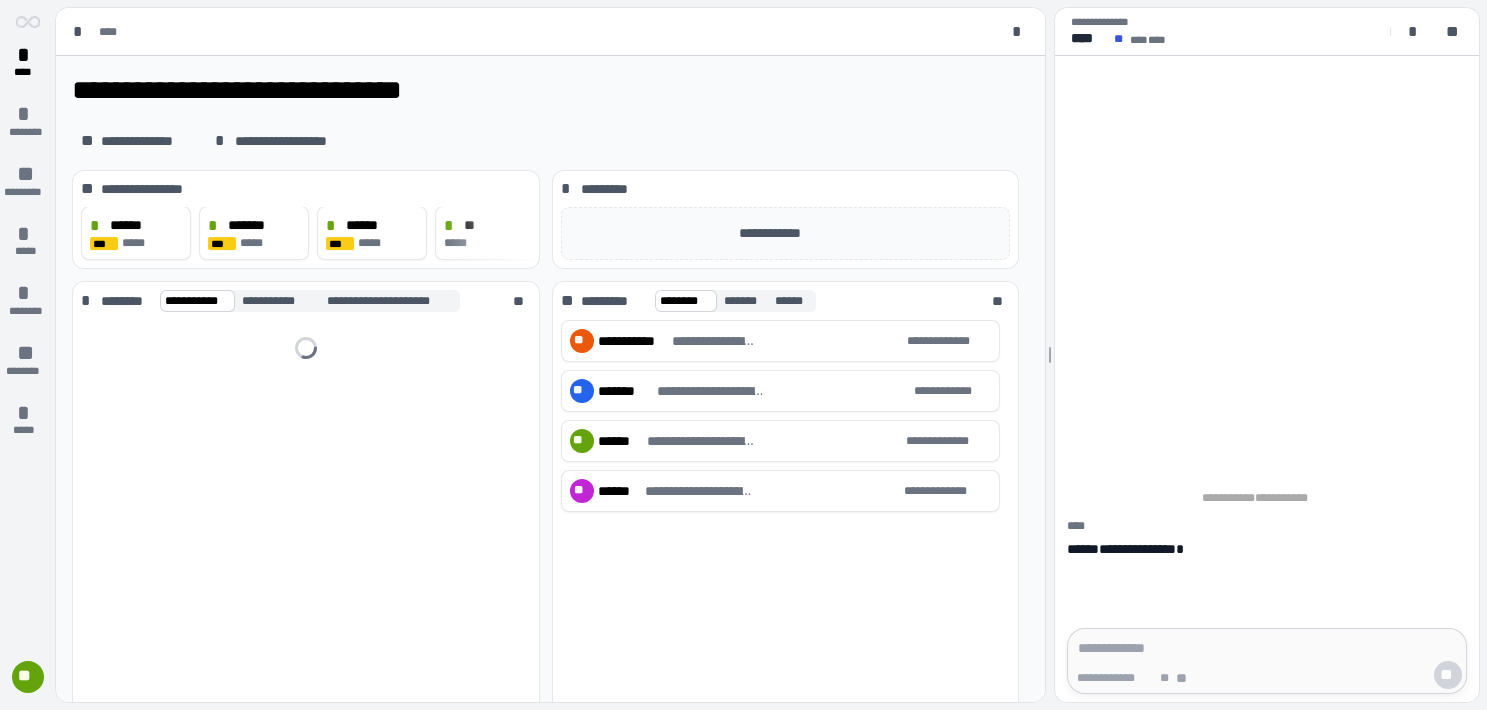 click on "Some text with potential PII" at bounding box center [28, 355] 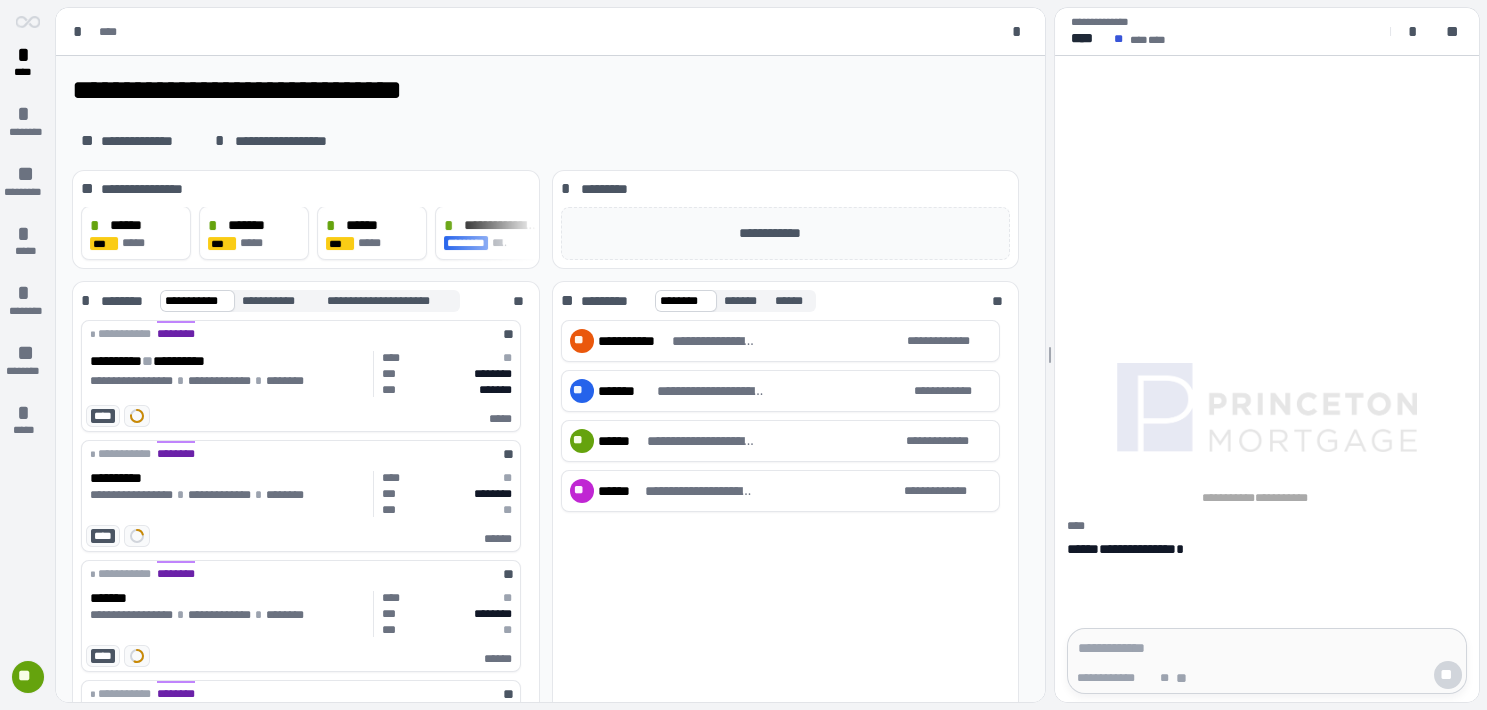 click on "**" at bounding box center (28, 676) 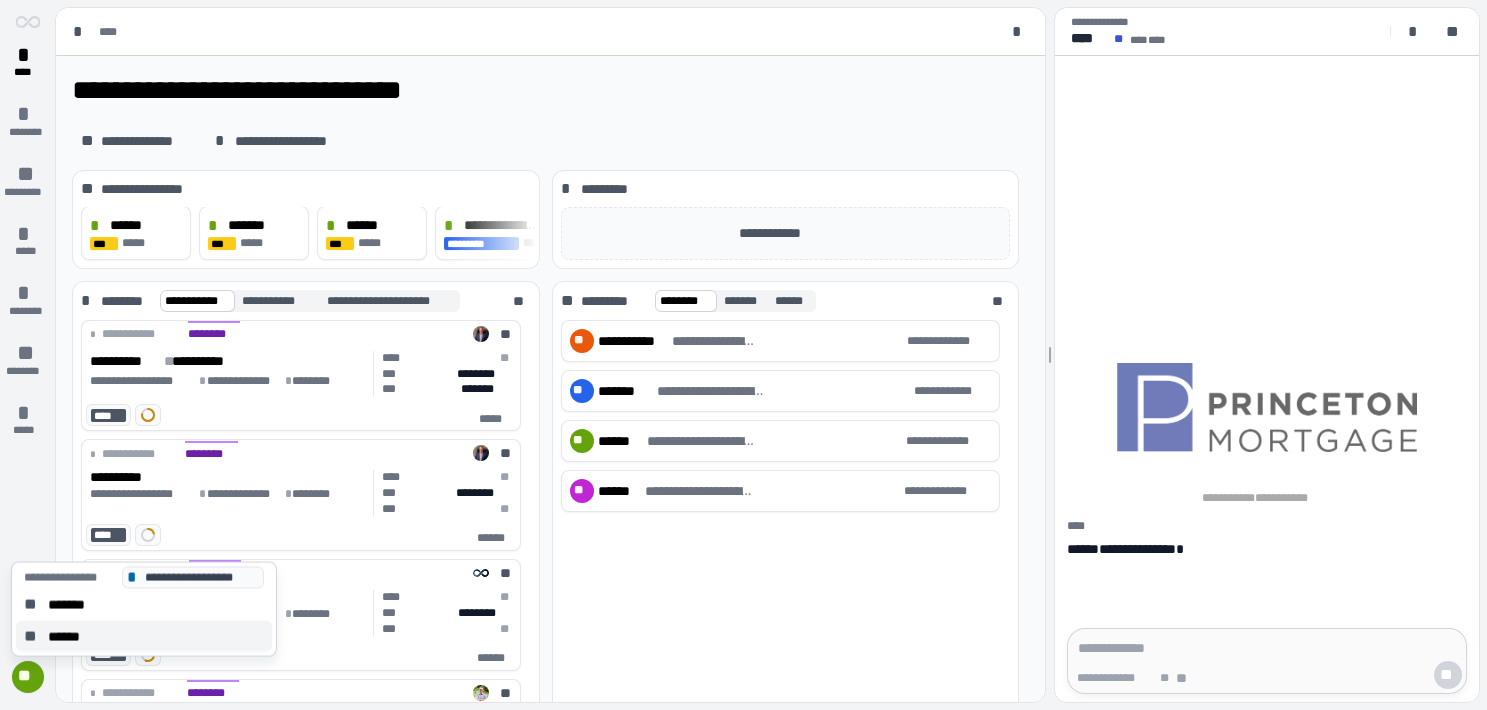 click on "******" at bounding box center [70, 636] 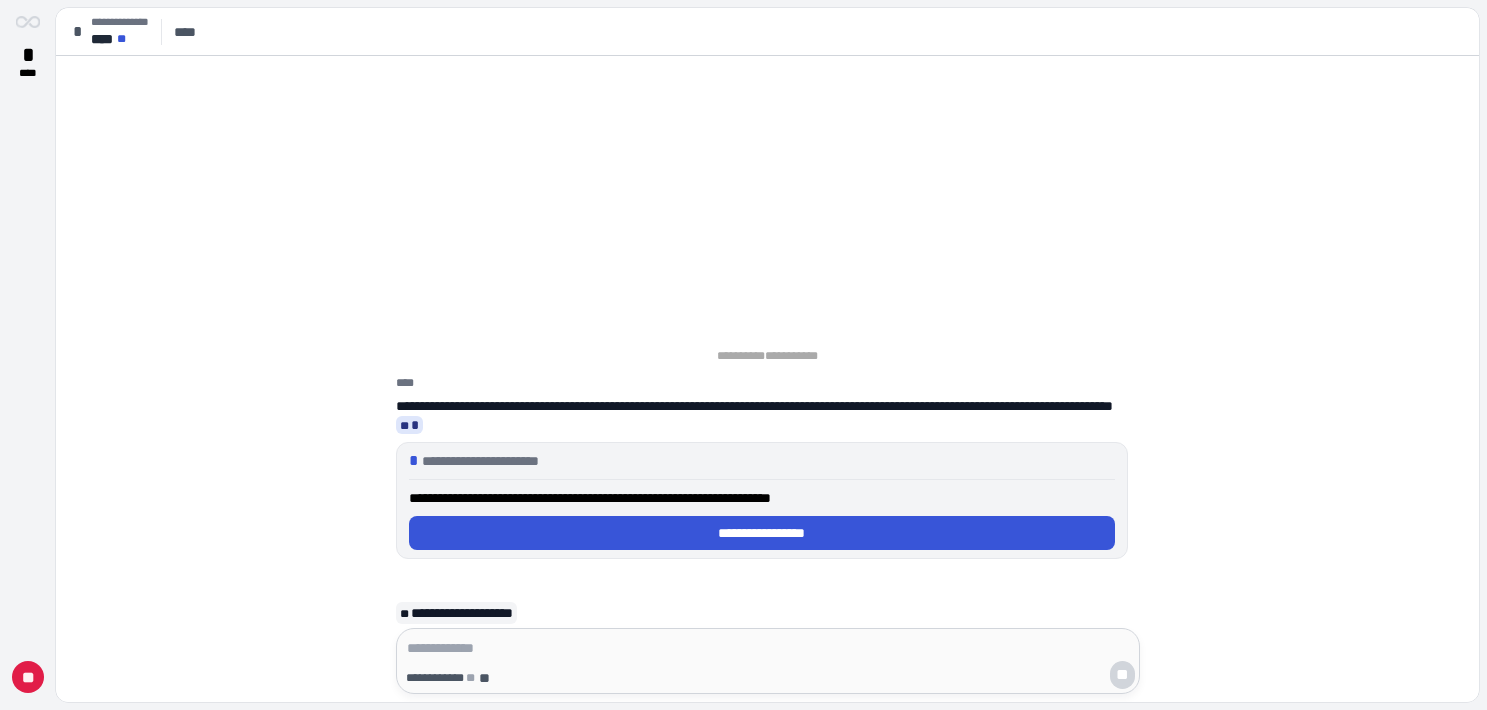 scroll, scrollTop: 0, scrollLeft: 0, axis: both 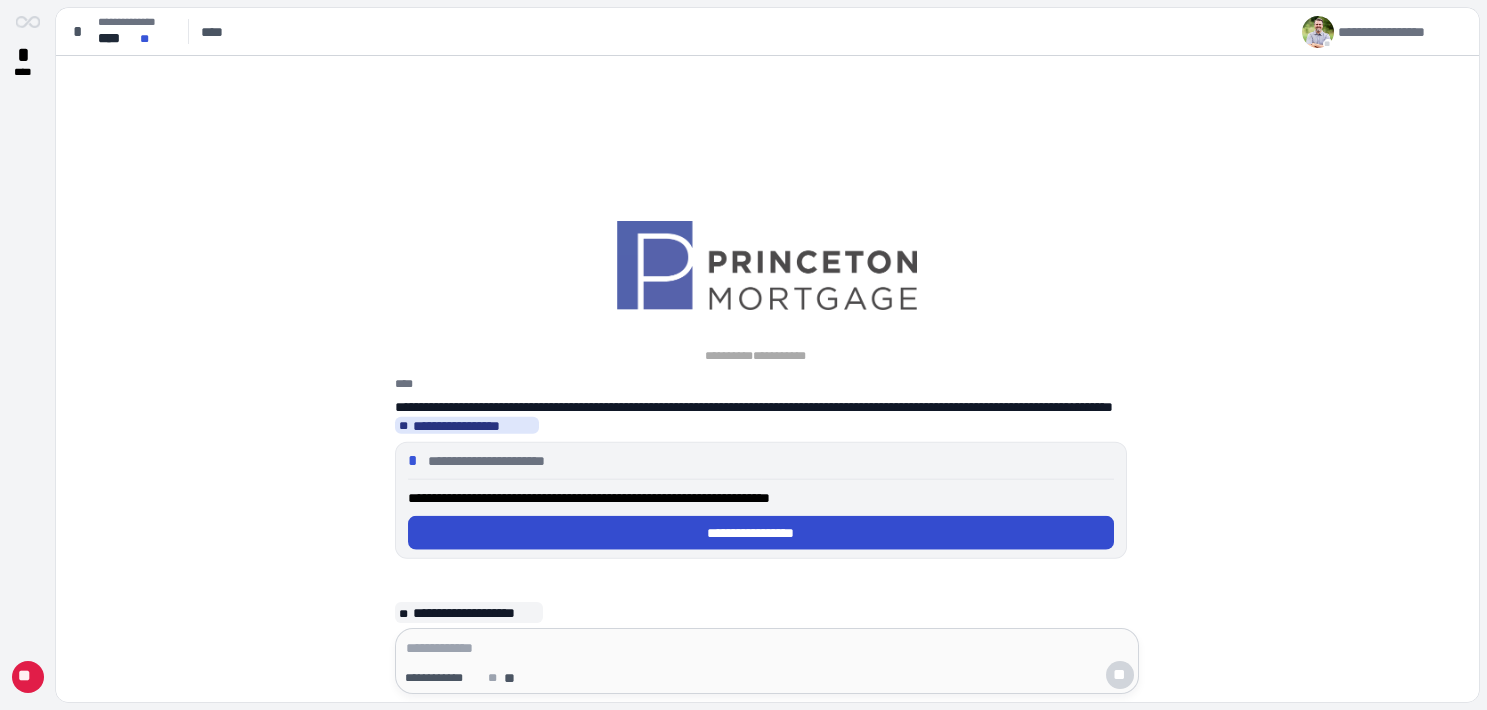 click on "**********" at bounding box center [761, 533] 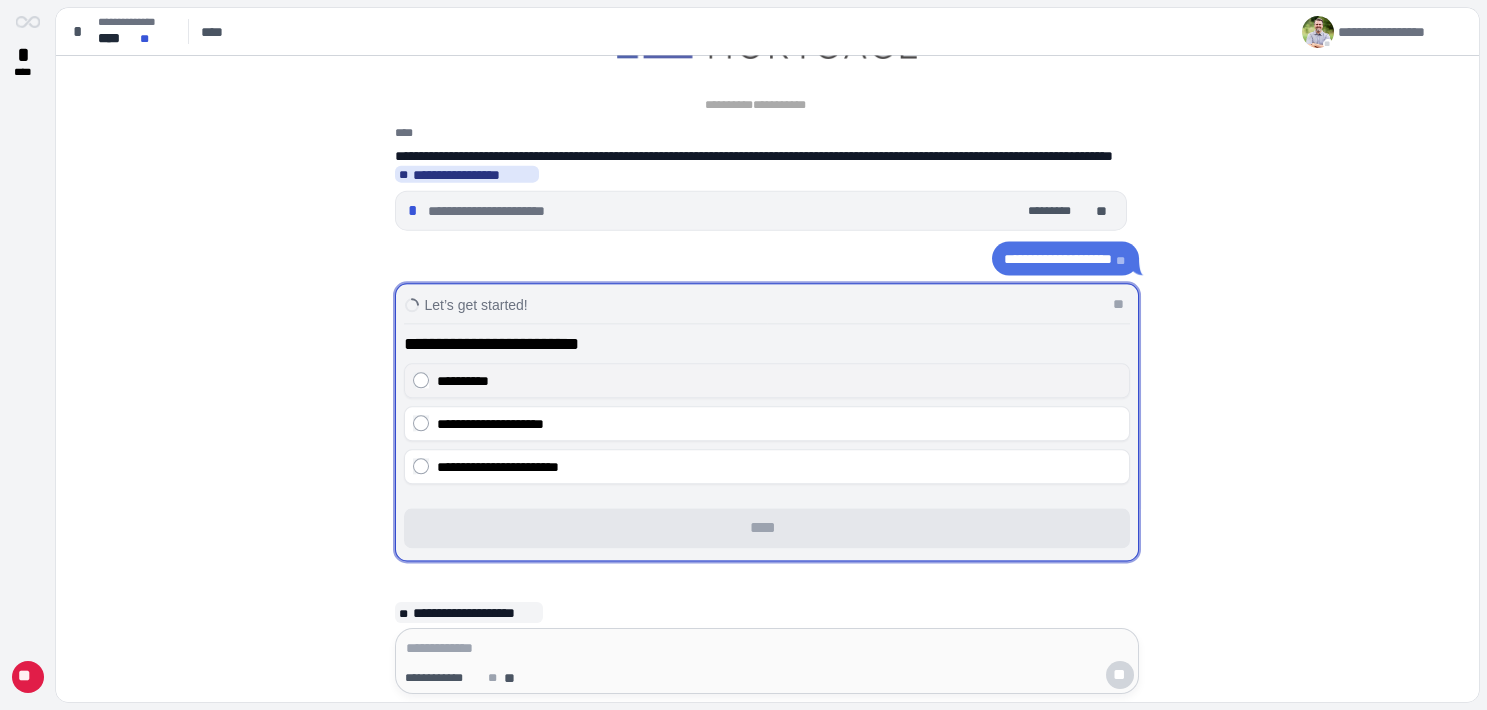 click on "**********" at bounding box center [463, 381] 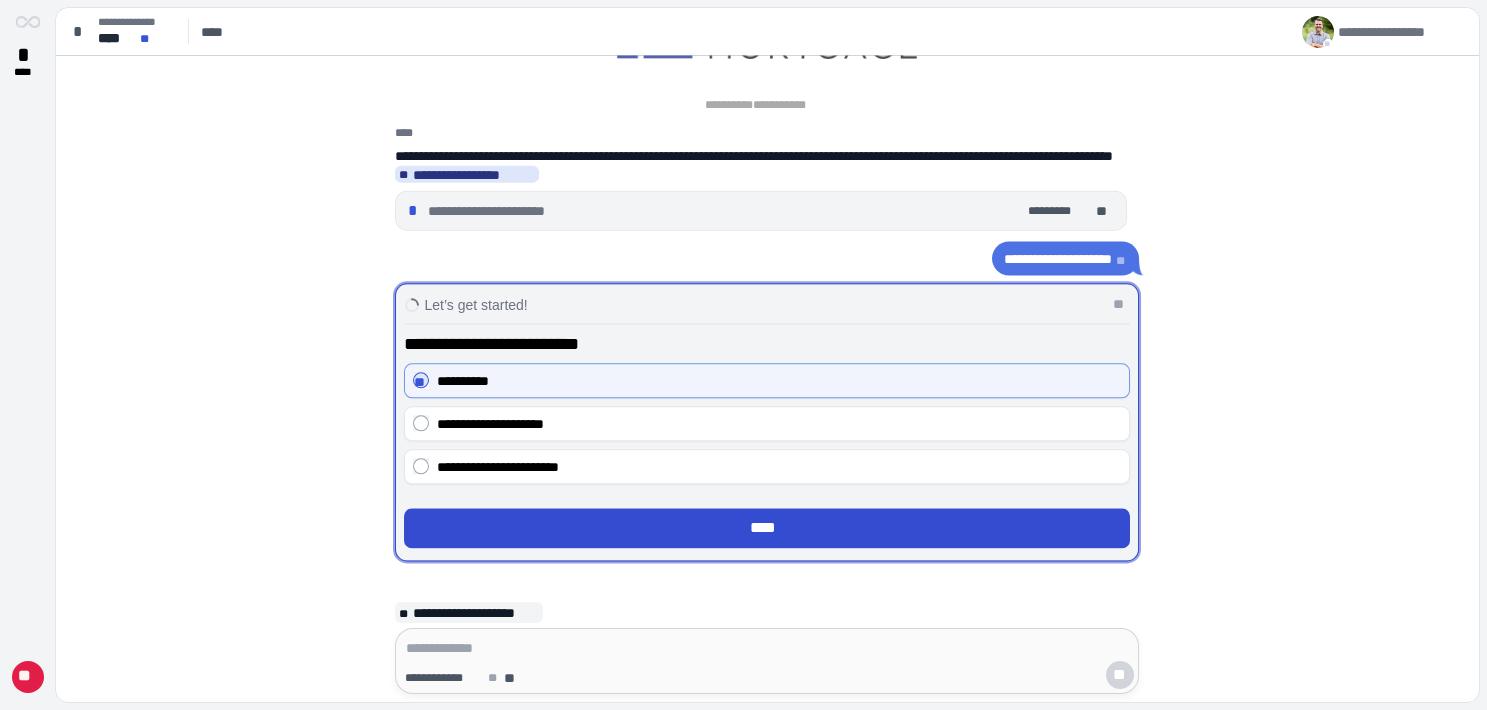 click on "****" at bounding box center [767, 529] 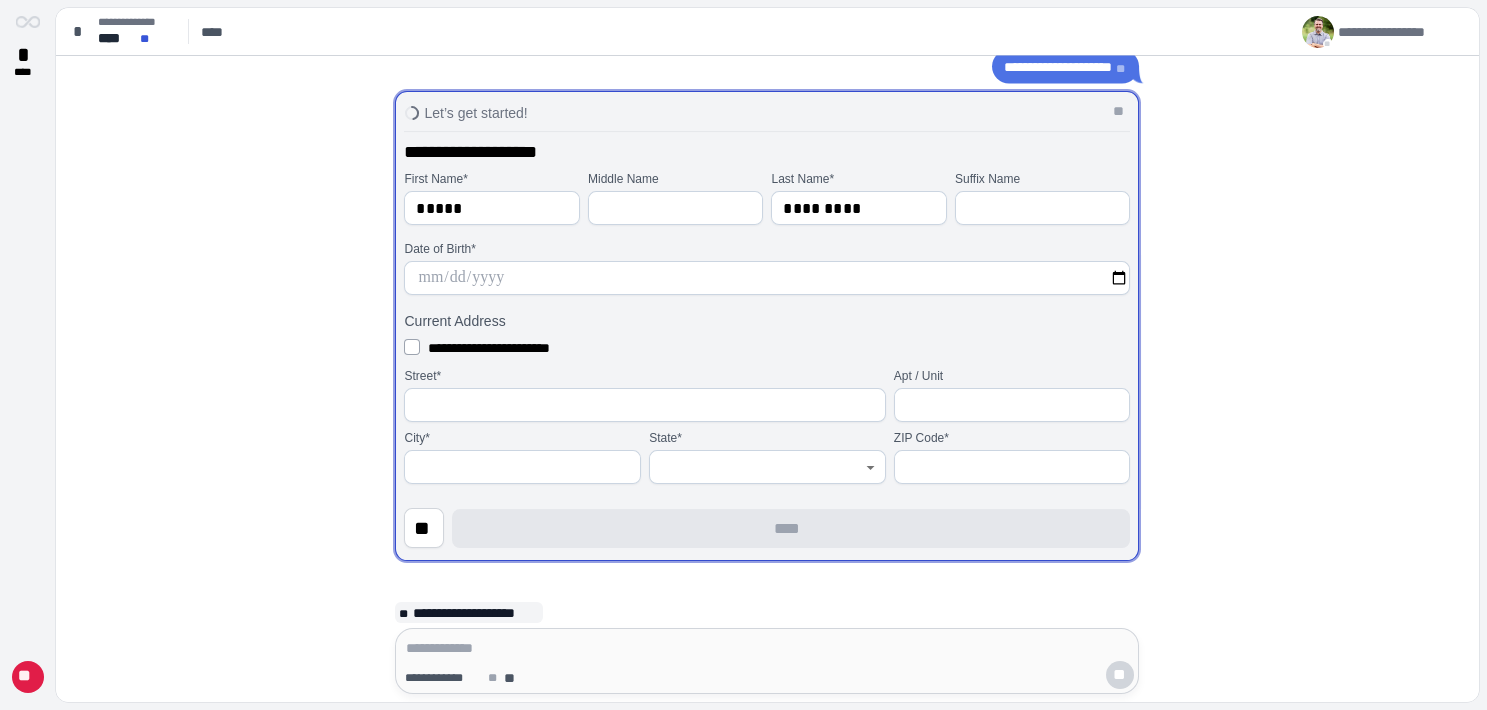 click at bounding box center [767, 279] 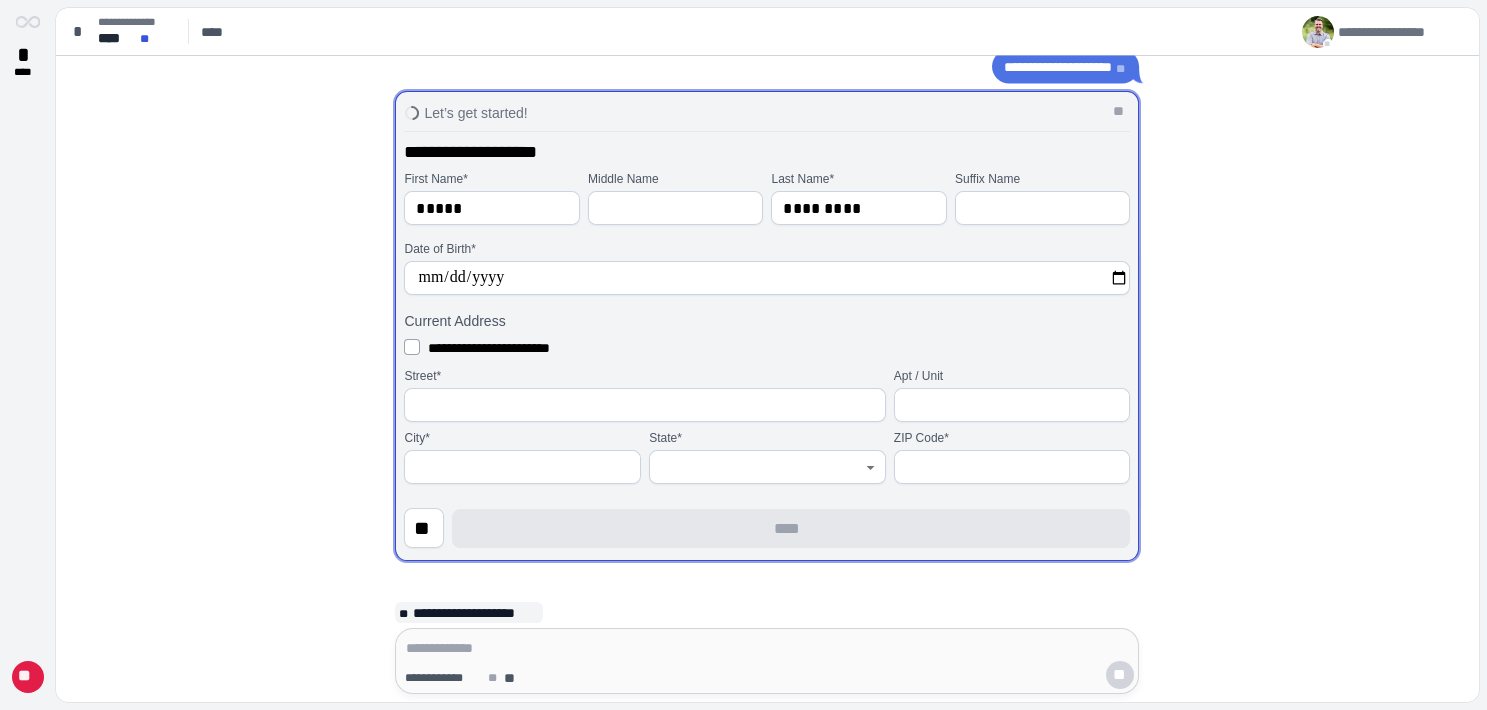 type on "**********" 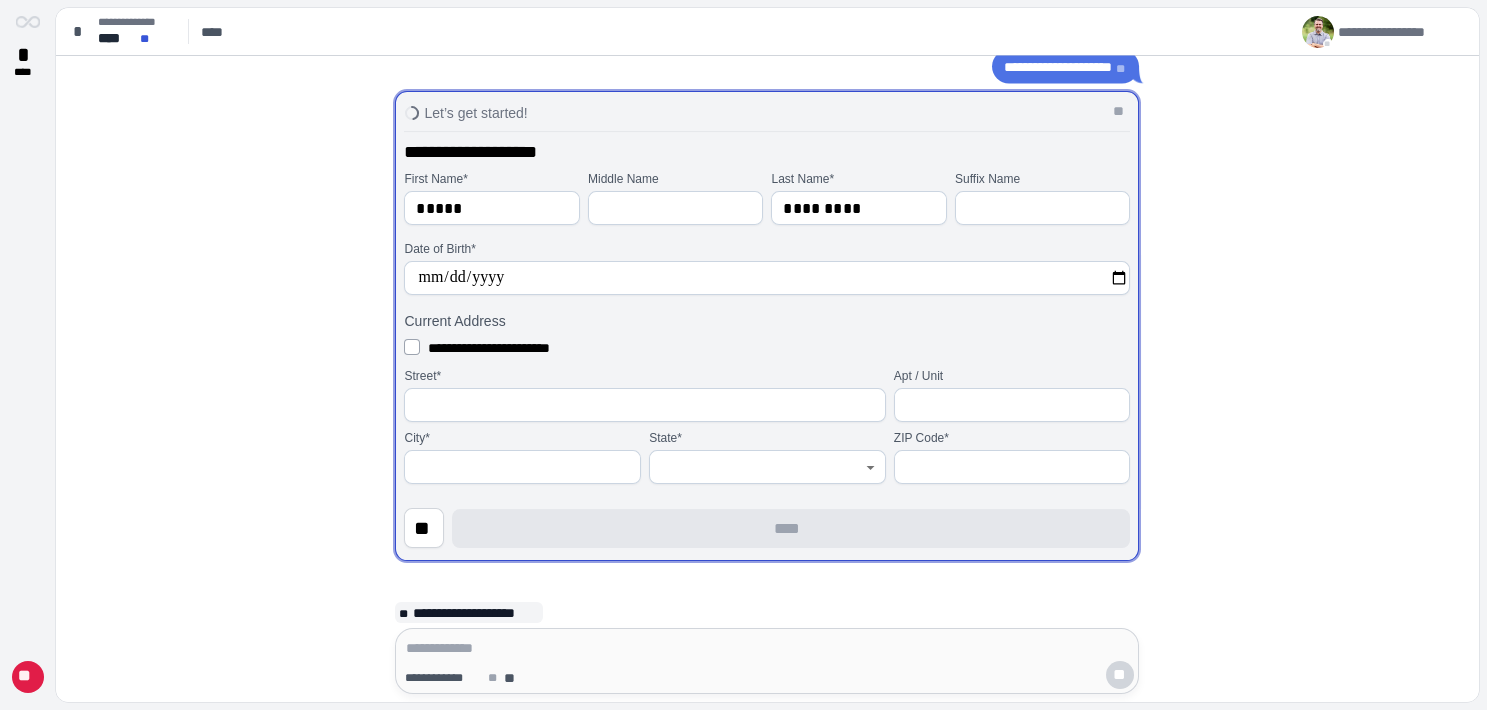 type on "**********" 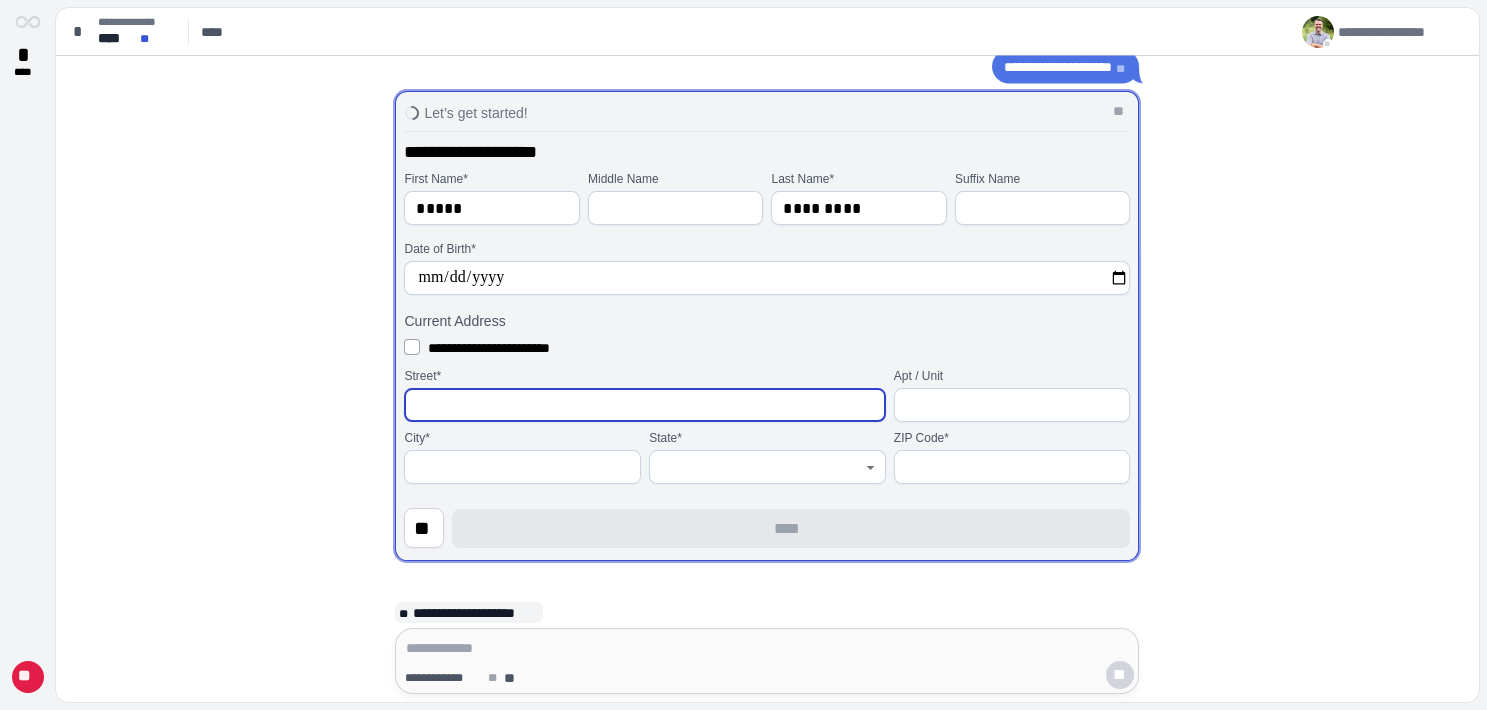 click at bounding box center [644, 406] 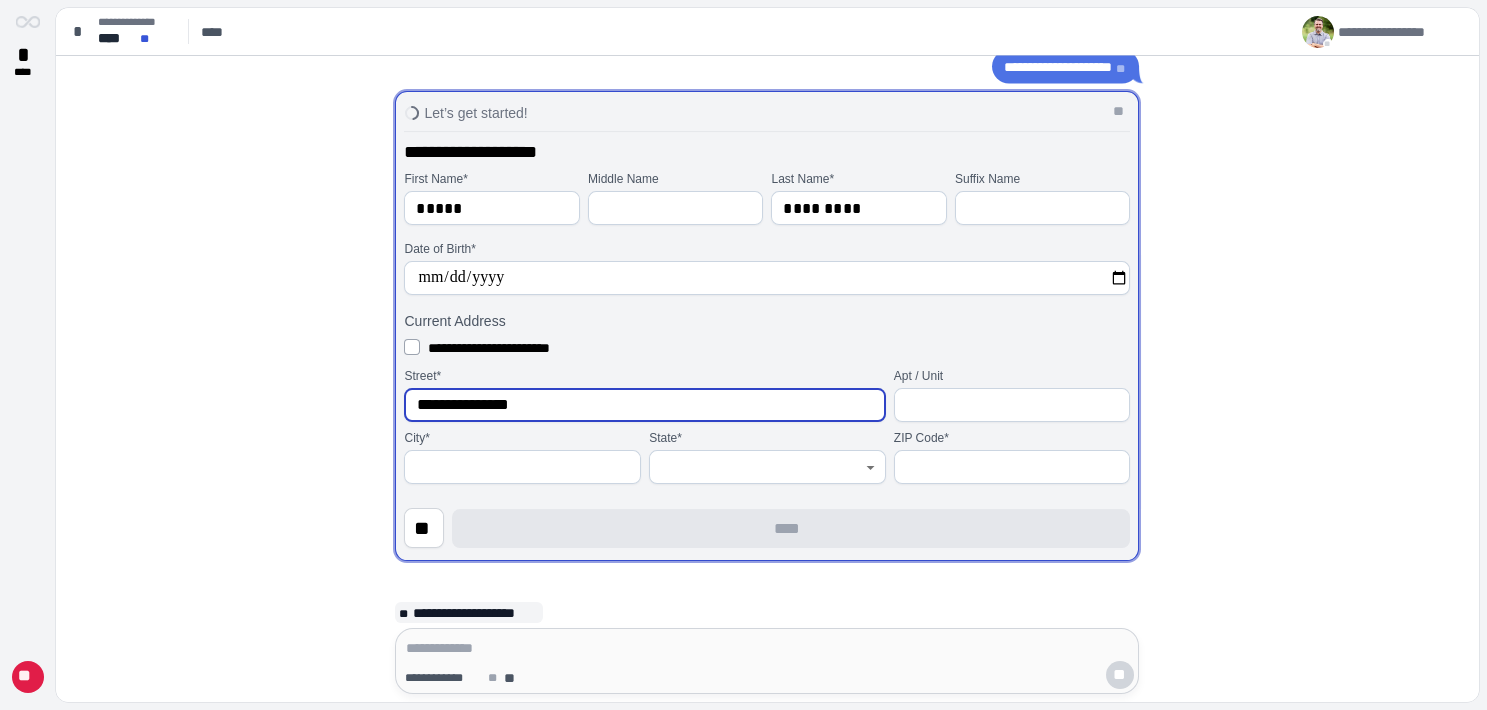 type on "**********" 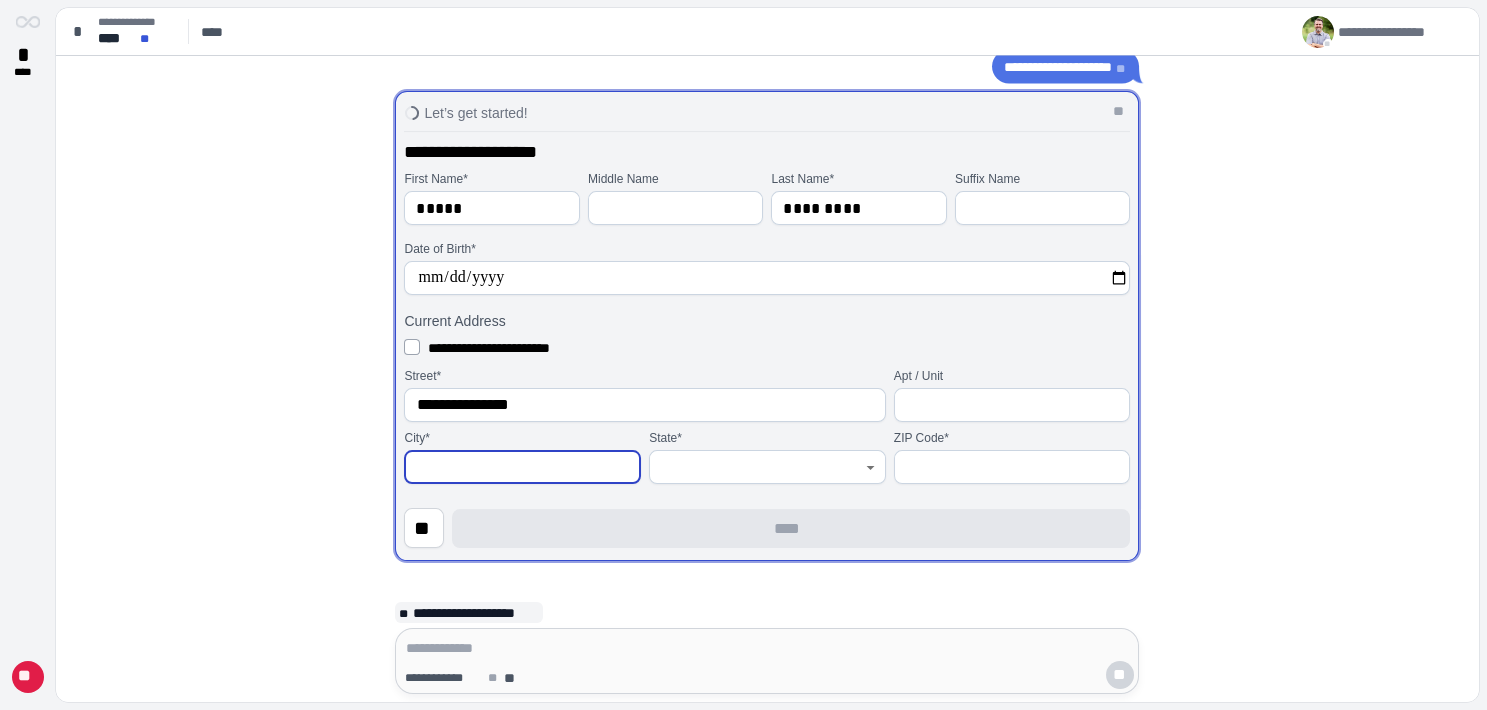 click at bounding box center (522, 468) 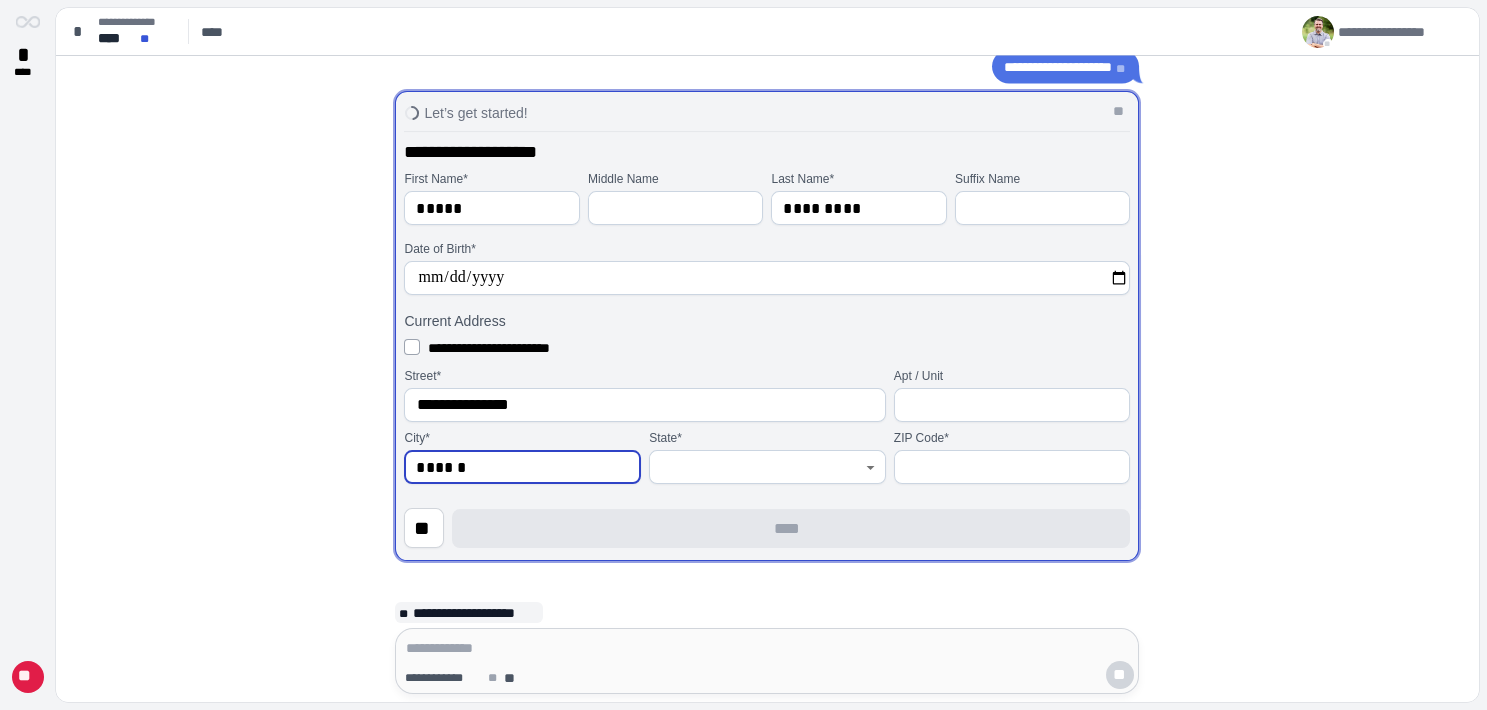 click at bounding box center (756, 468) 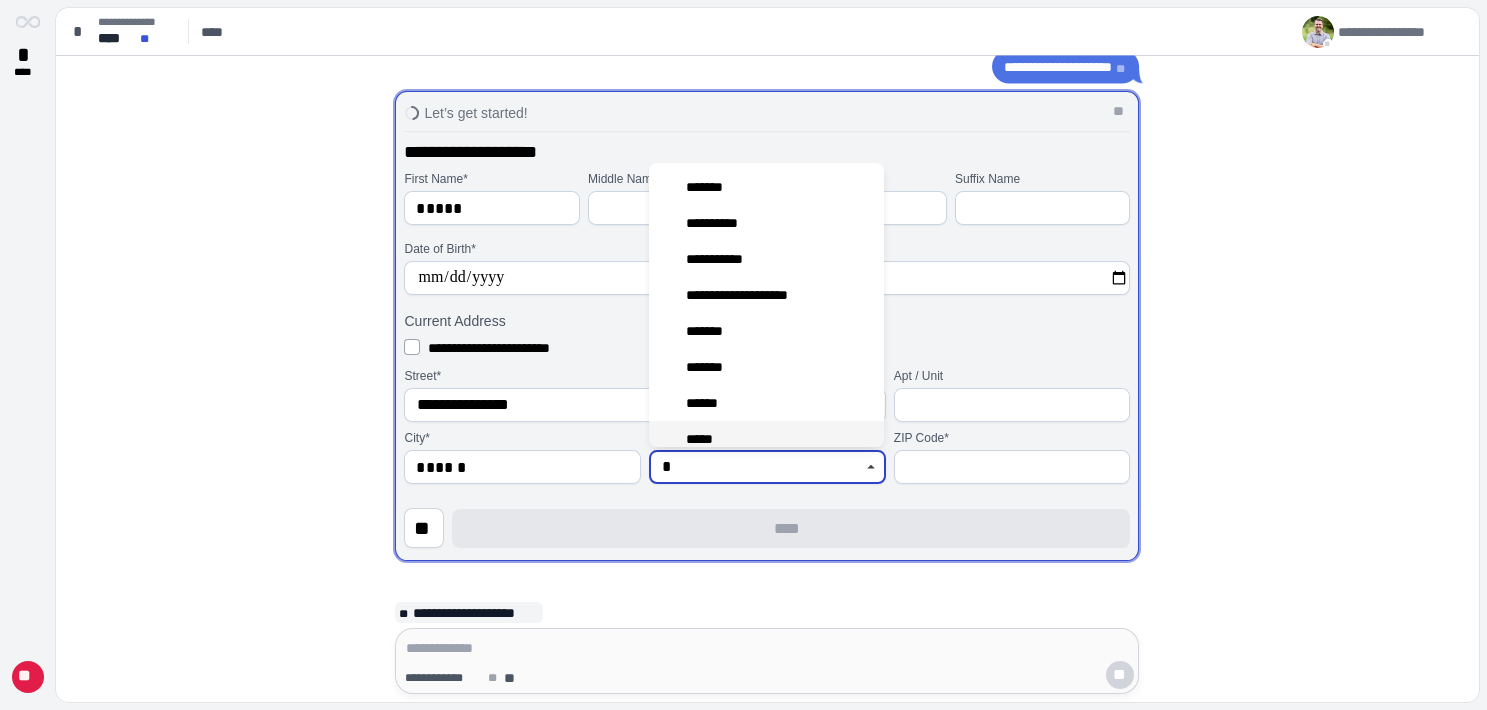 click on "*****" at bounding box center (703, 439) 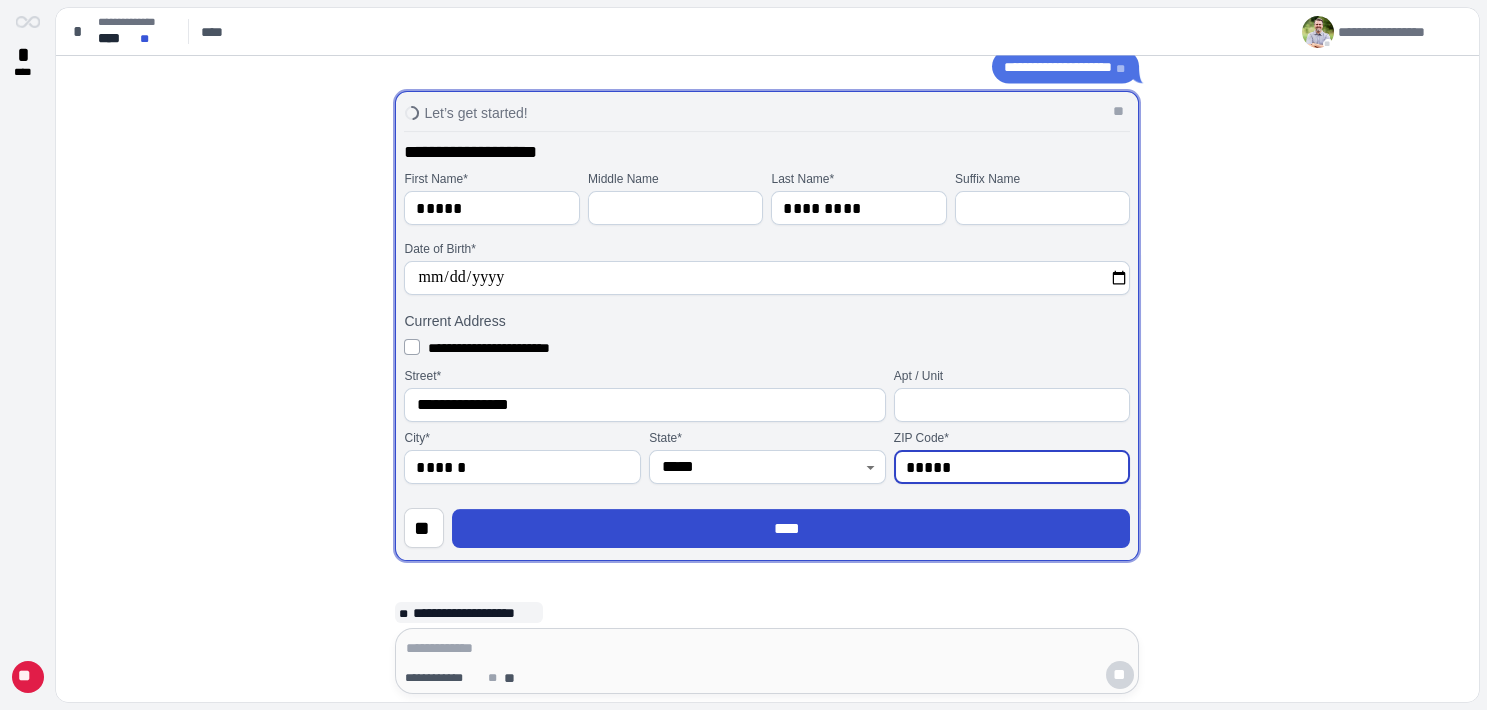type on "*****" 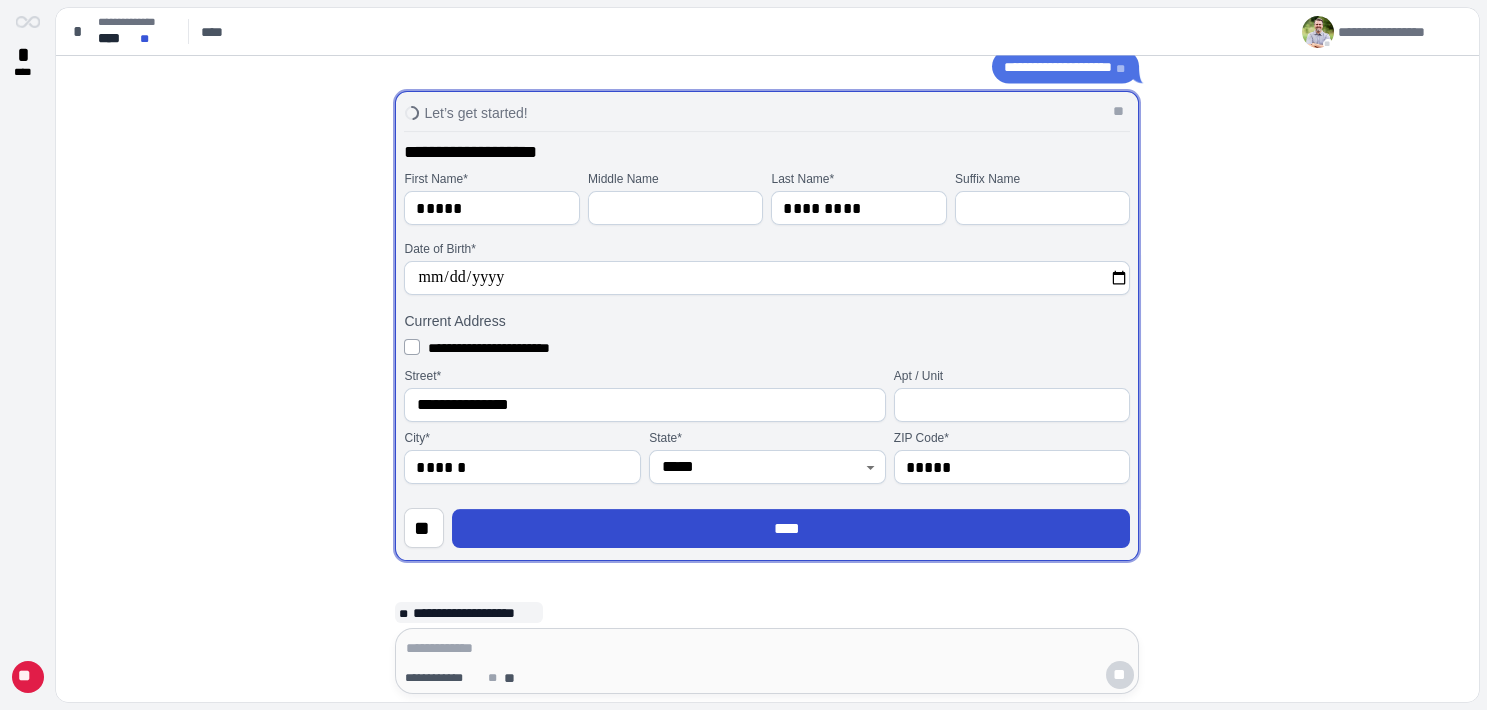 click on "****" at bounding box center (791, 529) 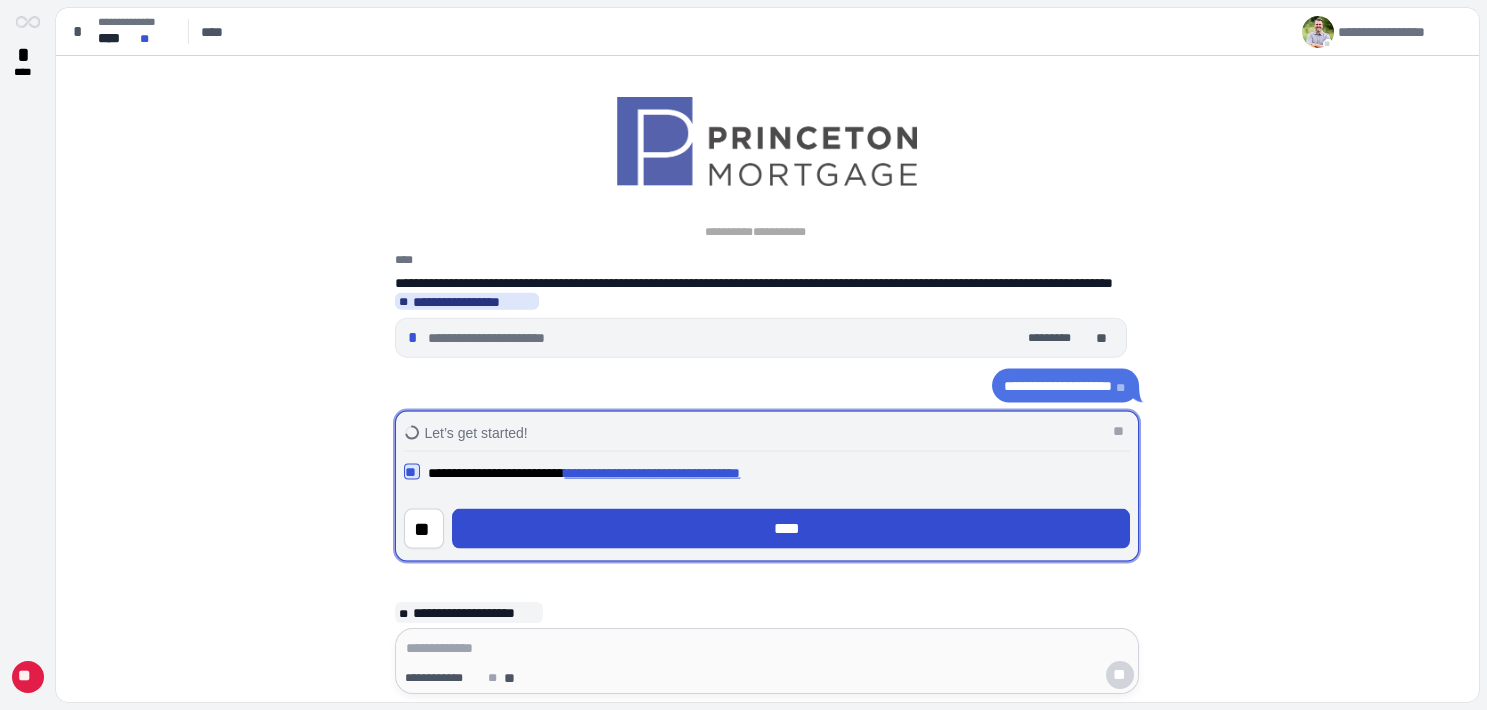 click on "****" at bounding box center (791, 529) 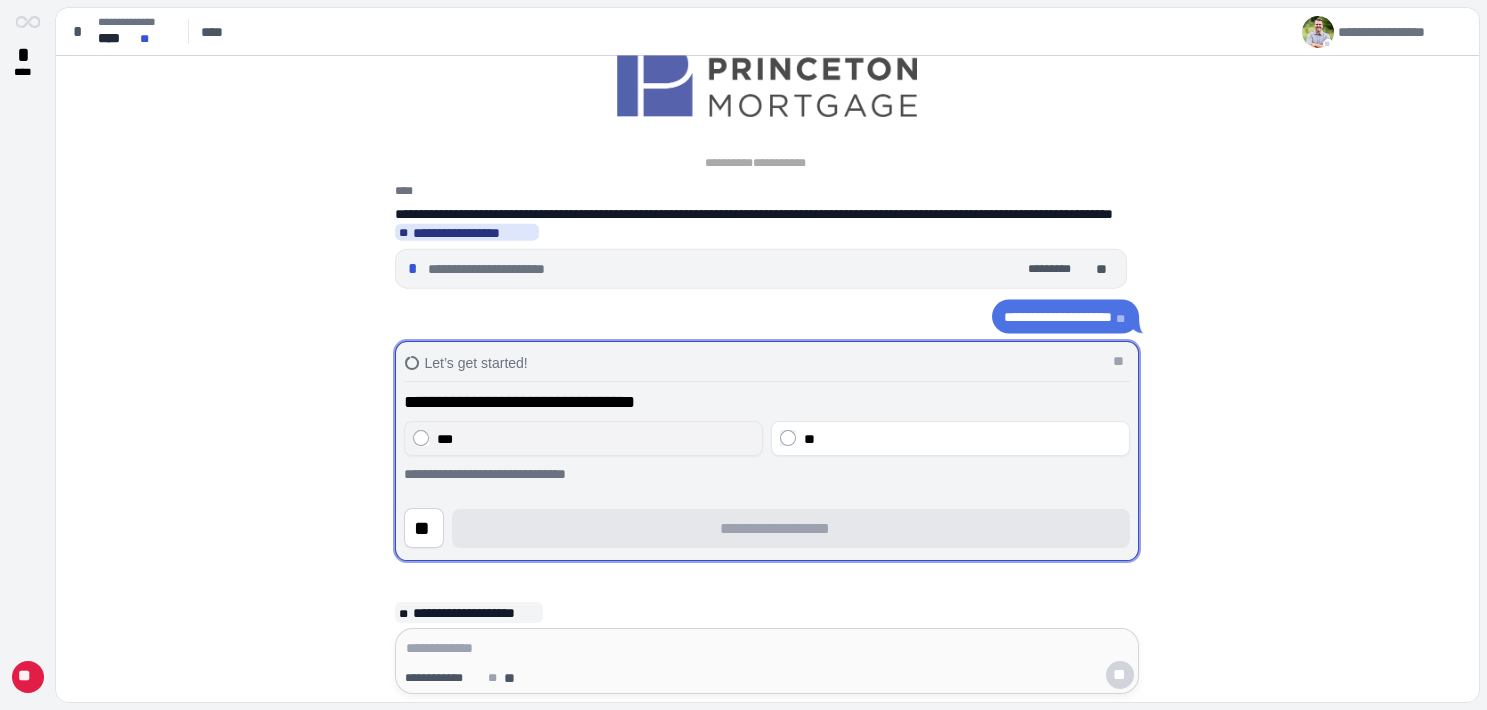 click on "***" at bounding box center [595, 439] 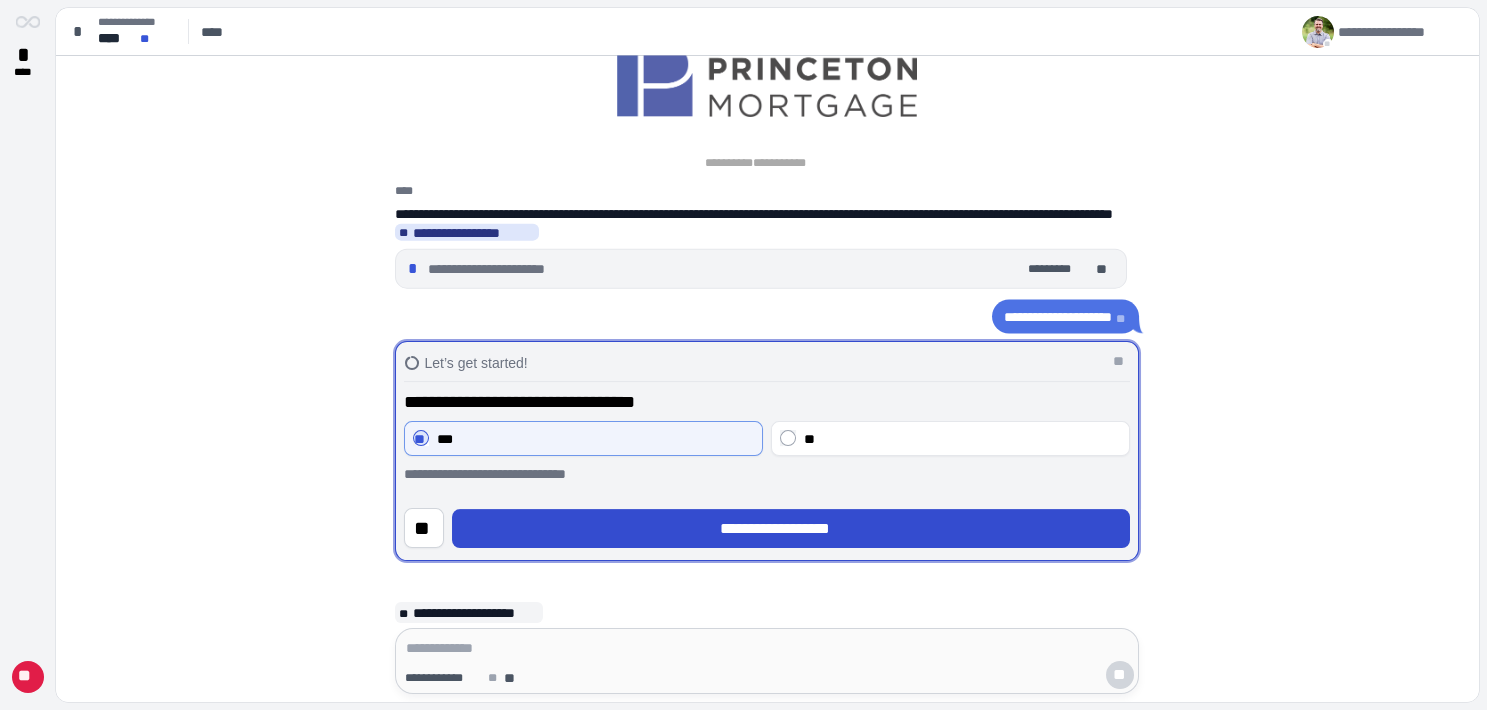 click on "**********" at bounding box center (791, 529) 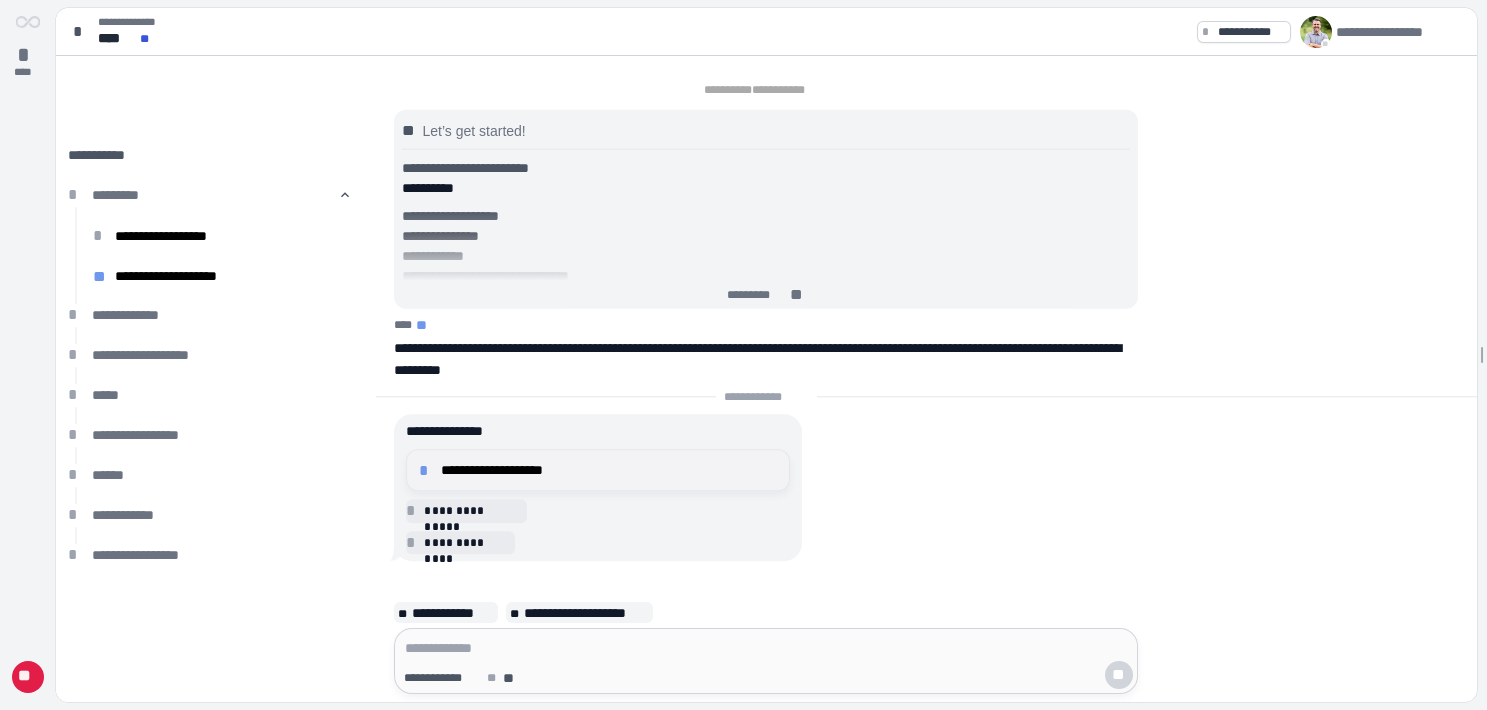 click on "**********" at bounding box center [609, 470] 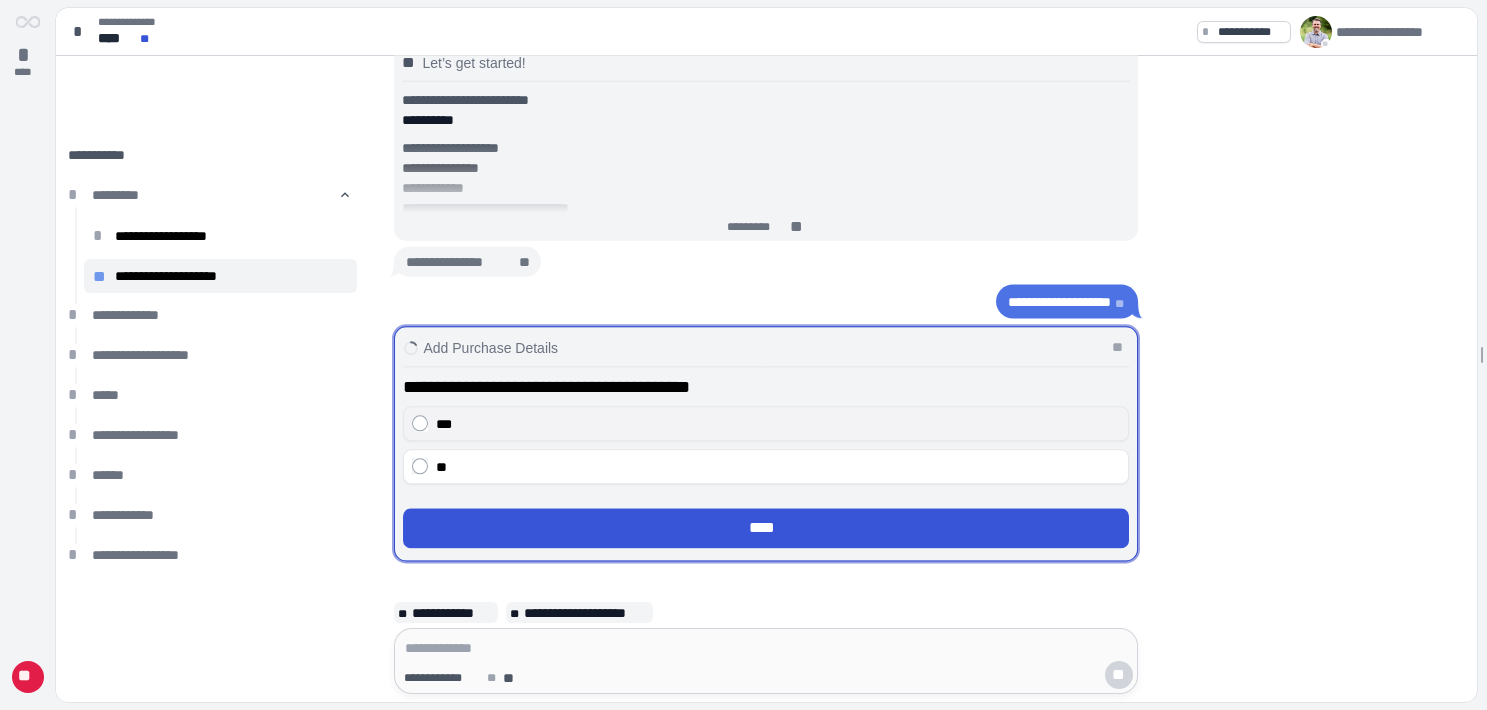 click on "***" at bounding box center (444, 424) 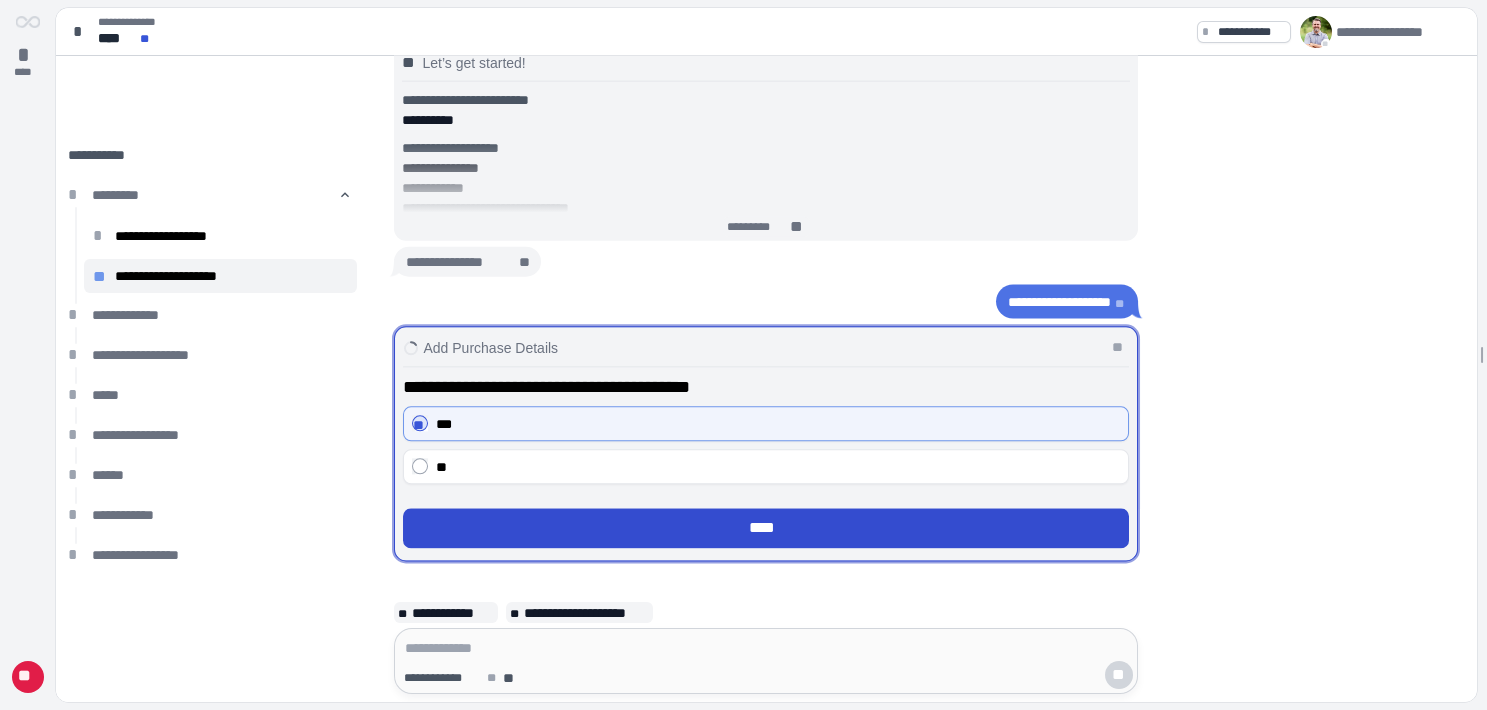 click on "****" at bounding box center (766, 529) 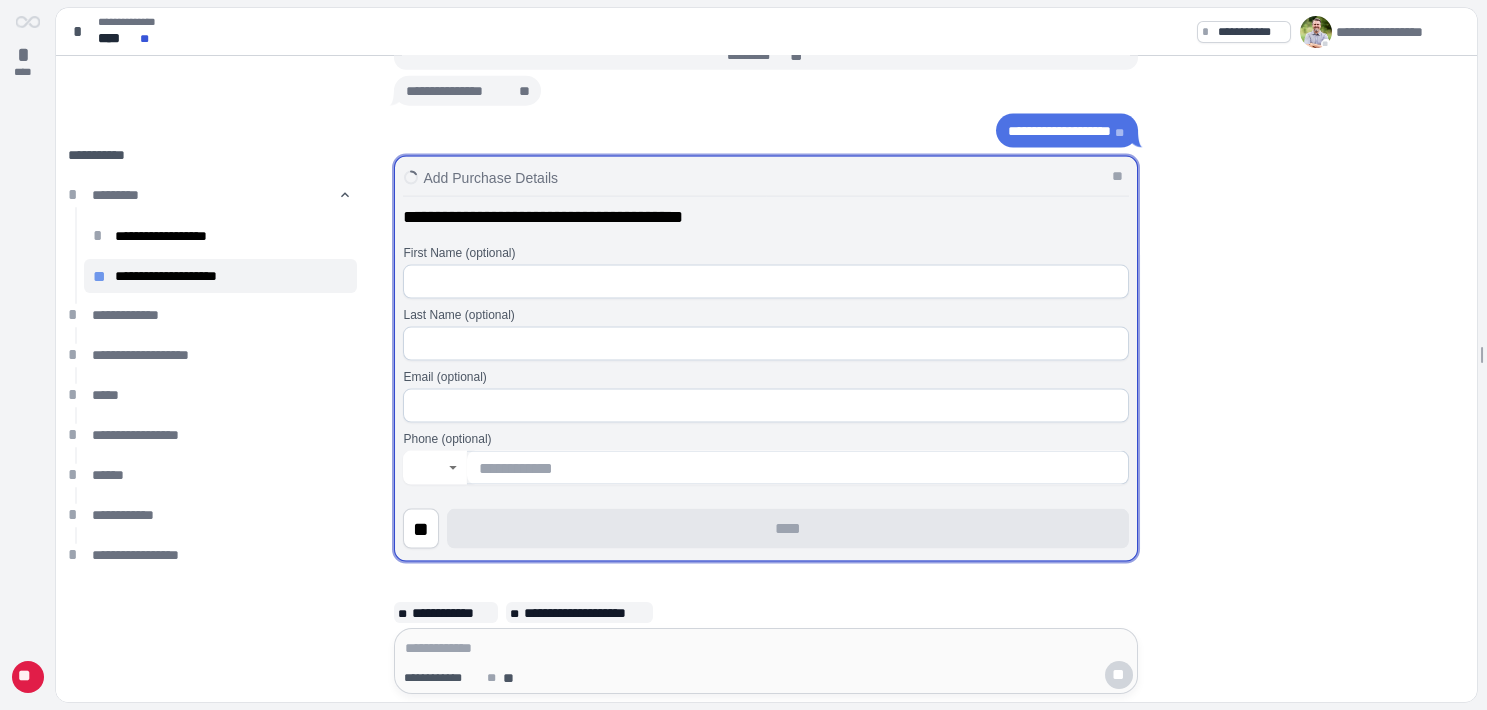 type on "**" 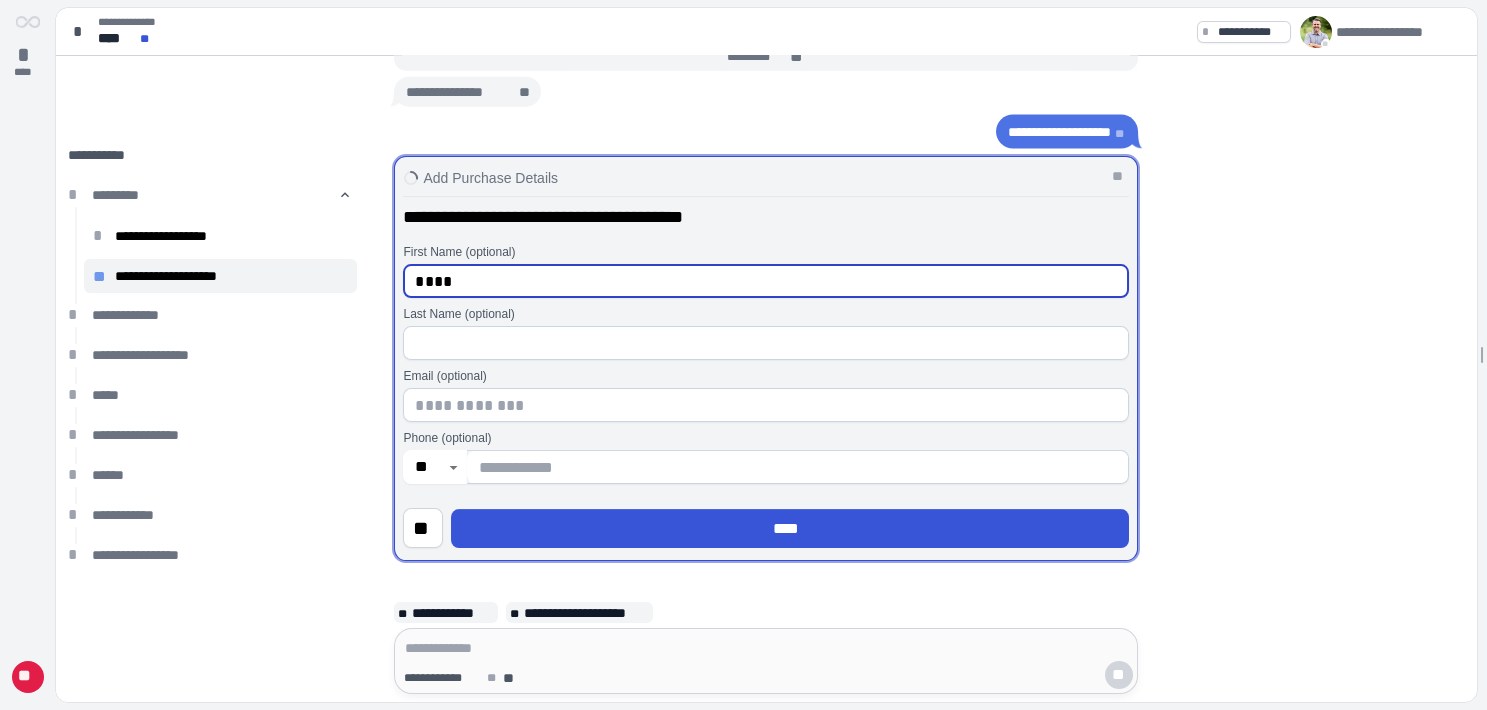 type on "****" 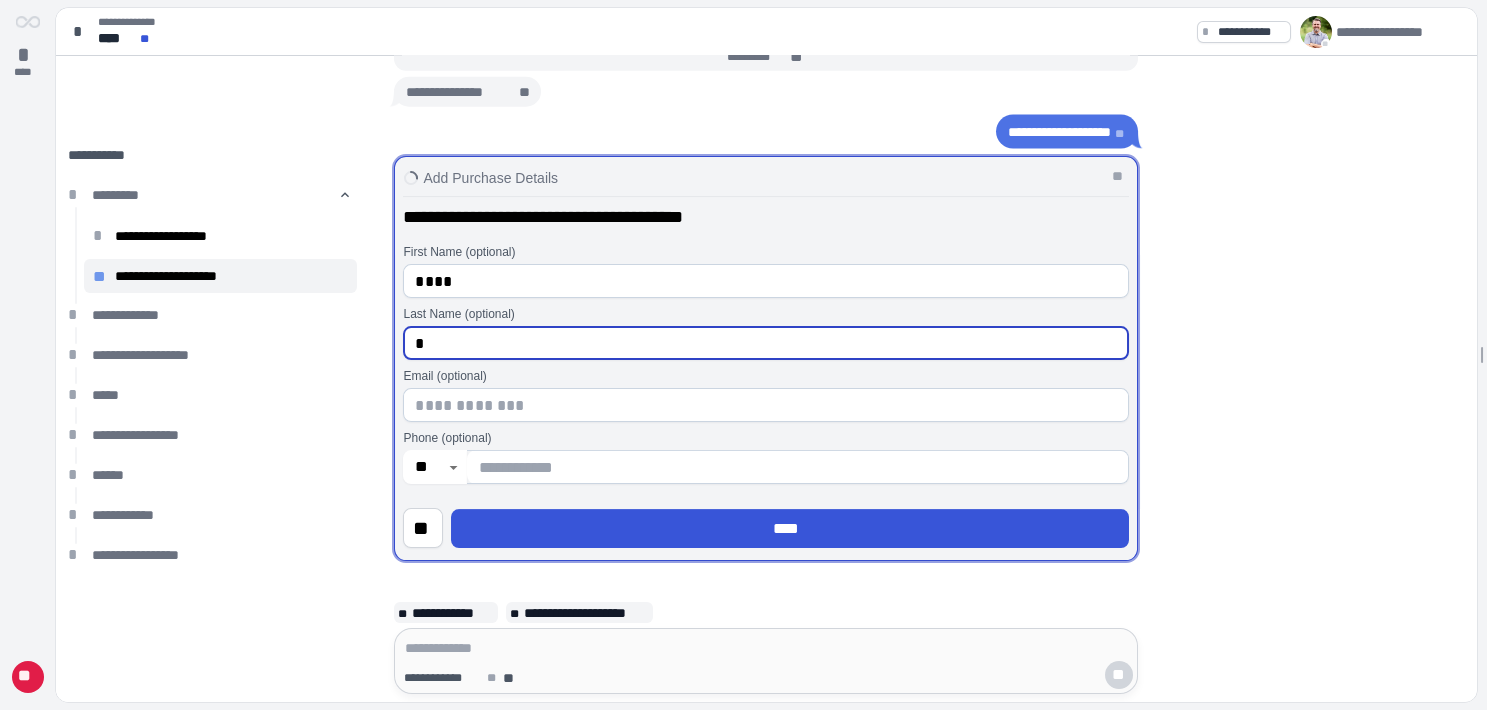 click on "*" at bounding box center [766, 344] 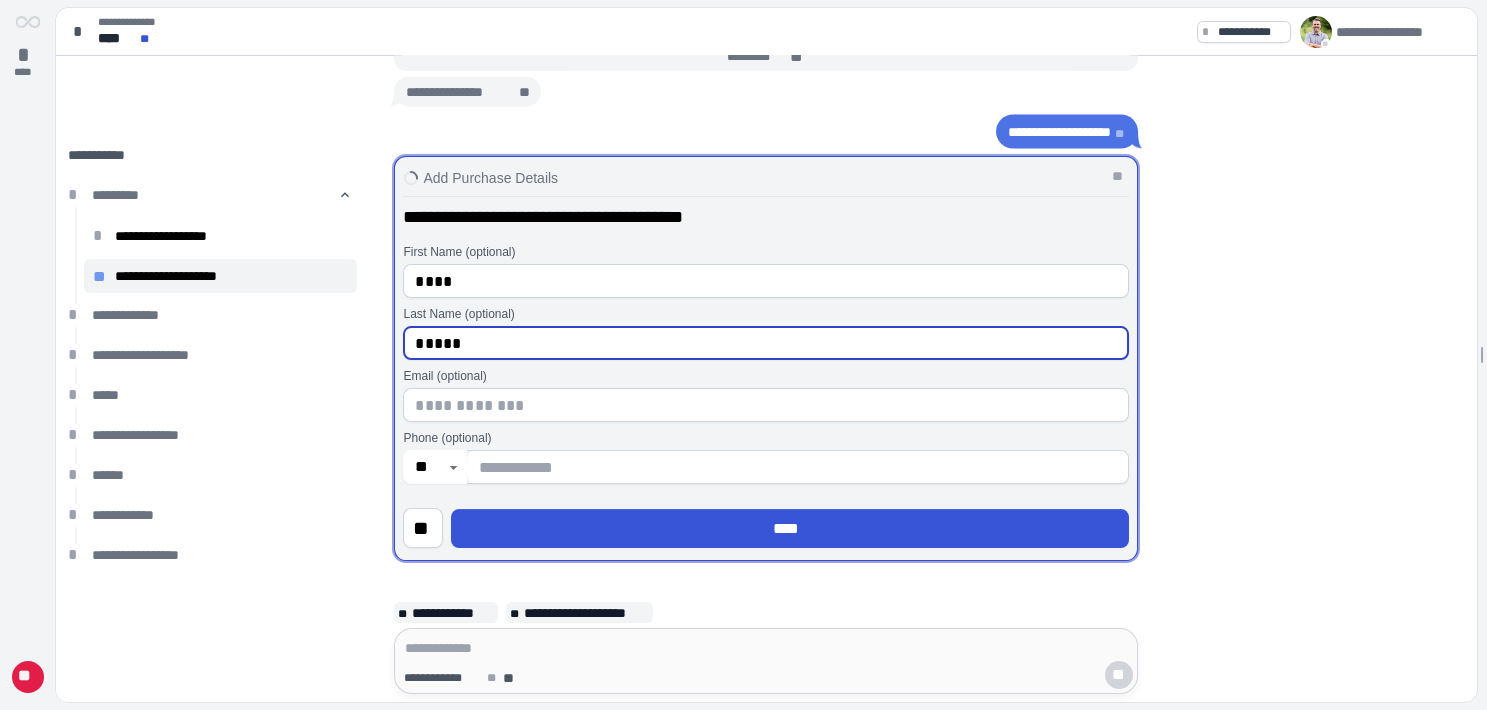 type on "*****" 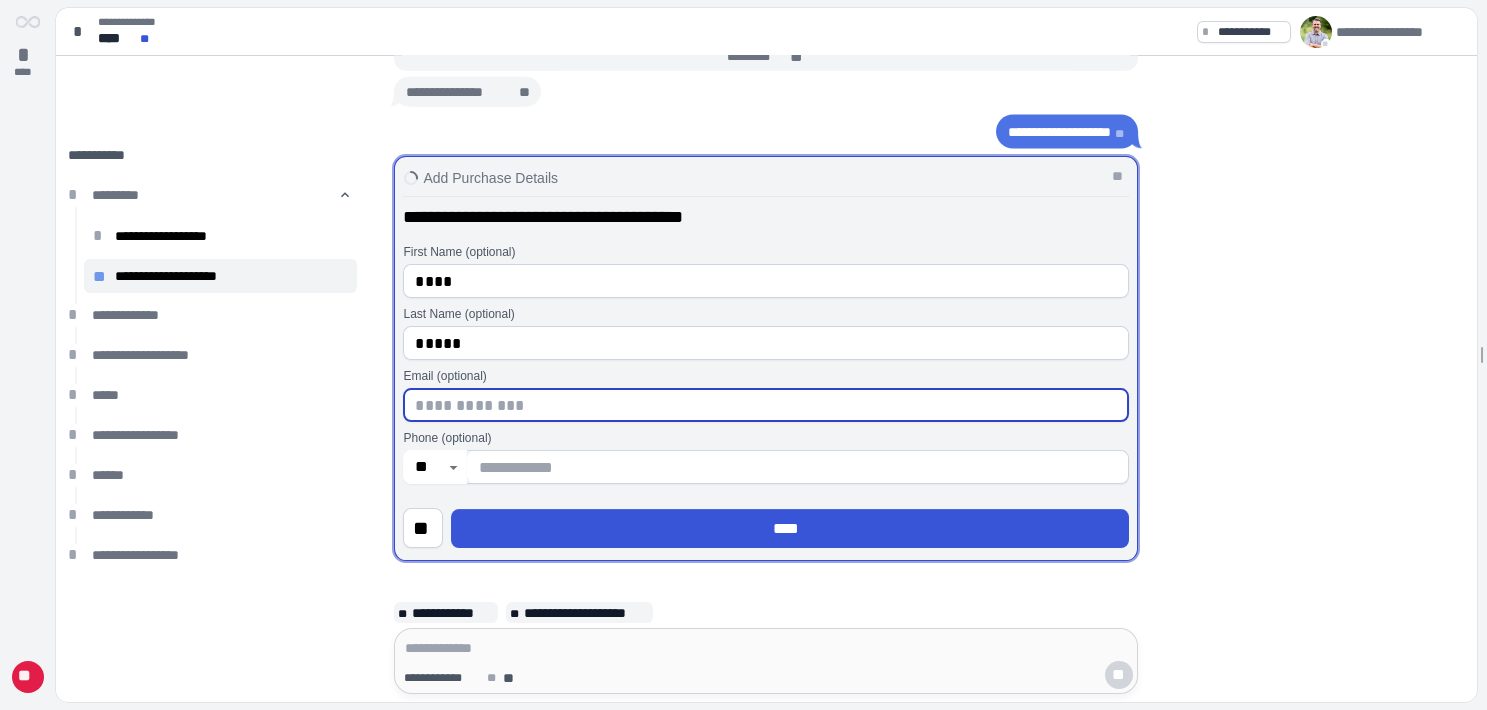 click at bounding box center (798, 464) 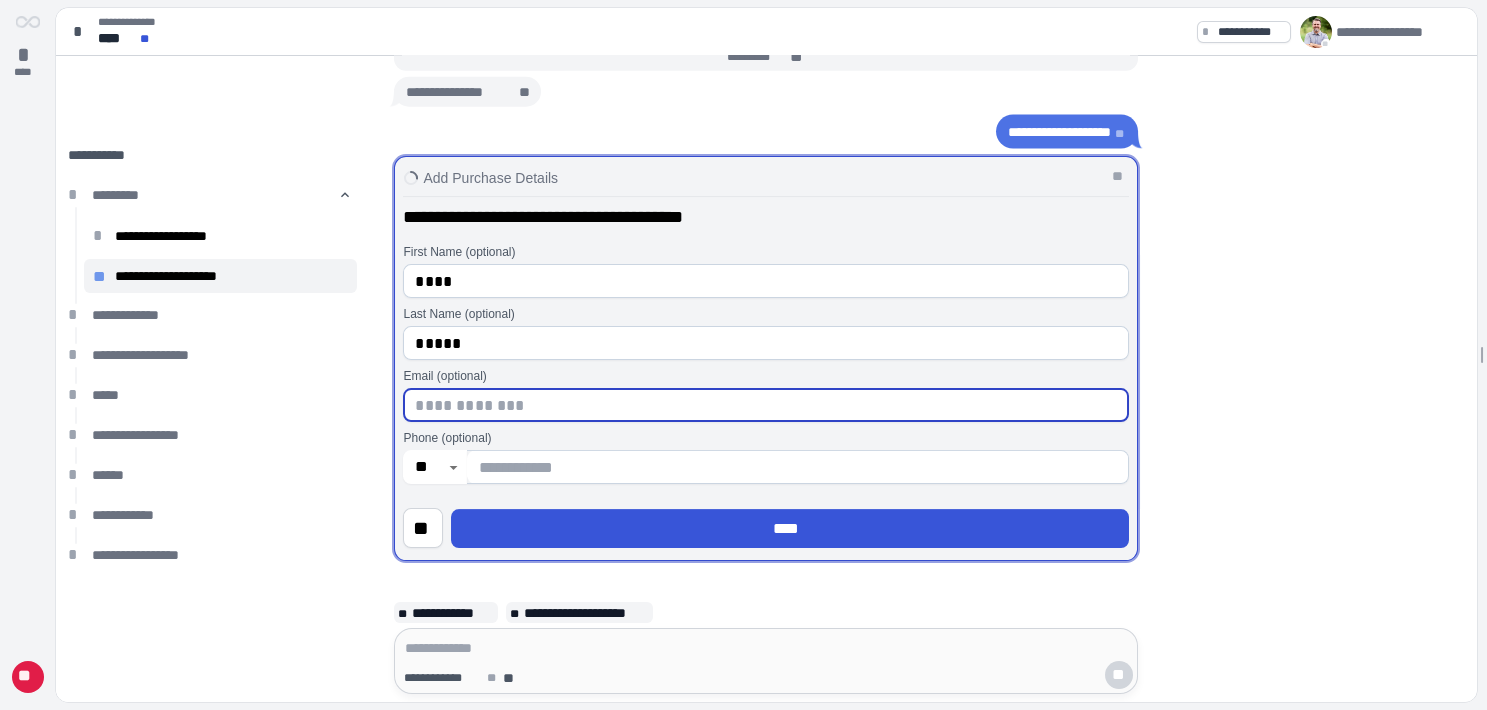 click at bounding box center [766, 406] 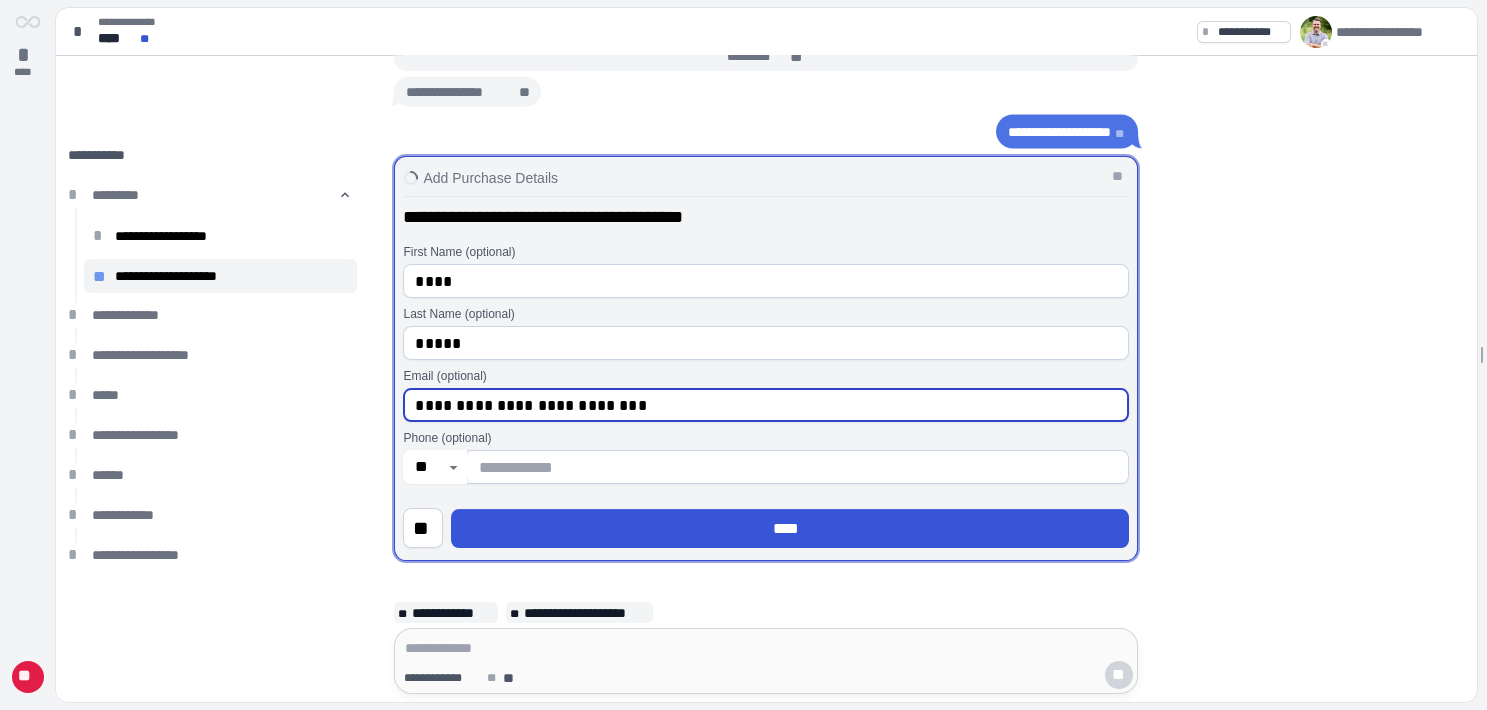 click on "**********" at bounding box center (766, 406) 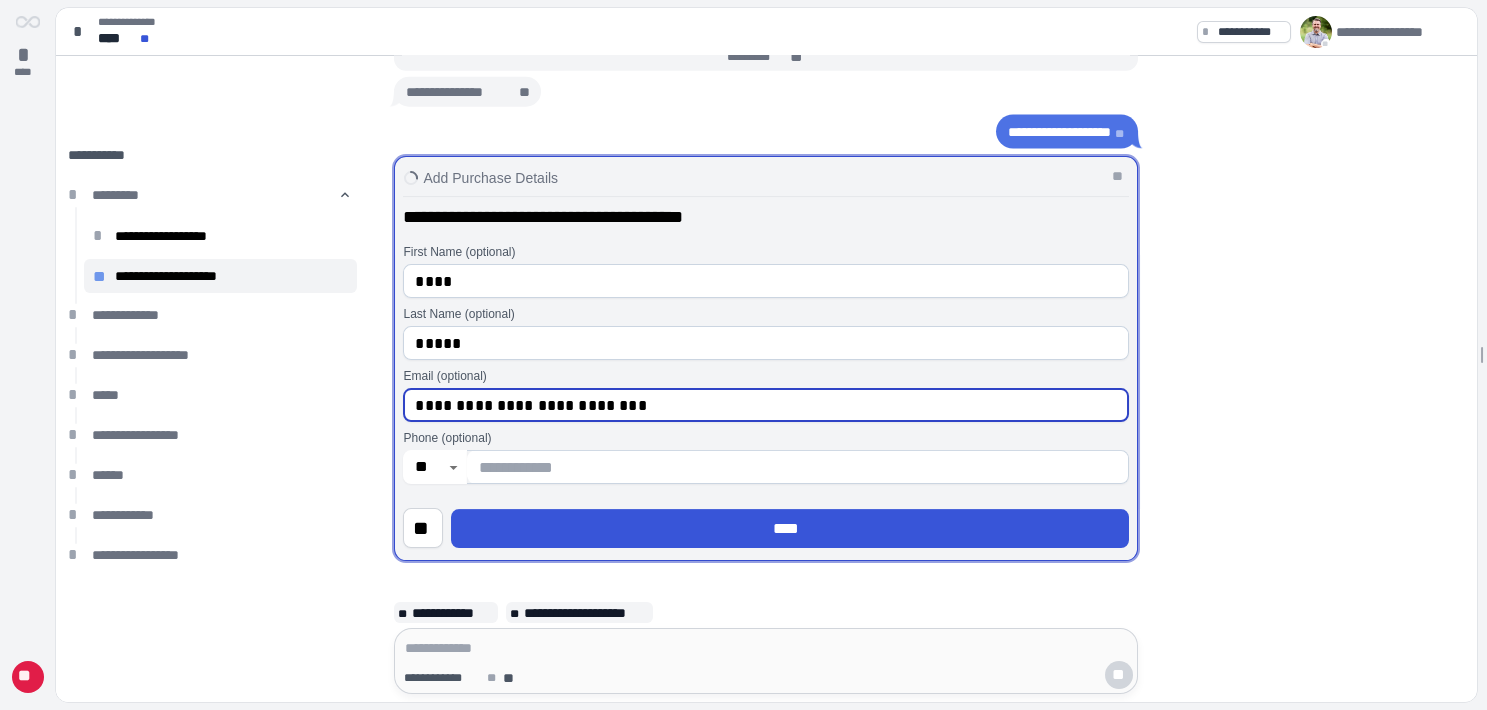 click on "**********" at bounding box center (766, 406) 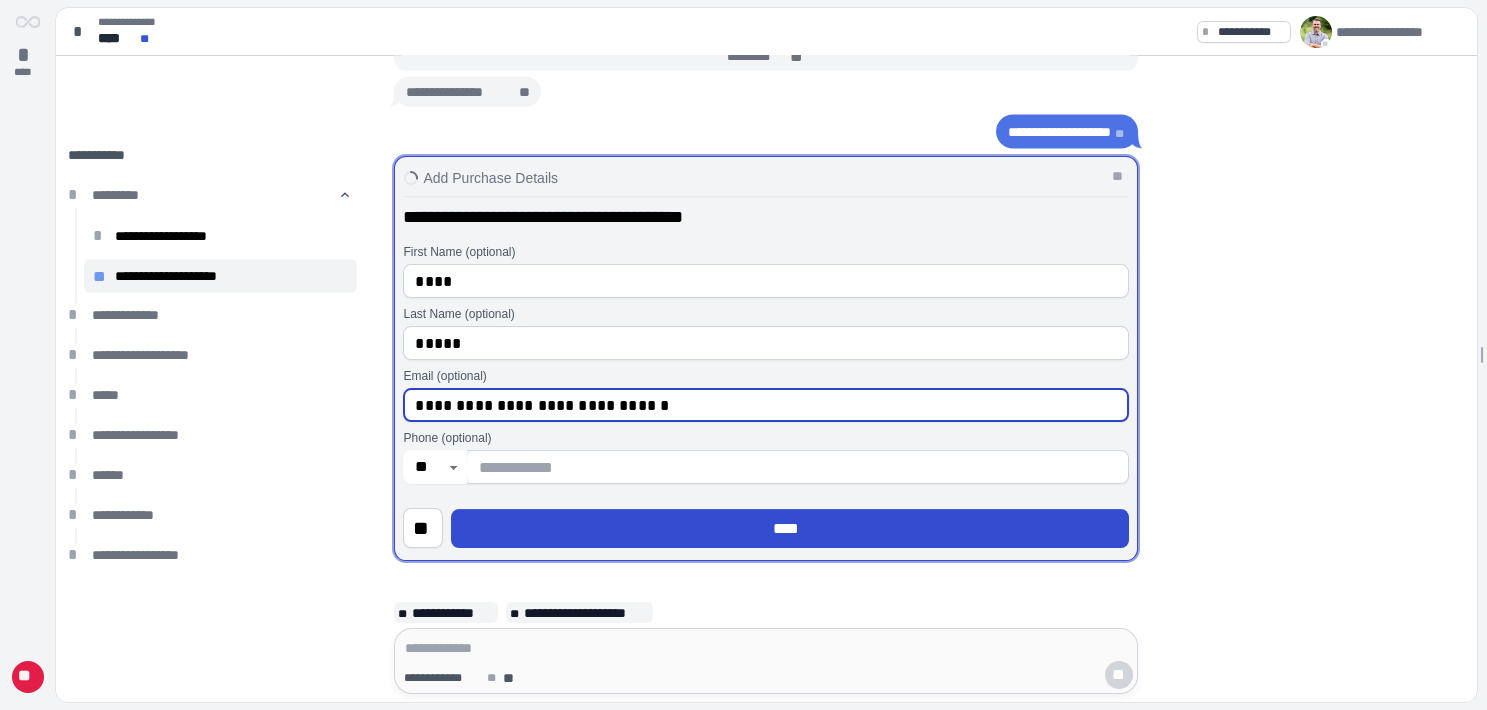 type on "**********" 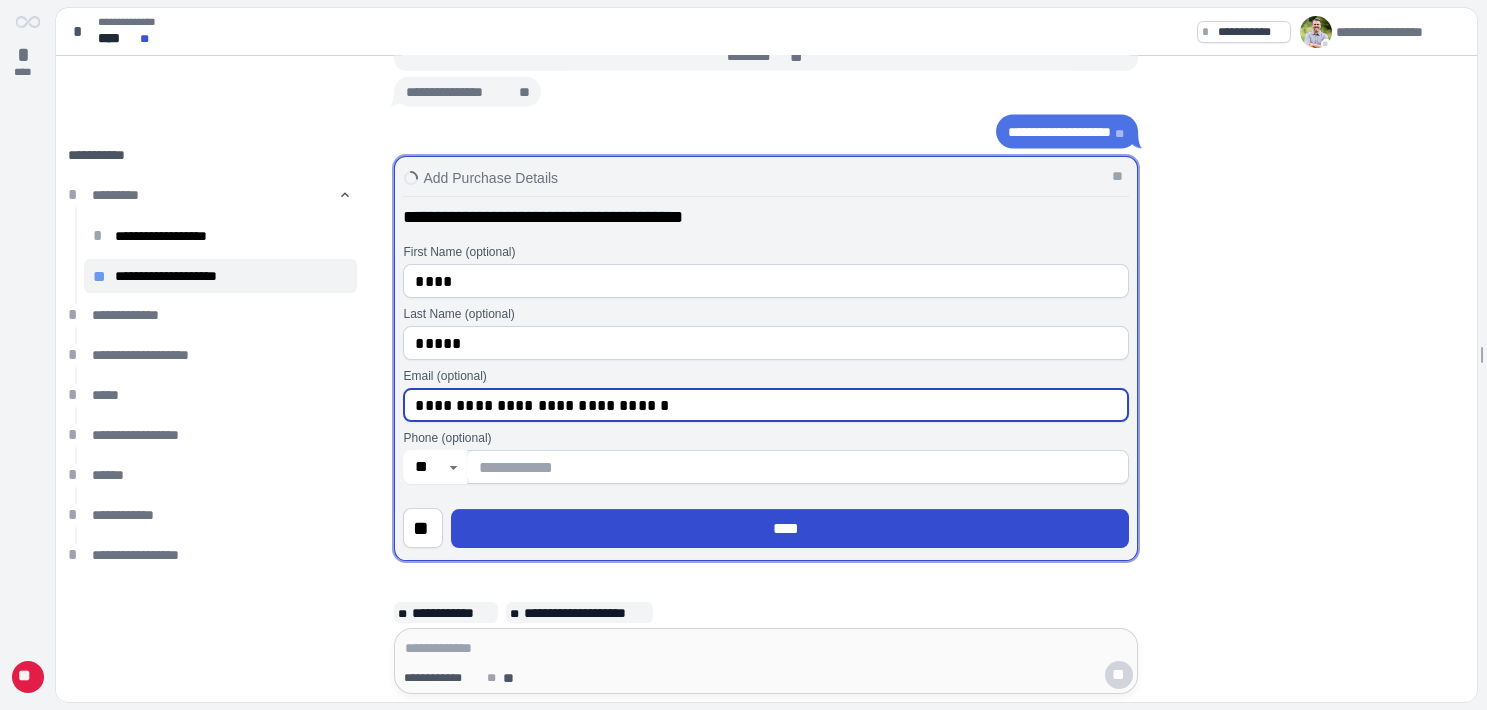 click on "****" at bounding box center (790, 529) 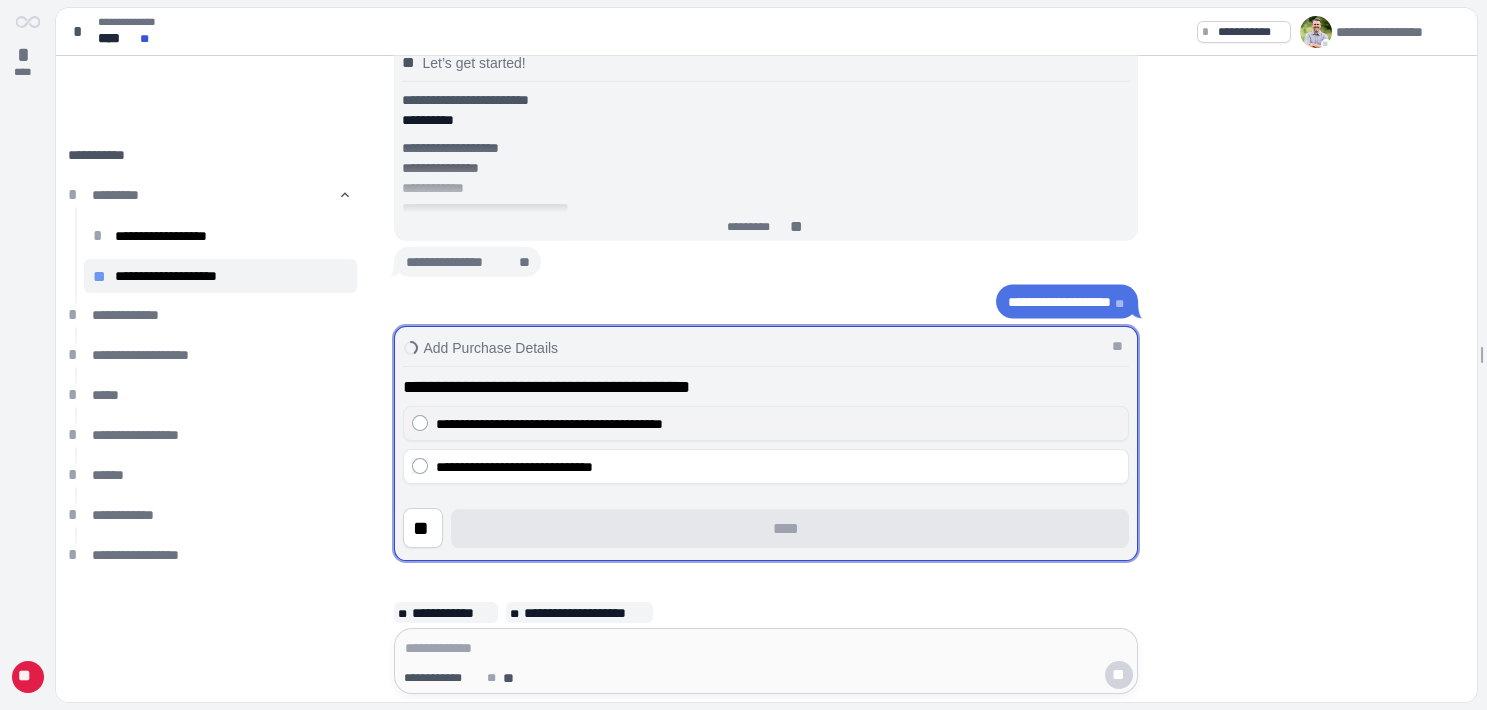 click on "**********" at bounding box center [549, 424] 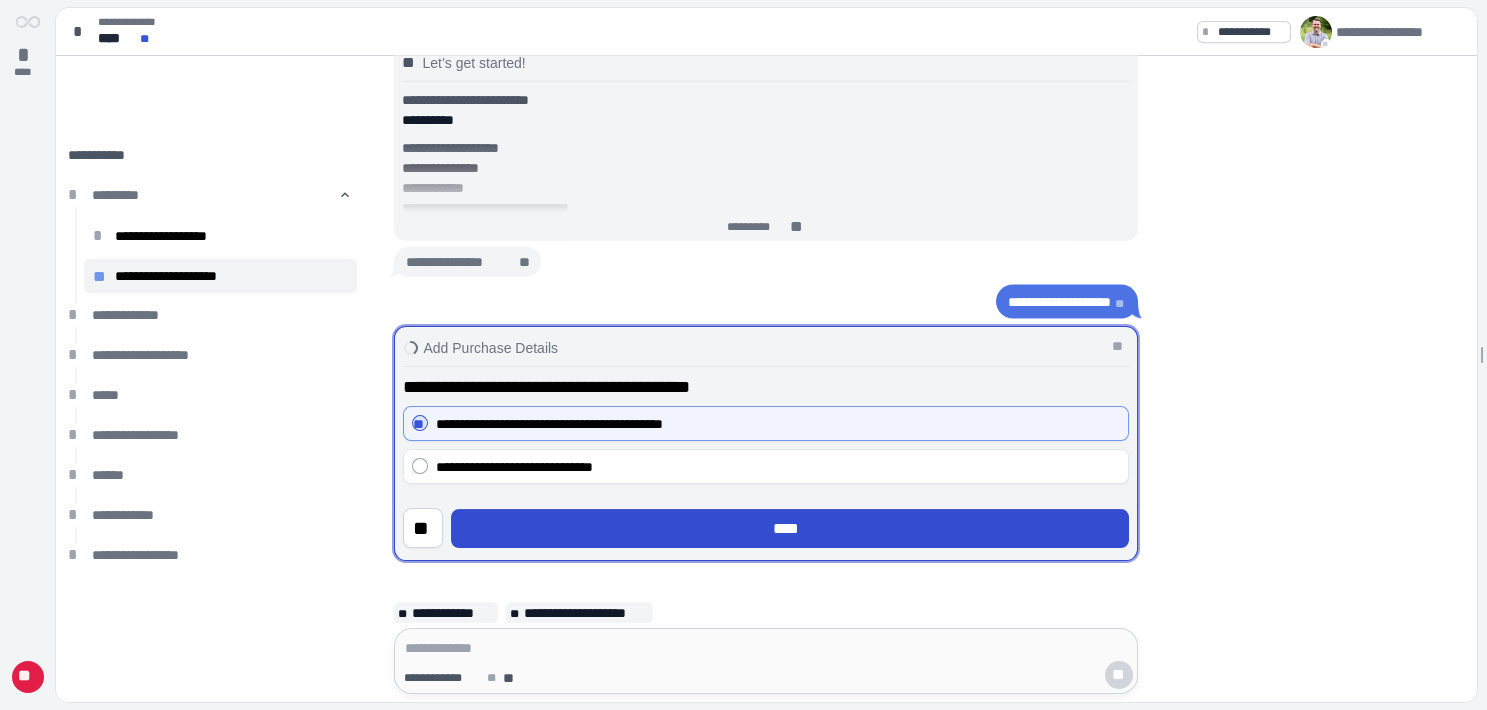 click on "****" at bounding box center [790, 529] 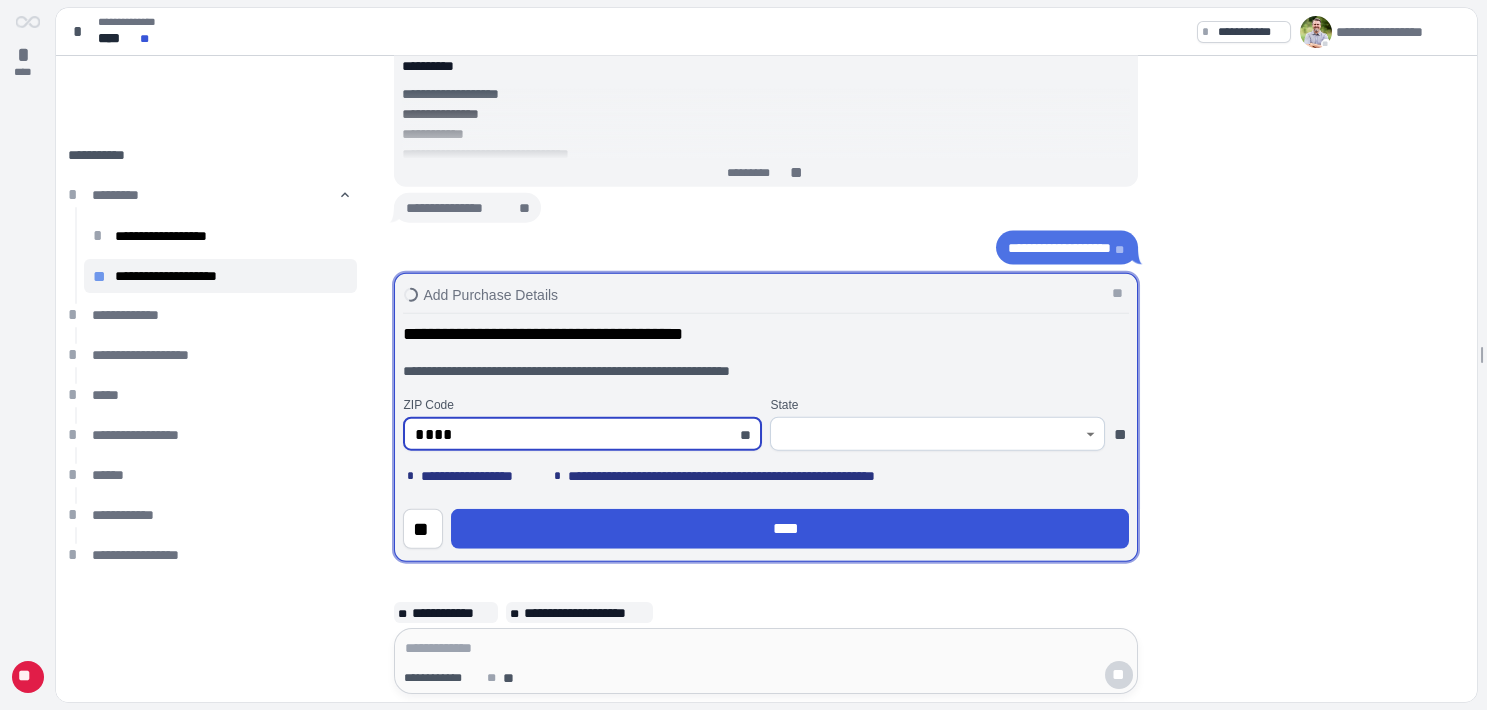type on "*****" 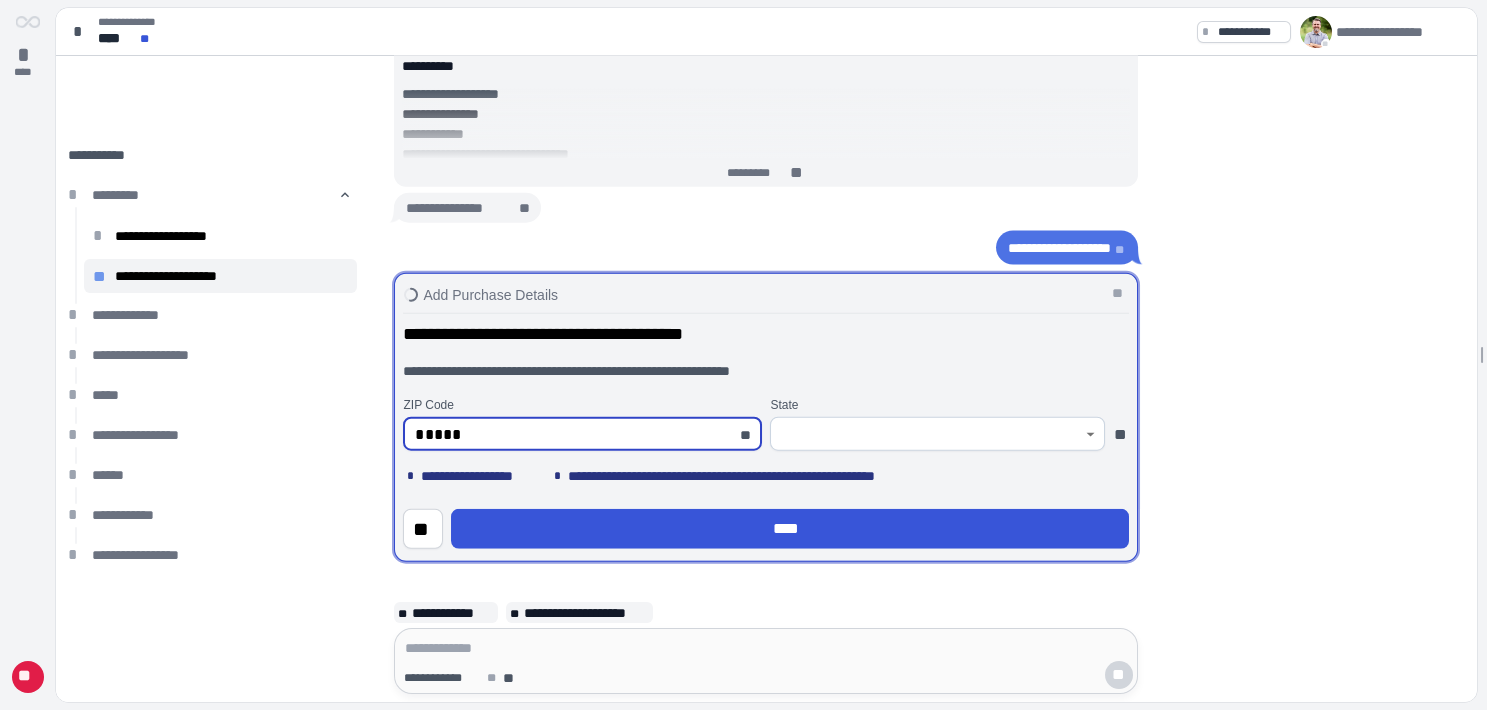 type on "********" 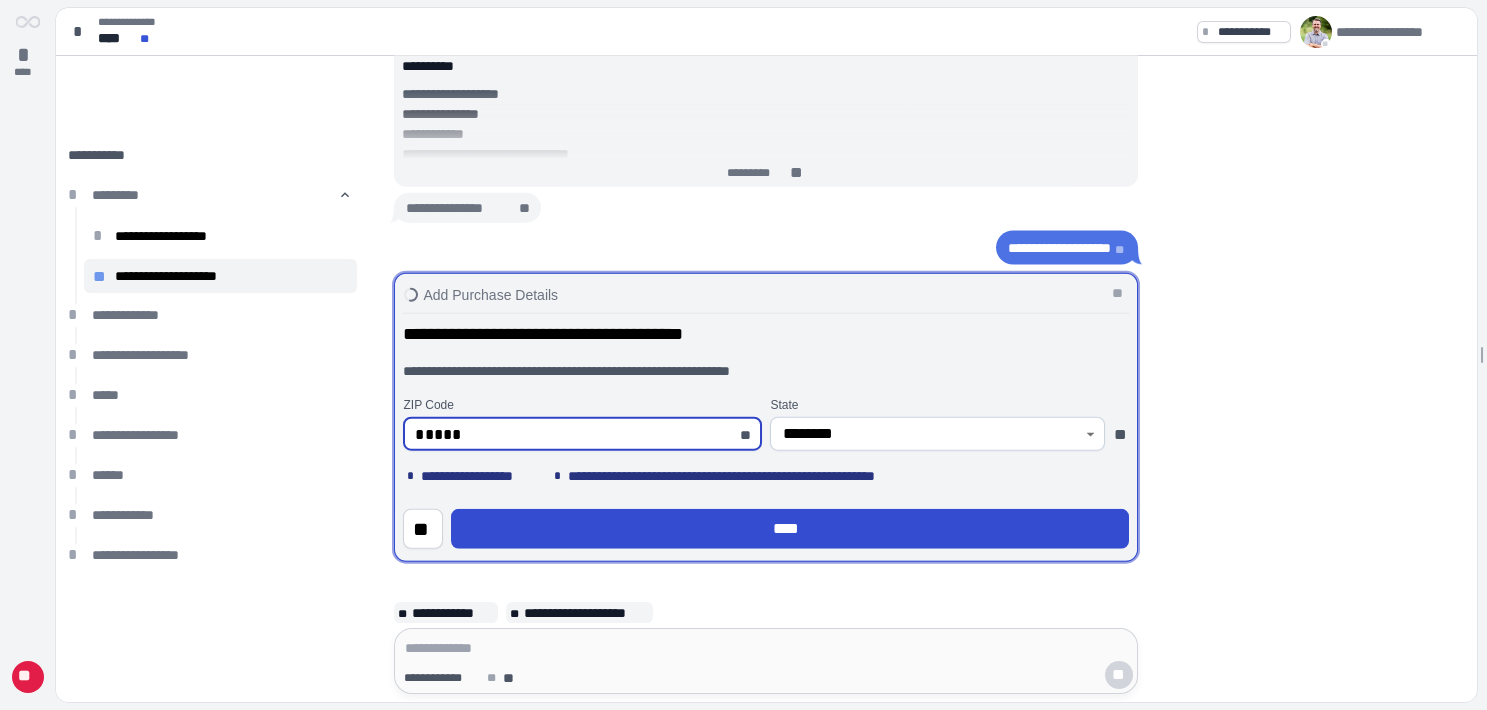 type on "*****" 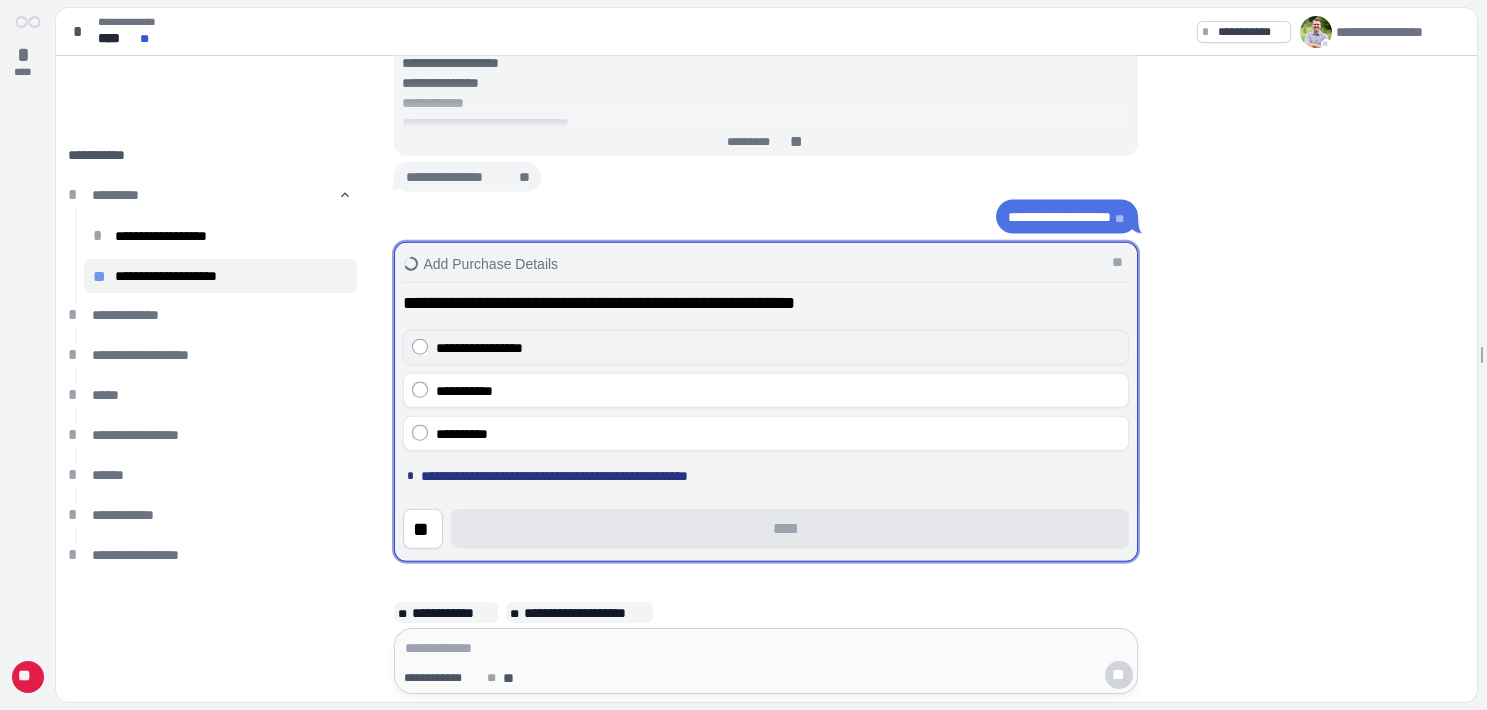 click on "**********" at bounding box center [479, 348] 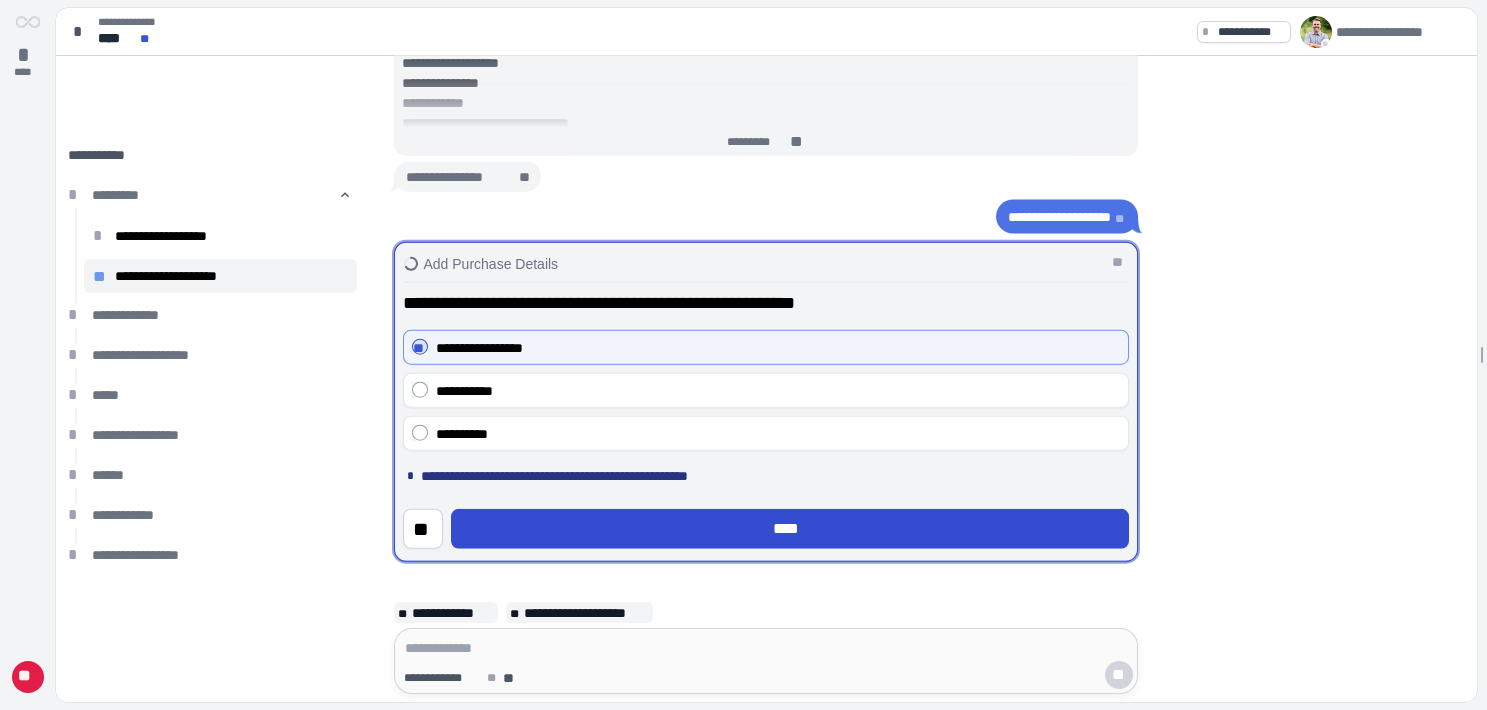 click on "****" at bounding box center (790, 529) 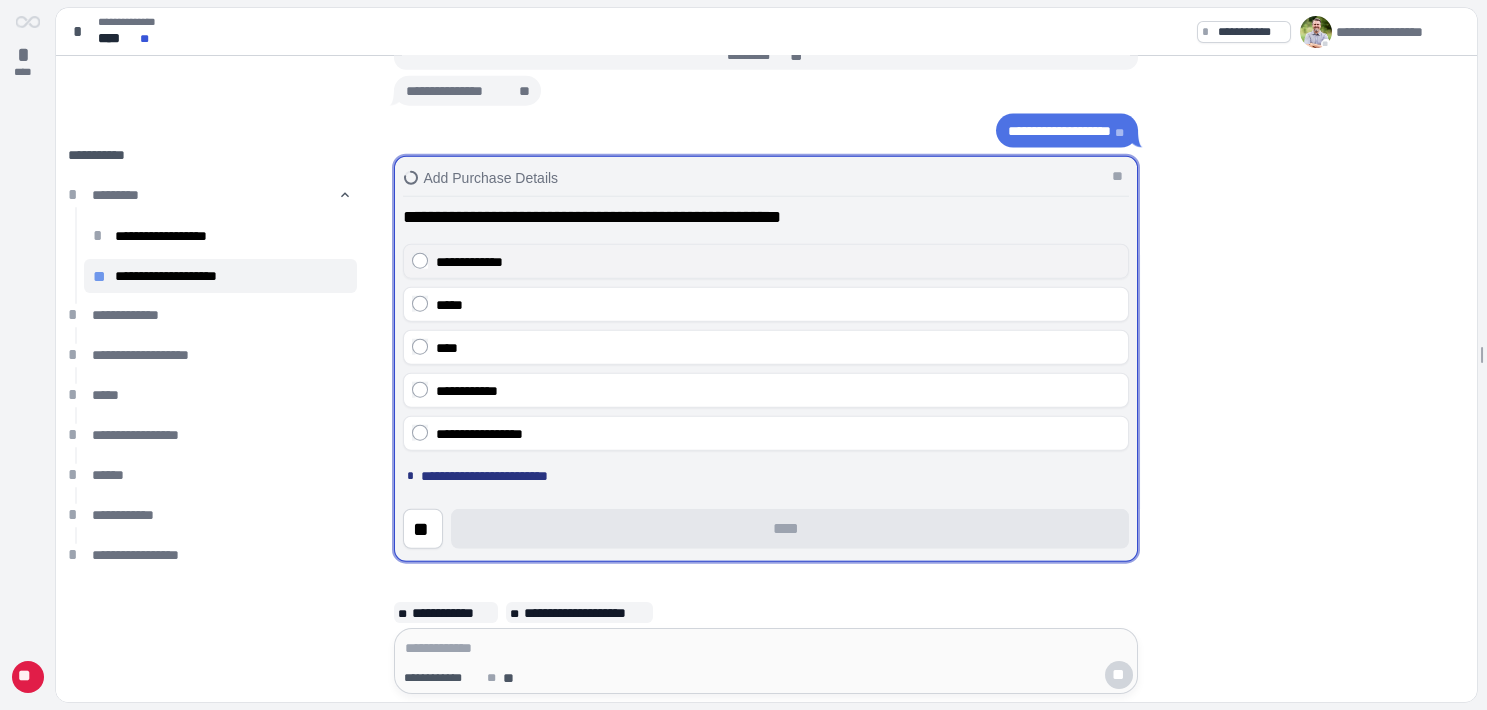 click on "**********" at bounding box center [469, 262] 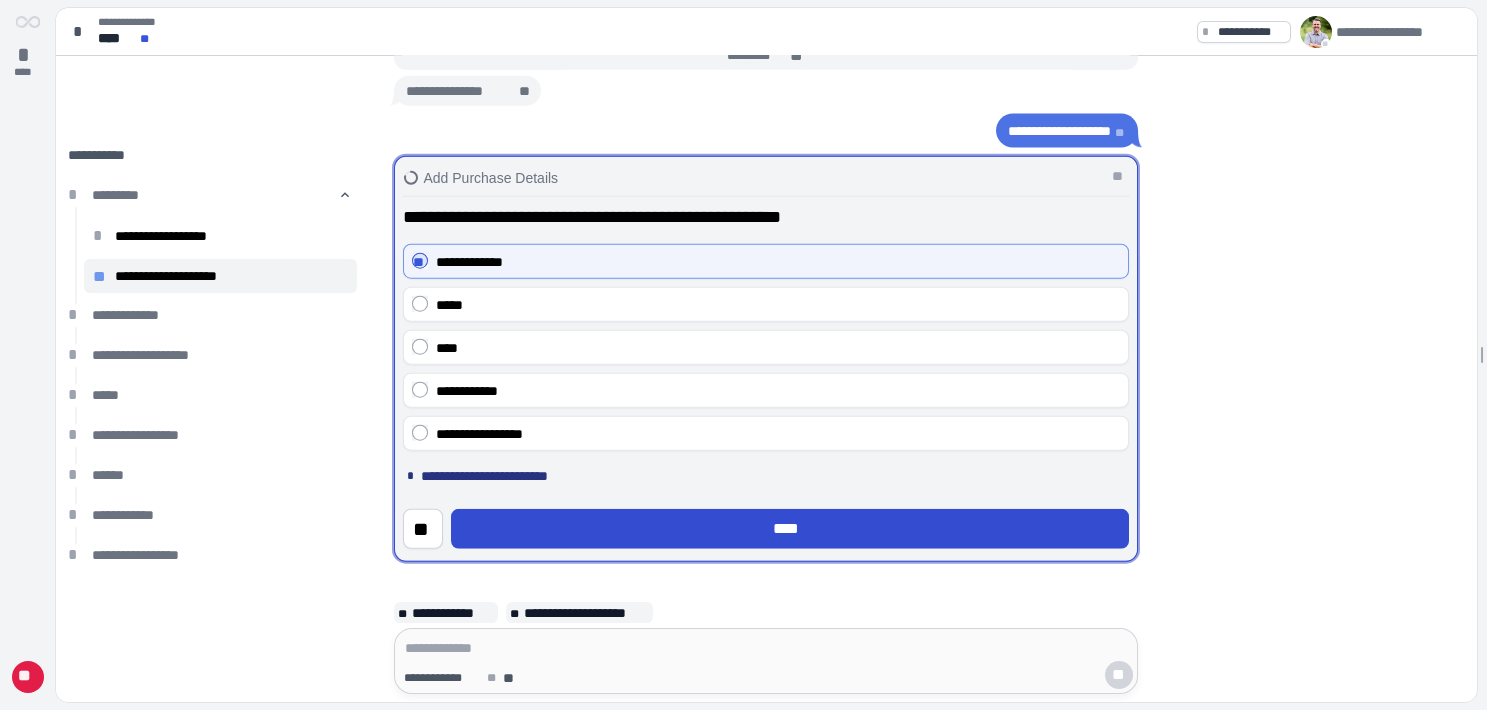 click on "****" at bounding box center [790, 529] 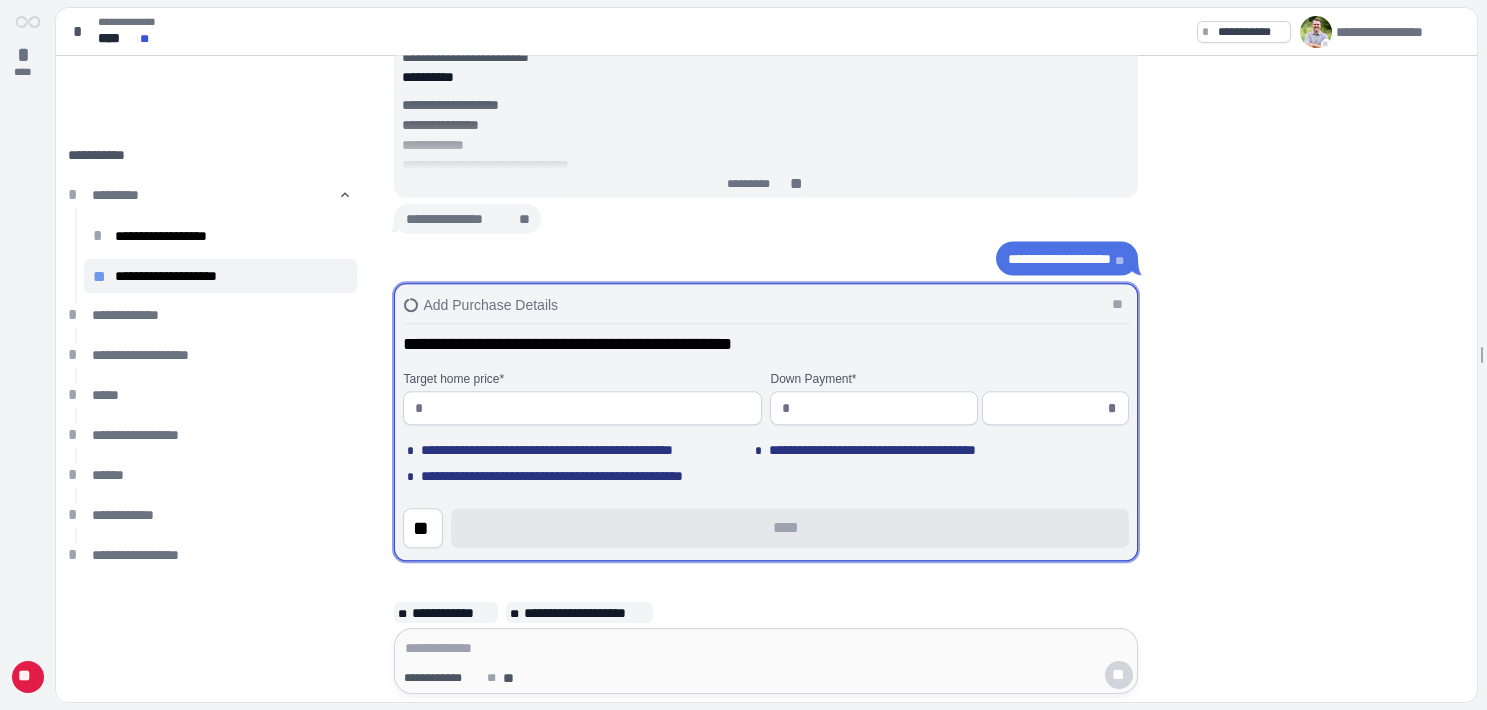 click at bounding box center (591, 409) 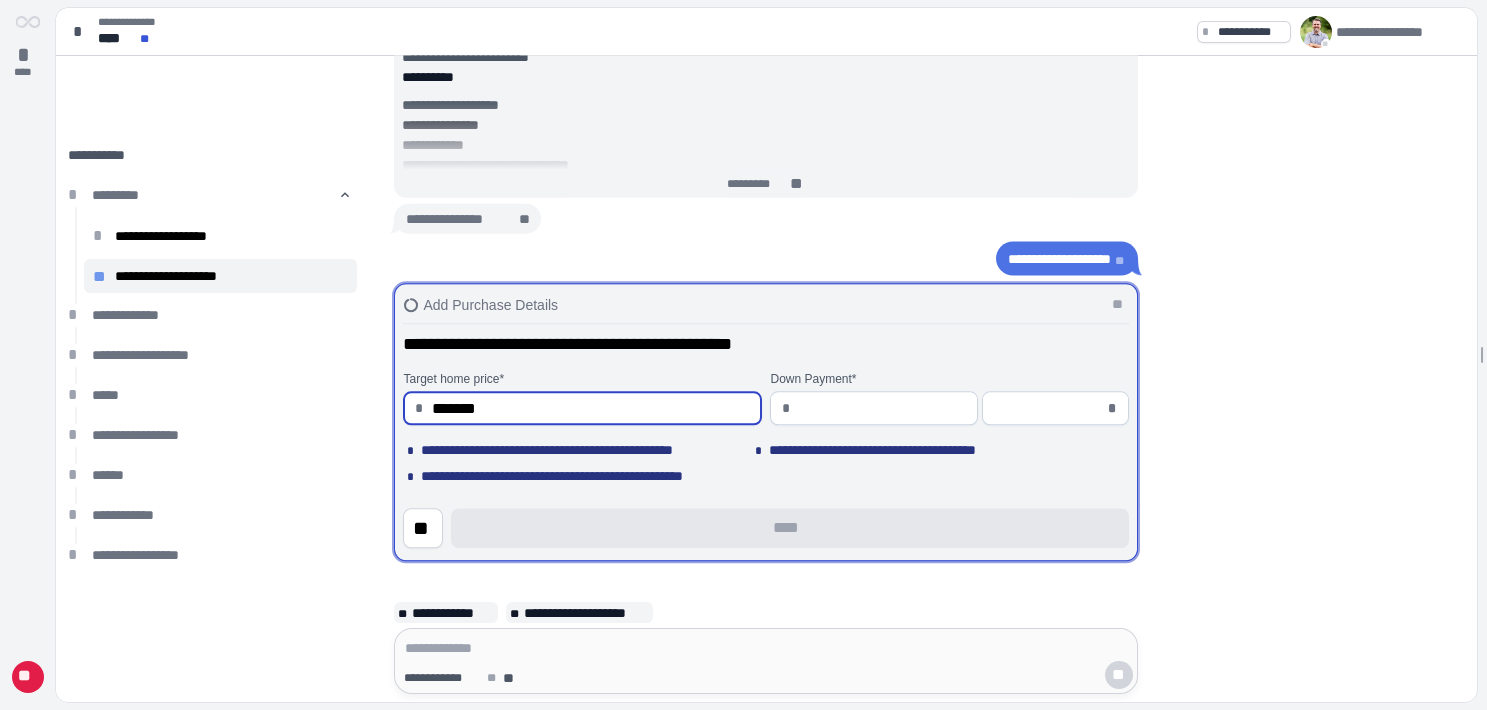type on "**********" 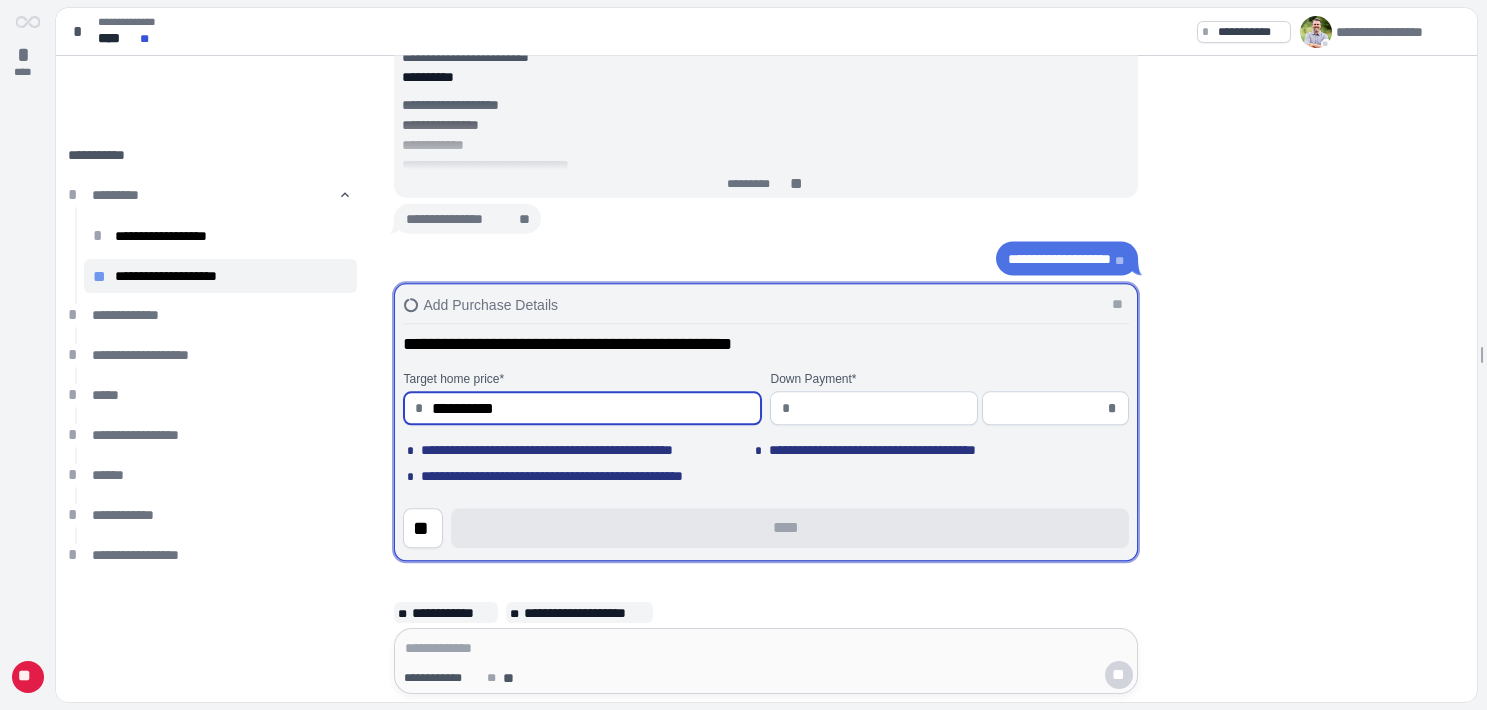 click at bounding box center (1049, 409) 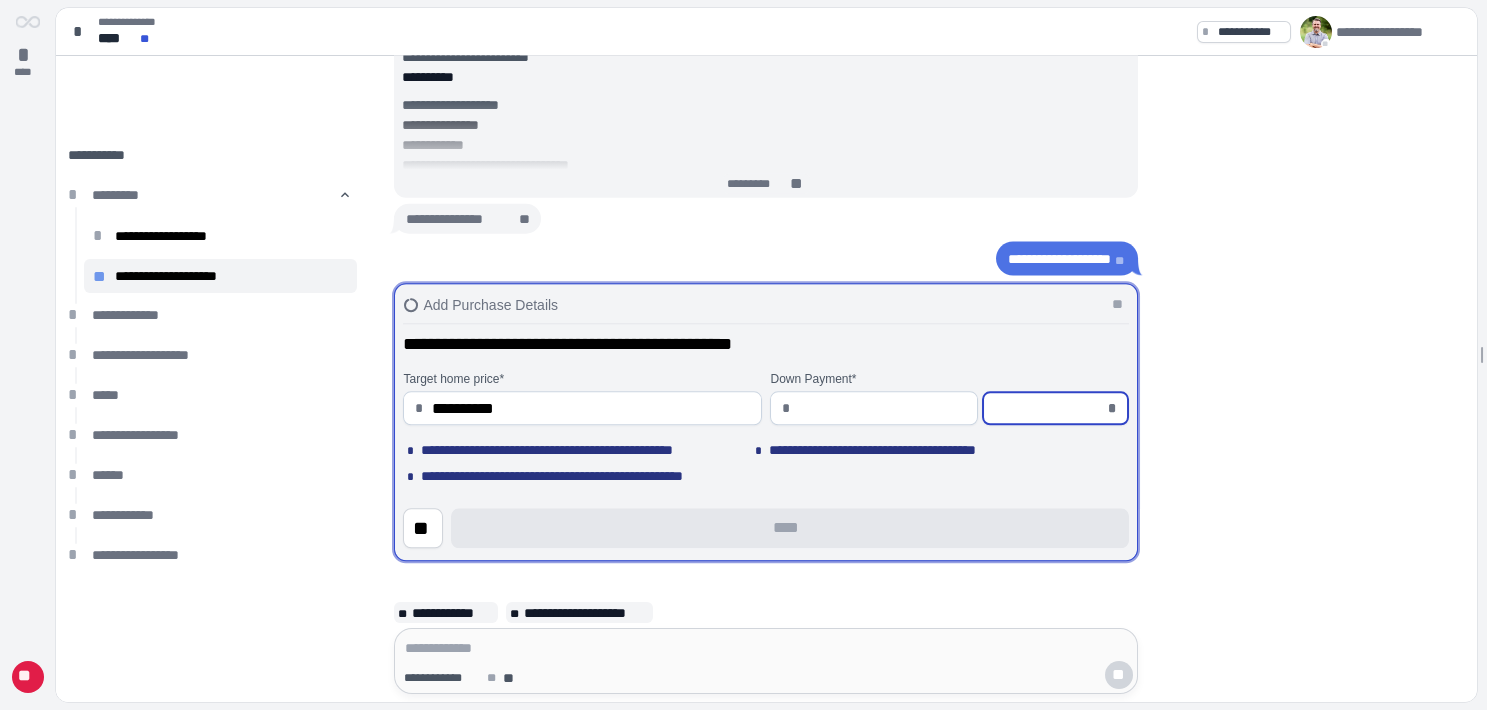 type on "*********" 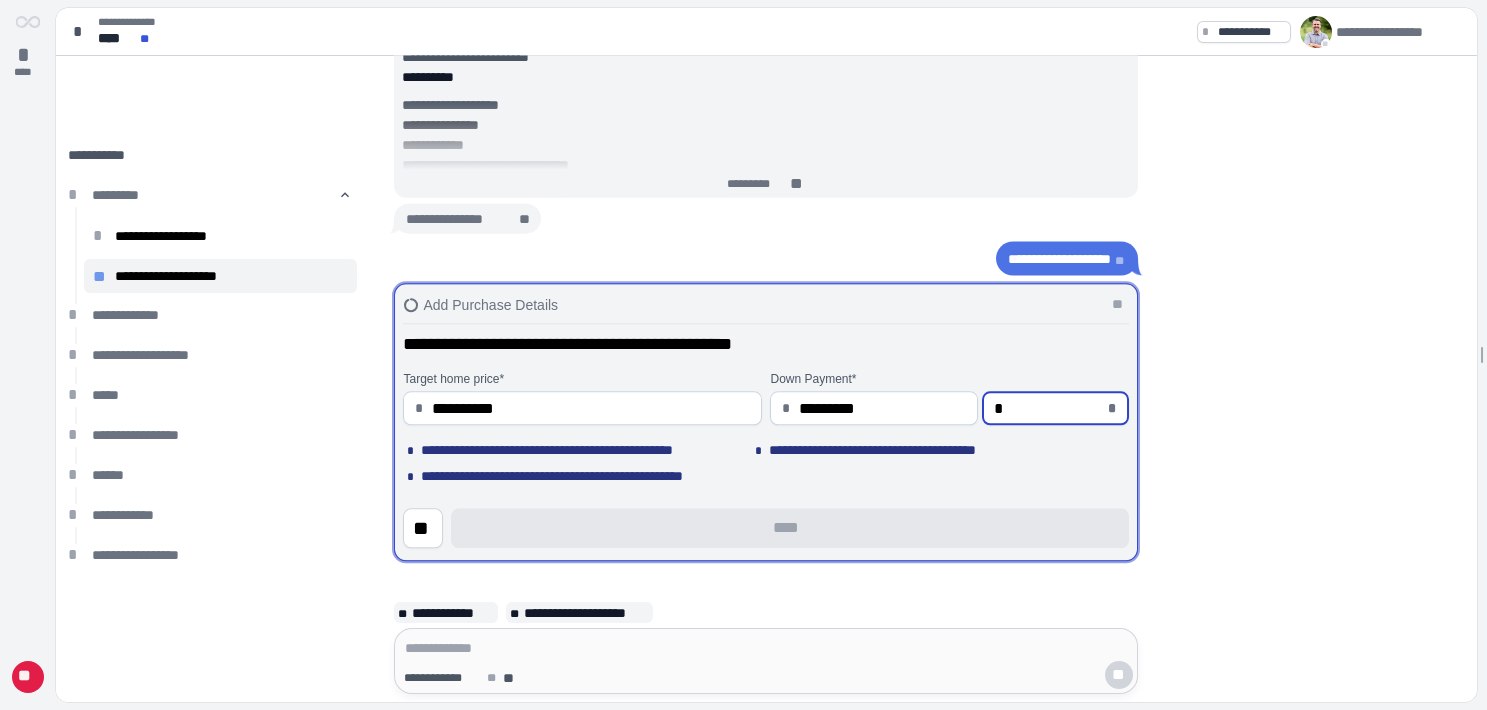 type on "**********" 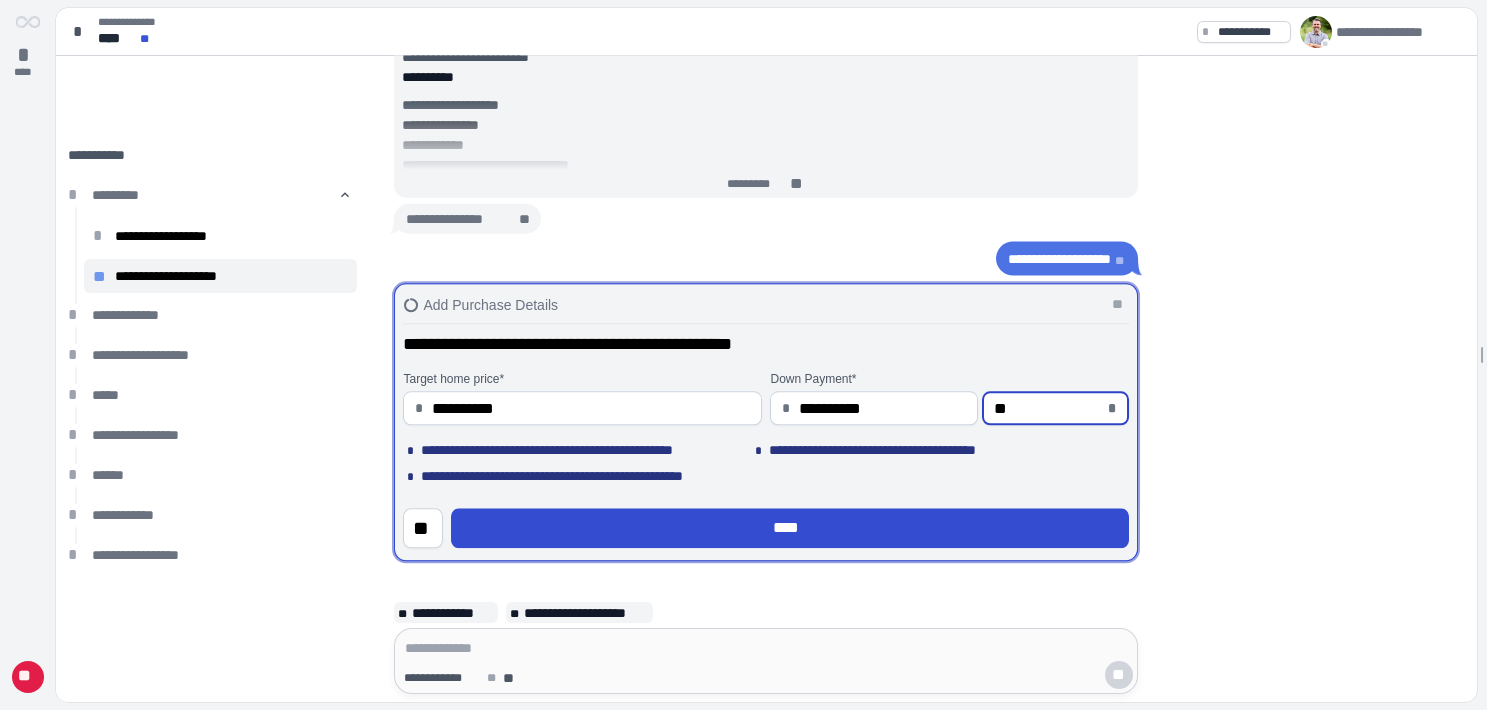 type on "******" 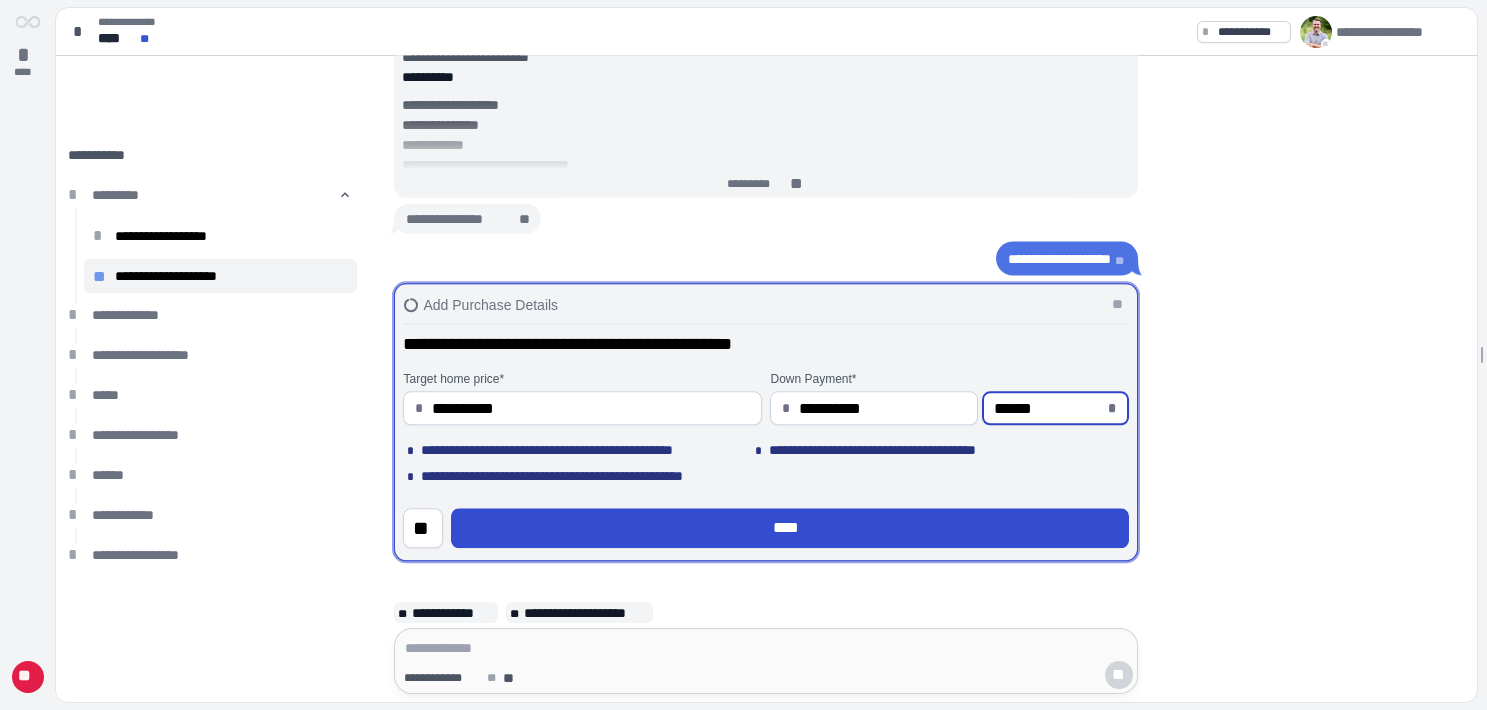 click on "****" at bounding box center (790, 529) 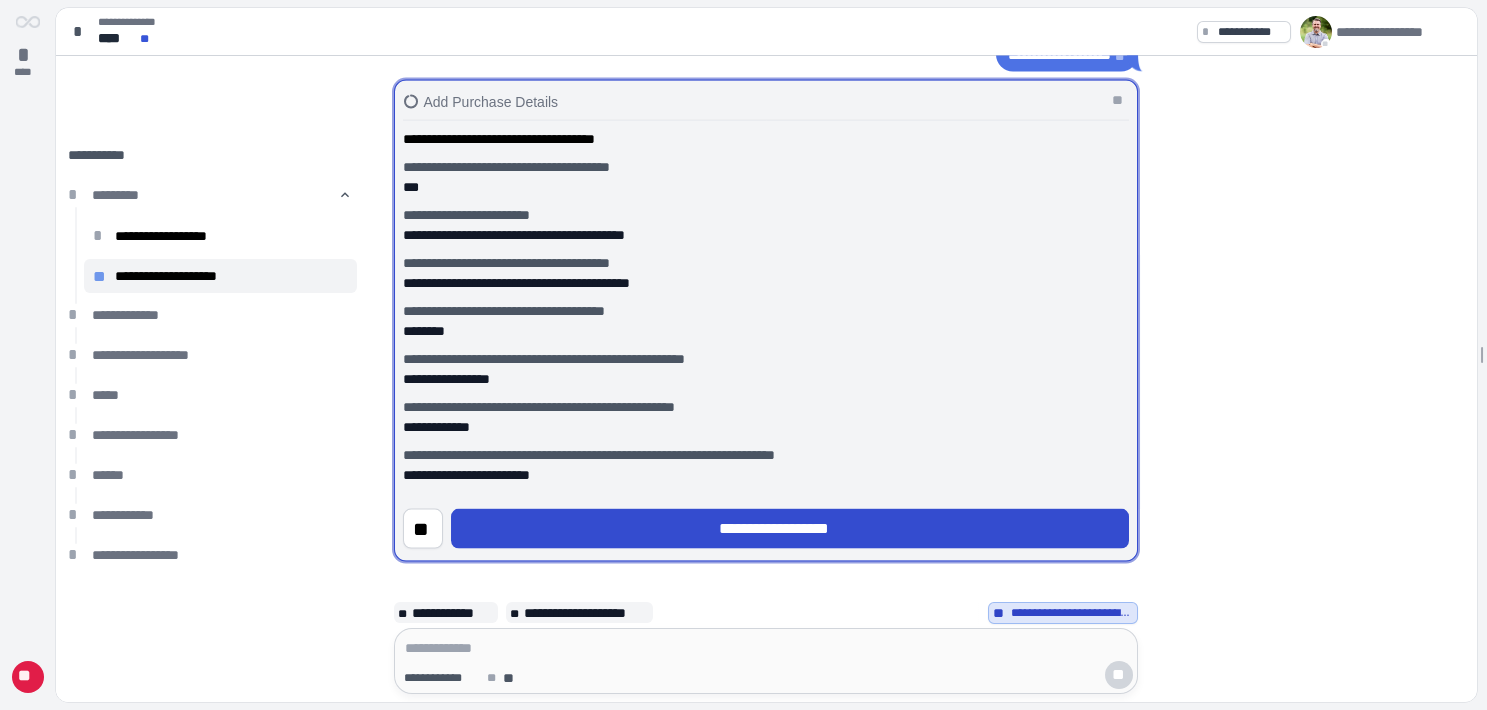 click on "**********" at bounding box center [791, 529] 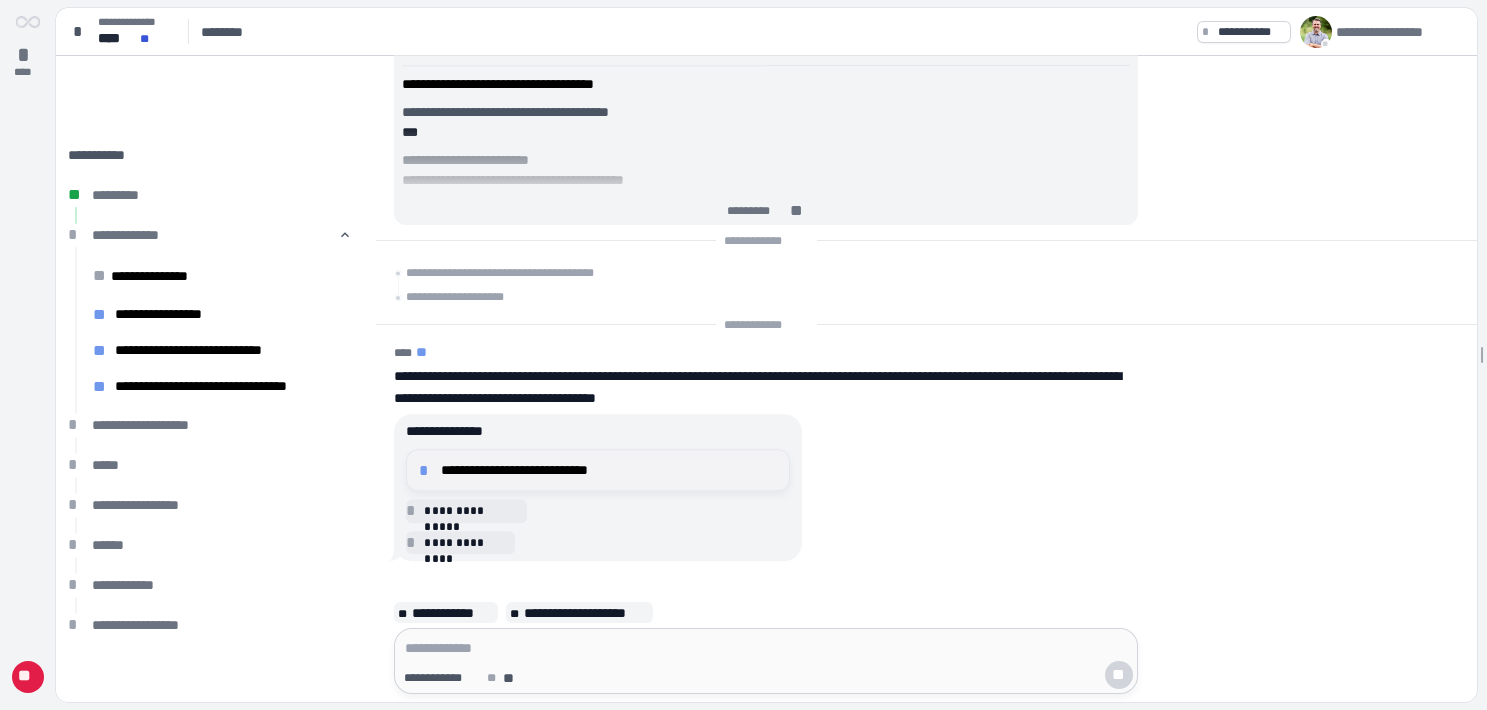 click on "**********" at bounding box center [609, 470] 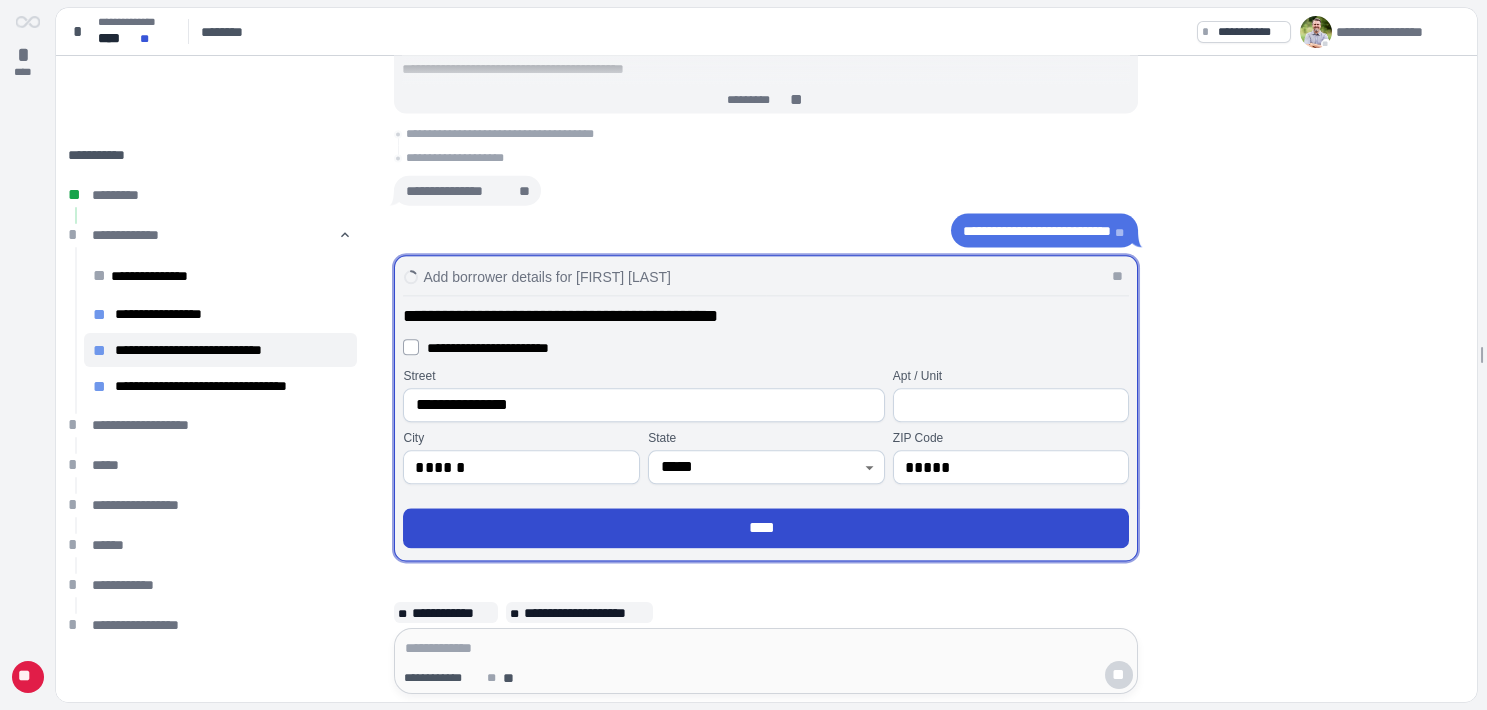 click on "****" at bounding box center (766, 529) 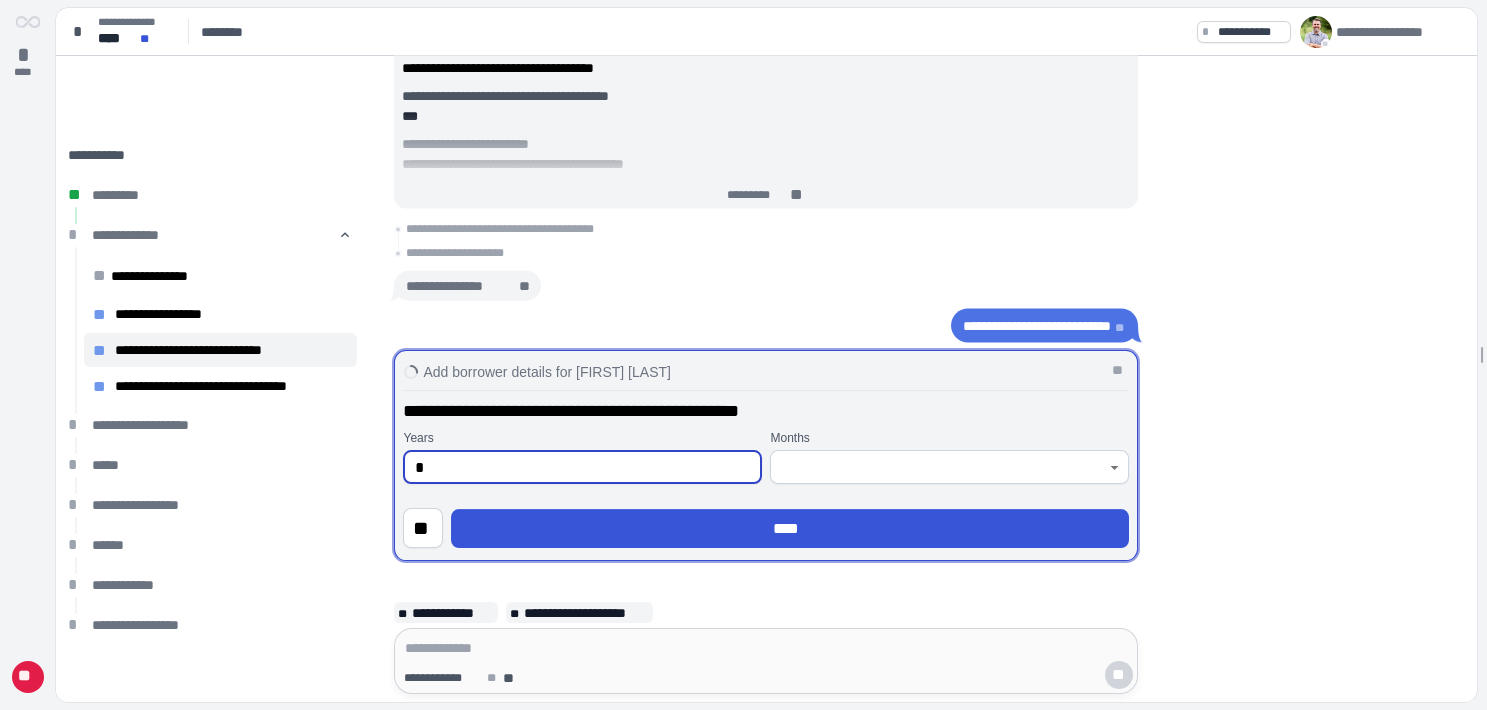 type on "*" 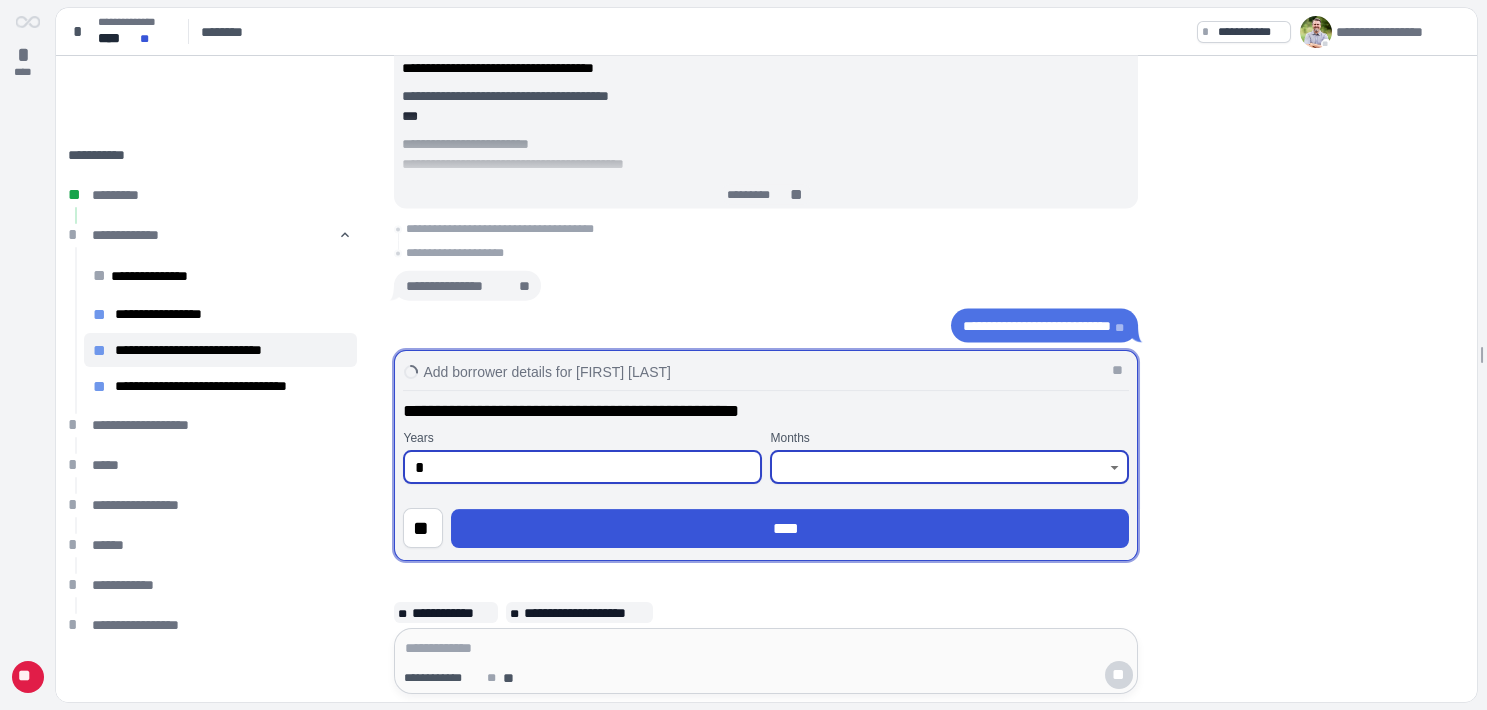 click at bounding box center [938, 468] 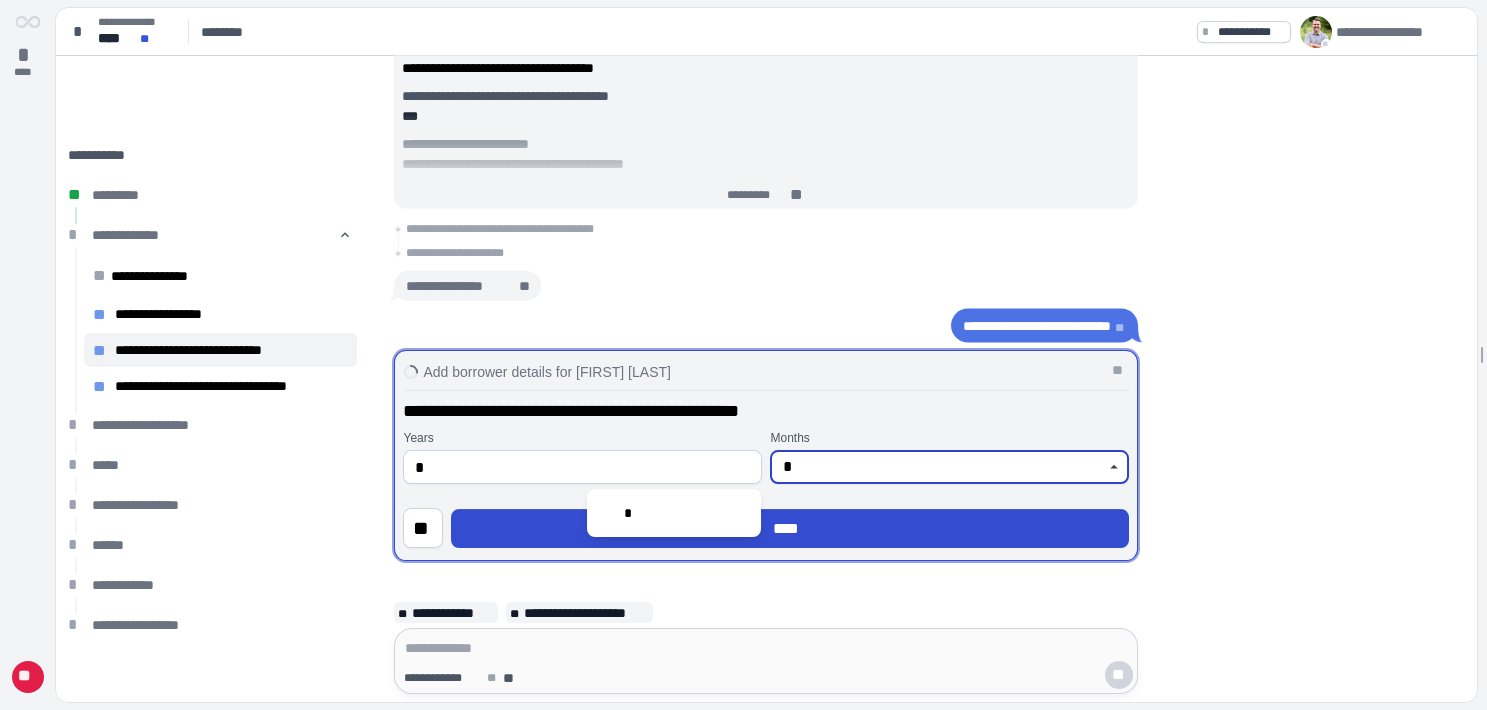 type on "*" 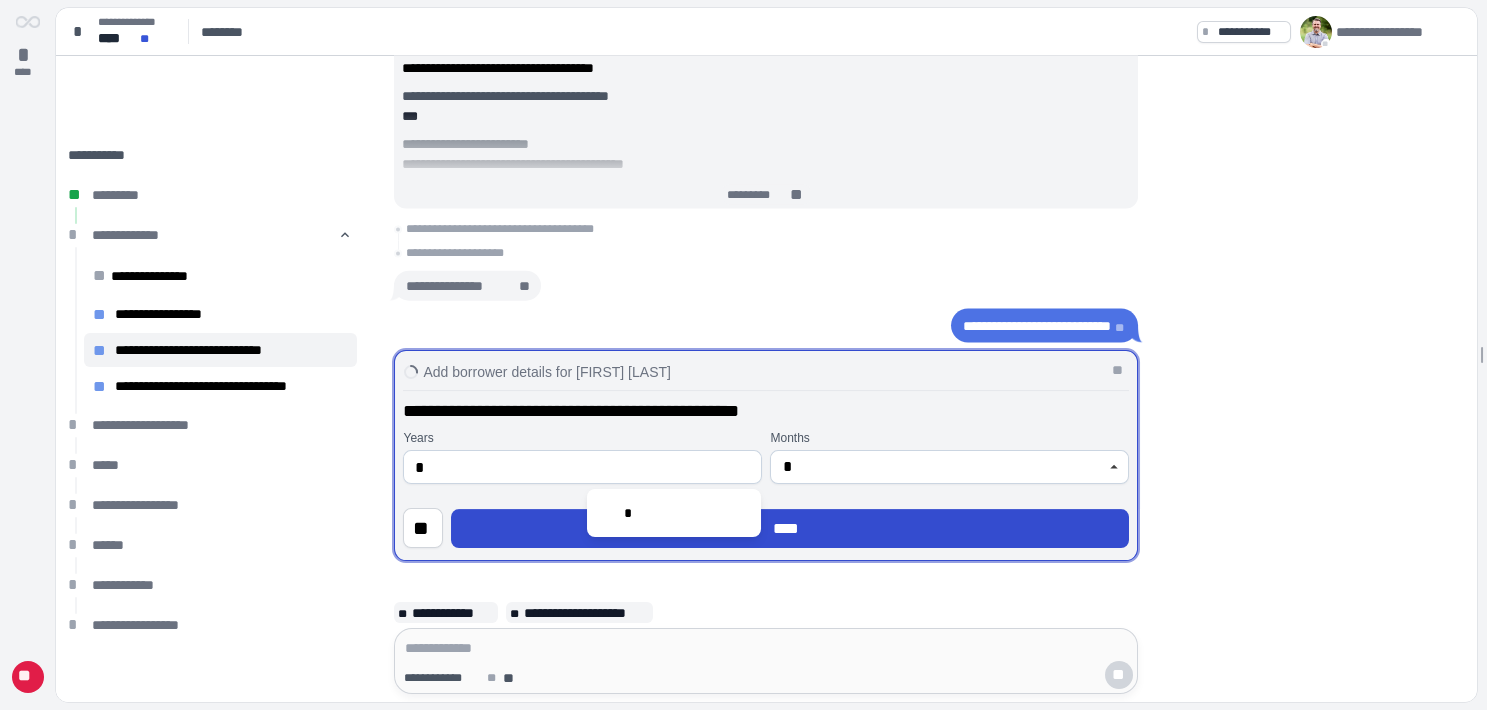 click on "****" at bounding box center [790, 529] 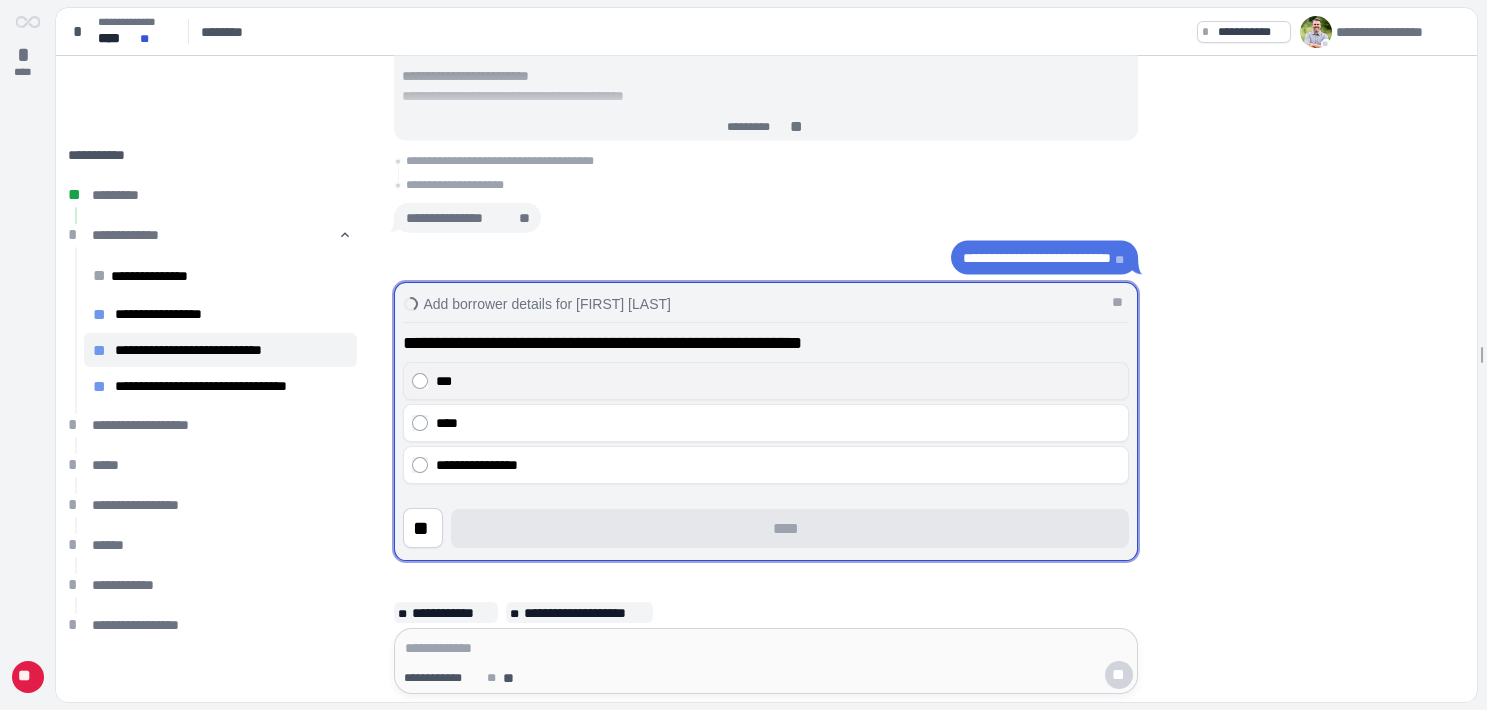 click on "***" at bounding box center (778, 382) 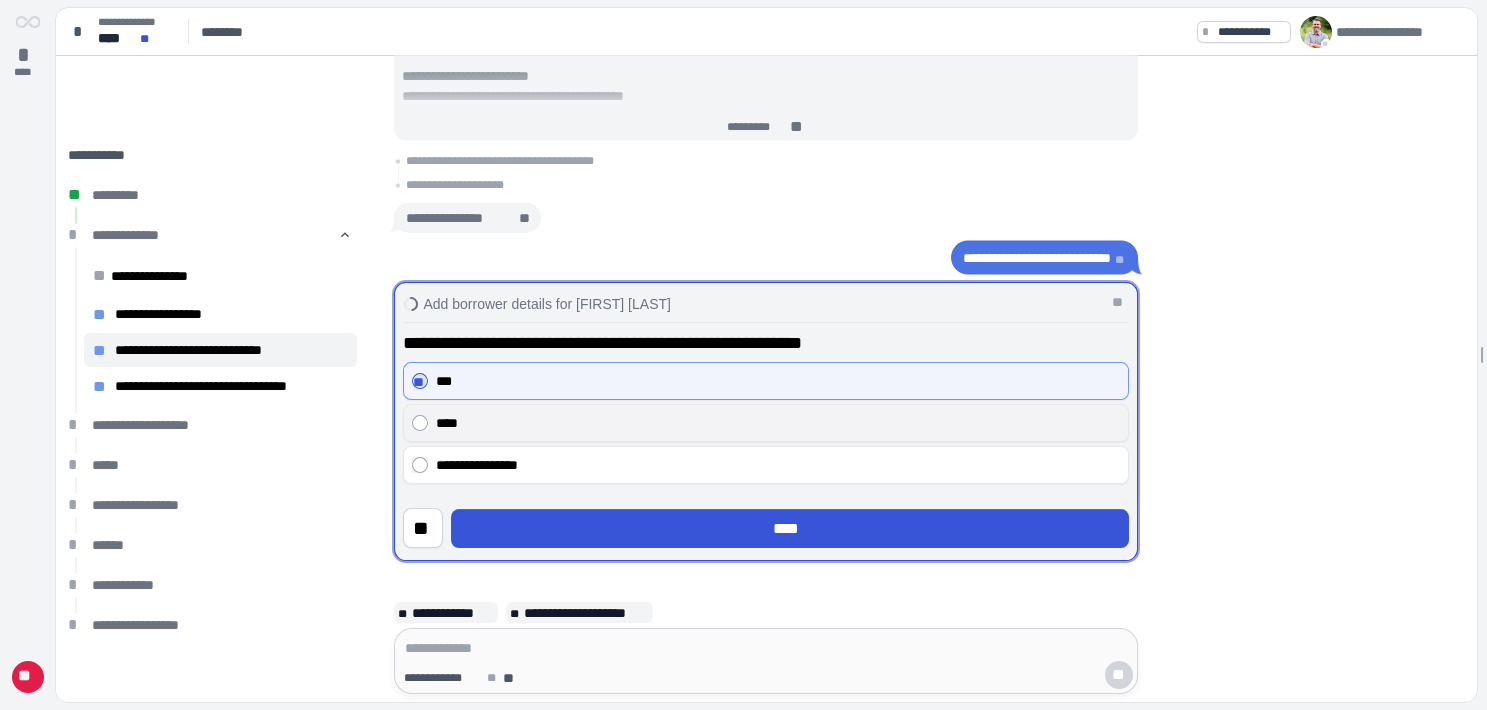 click on "****" at bounding box center (778, 424) 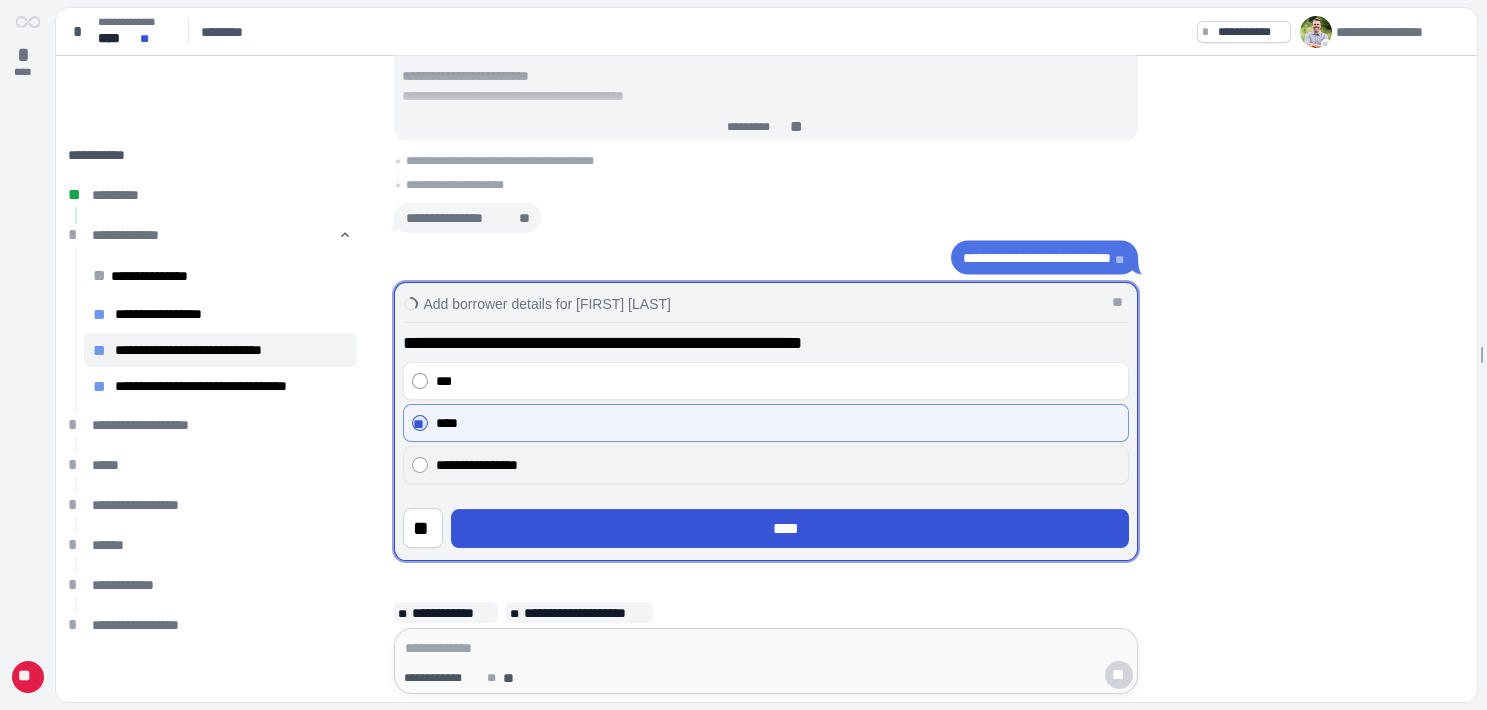 click on "**********" at bounding box center (778, 466) 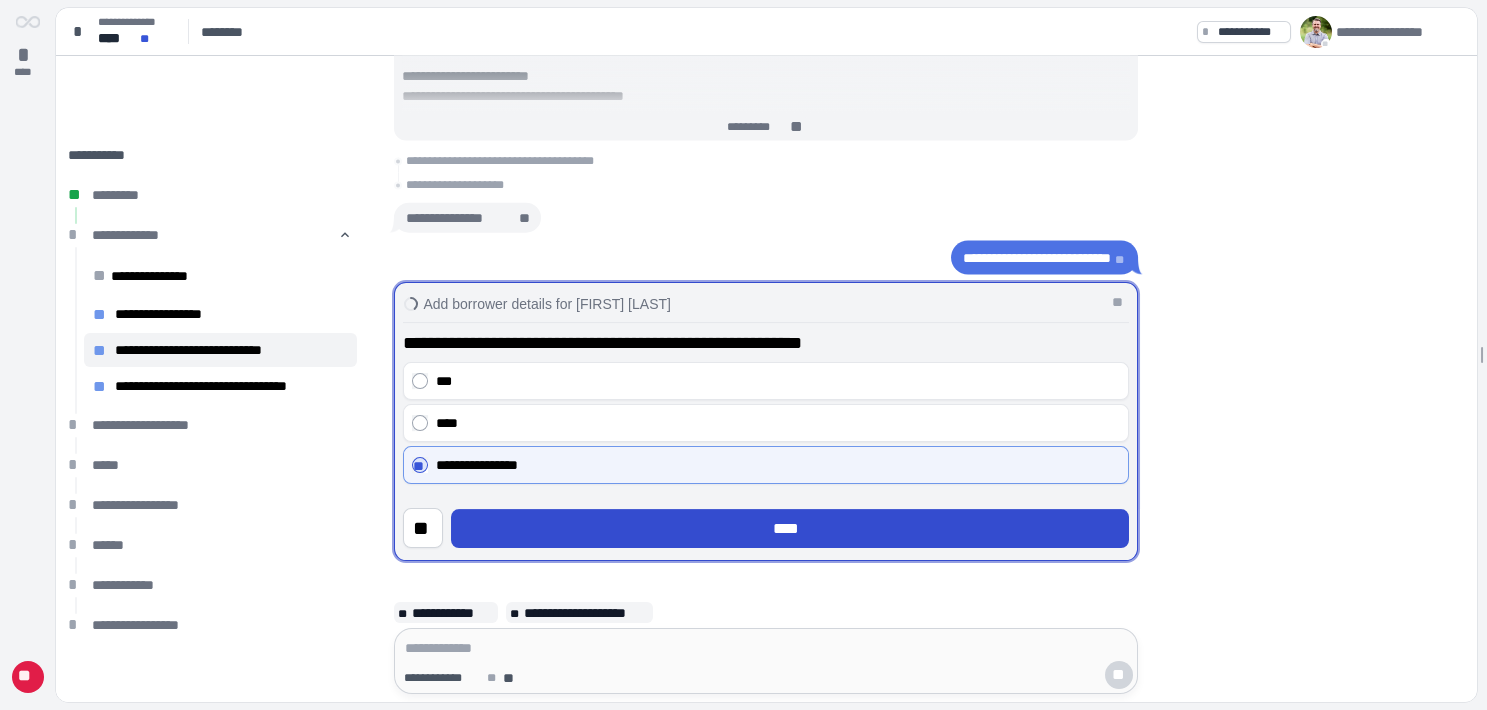click on "****" at bounding box center (790, 529) 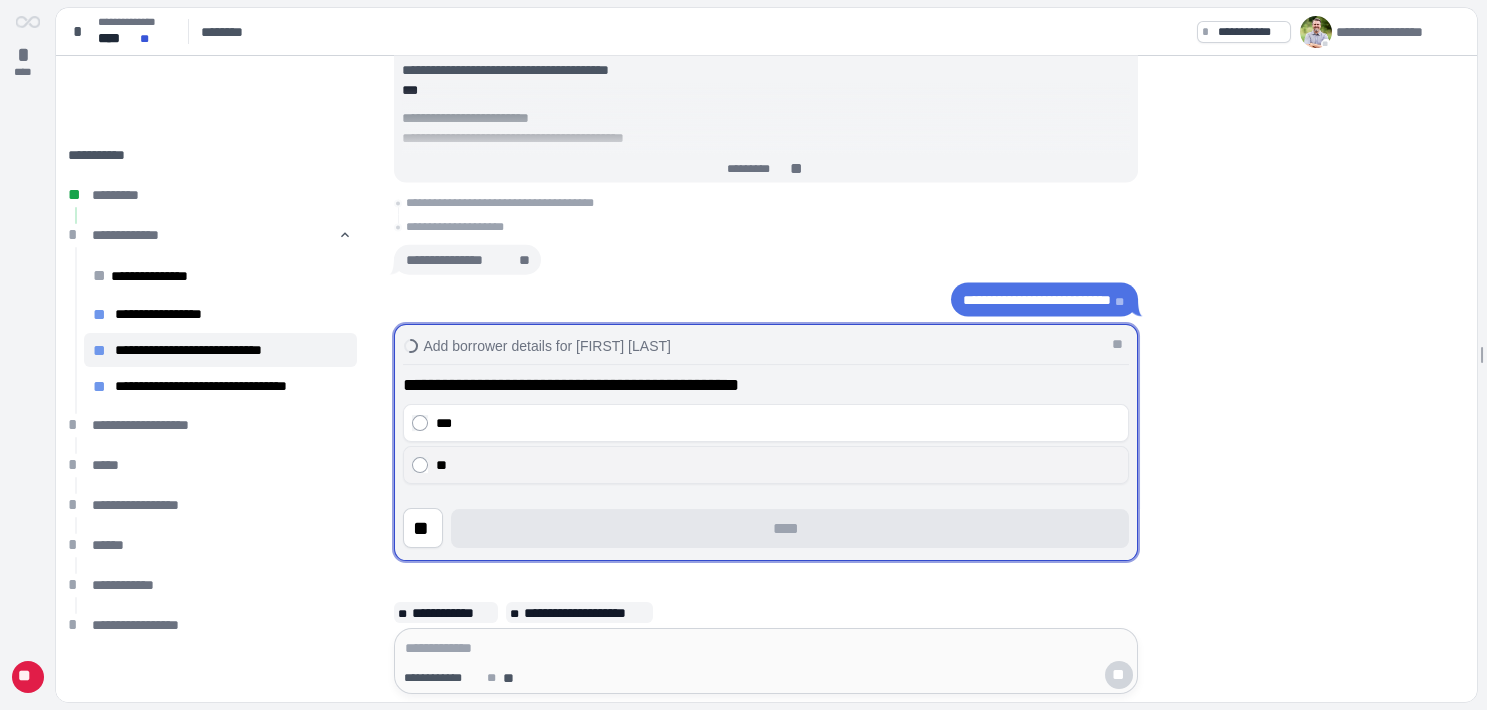click on "**" at bounding box center (778, 466) 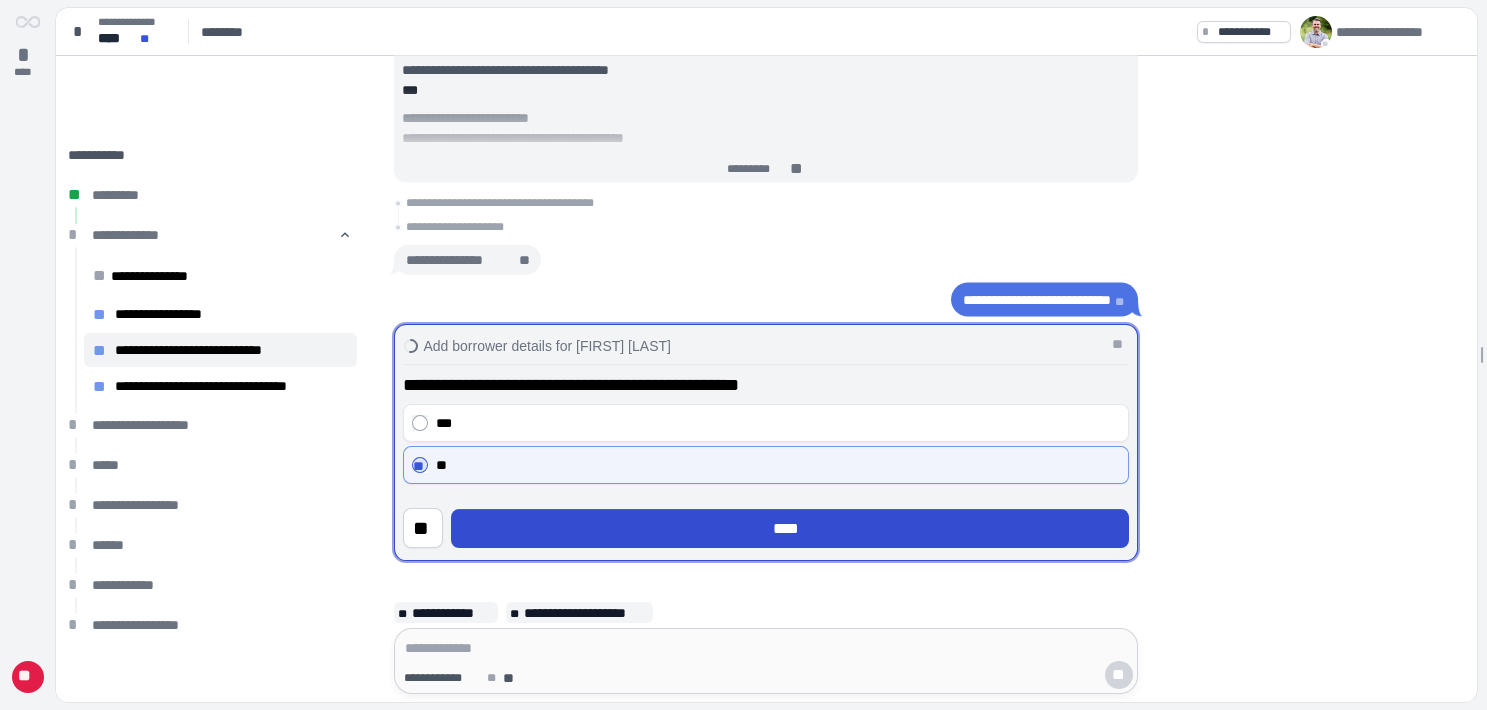 click on "****" at bounding box center [790, 529] 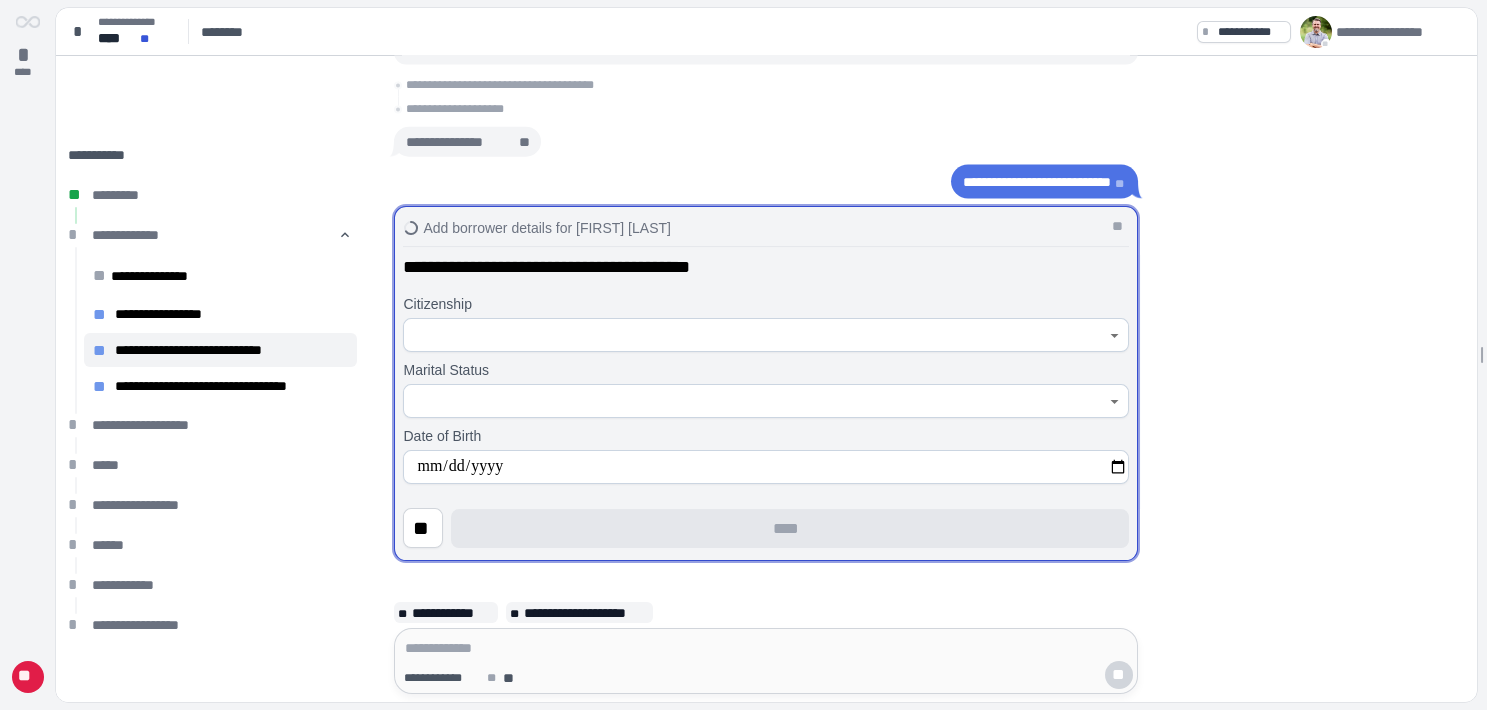 click at bounding box center (755, 336) 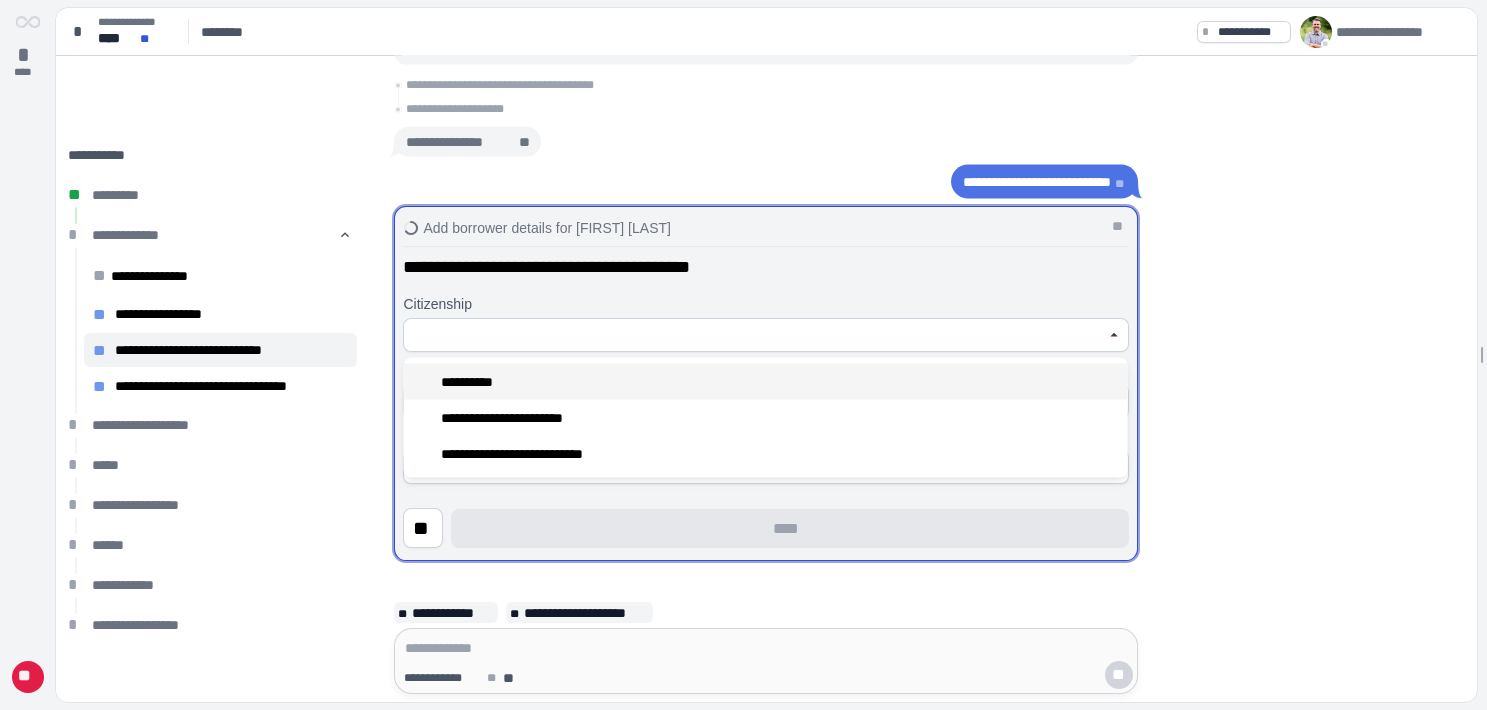 click on "**********" at bounding box center (474, 382) 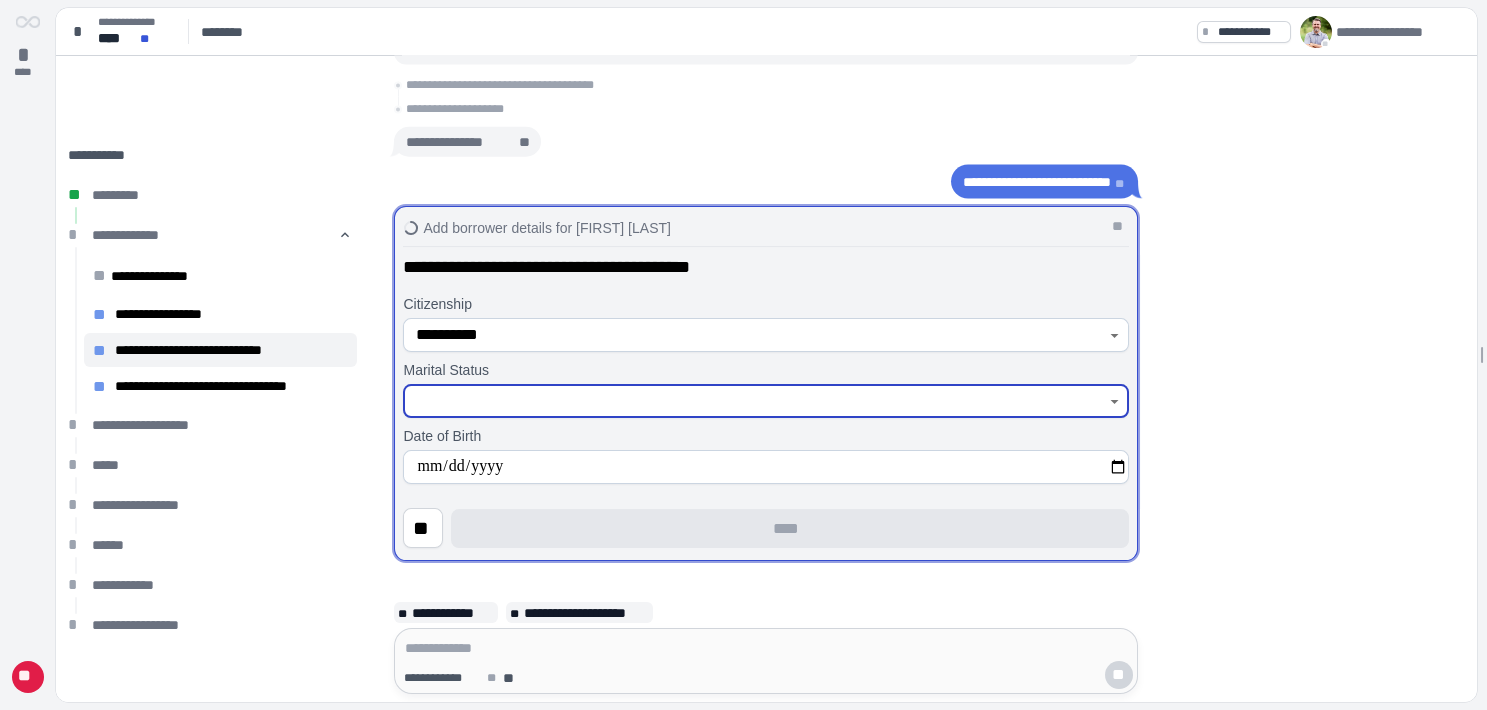 click at bounding box center (755, 402) 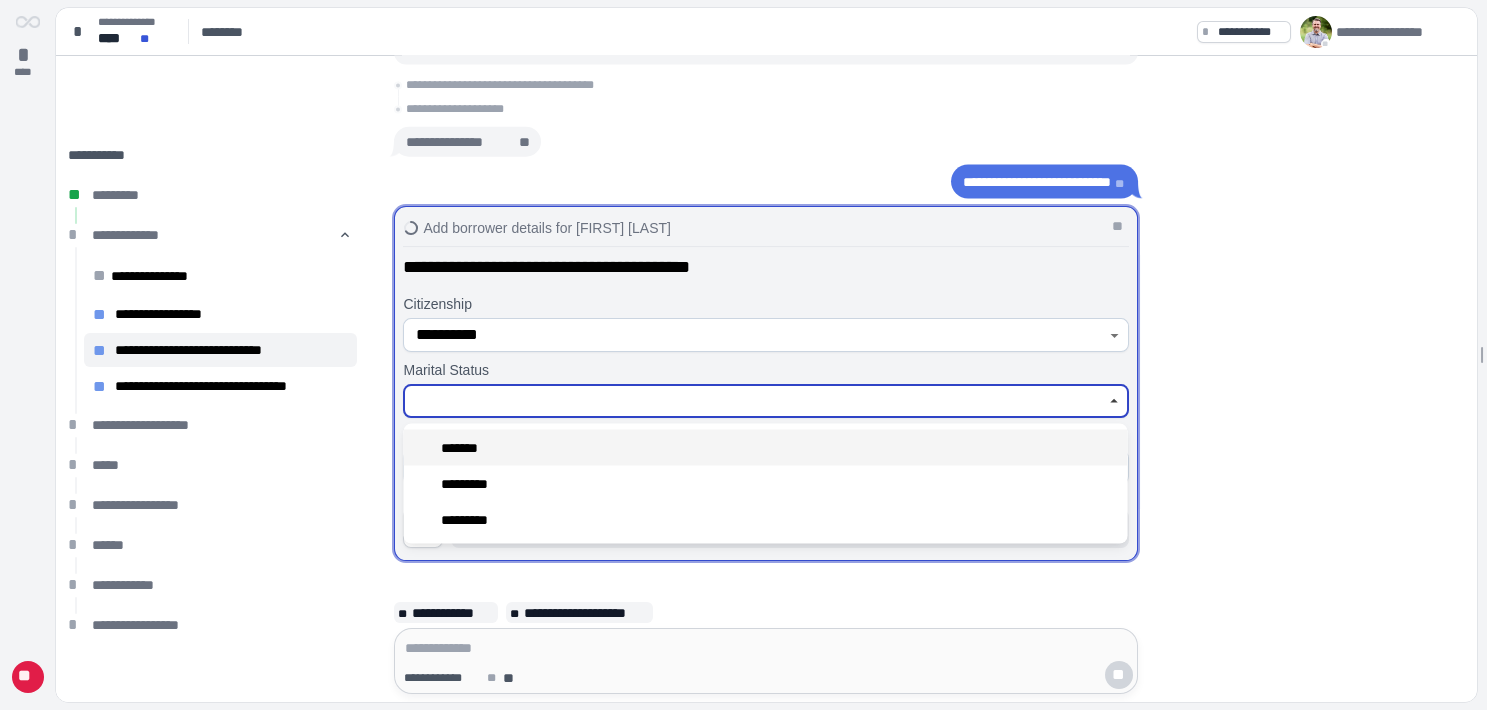 click on "*******" at bounding box center [465, 448] 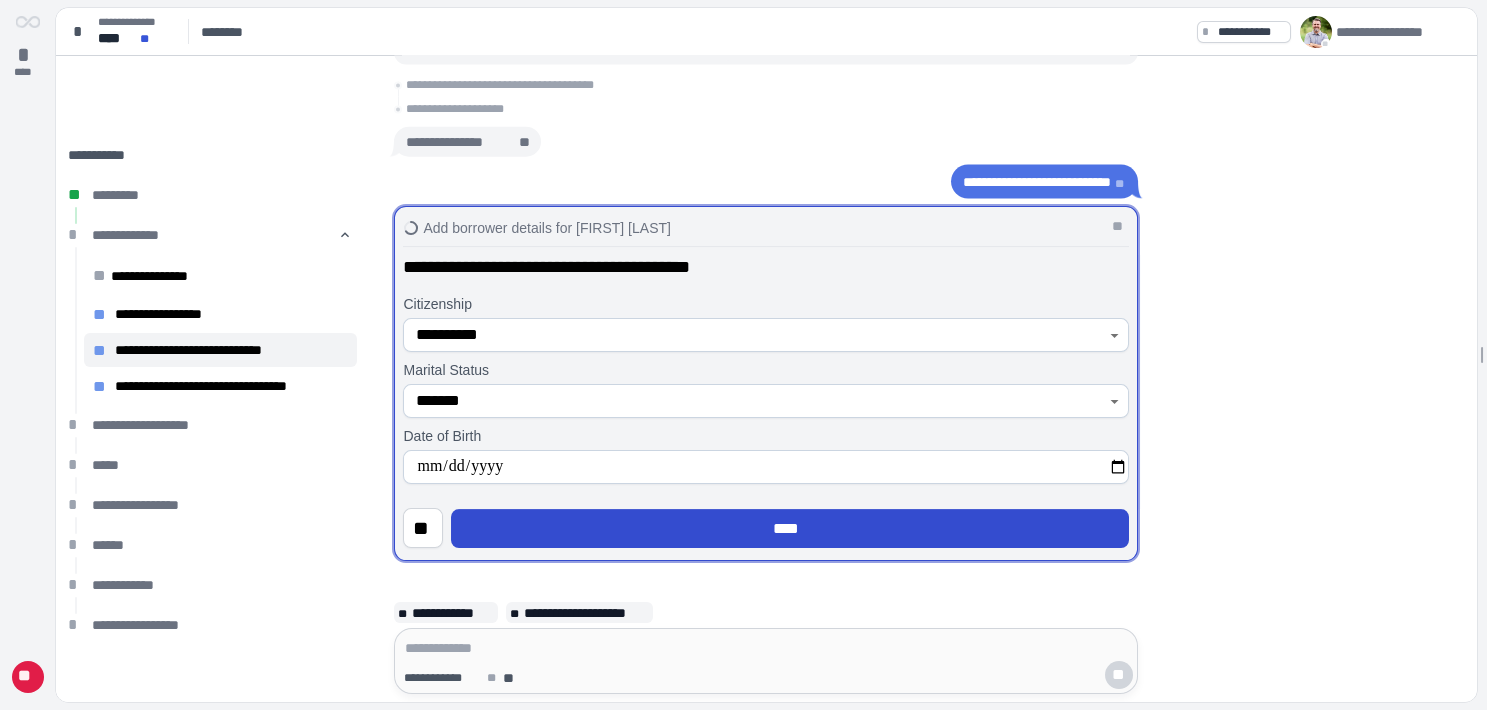 click on "****" at bounding box center [790, 529] 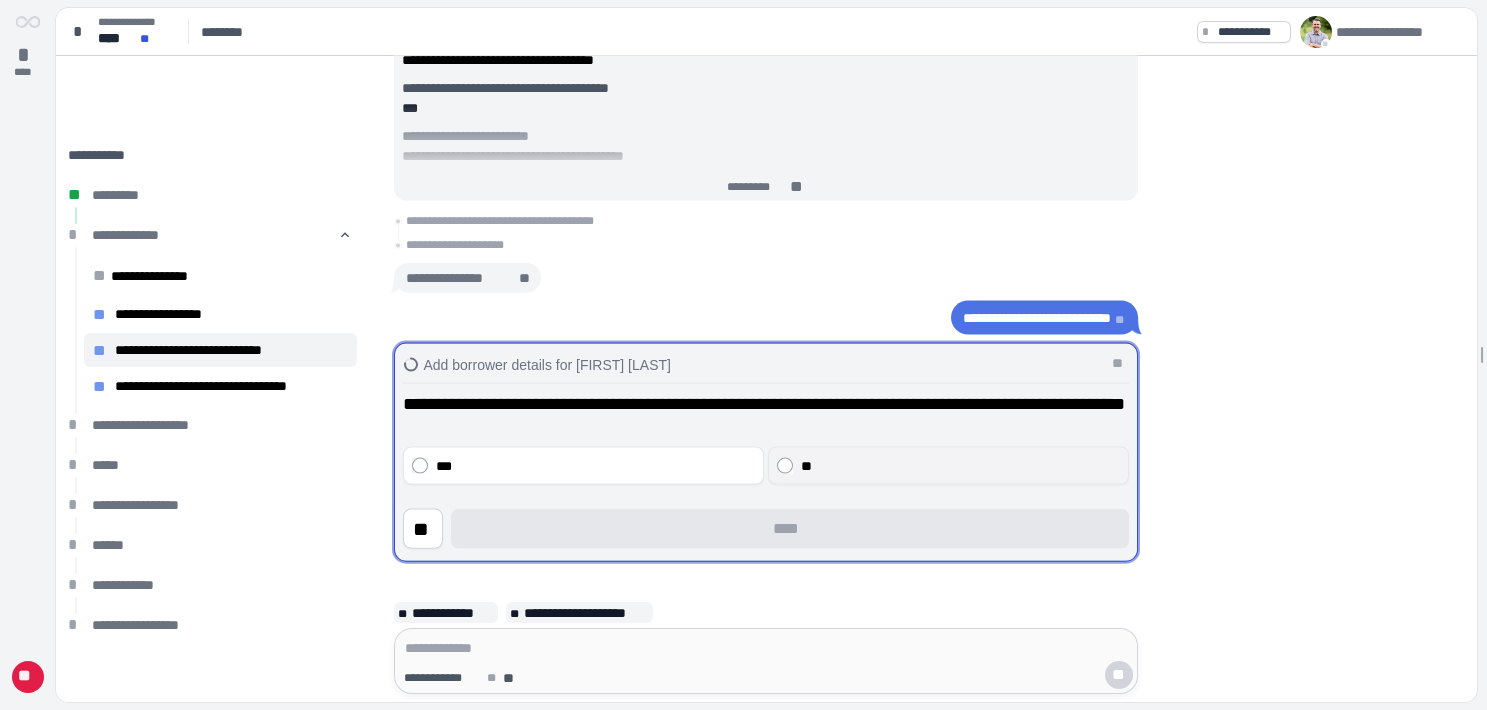 click on "**" at bounding box center [960, 466] 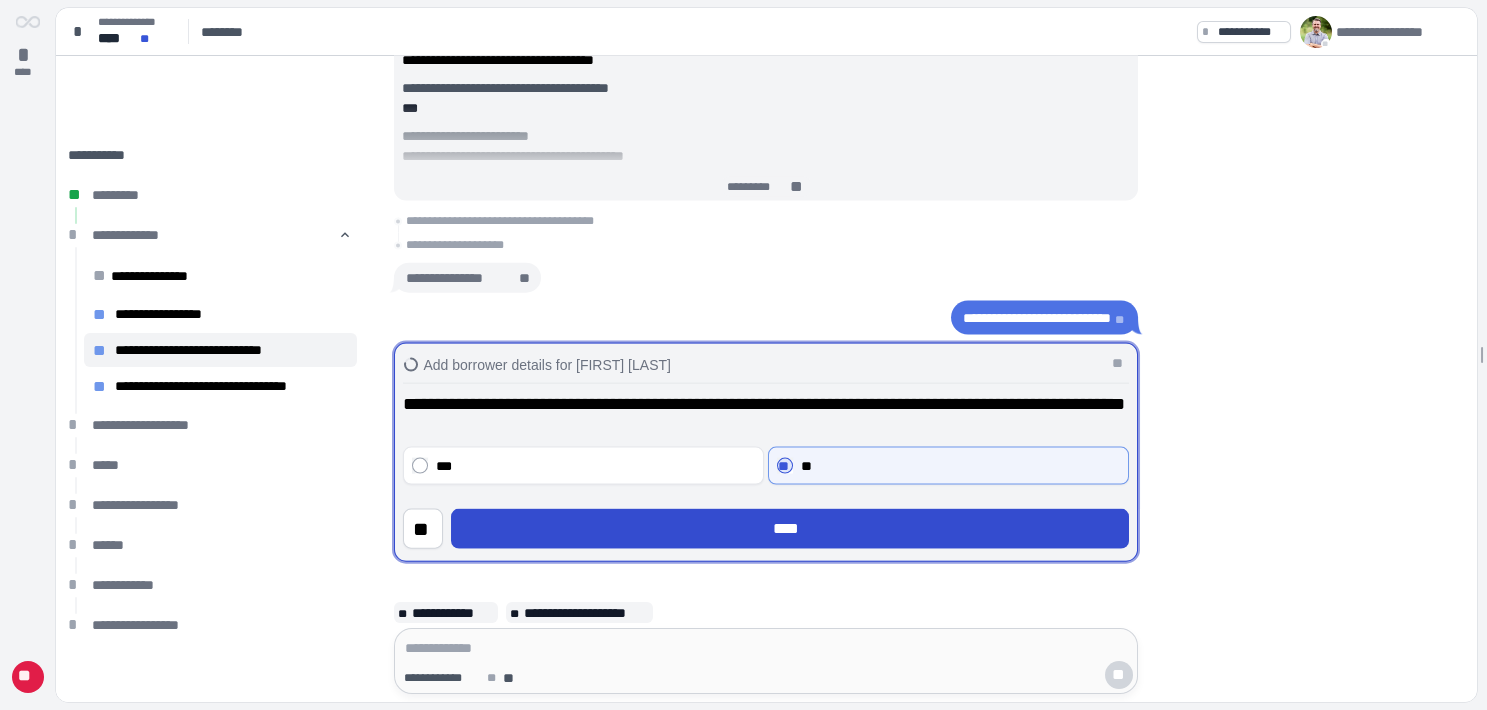 click on "****" at bounding box center (790, 529) 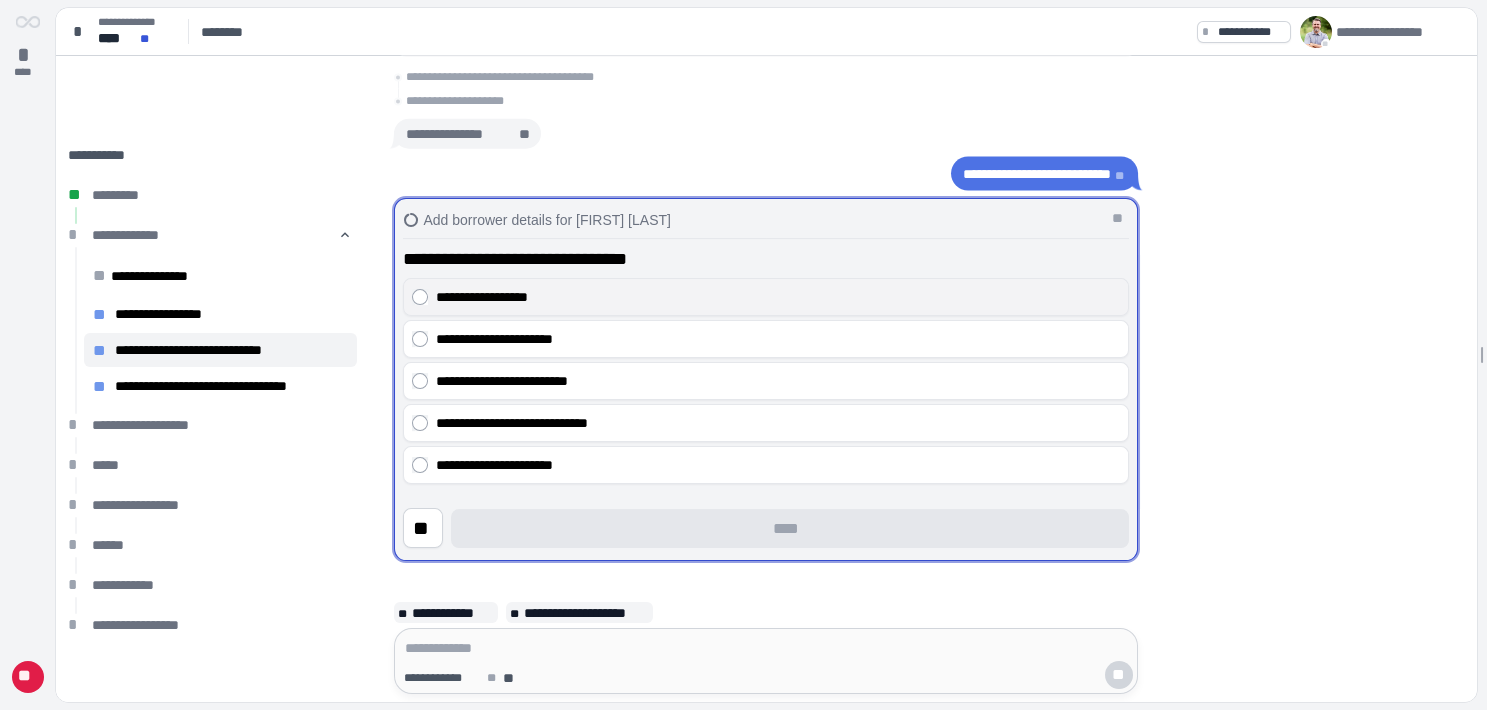 click on "**********" at bounding box center [778, 298] 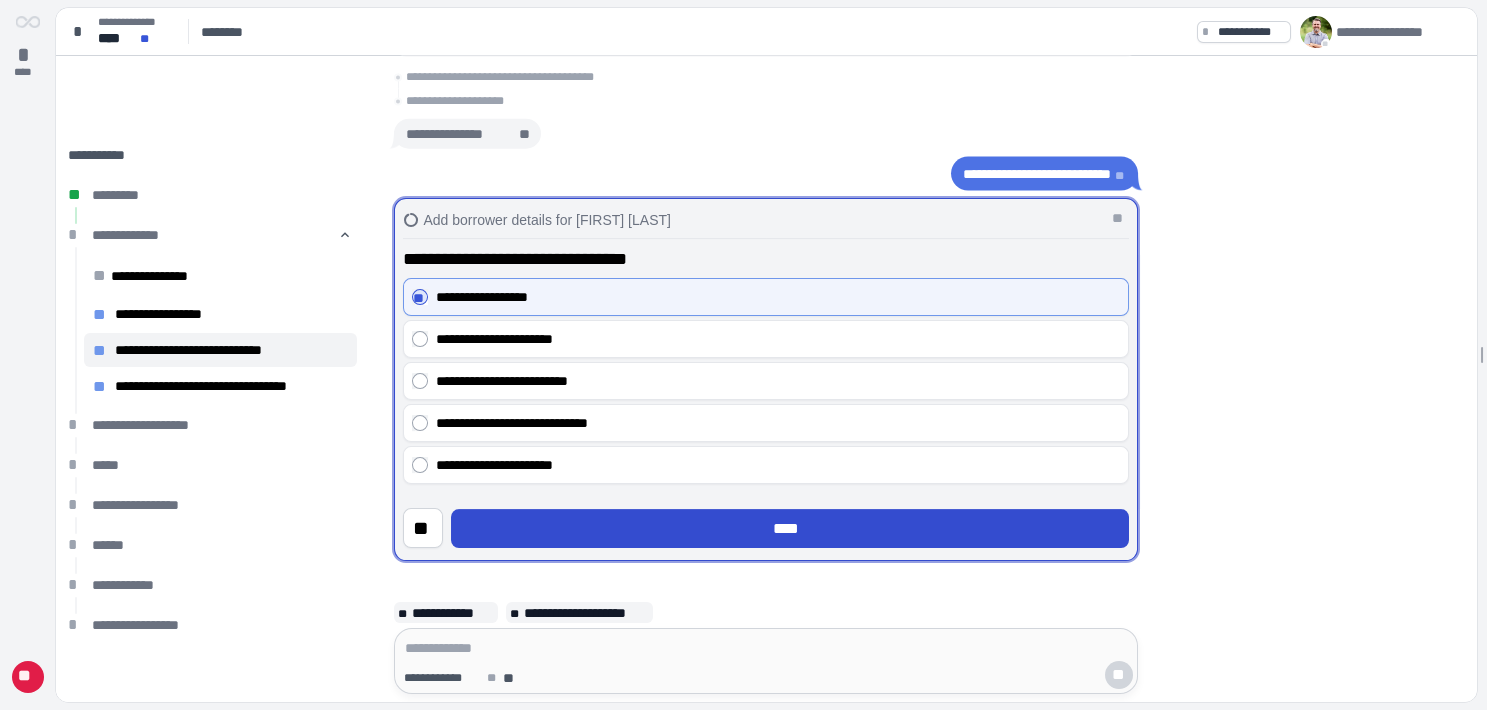 click on "****" at bounding box center [790, 529] 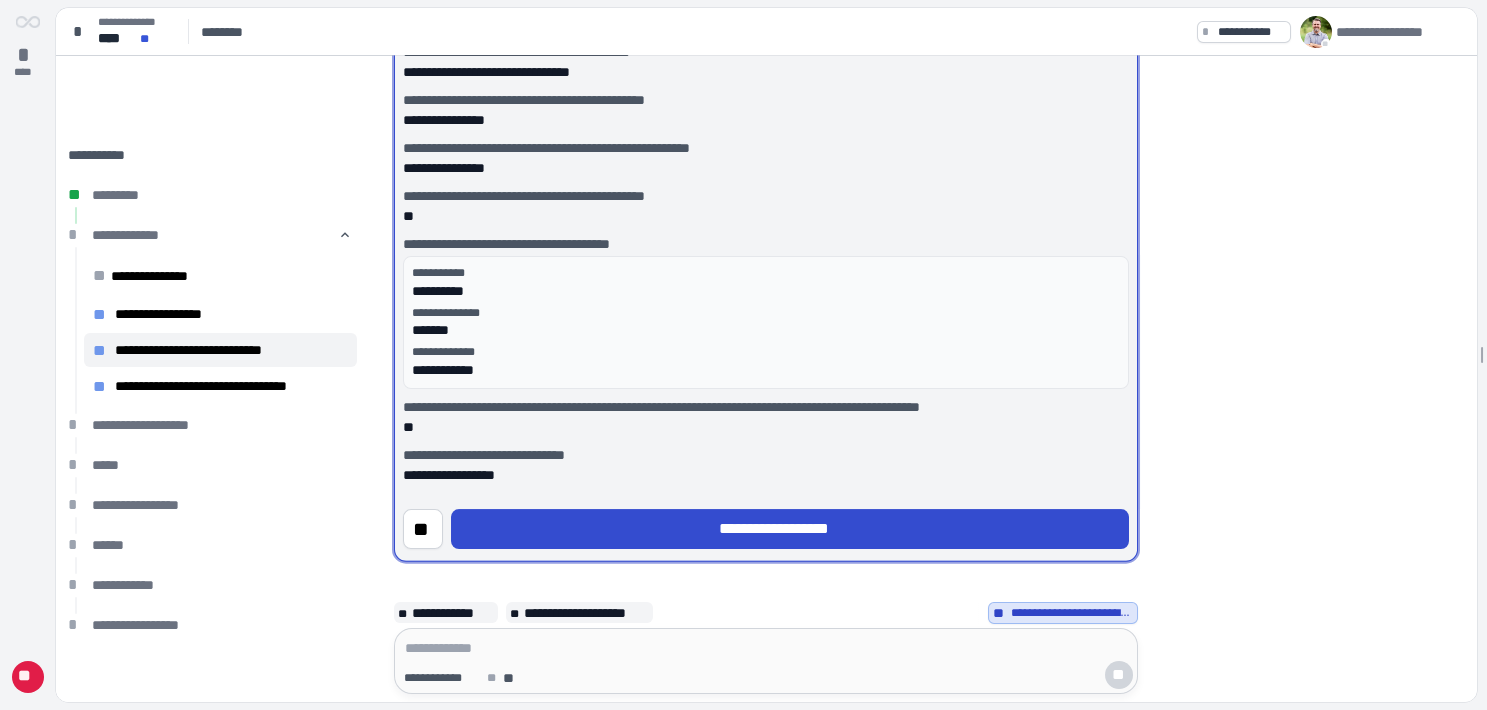 click on "**********" at bounding box center (790, 529) 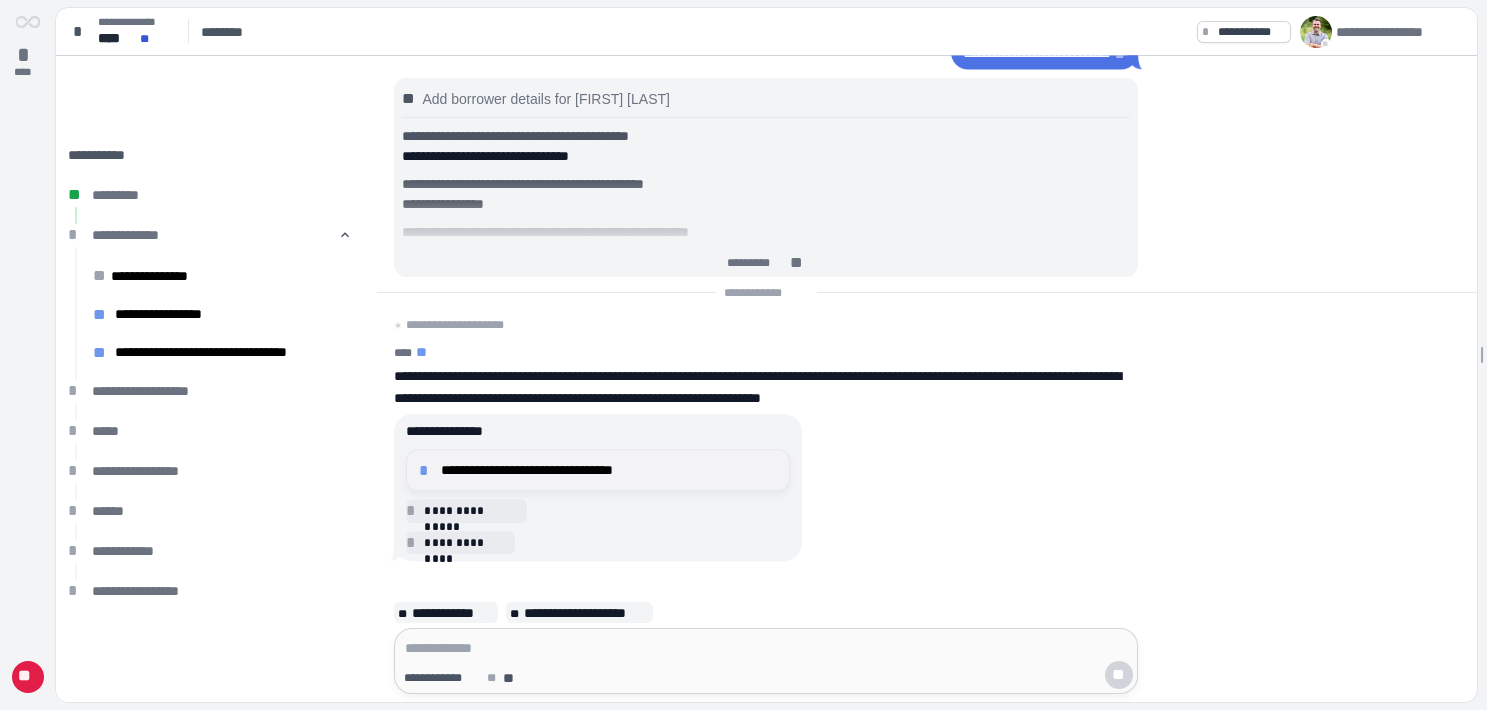 click on "**********" at bounding box center [609, 470] 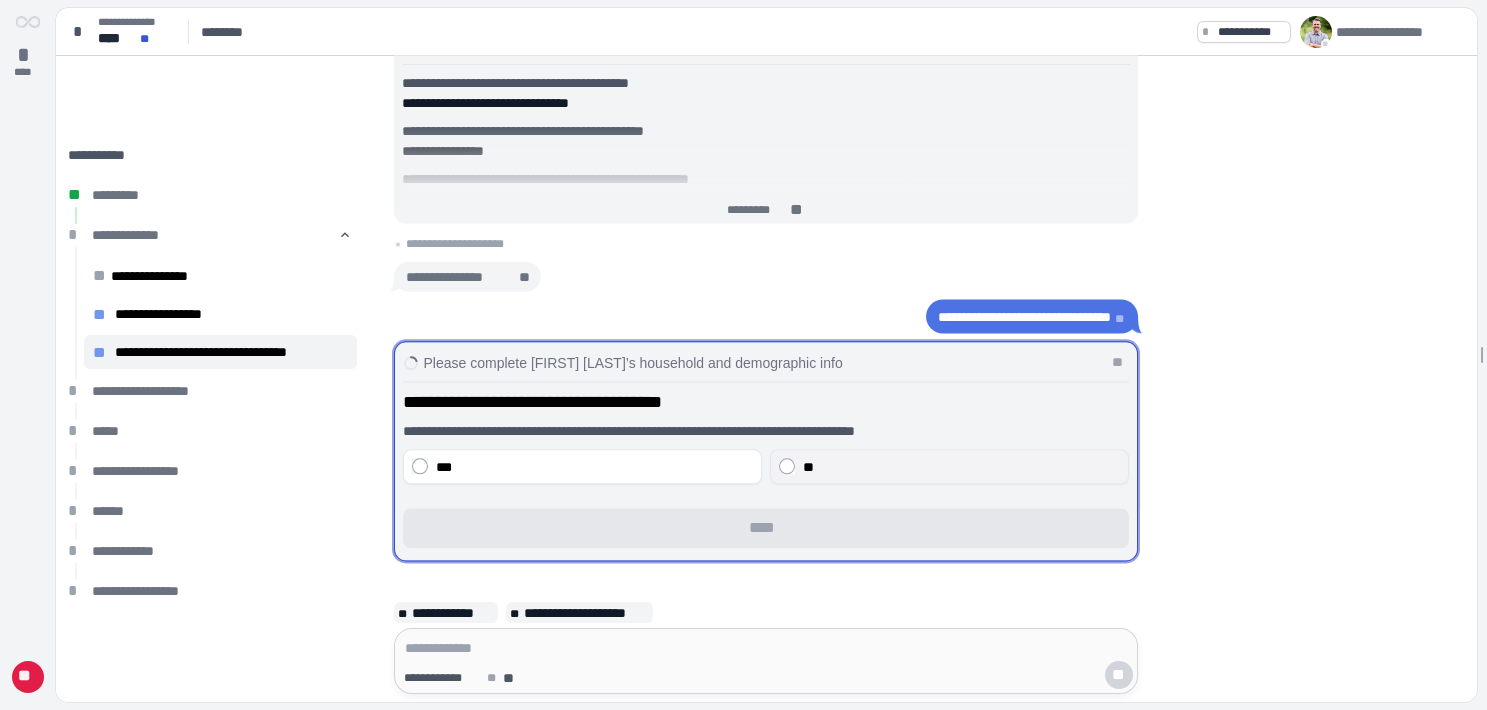 click on "**" at bounding box center [961, 467] 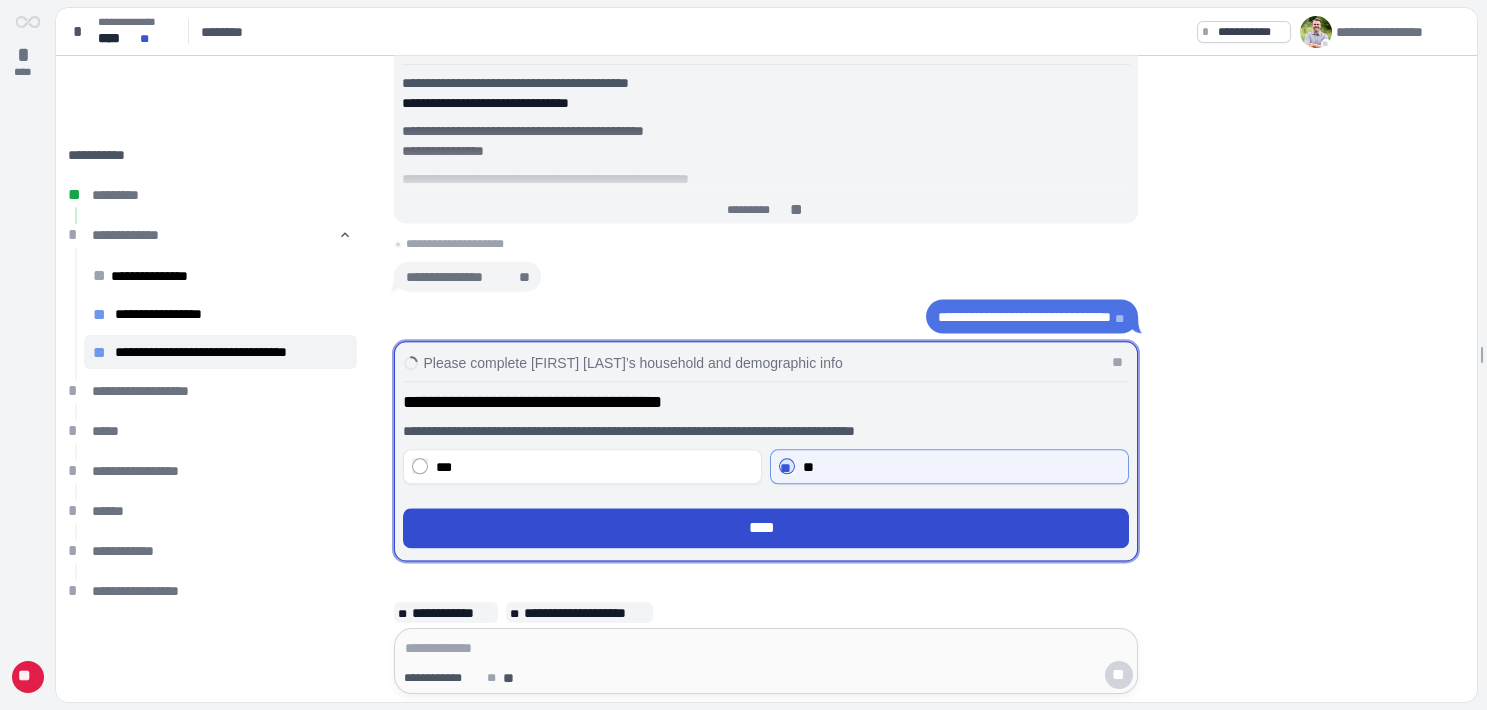 click on "****" at bounding box center [766, 529] 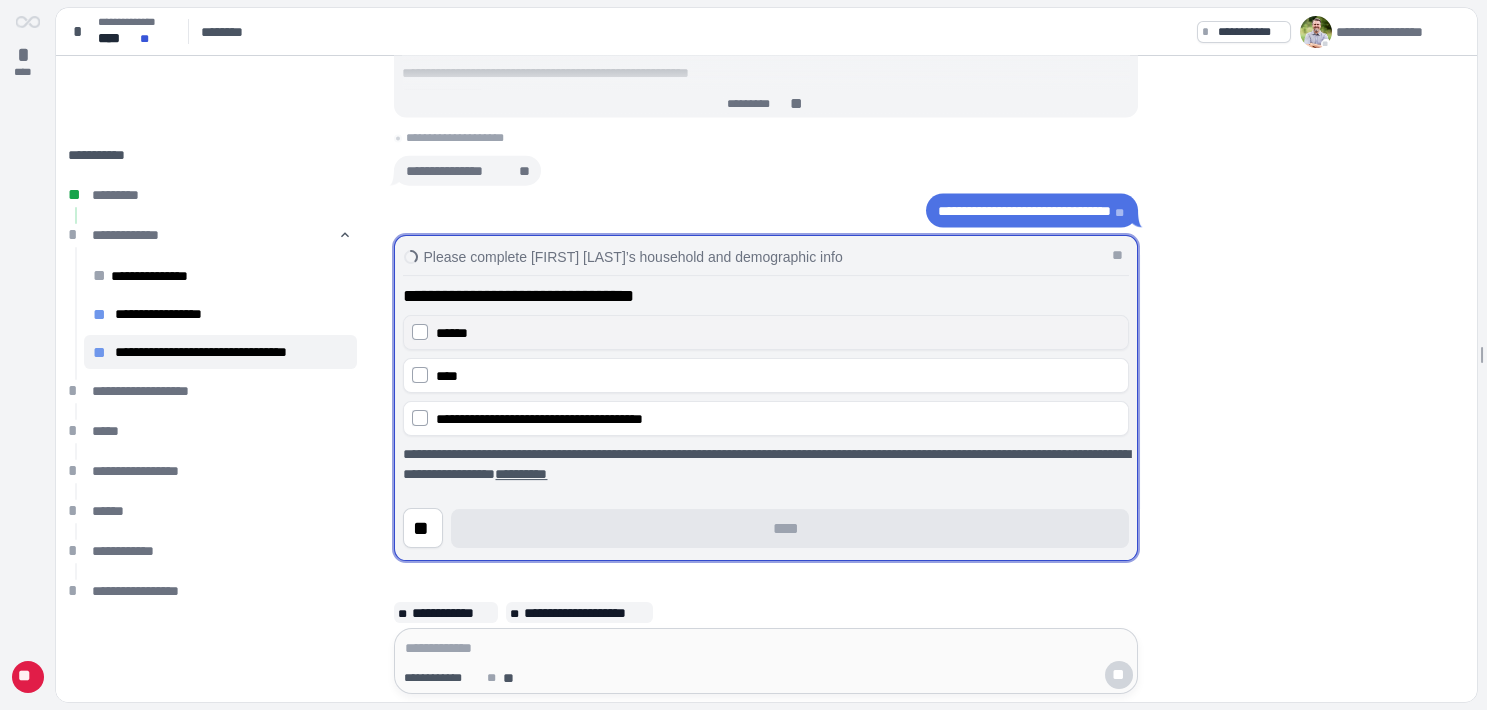 click on "******" at bounding box center [778, 333] 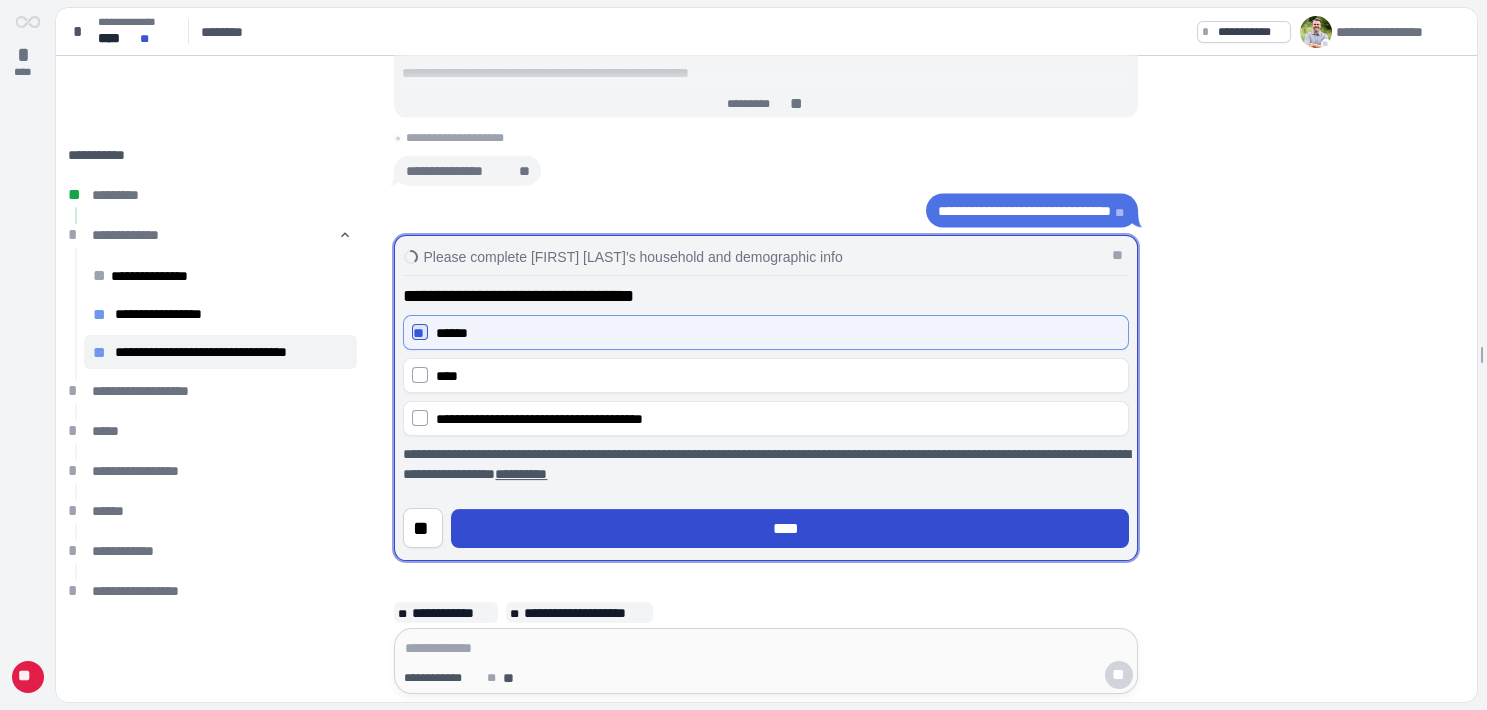 click on "****" at bounding box center (790, 529) 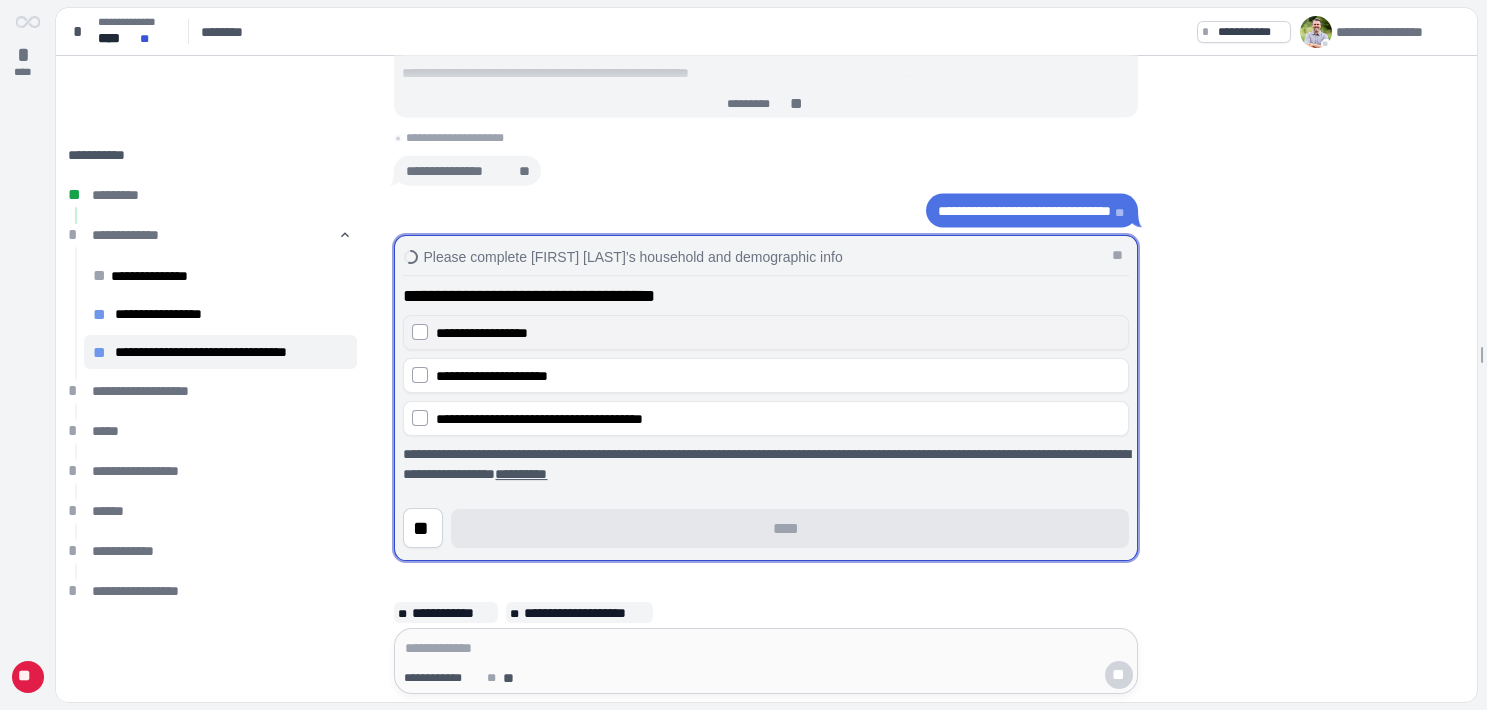 click on "**********" at bounding box center (766, 333) 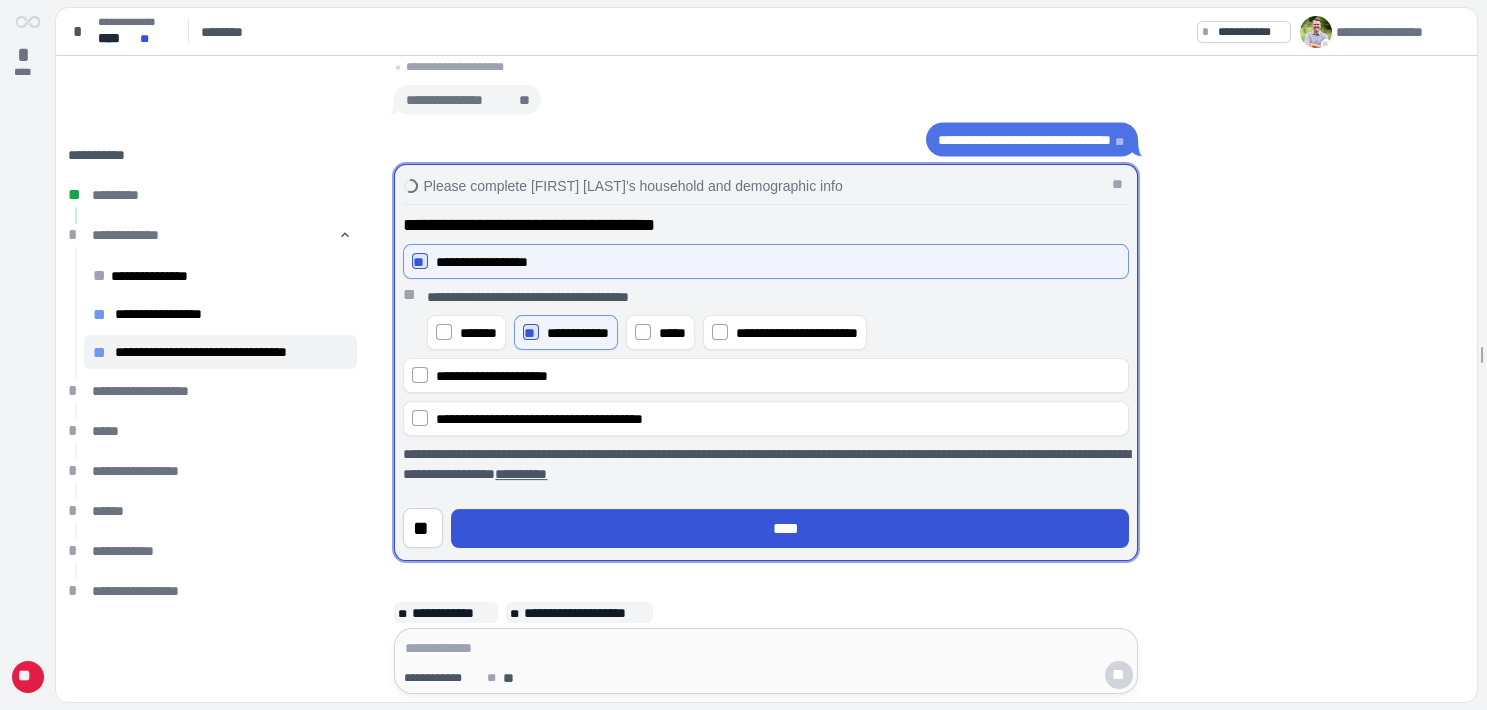 click on "** ****" at bounding box center (766, 521) 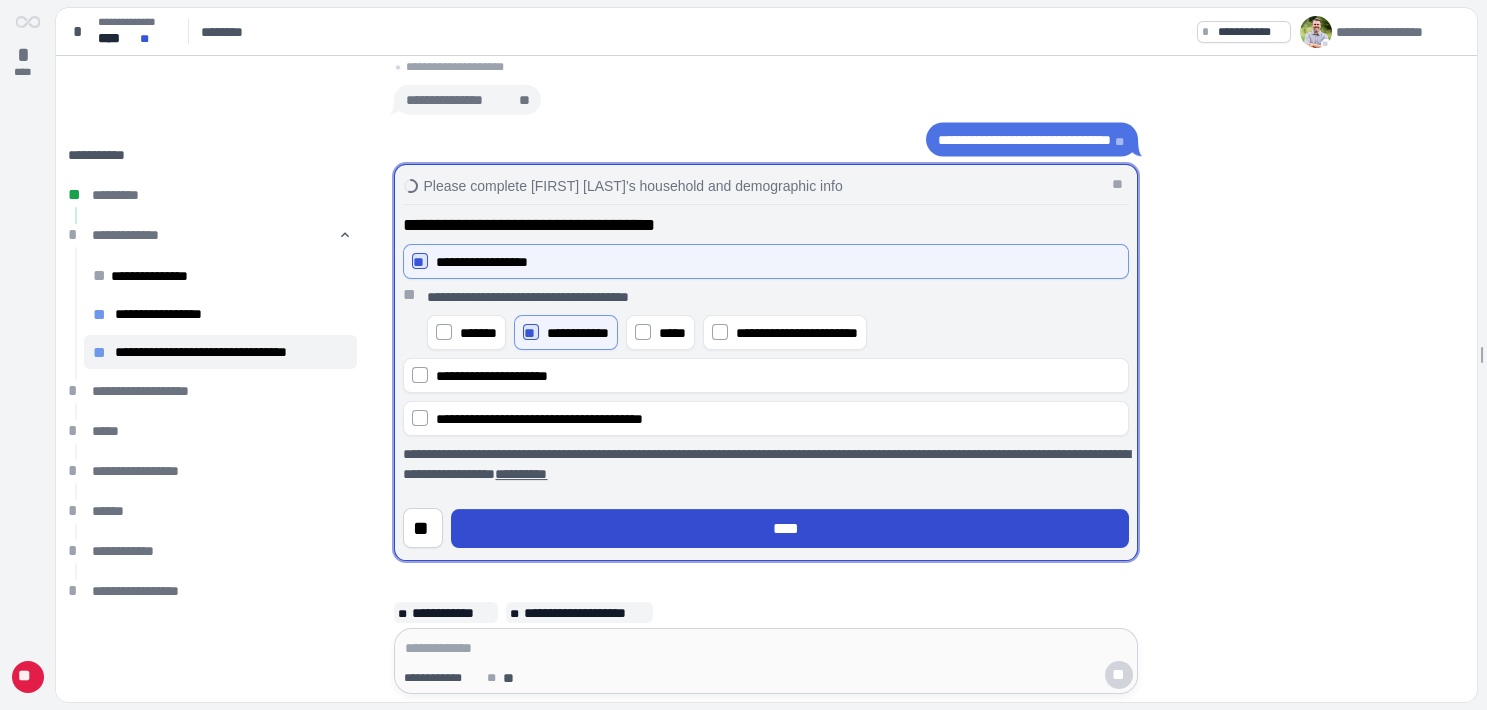 click on "****" at bounding box center (790, 529) 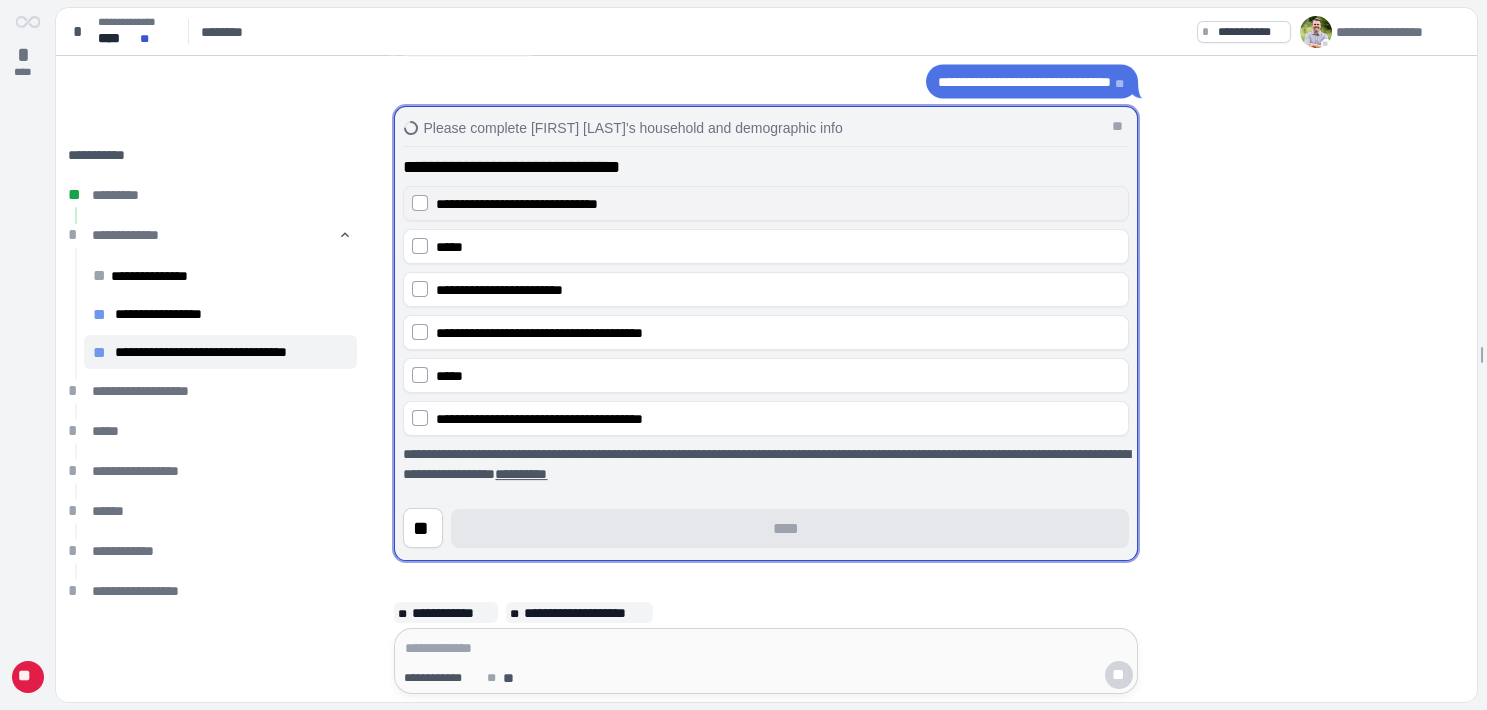 click on "**********" at bounding box center [517, 204] 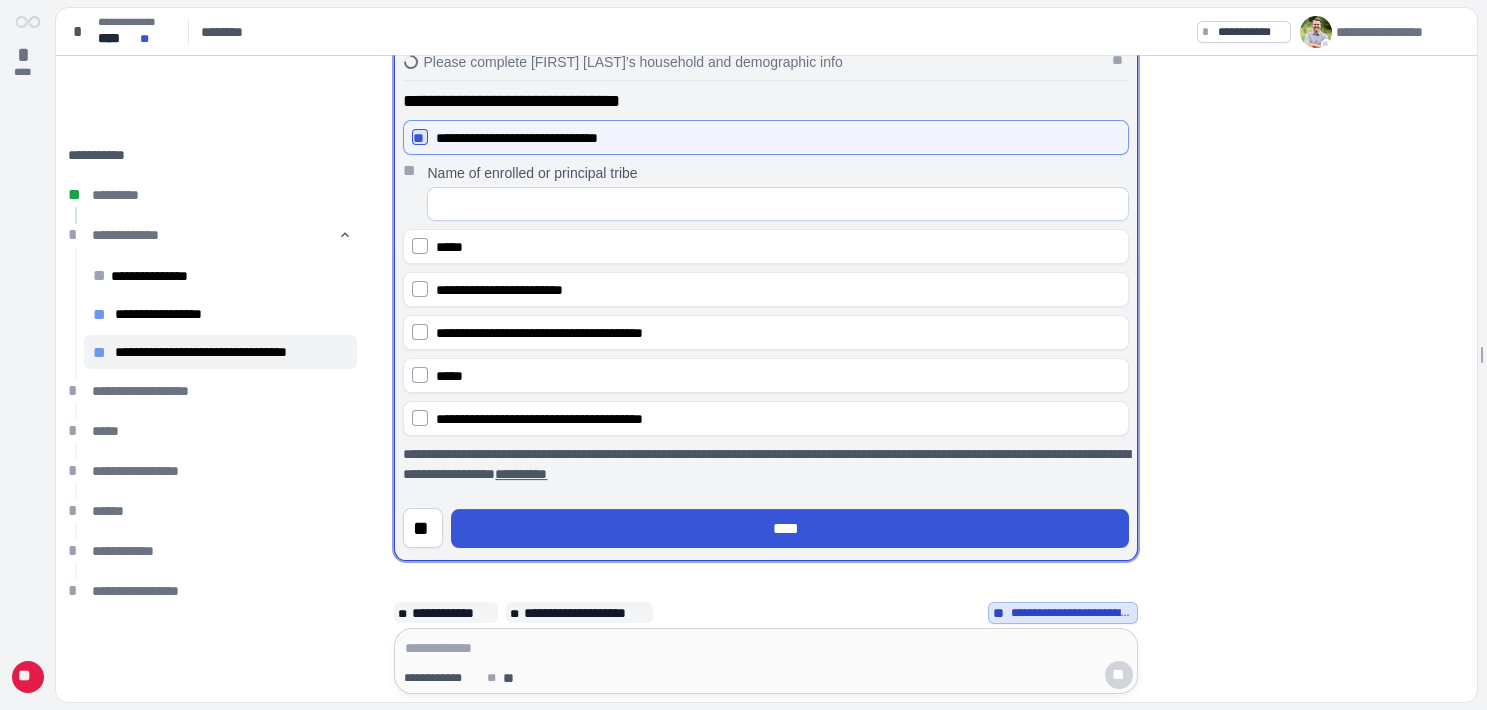 click at bounding box center (778, 205) 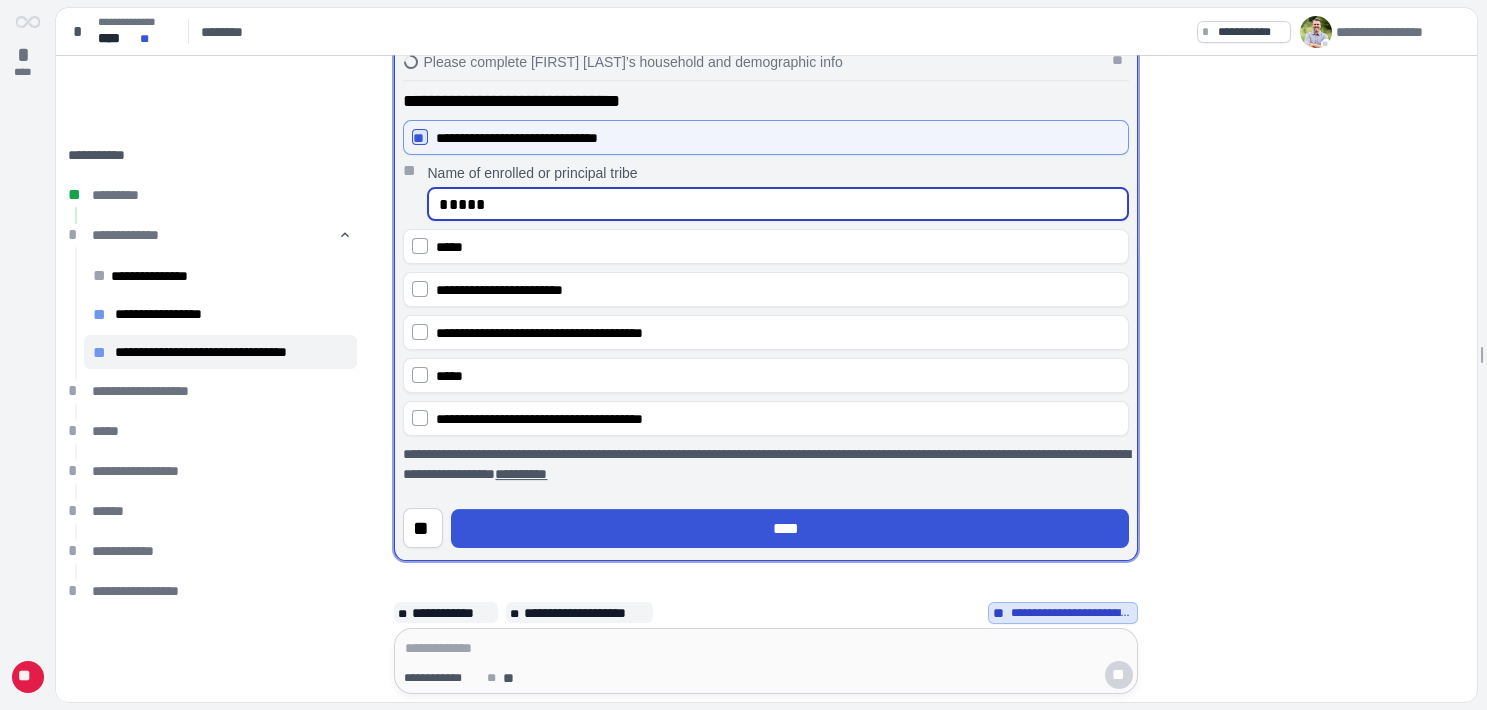 type on "*****" 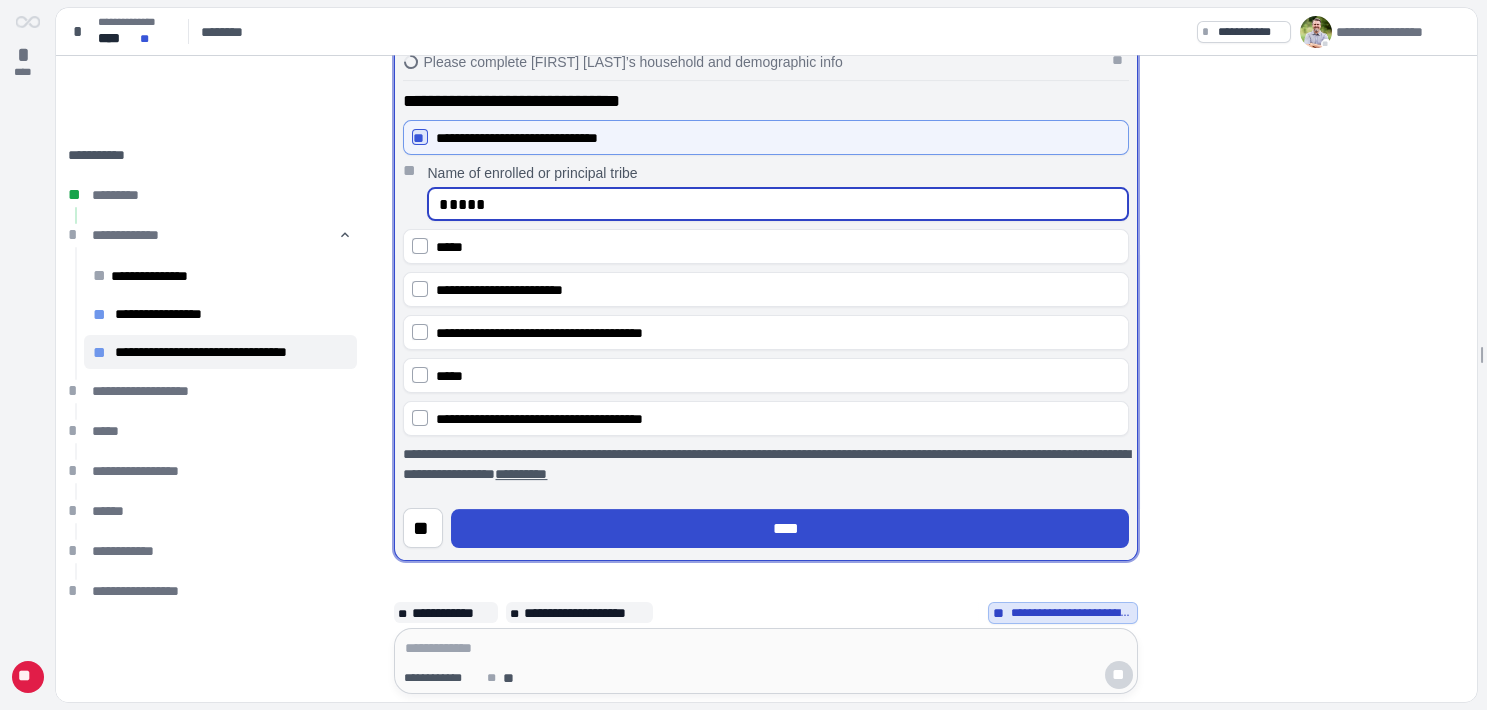 drag, startPoint x: 544, startPoint y: 204, endPoint x: 631, endPoint y: 531, distance: 338.37552 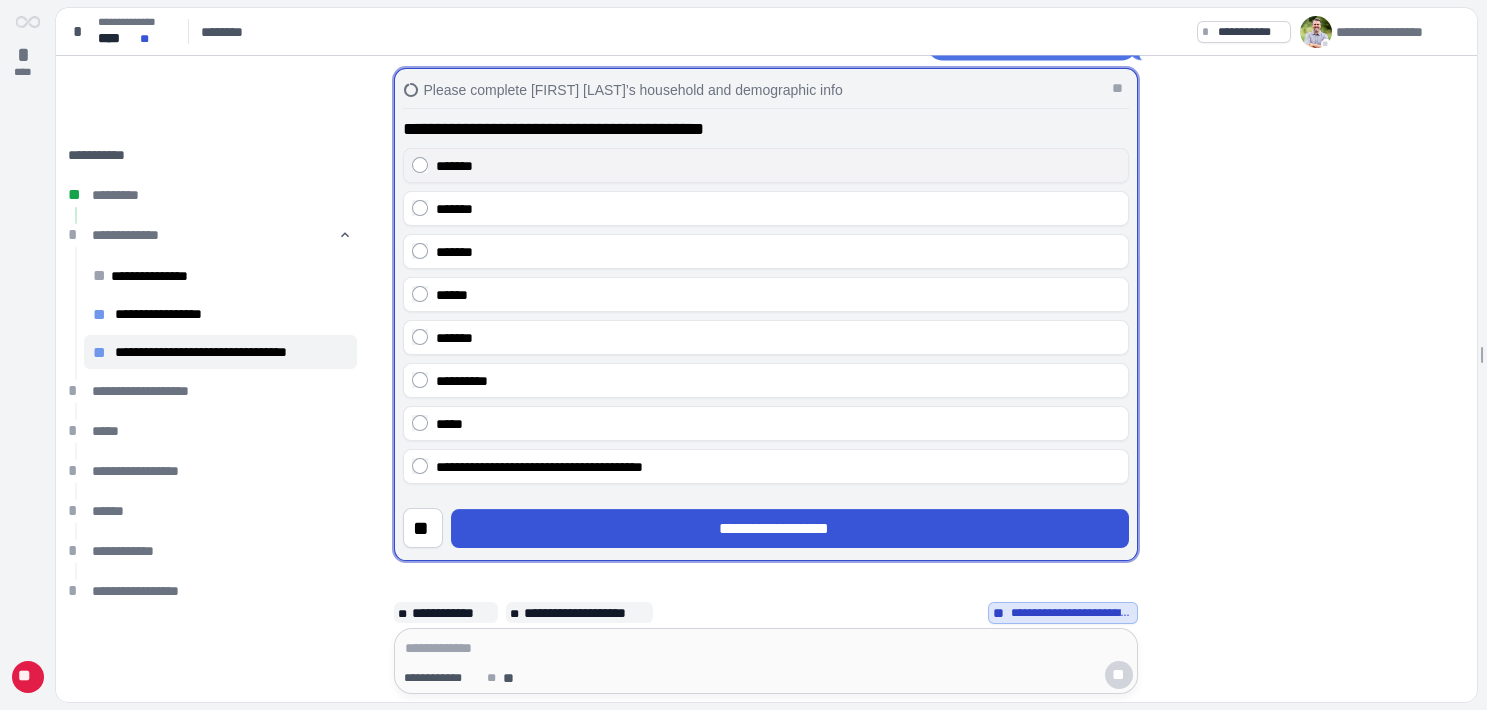 click on "*******" at bounding box center [766, 166] 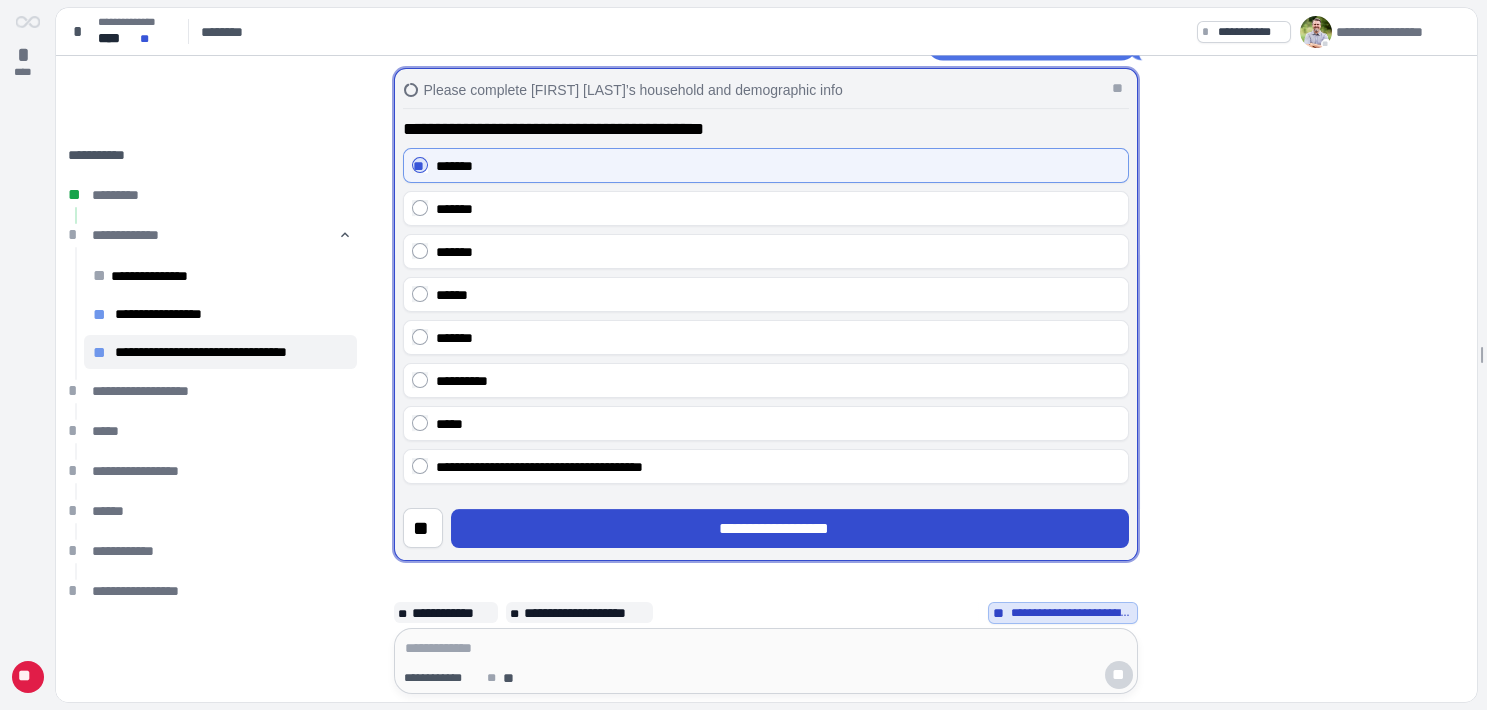click on "**********" at bounding box center (790, 529) 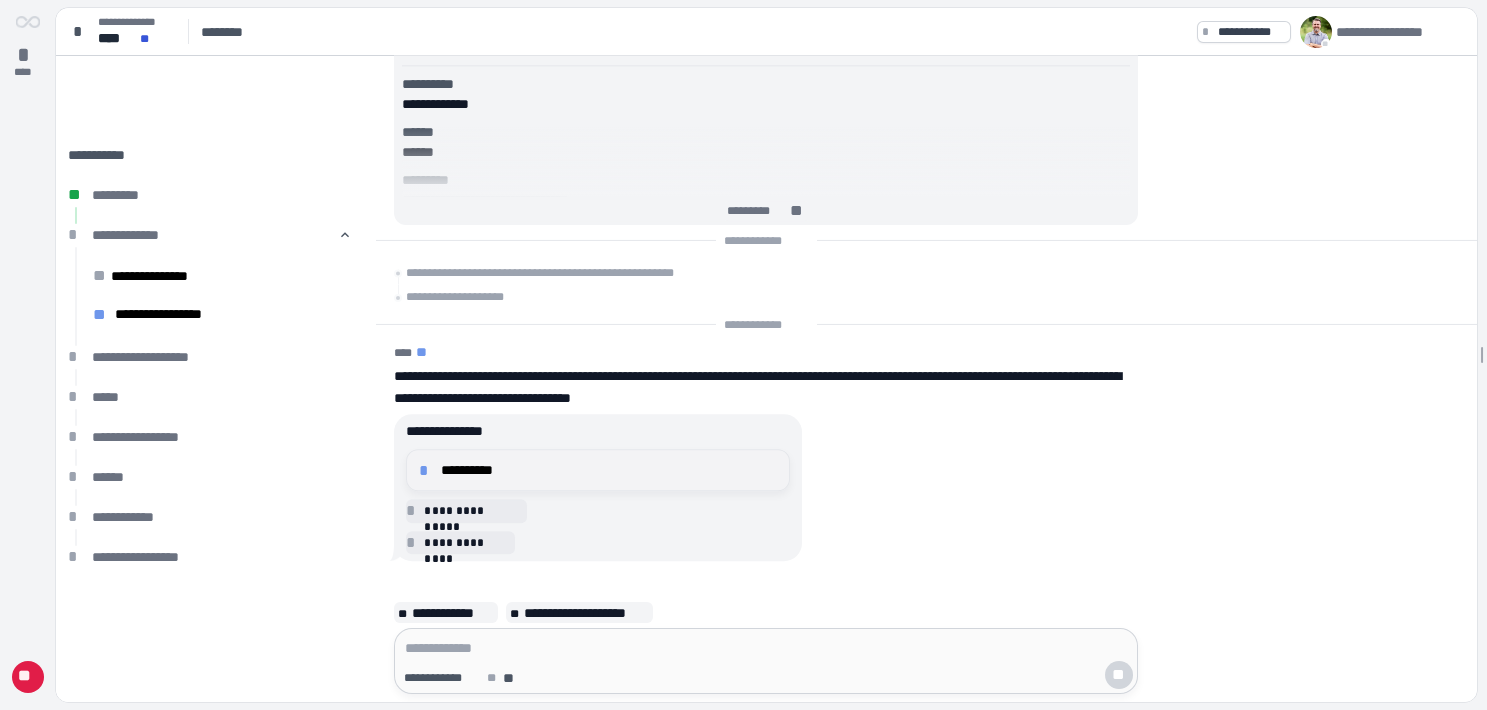 click on "**********" at bounding box center [609, 470] 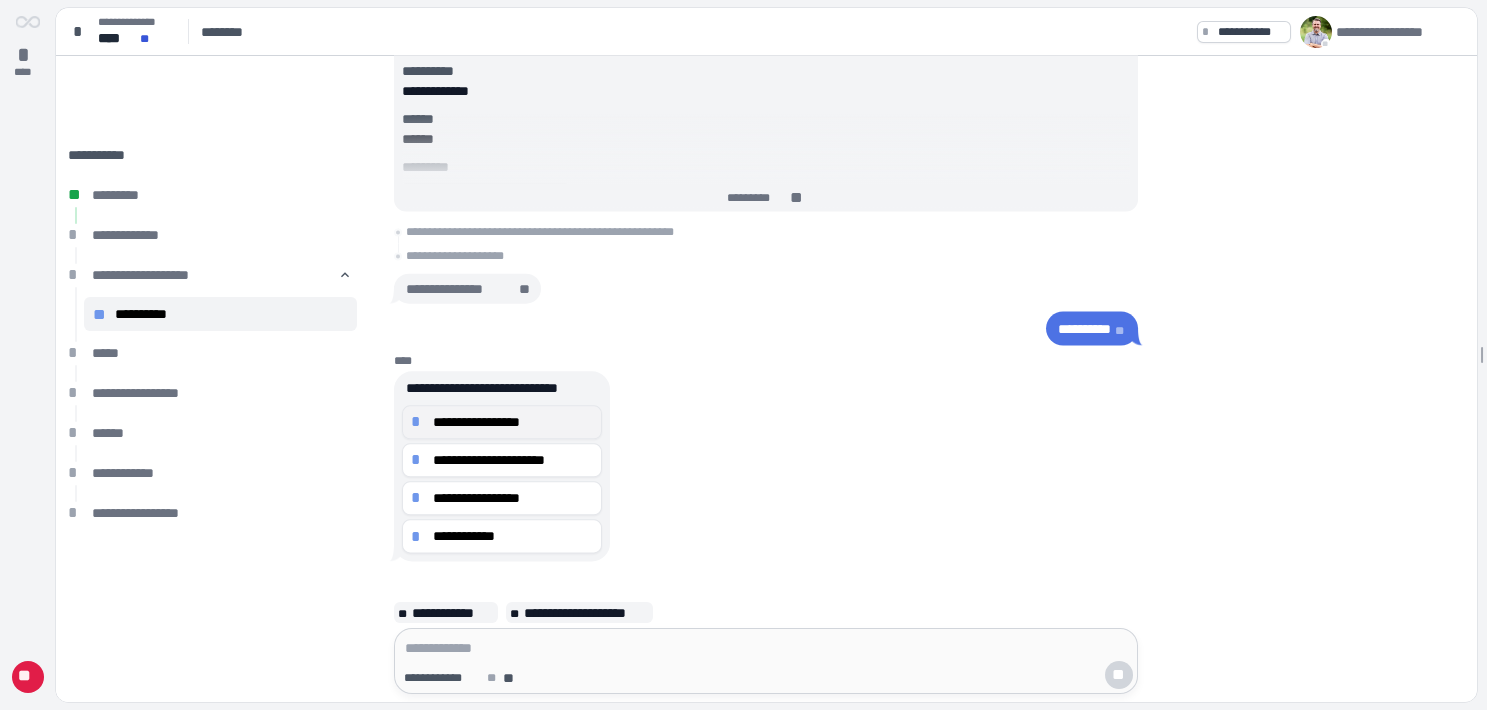 click on "**********" at bounding box center [512, 422] 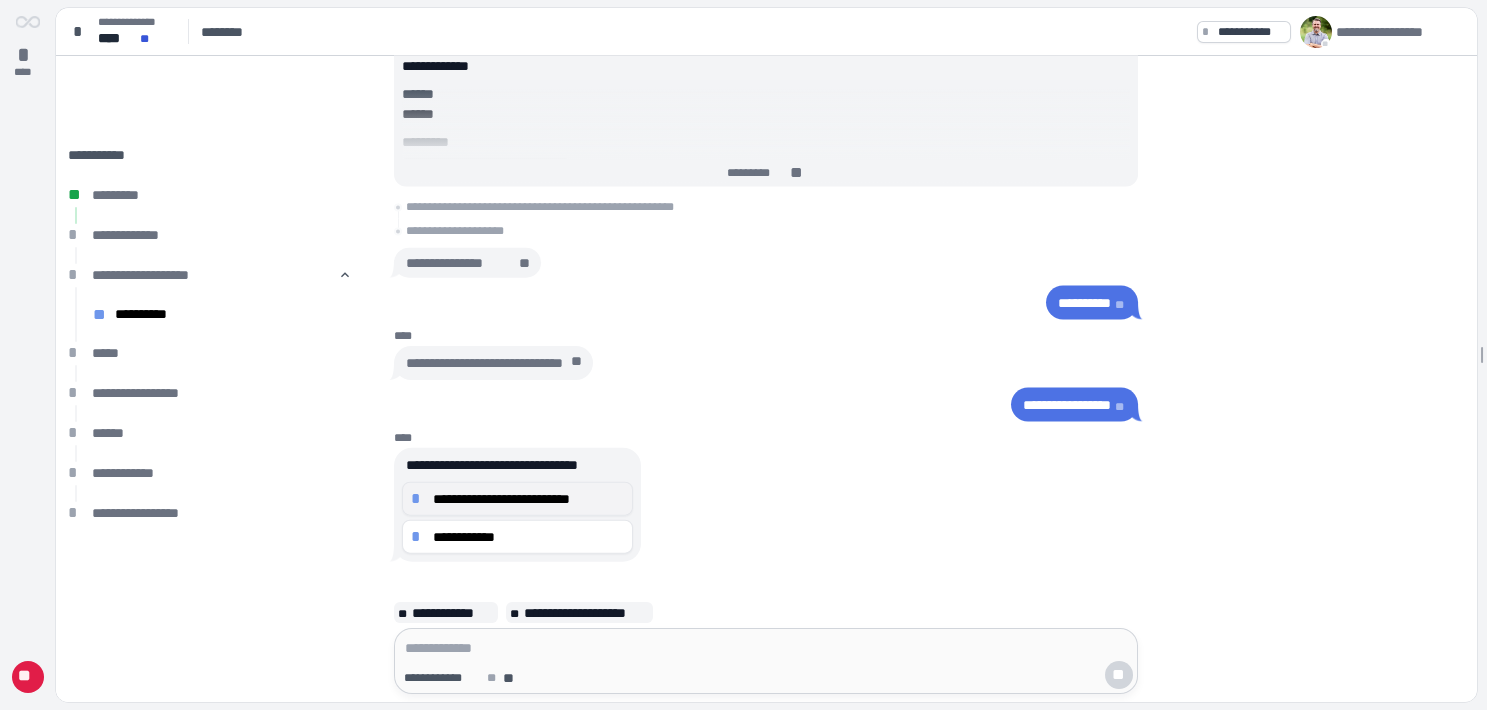 click on "**********" at bounding box center [528, 498] 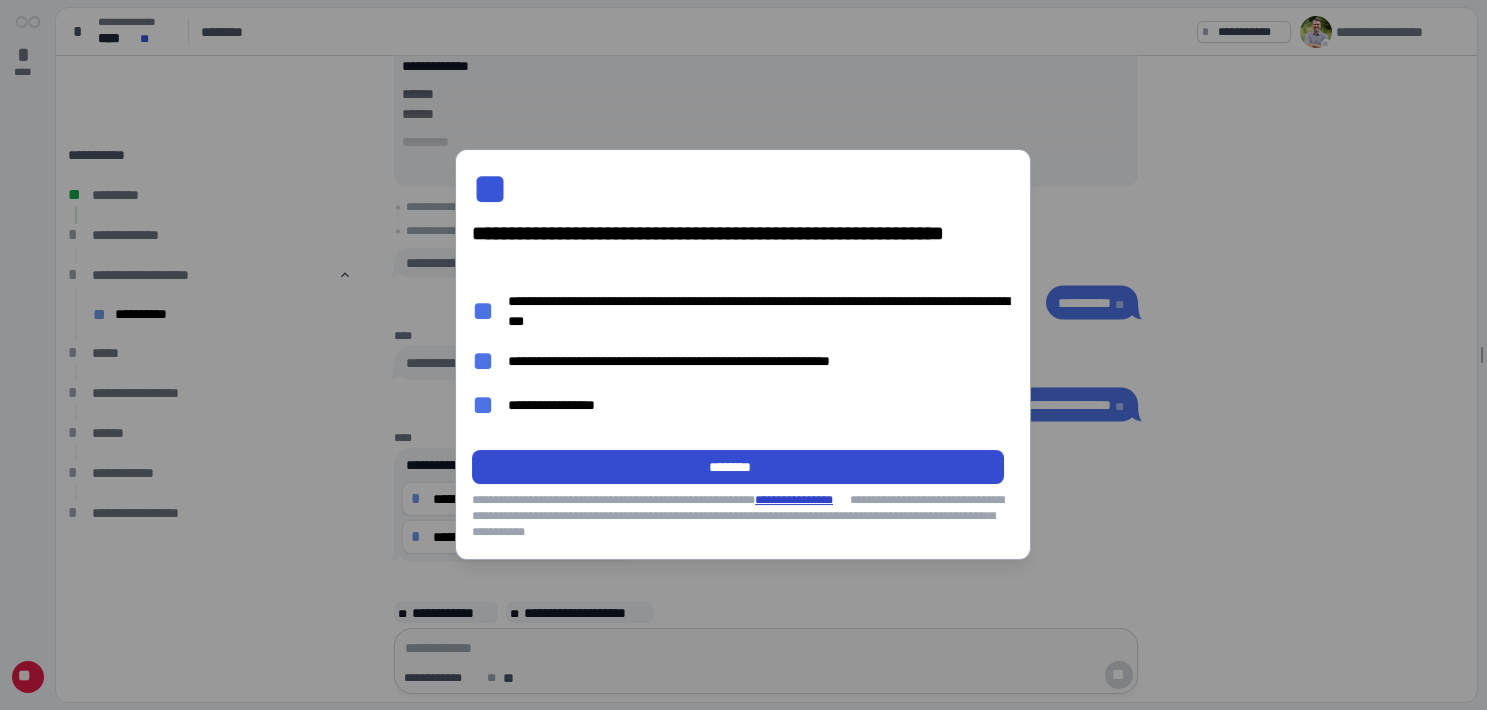 click on "********" at bounding box center (738, 468) 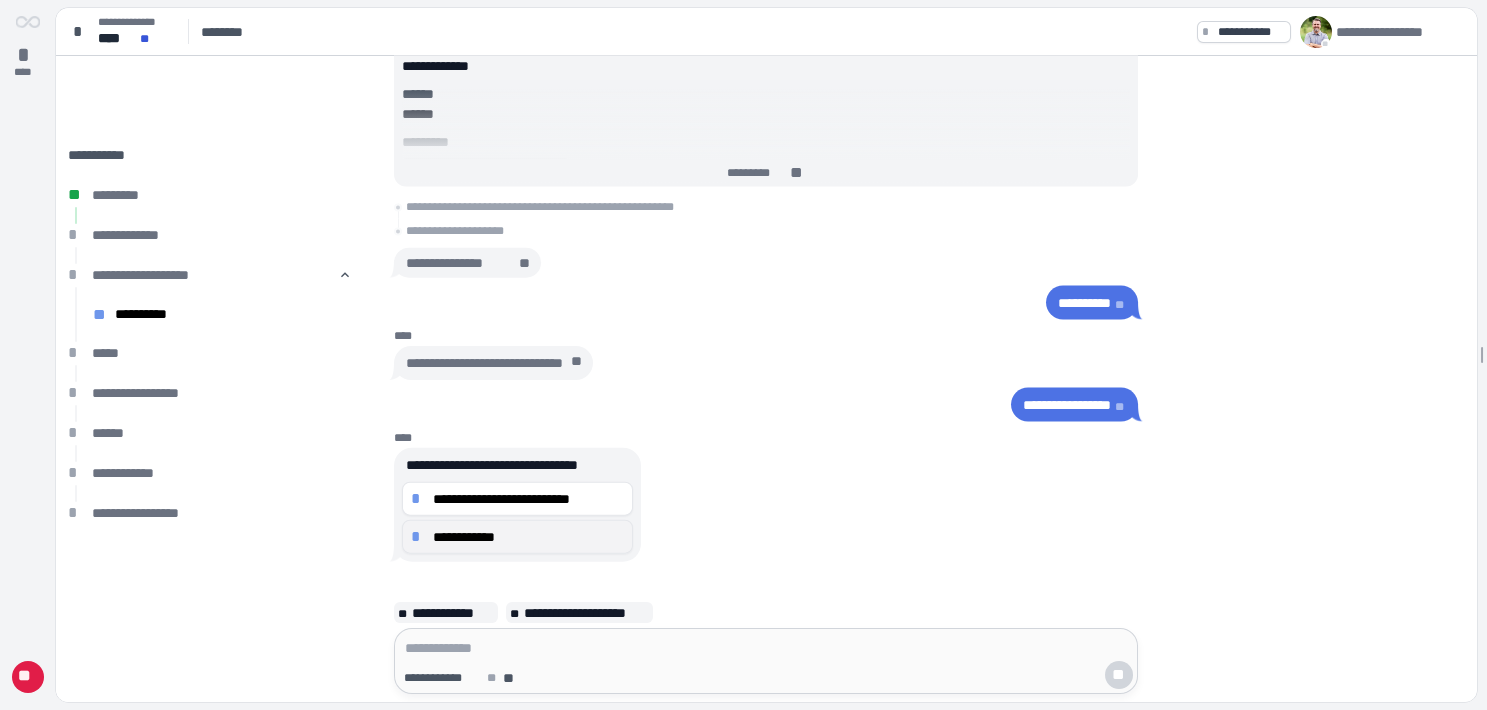 click on "**********" at bounding box center (528, 536) 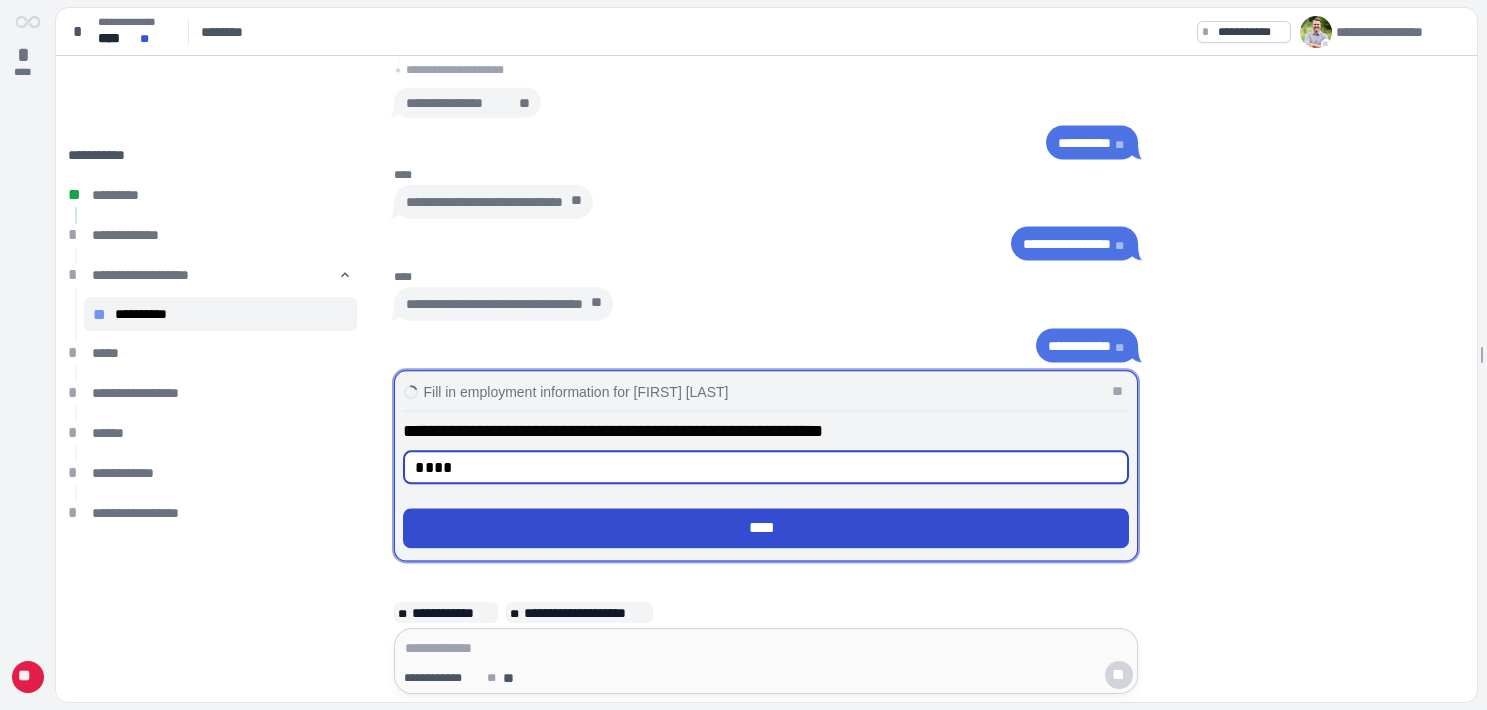 type on "****" 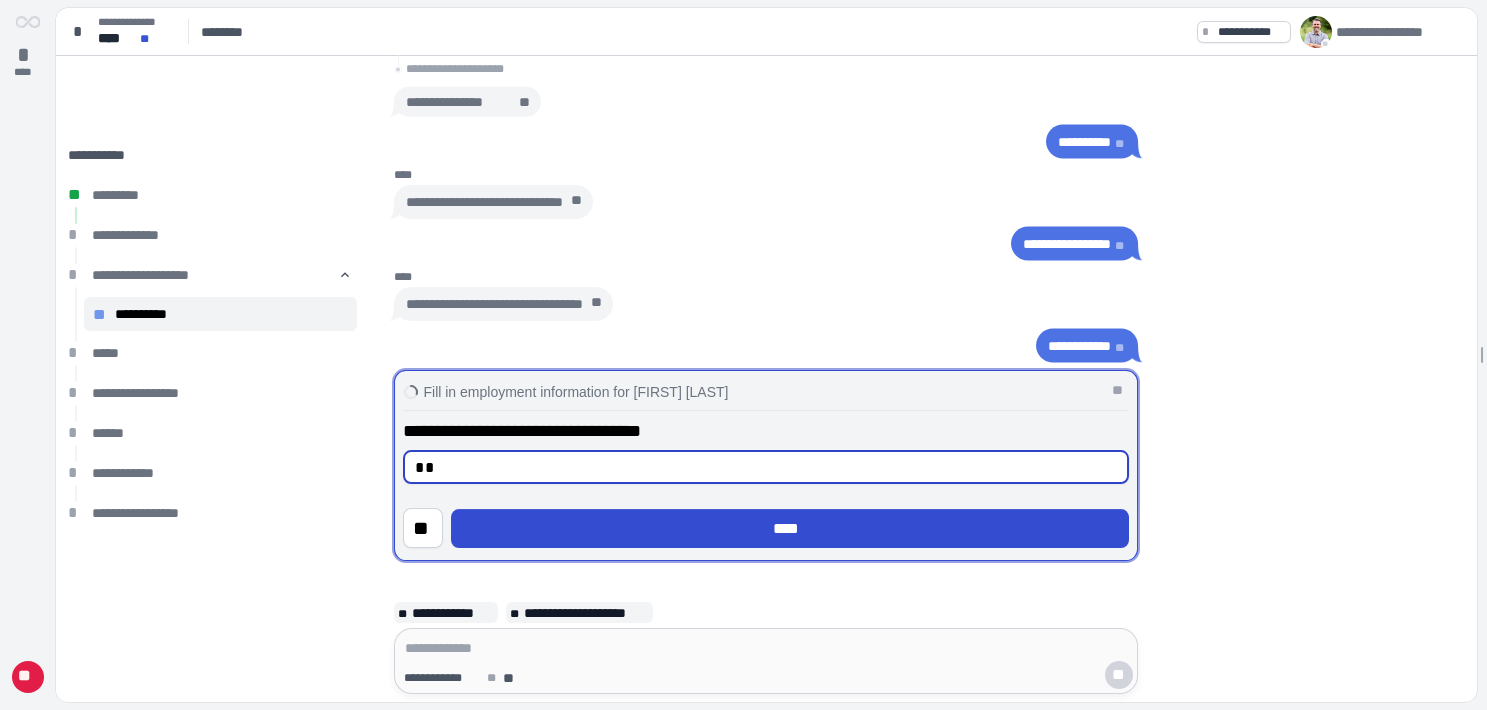 type on "**" 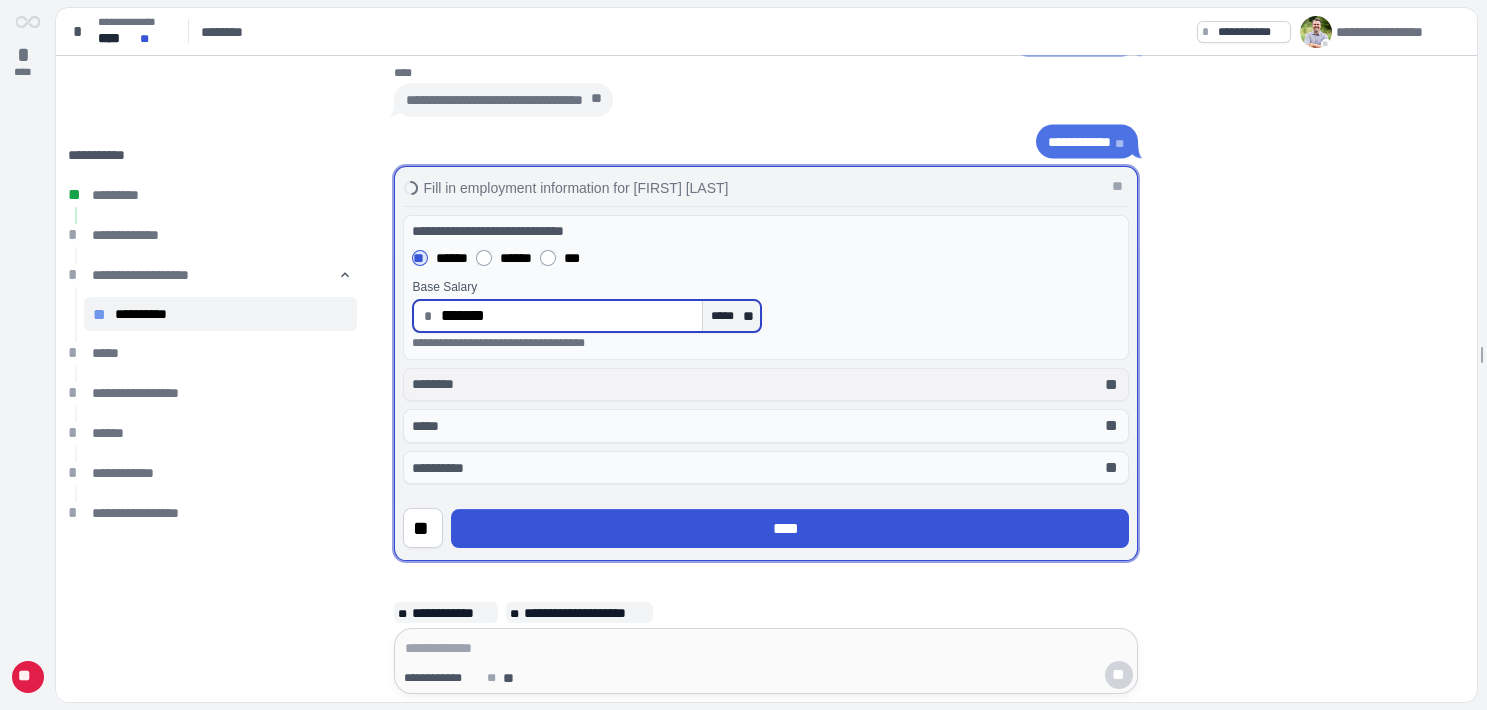 type on "**********" 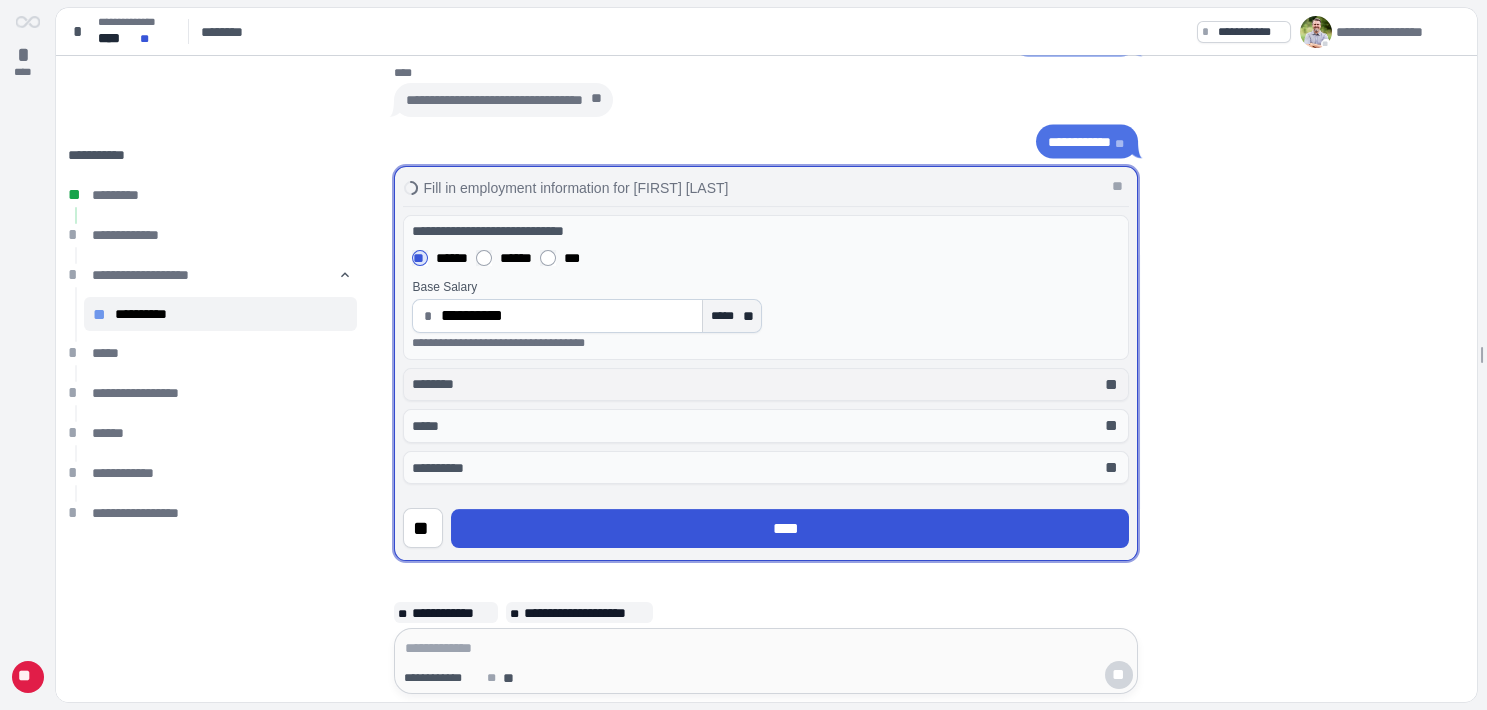 click on "********" at bounding box center (442, 385) 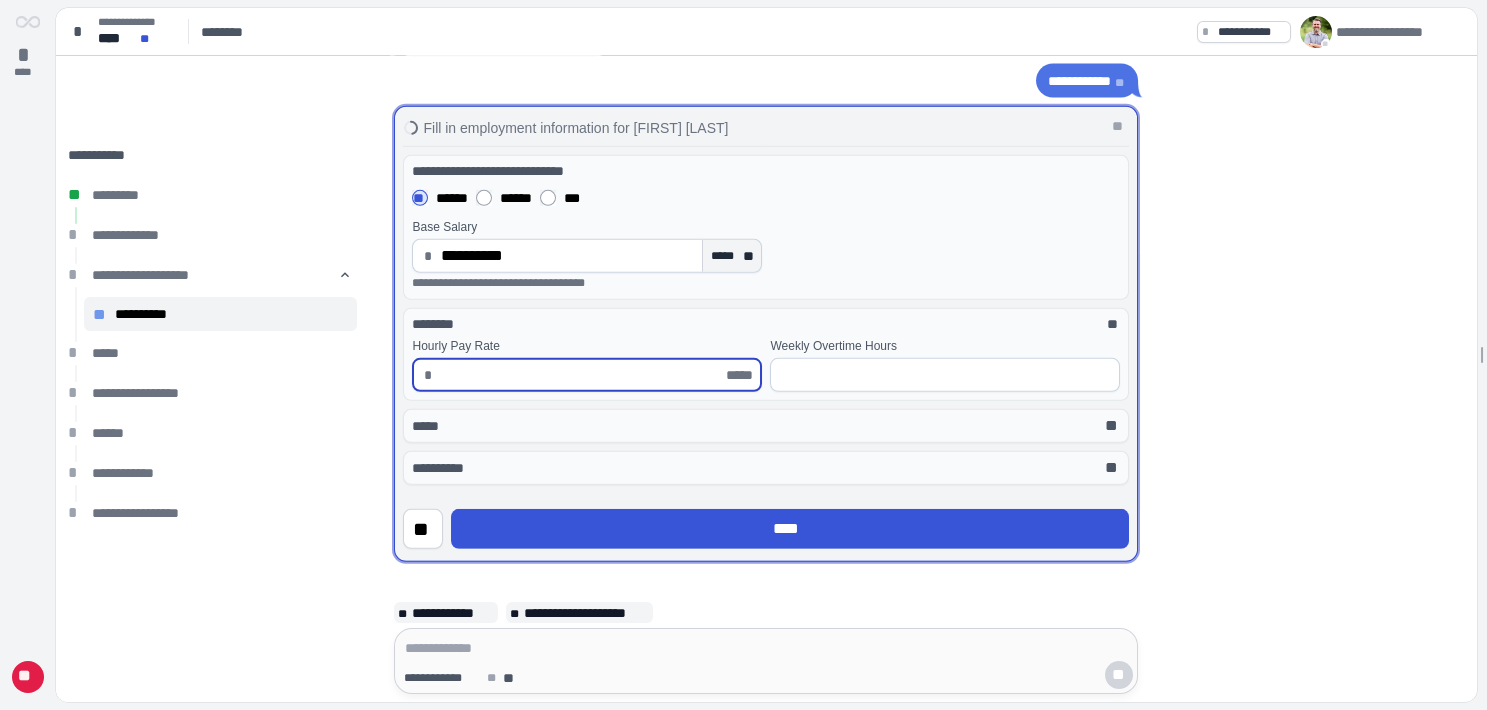 click at bounding box center (581, 375) 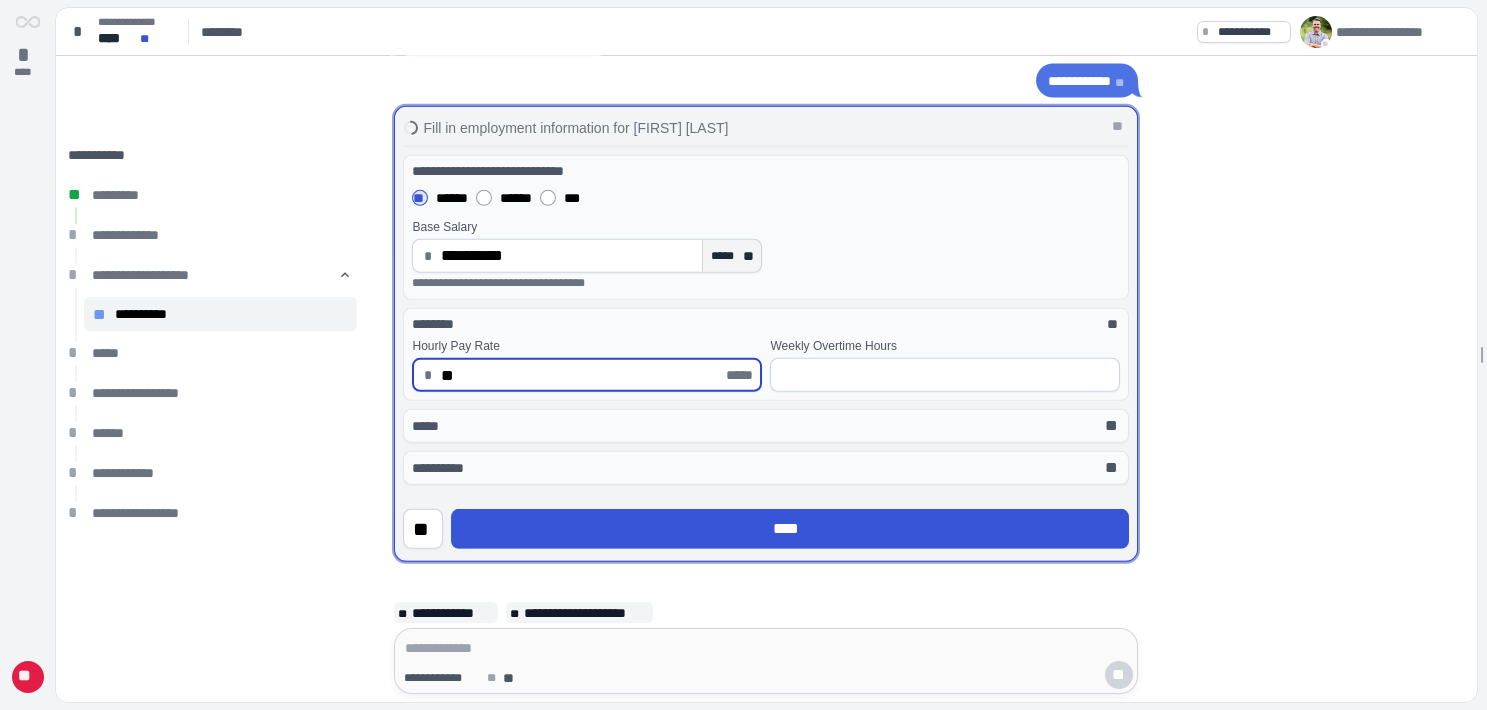 type on "*****" 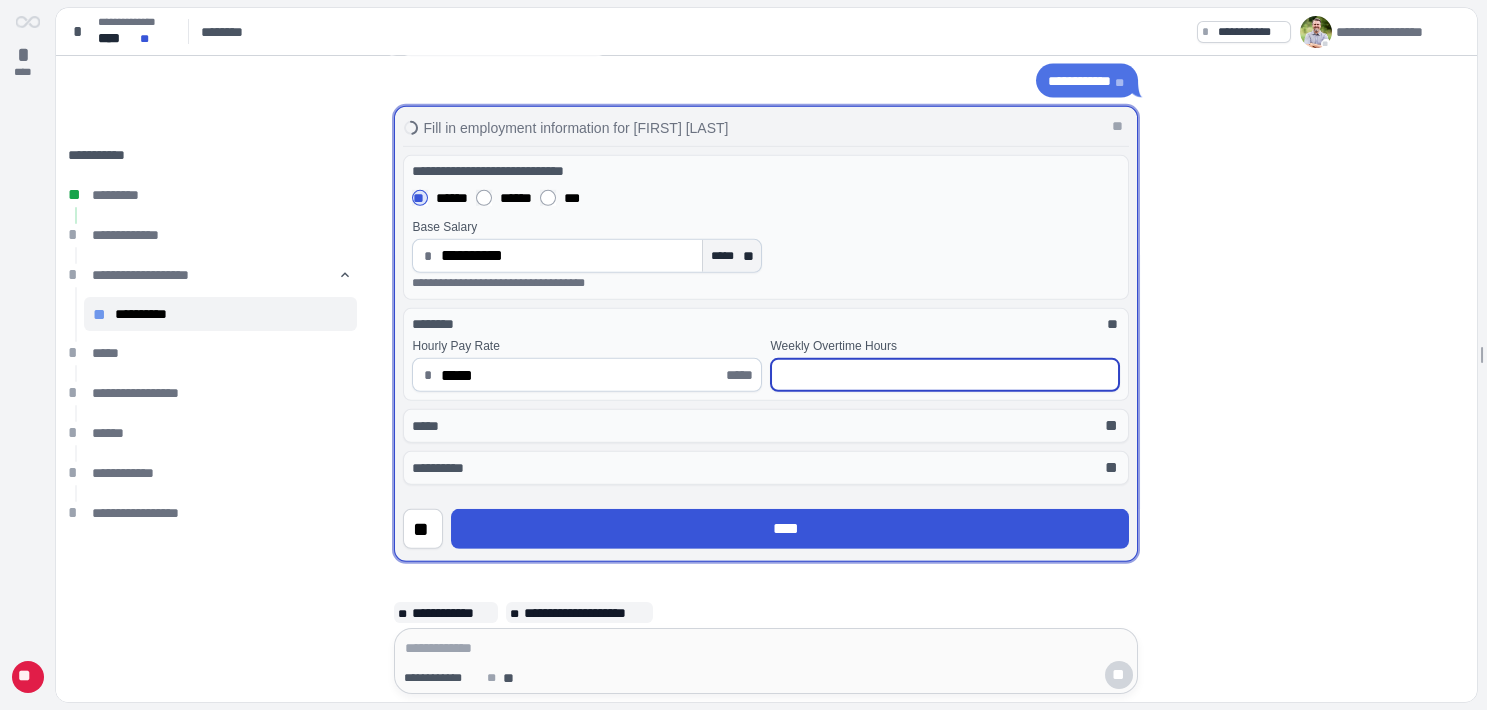 click at bounding box center (945, 375) 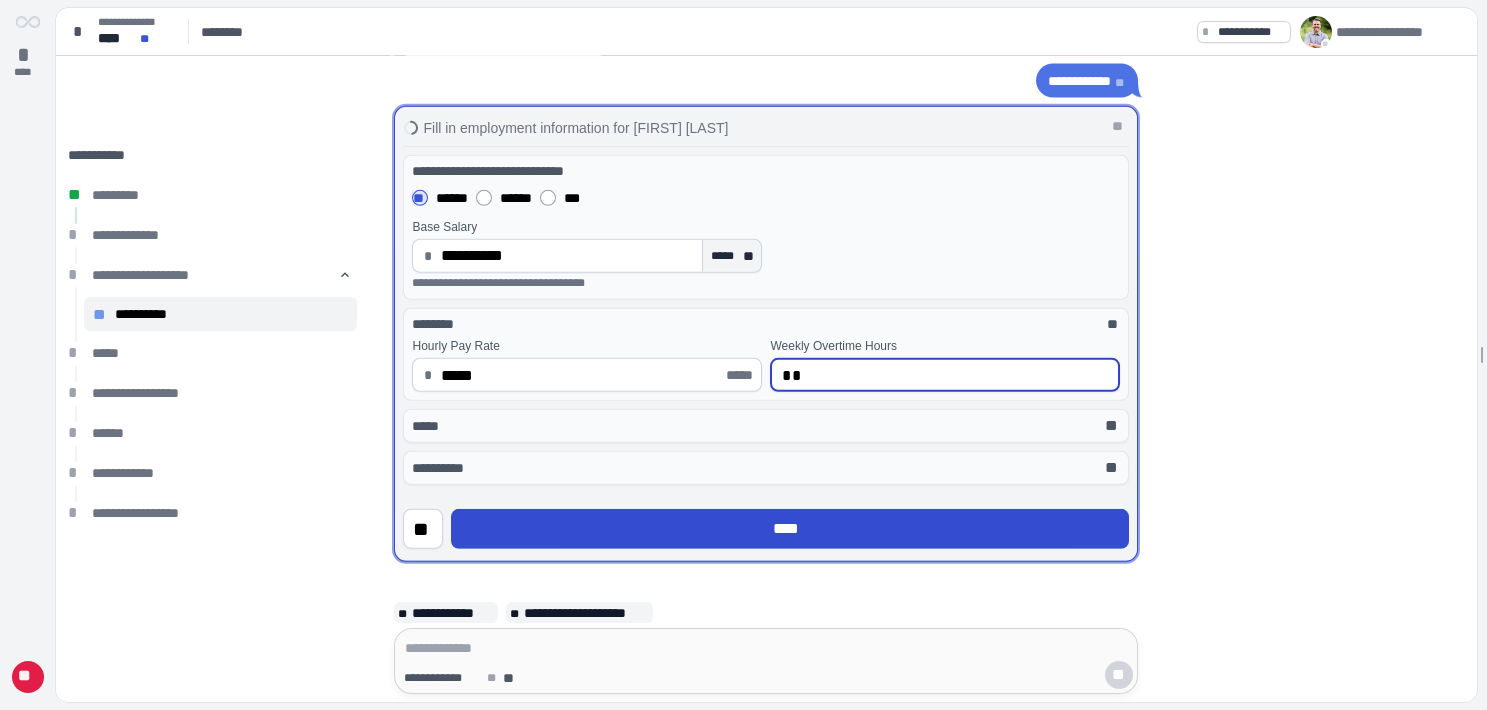 type on "**" 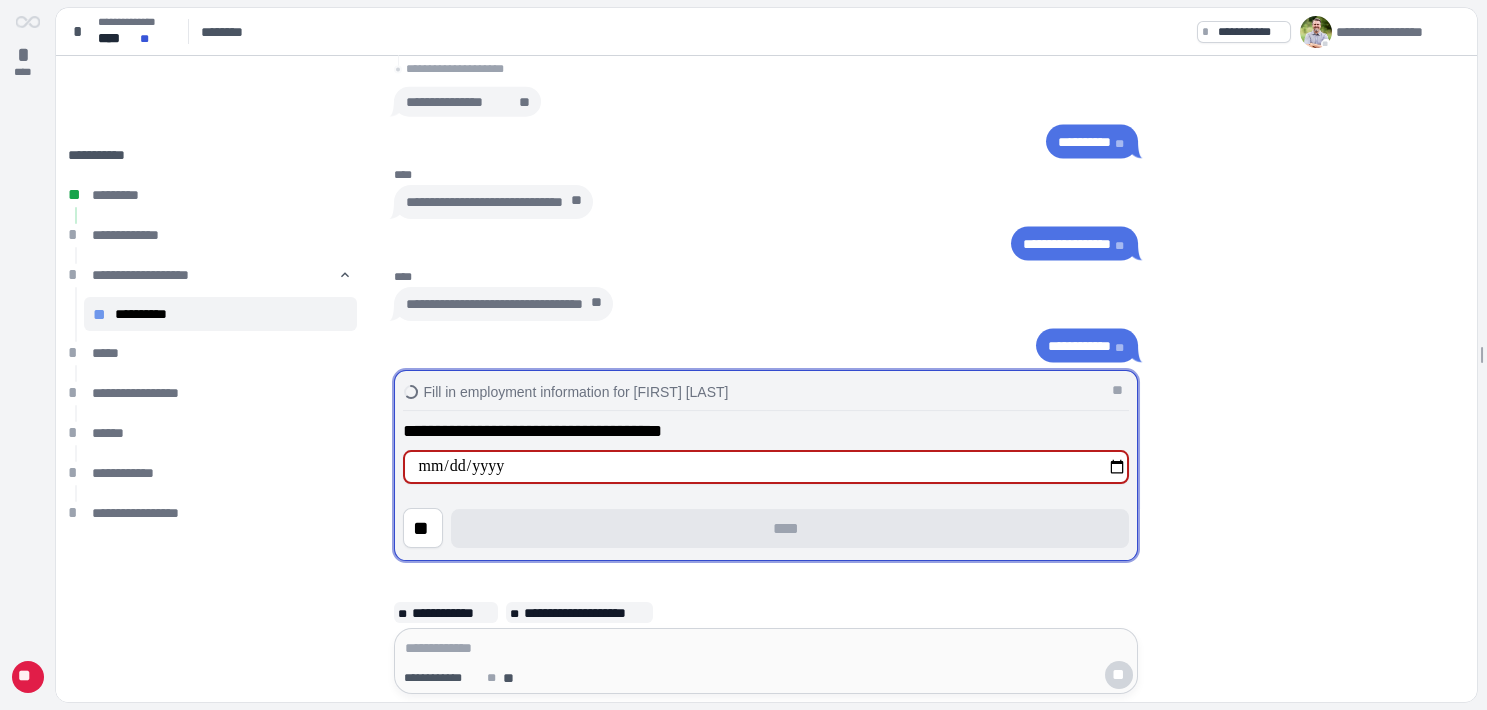type on "**********" 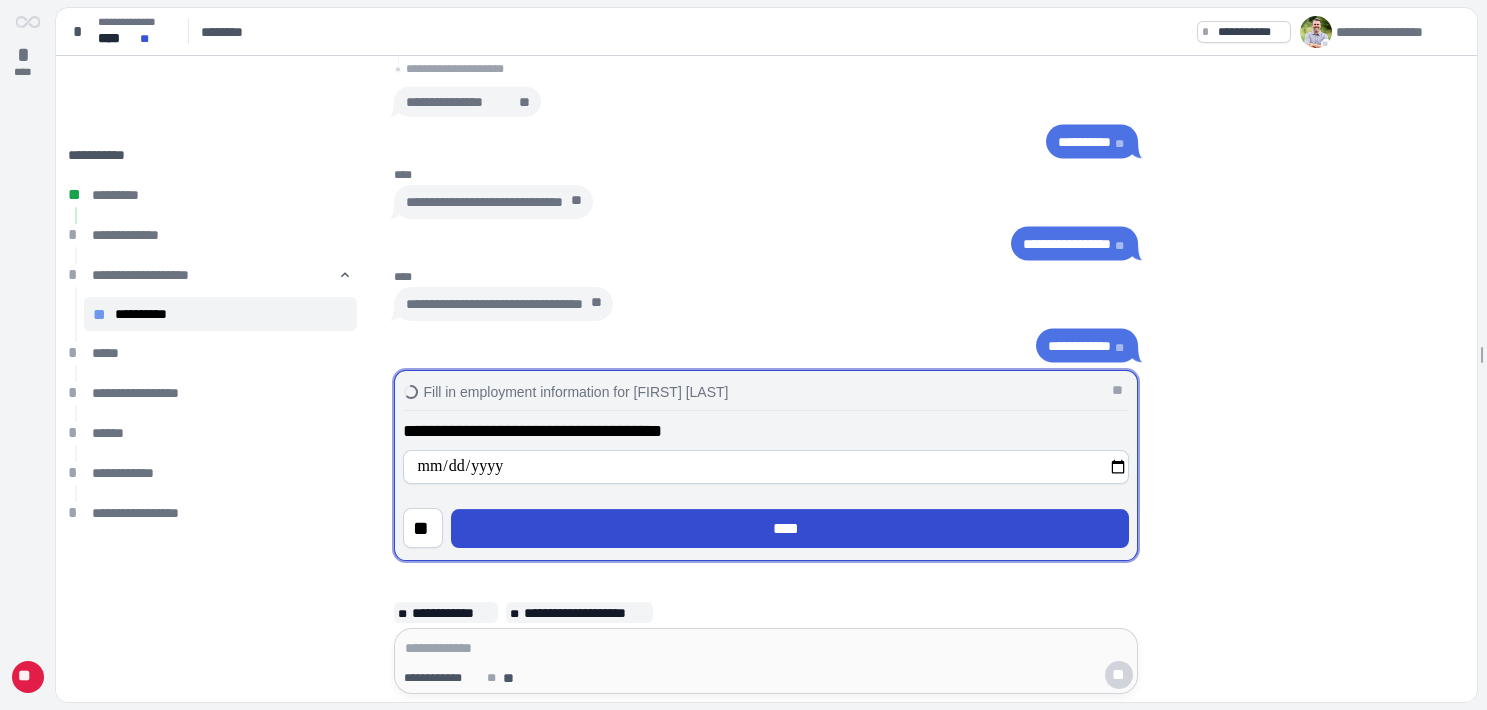 type on "**********" 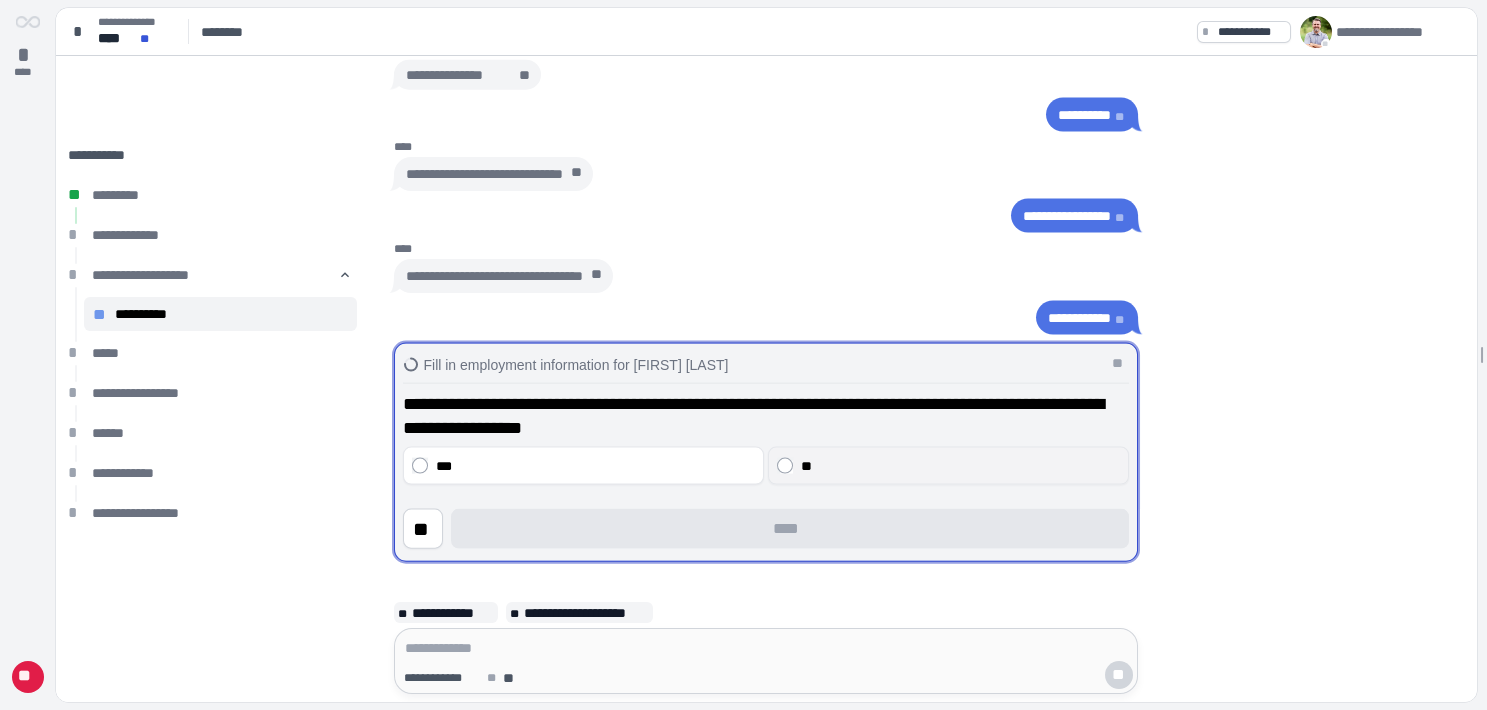 click on "**" at bounding box center [960, 466] 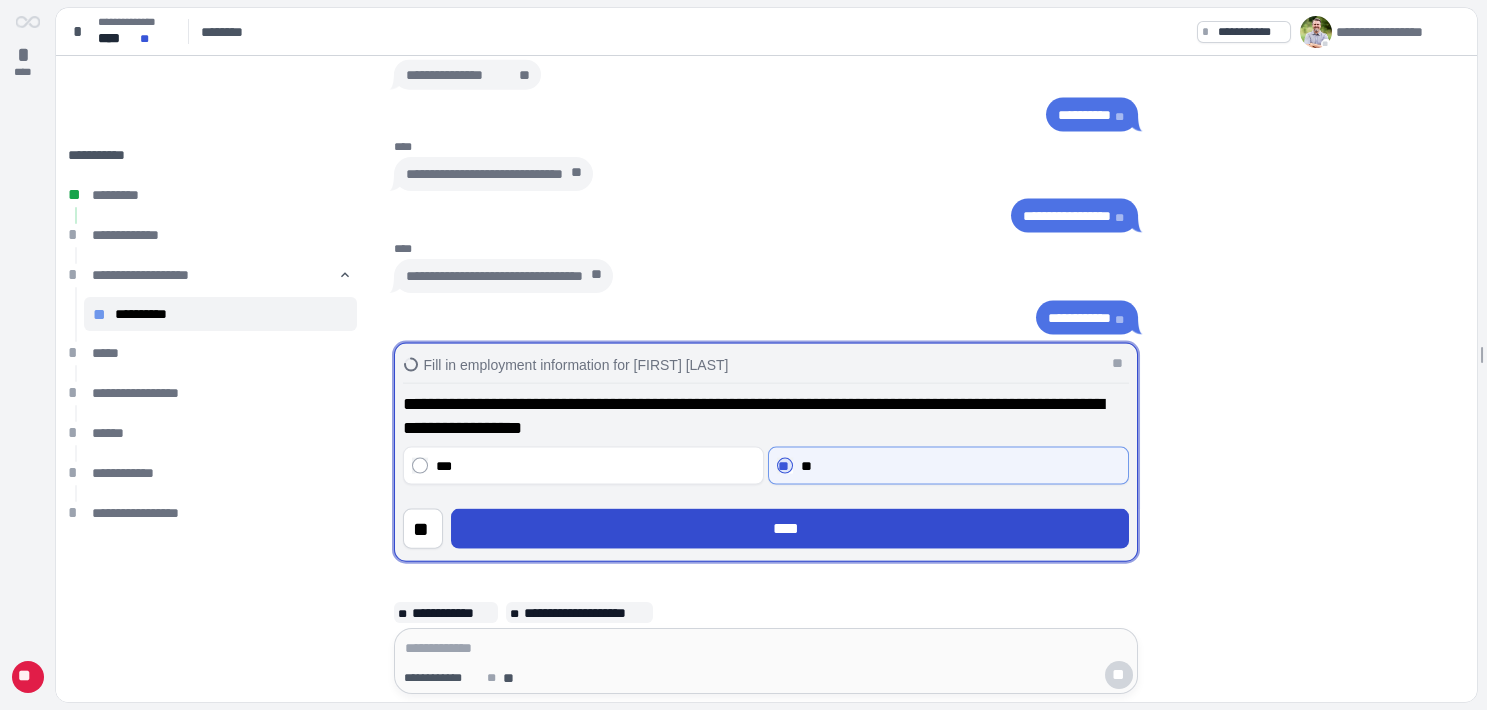 click on "****" at bounding box center (790, 529) 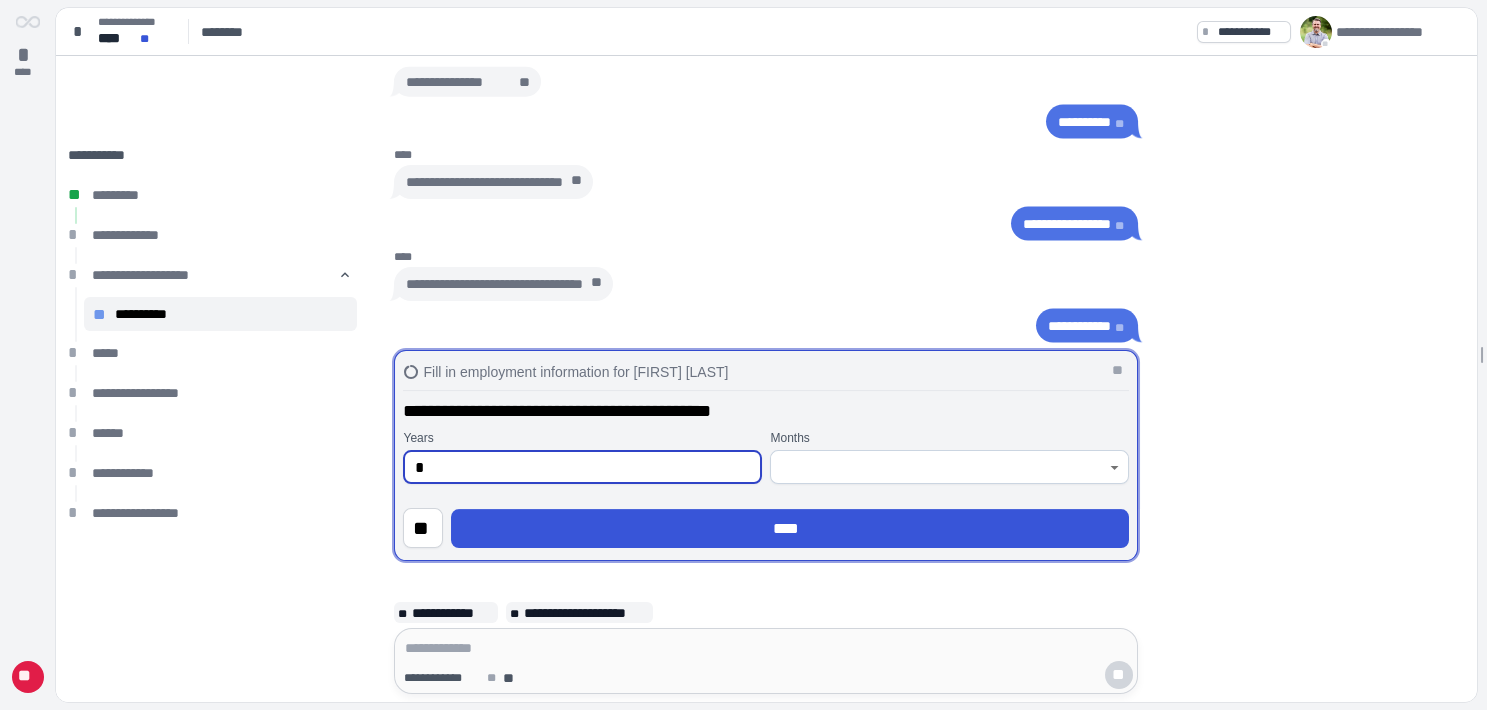 type on "*" 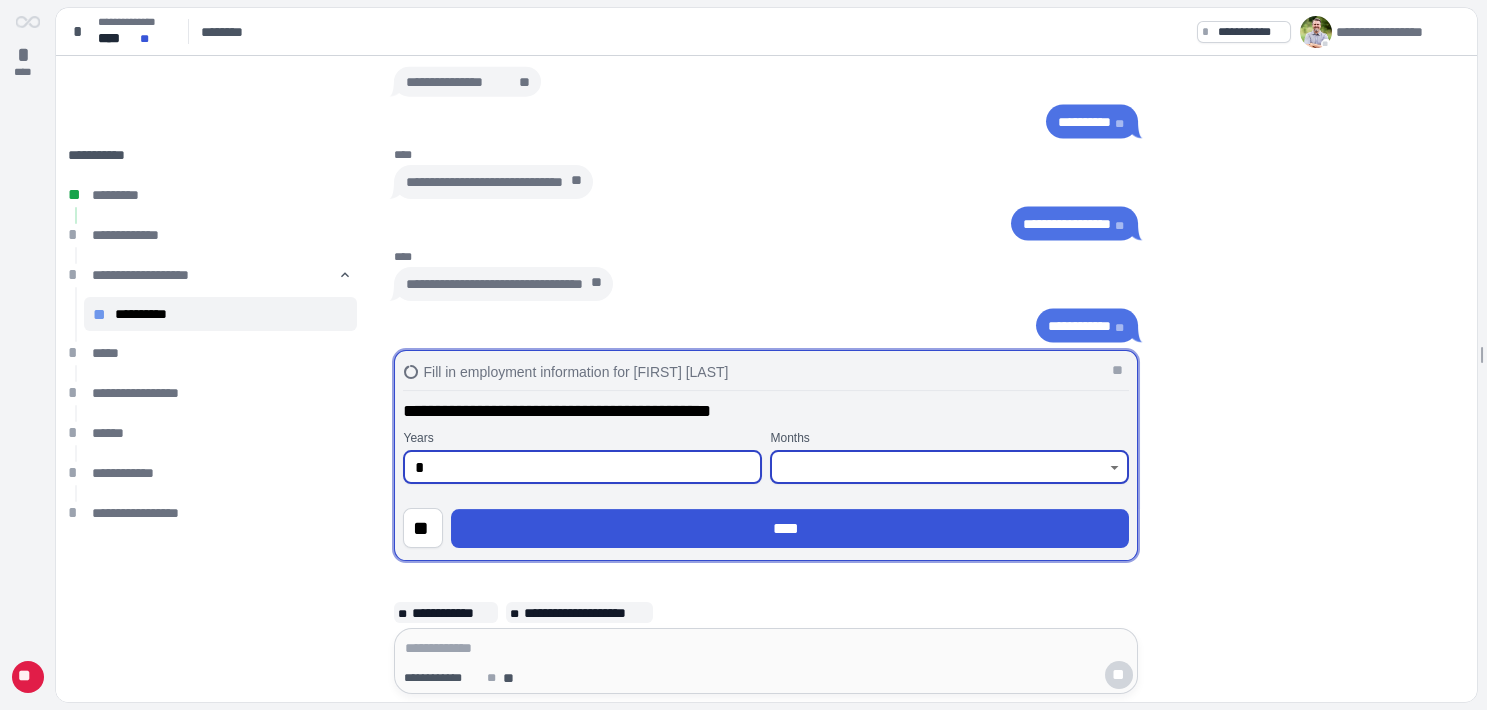 click at bounding box center (938, 468) 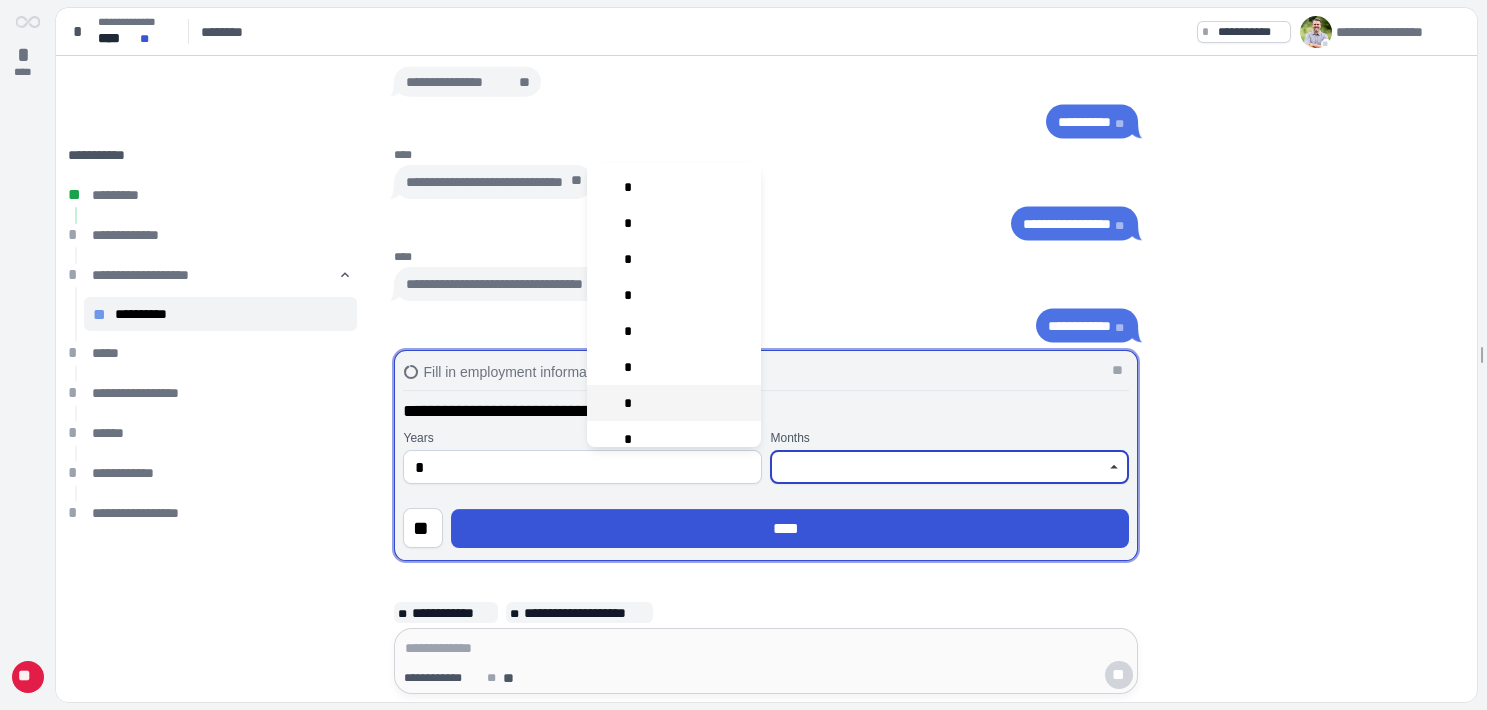 click on "*" at bounding box center (628, 403) 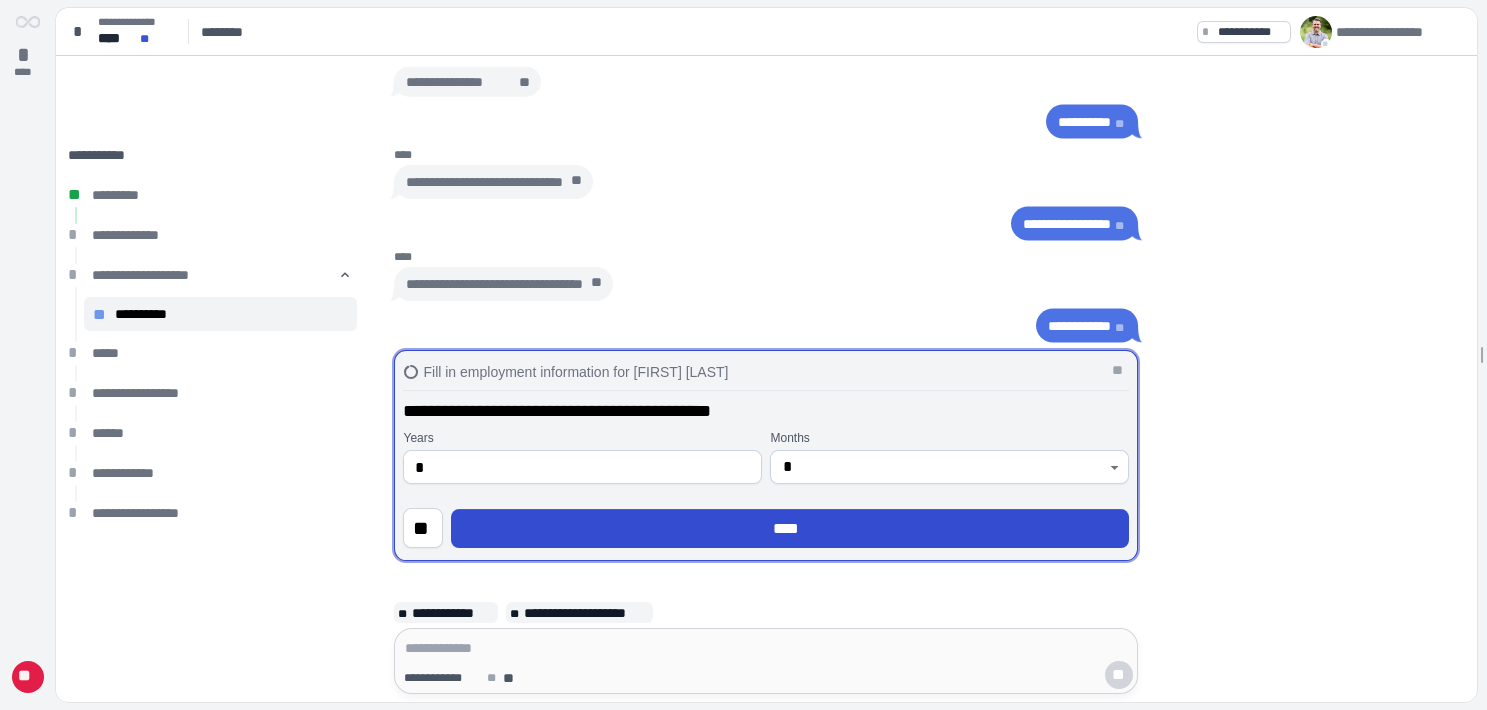 click on "****" at bounding box center [790, 529] 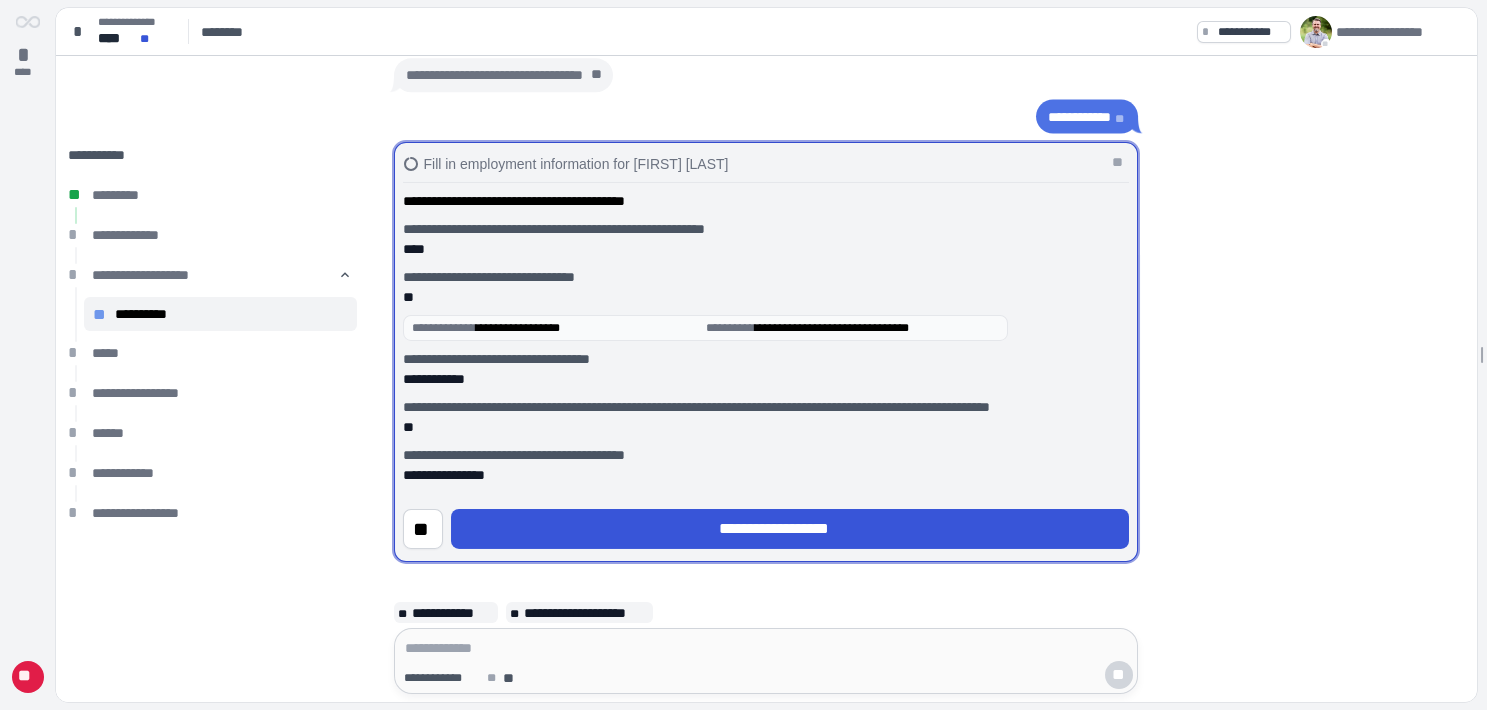 click on "**********" at bounding box center [790, 529] 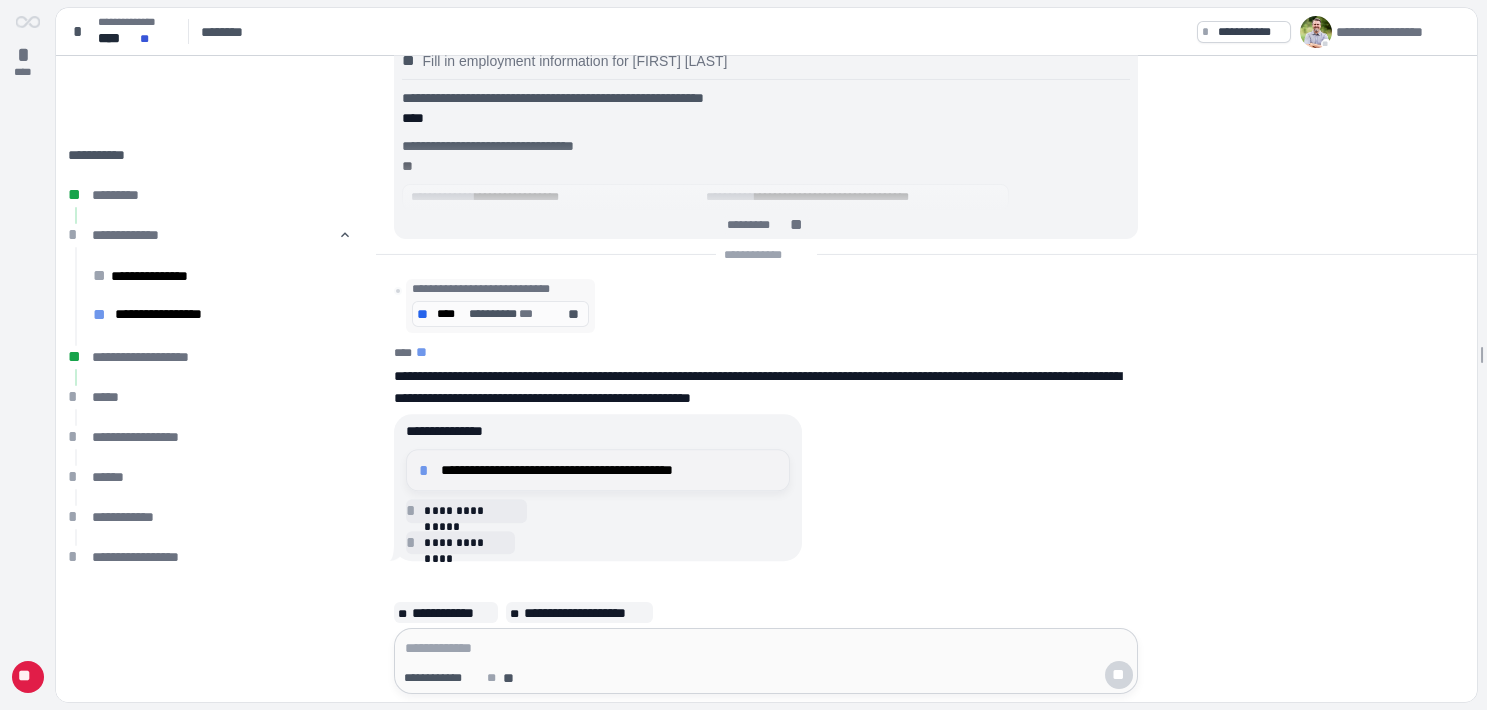 click on "**********" at bounding box center (609, 470) 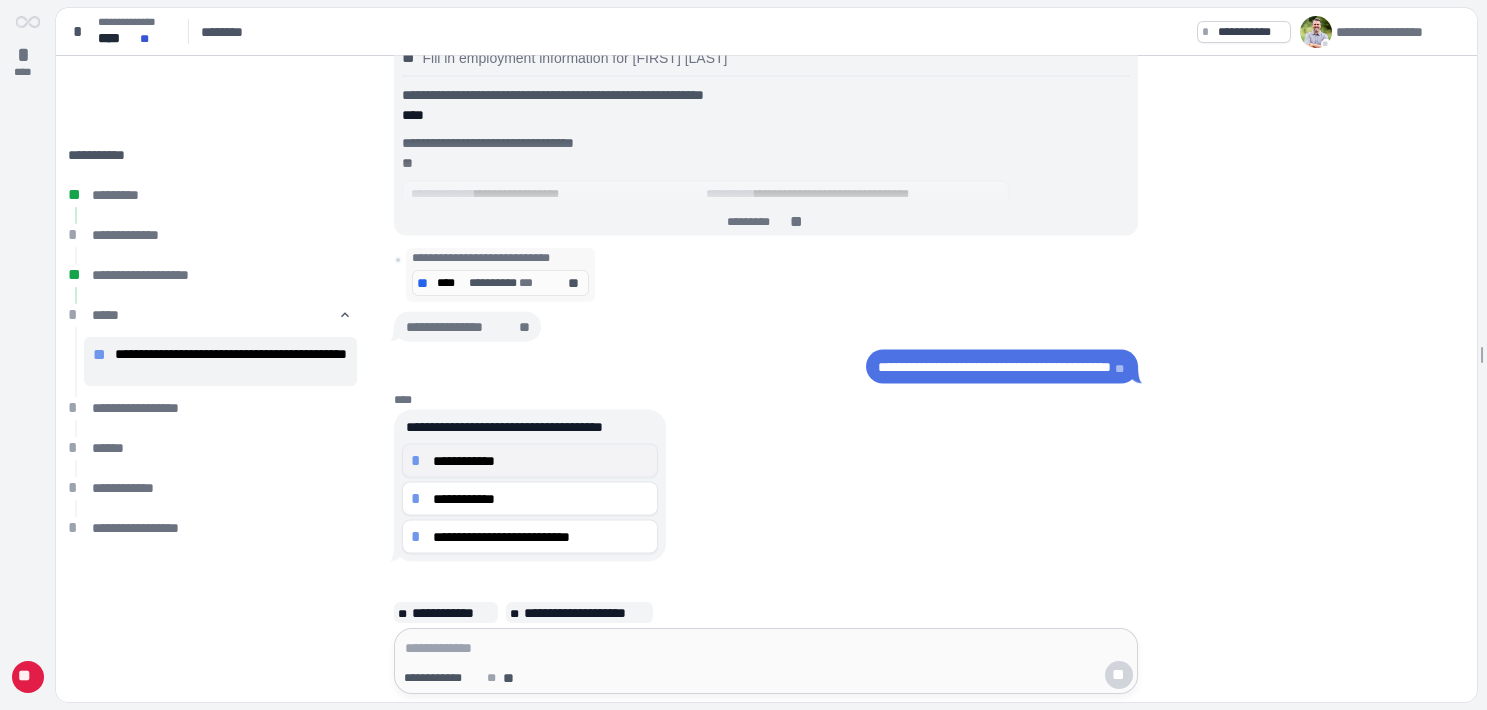 click on "**********" at bounding box center (541, 460) 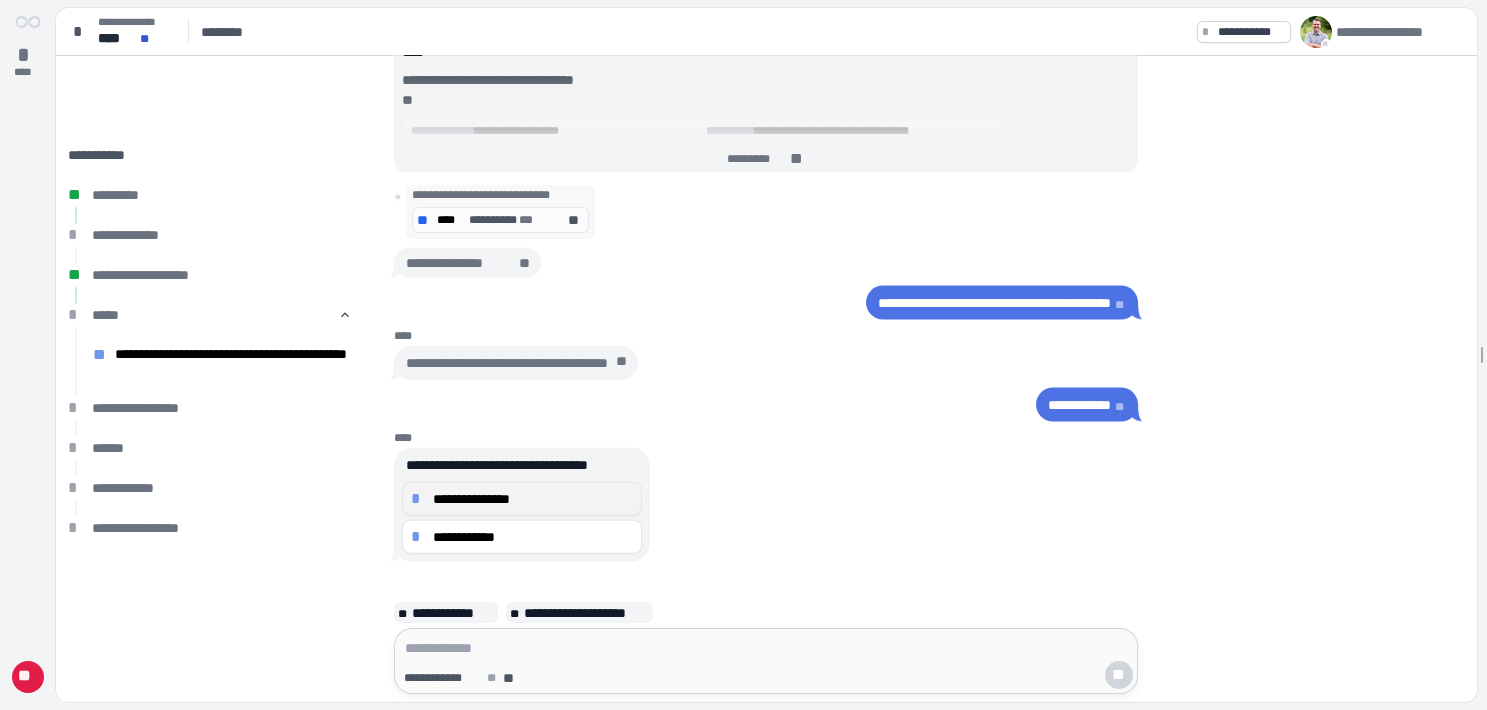 click on "**********" at bounding box center [533, 498] 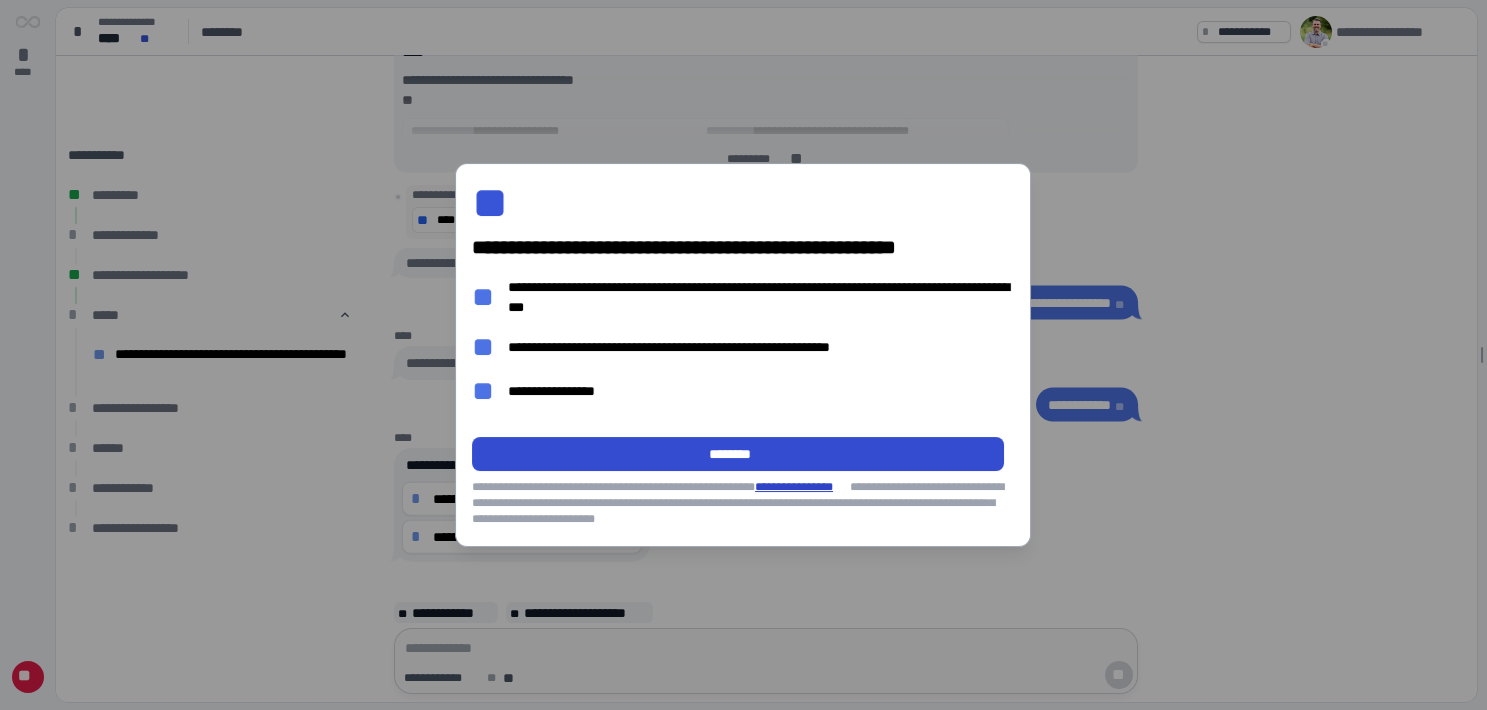 click on "********" at bounding box center [738, 454] 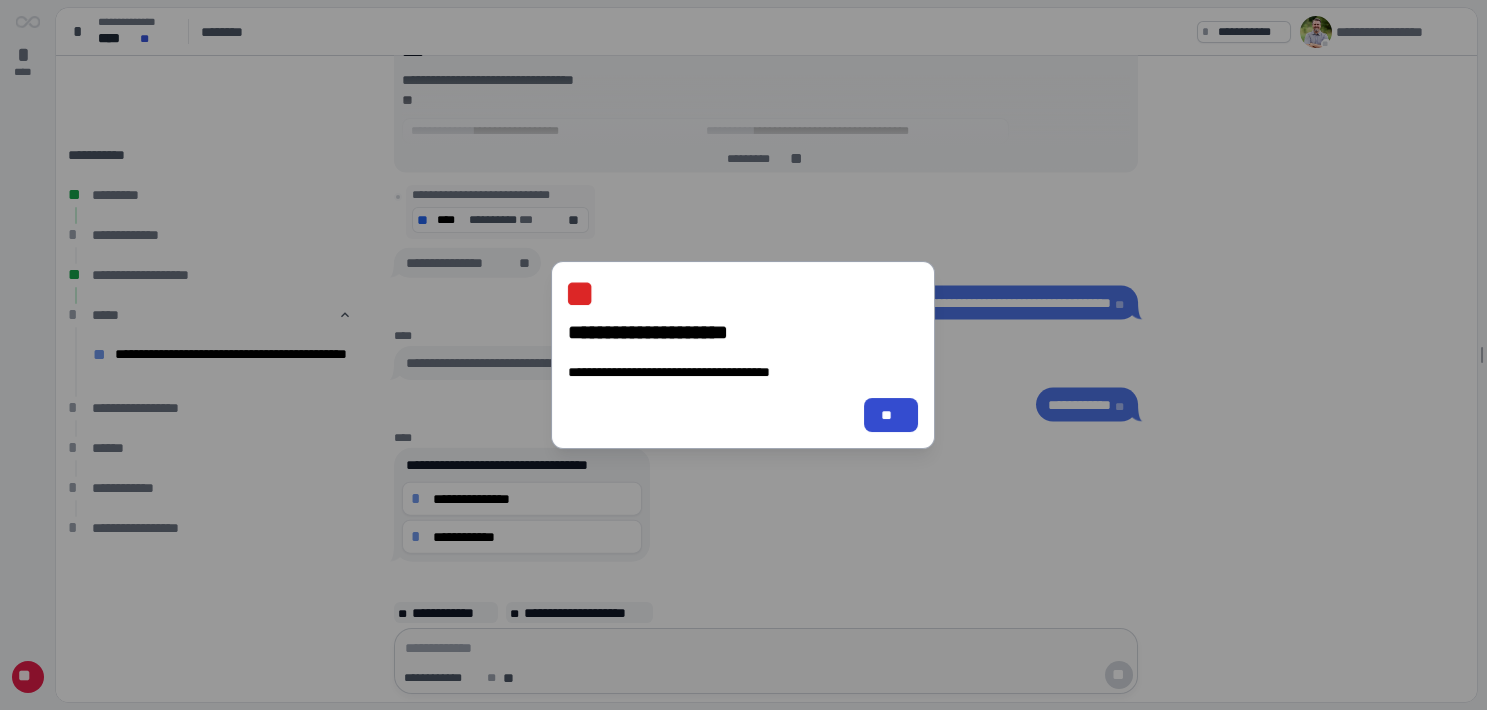 click on "**" at bounding box center [892, 415] 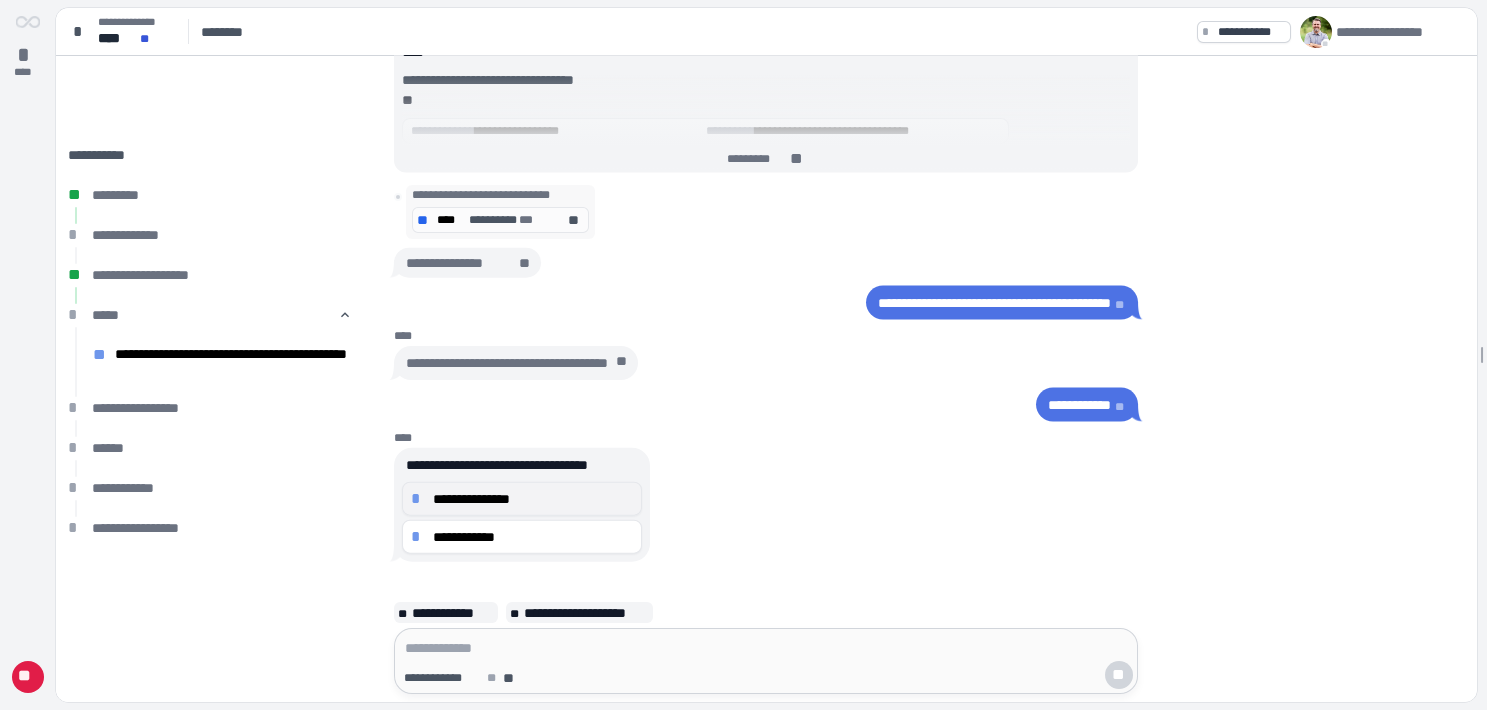 click on "**********" at bounding box center (533, 498) 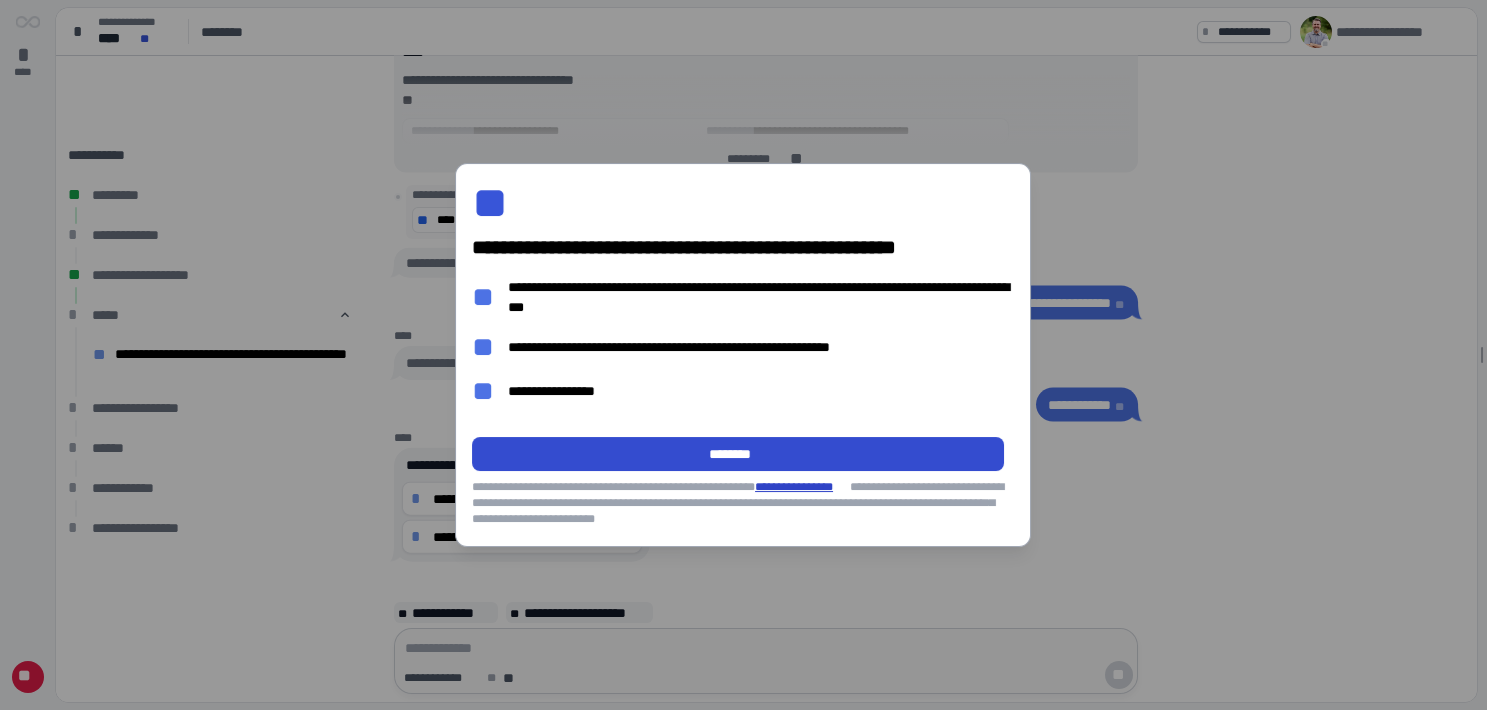 click on "********" at bounding box center (738, 454) 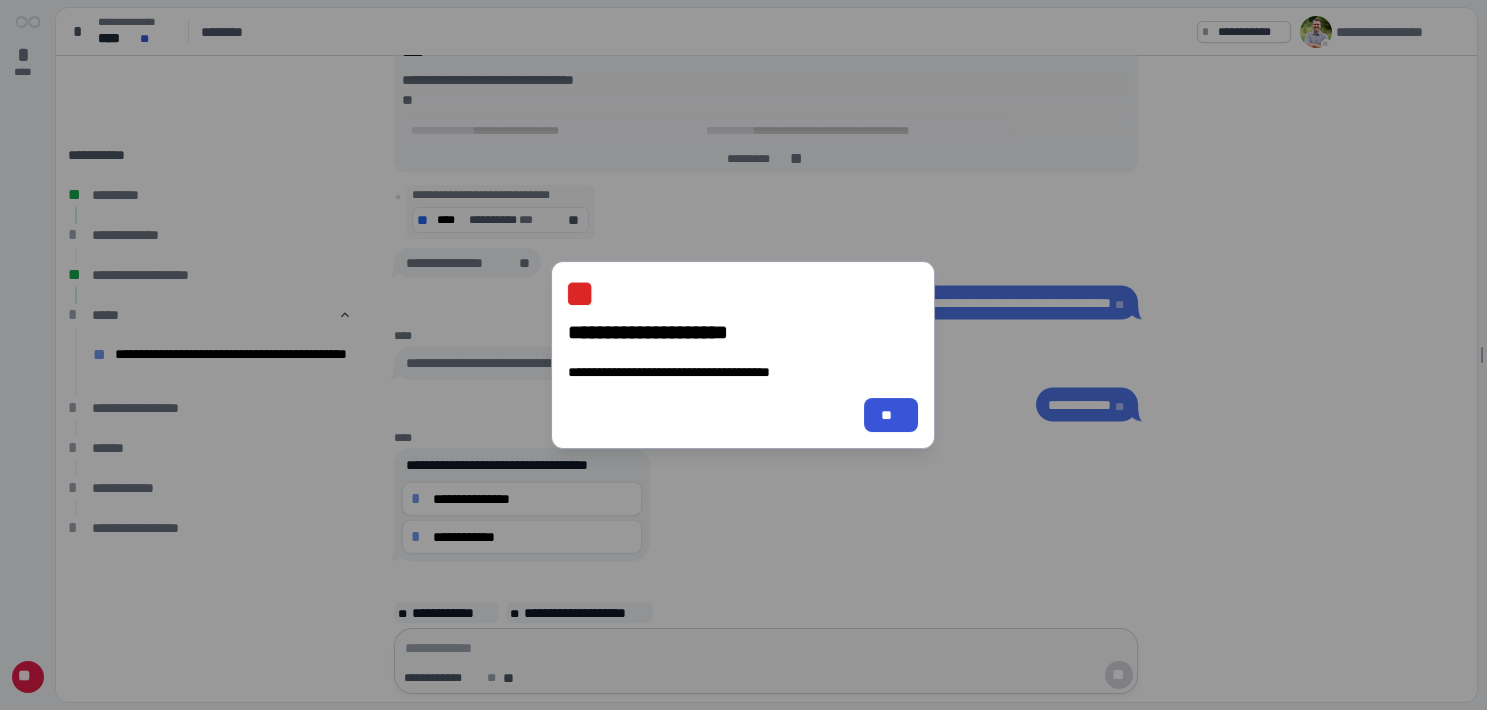 type 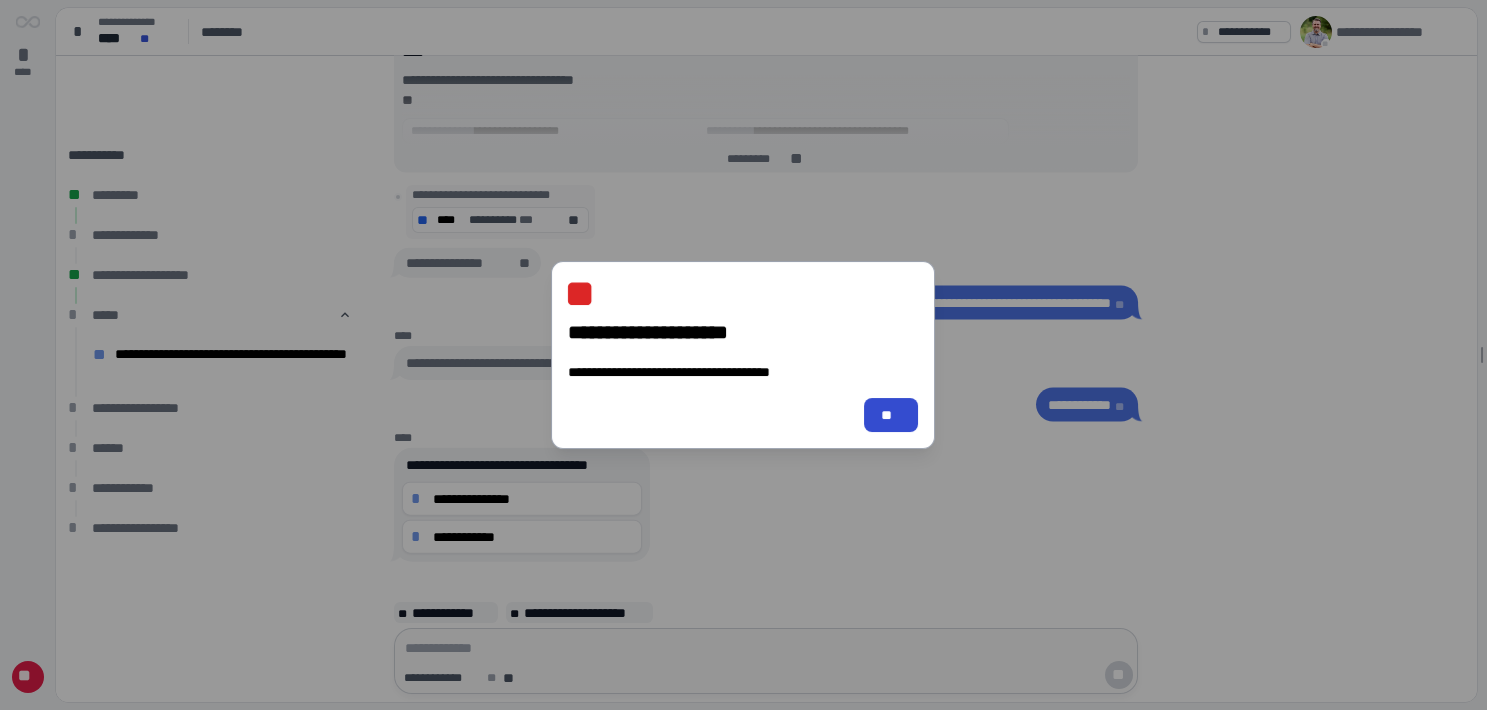 click on "**" at bounding box center (892, 415) 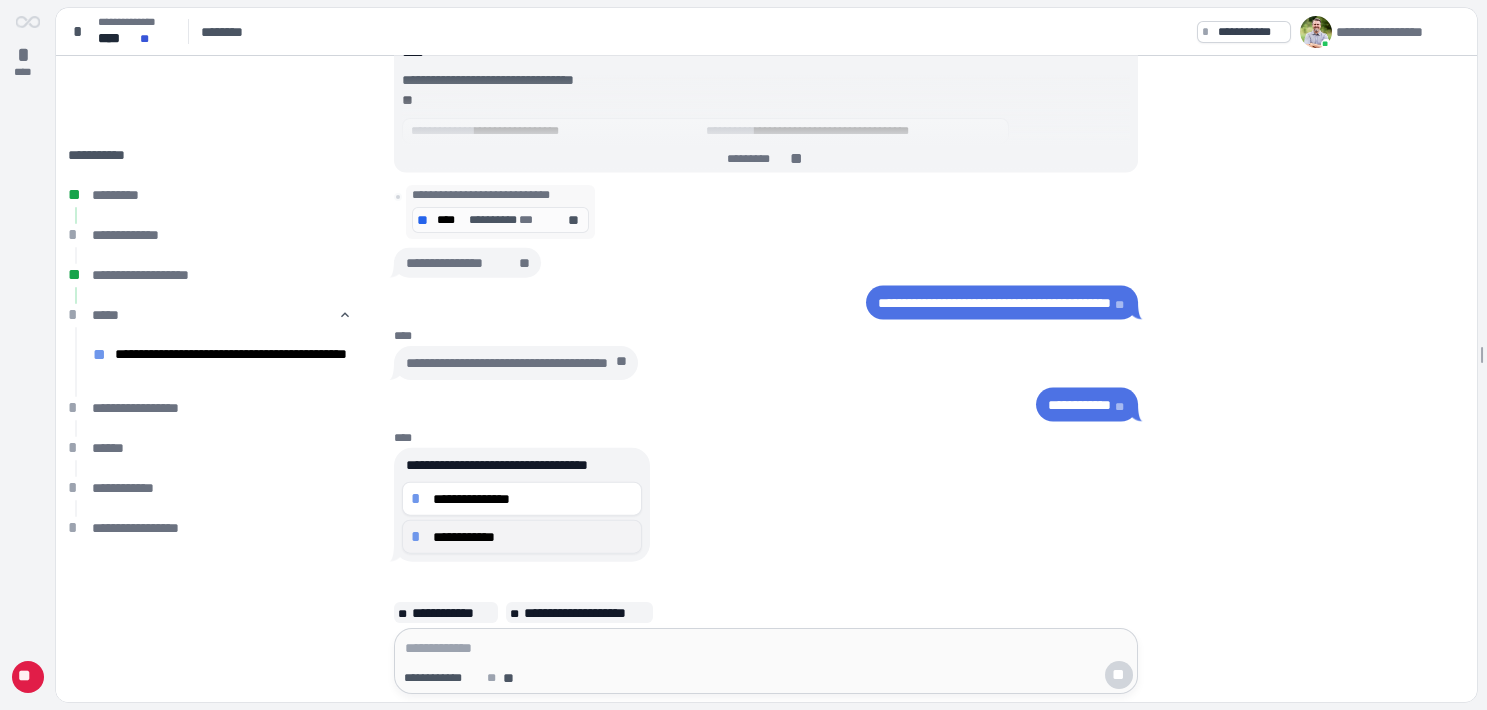 click on "**********" at bounding box center (533, 536) 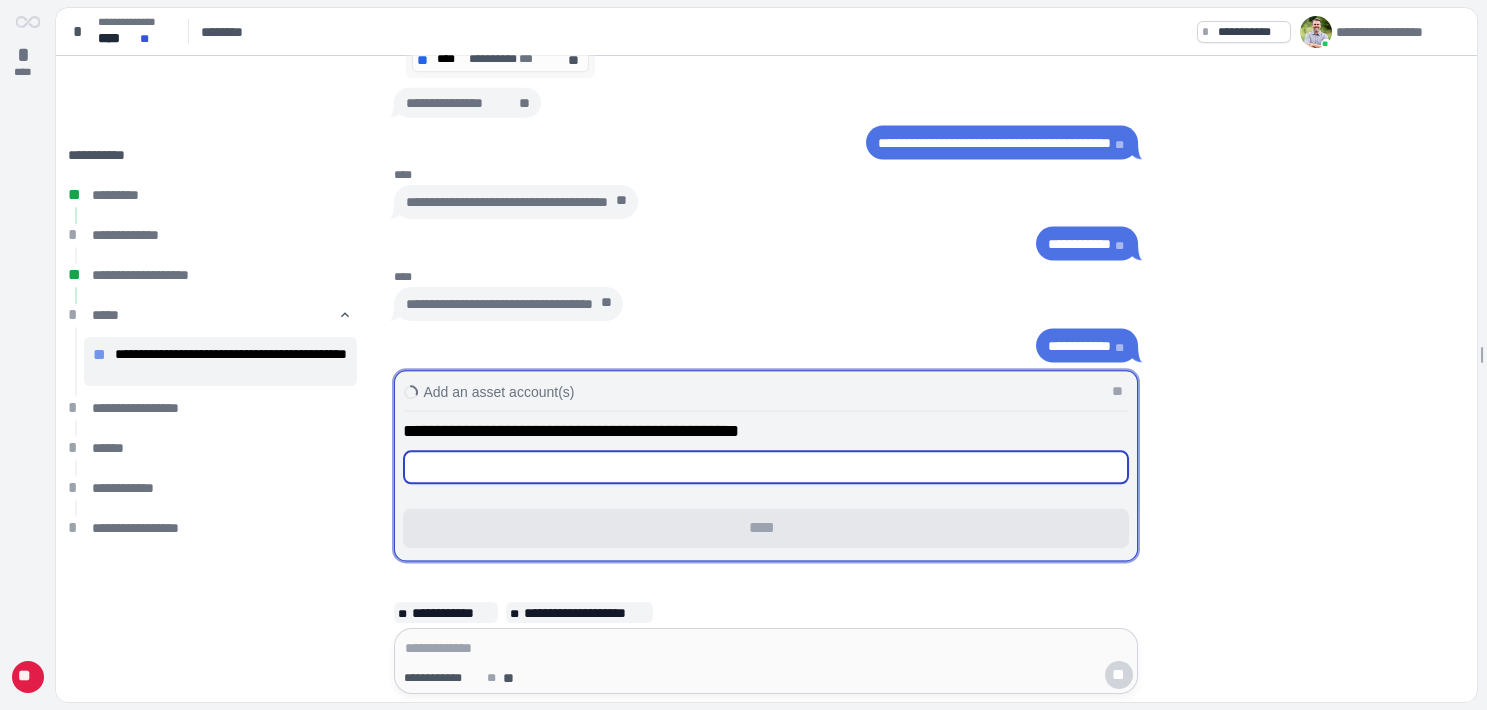click at bounding box center [766, 468] 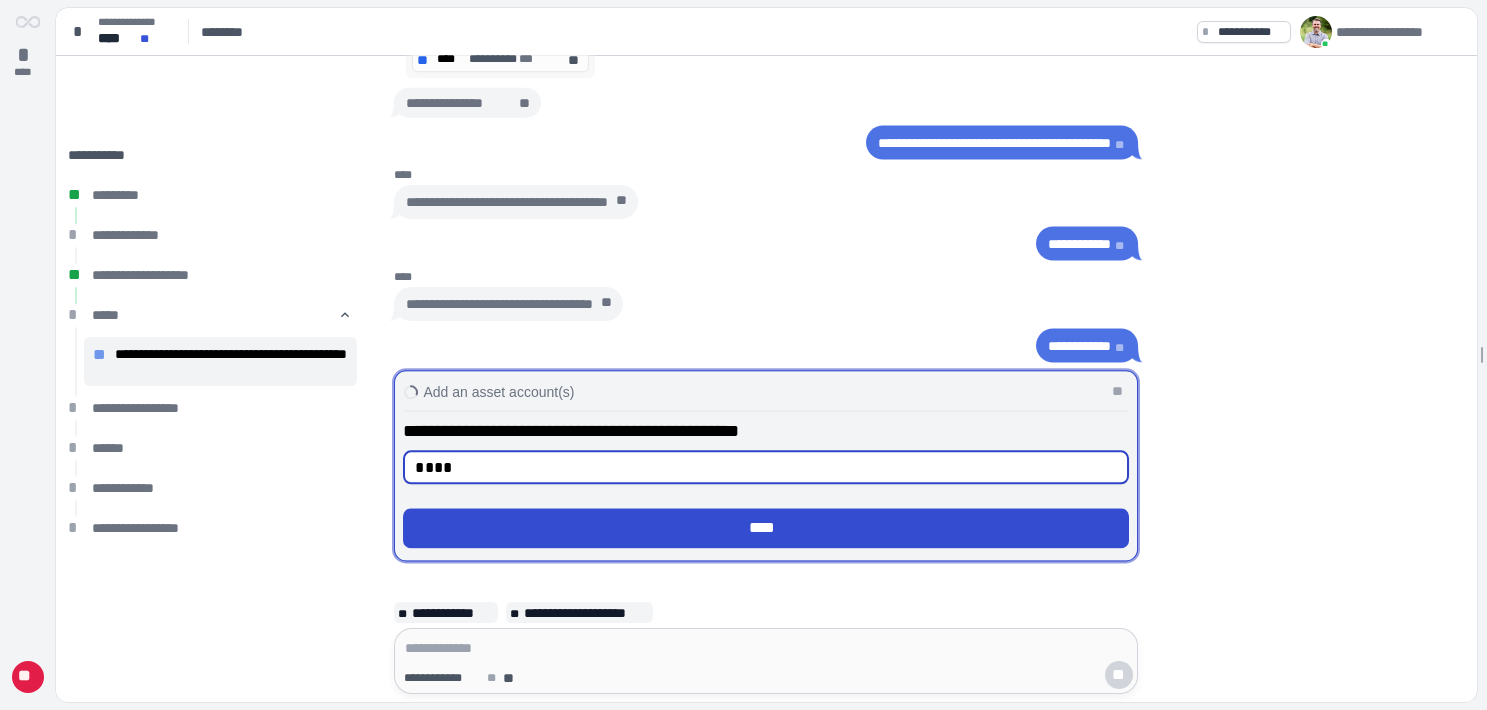 type on "****" 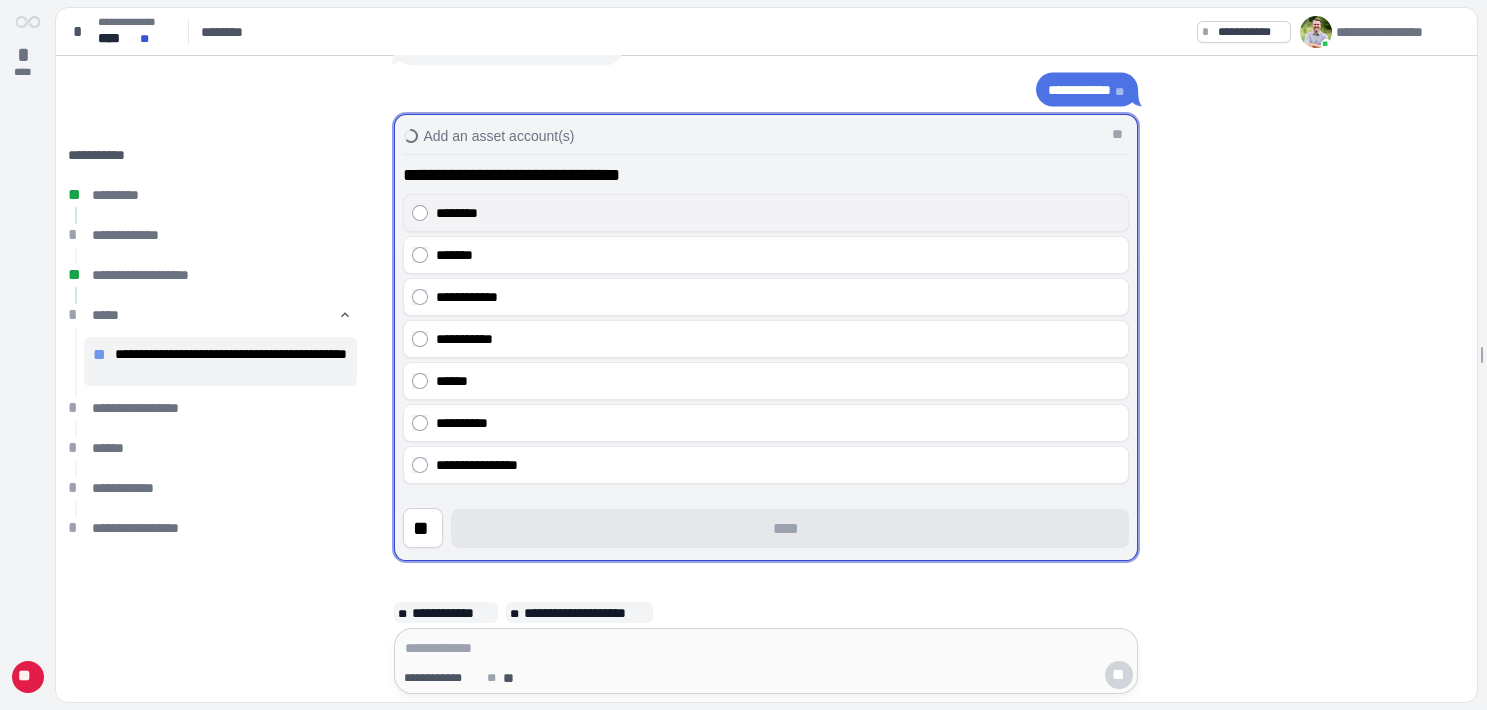 click on "********" at bounding box center [778, 214] 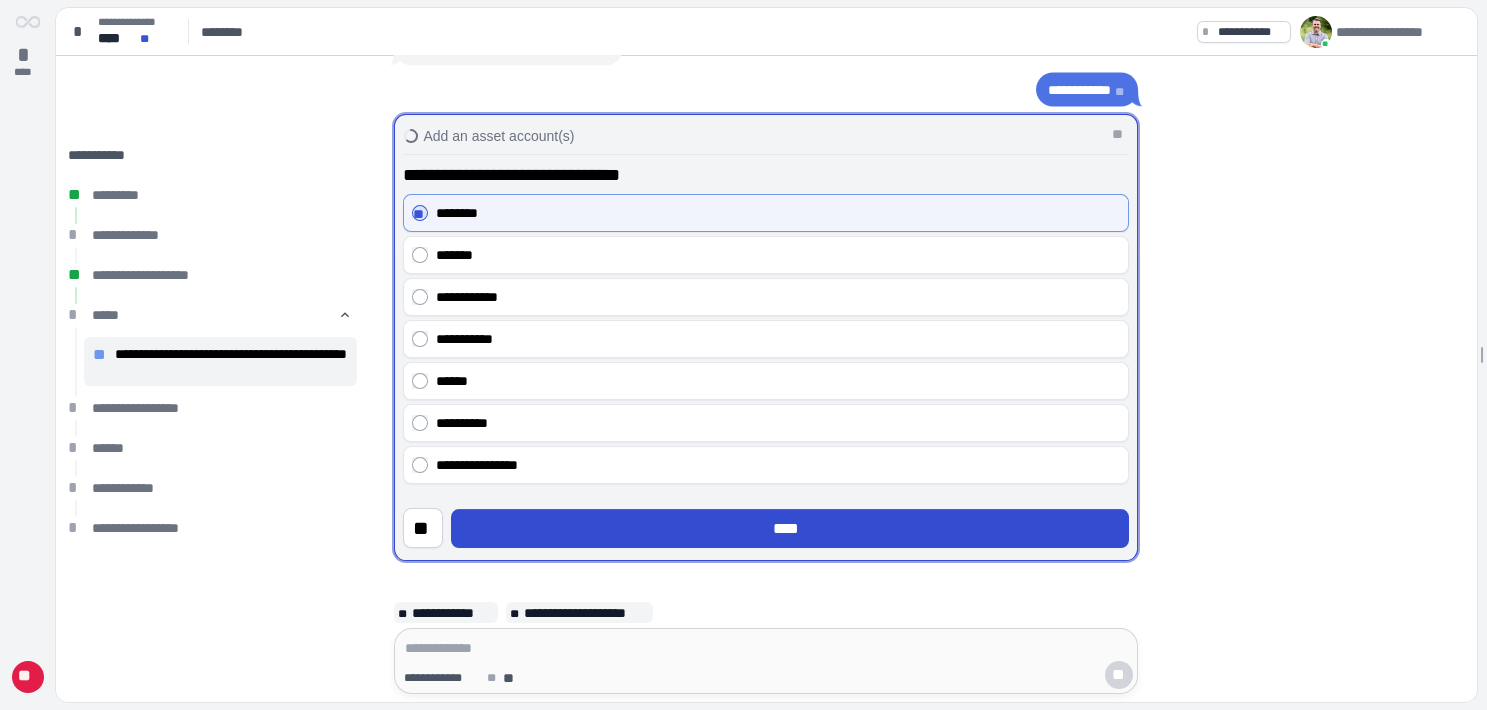 click on "****" at bounding box center [790, 529] 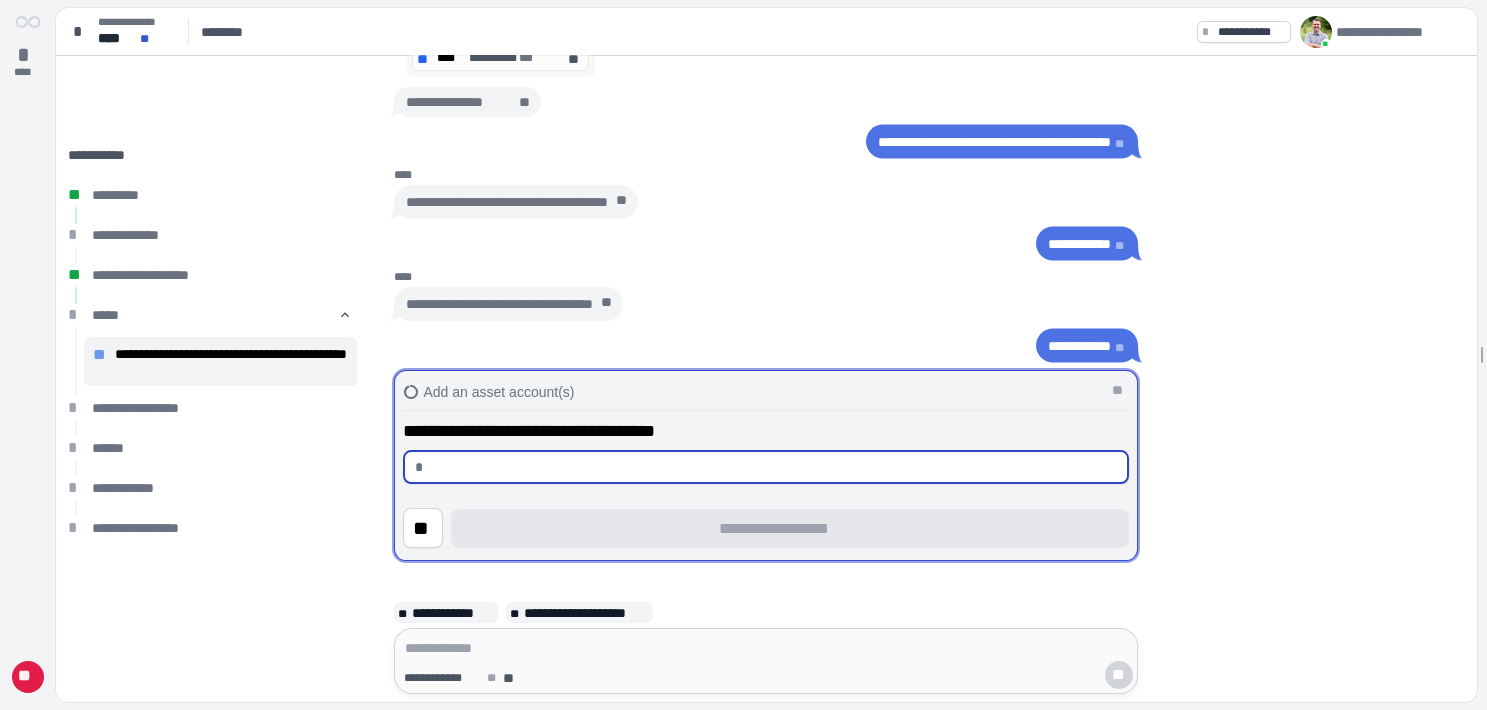 click at bounding box center [774, 468] 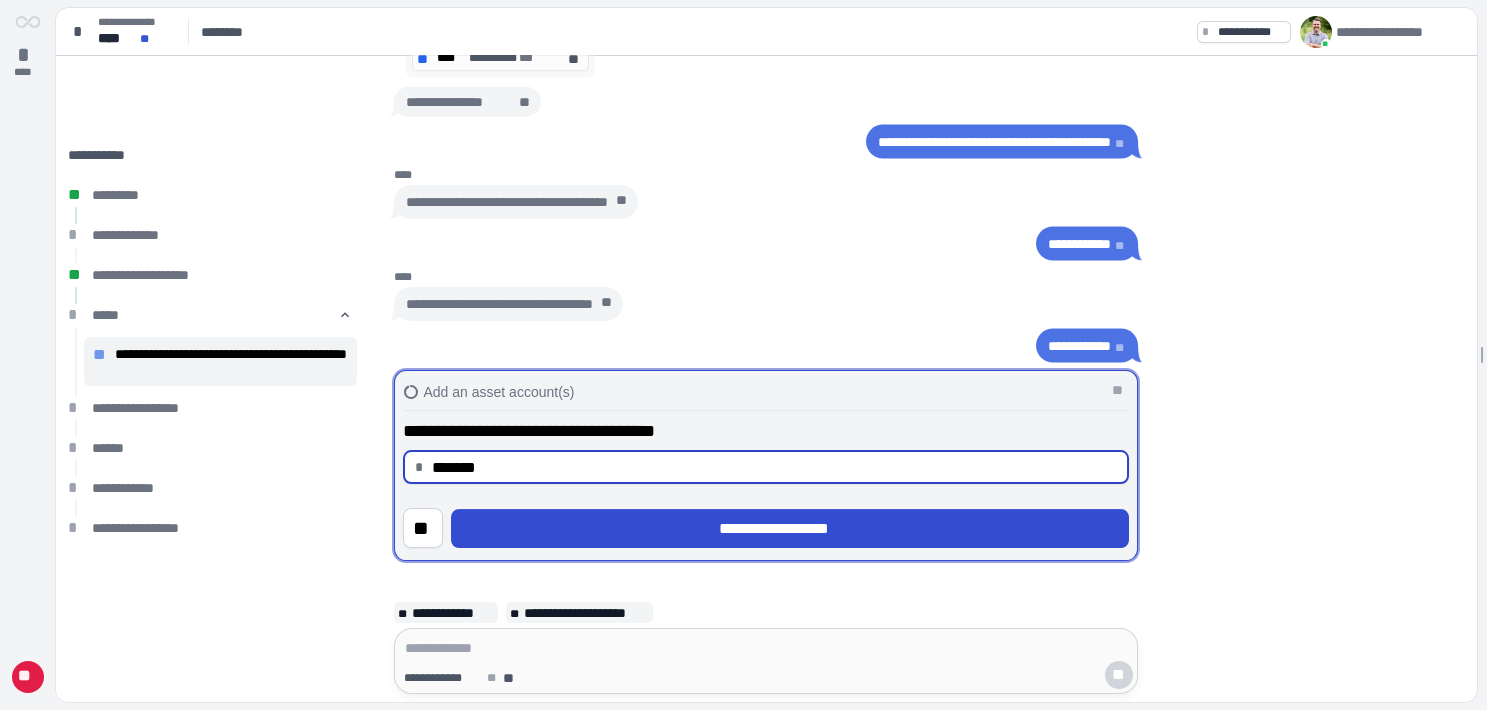 type on "**********" 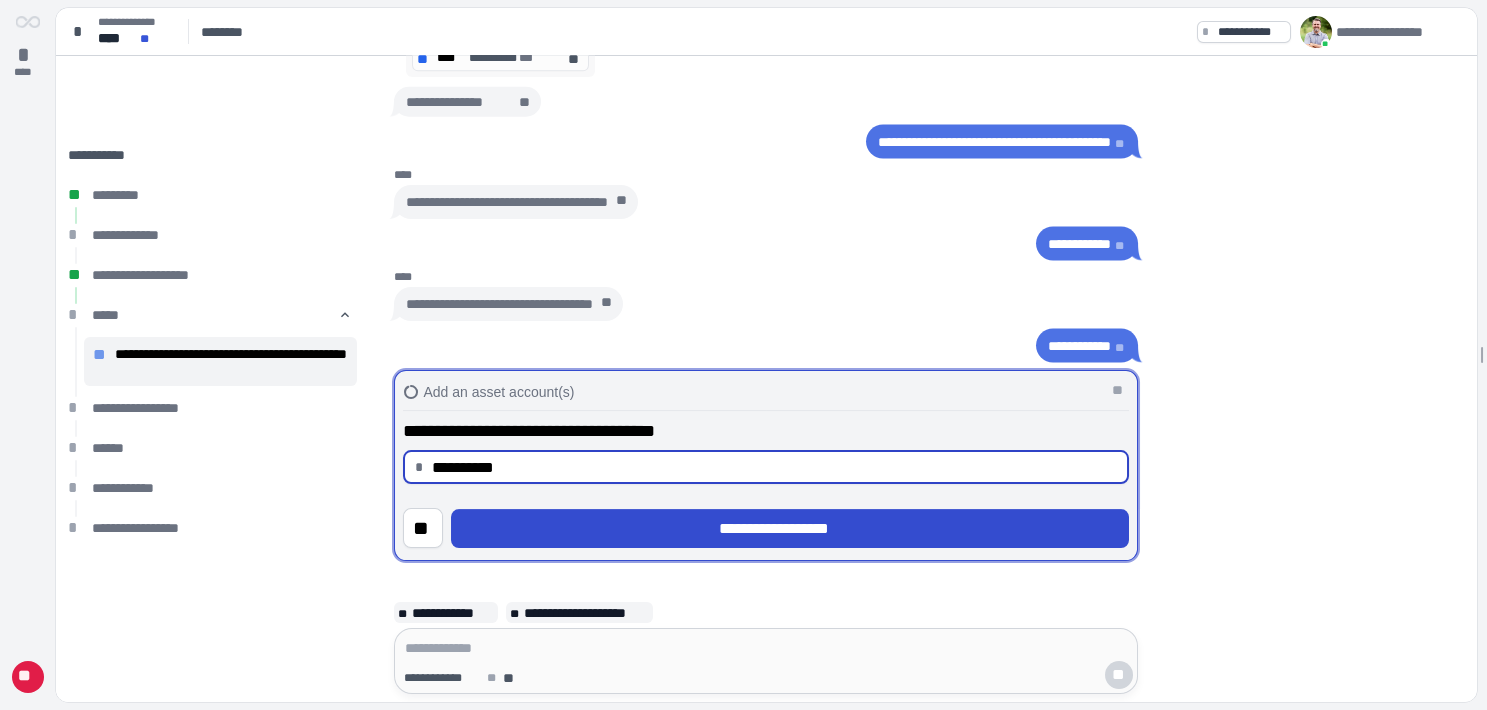 click on "**********" at bounding box center (790, 529) 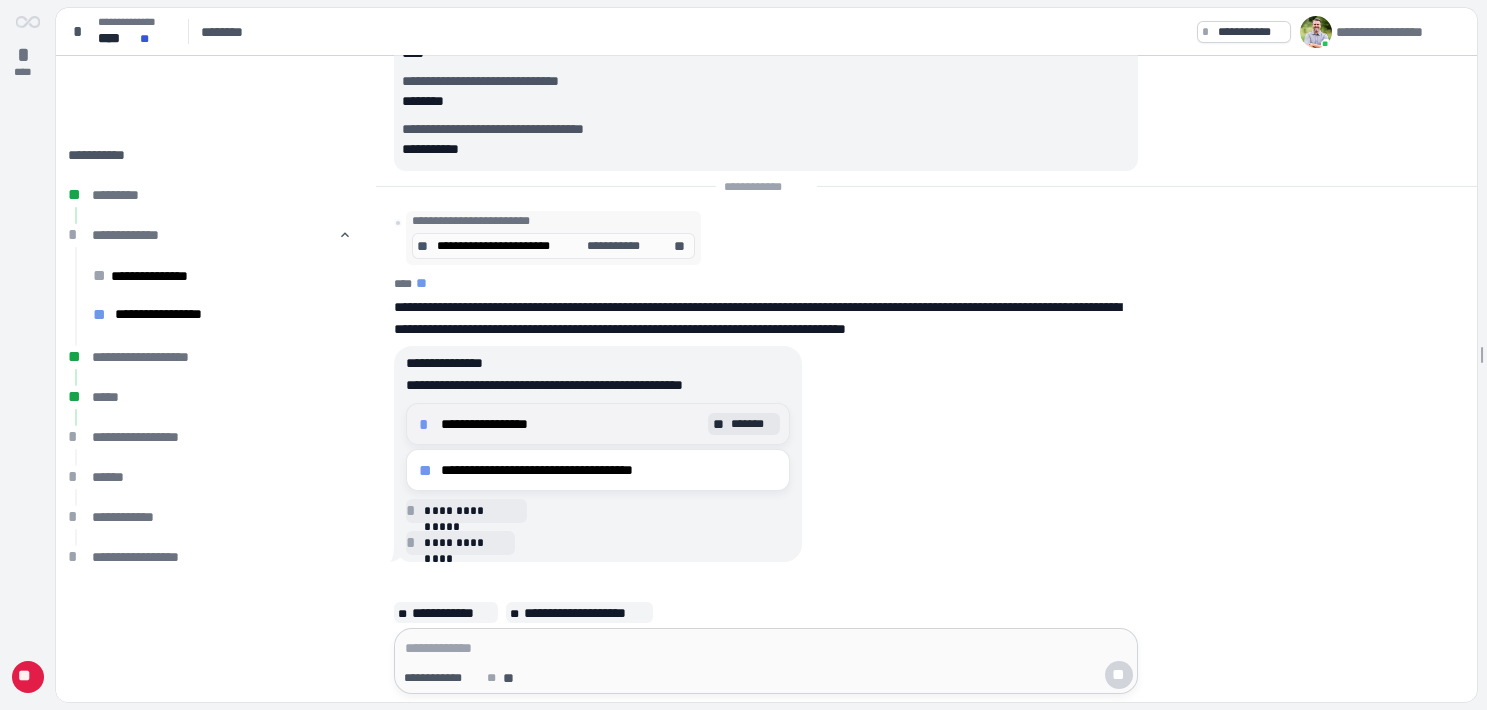 click on "**********" at bounding box center (571, 424) 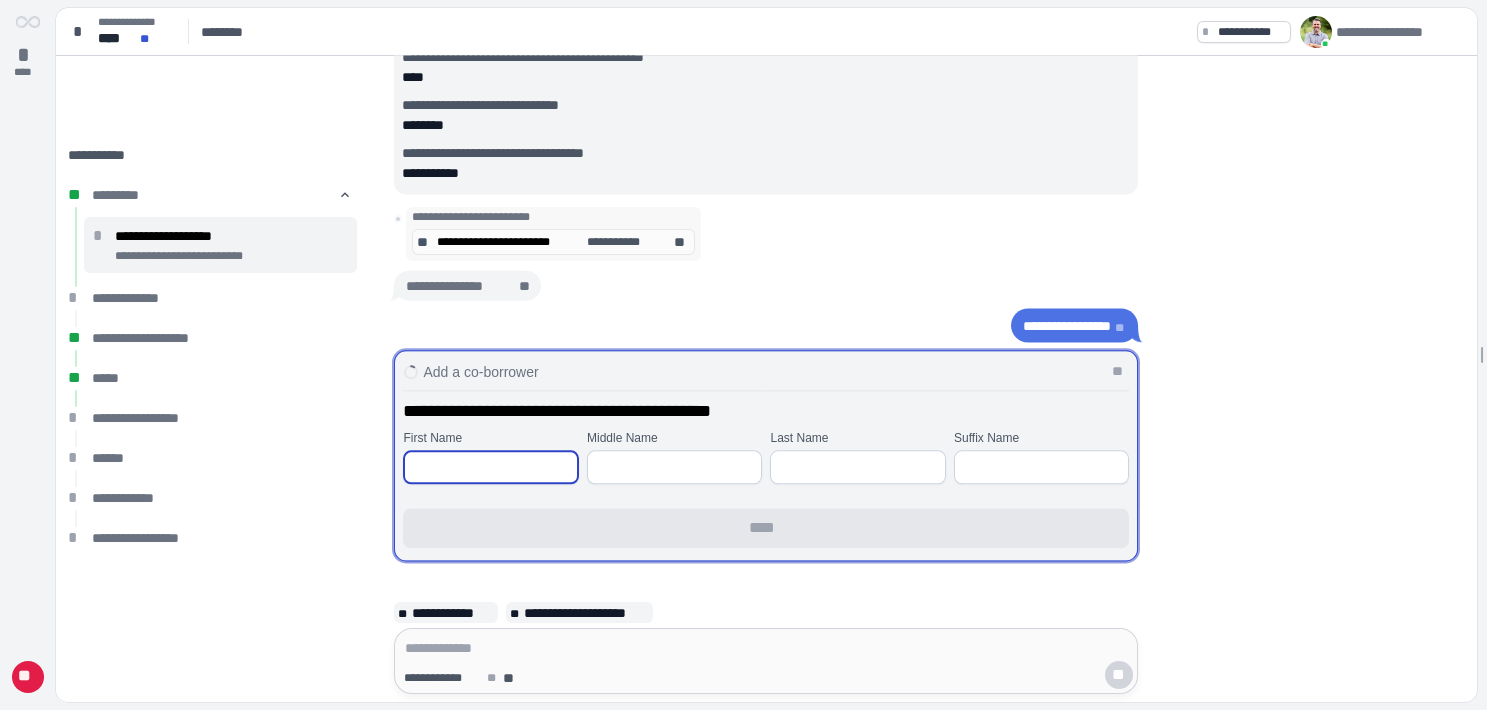 click at bounding box center (491, 468) 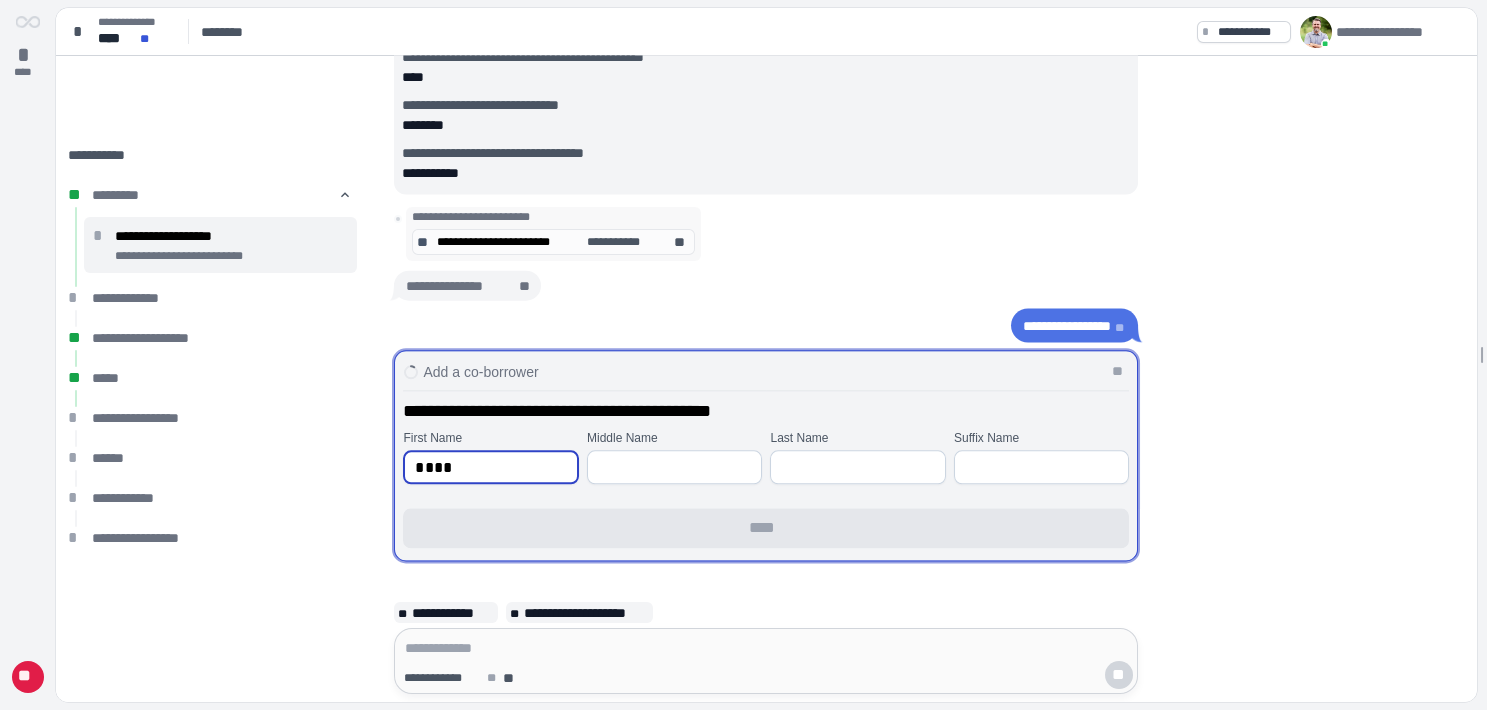 type on "****" 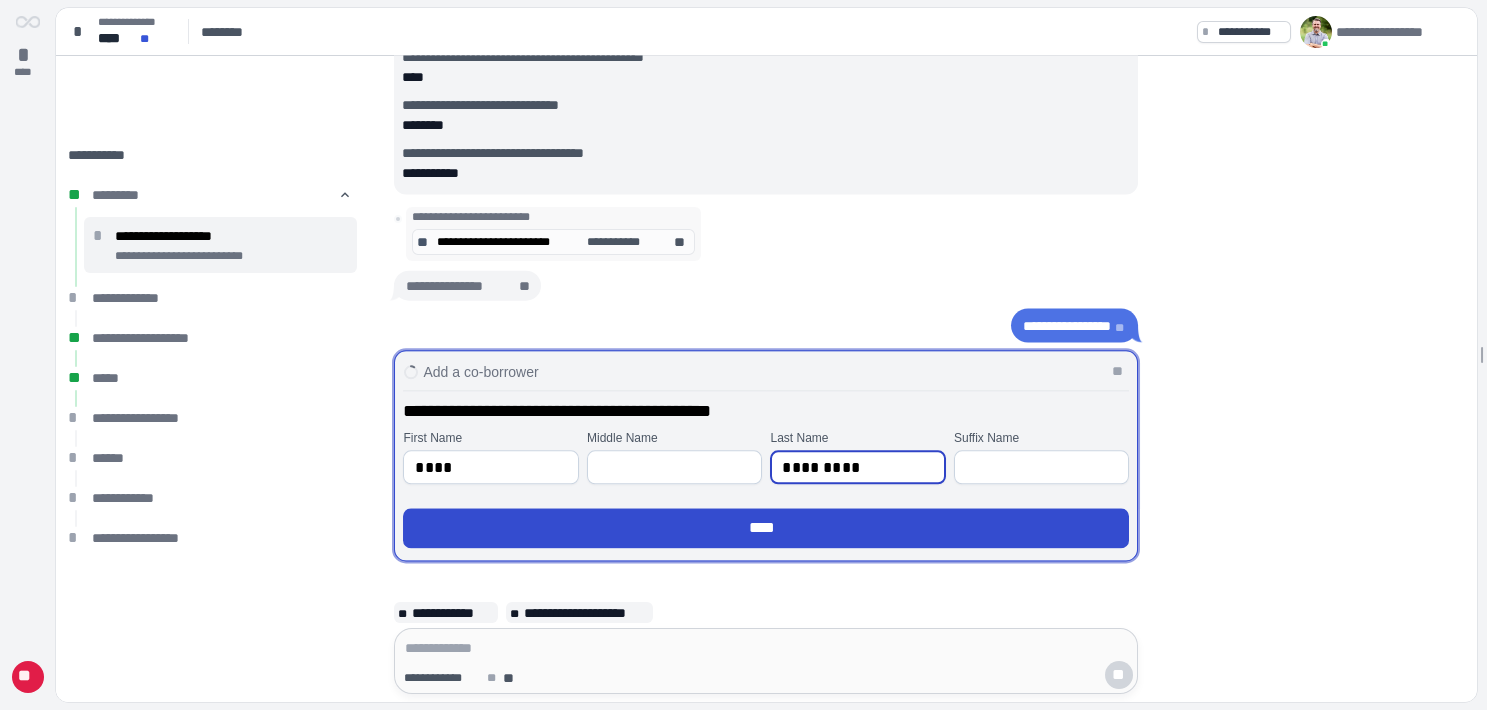 type on "*********" 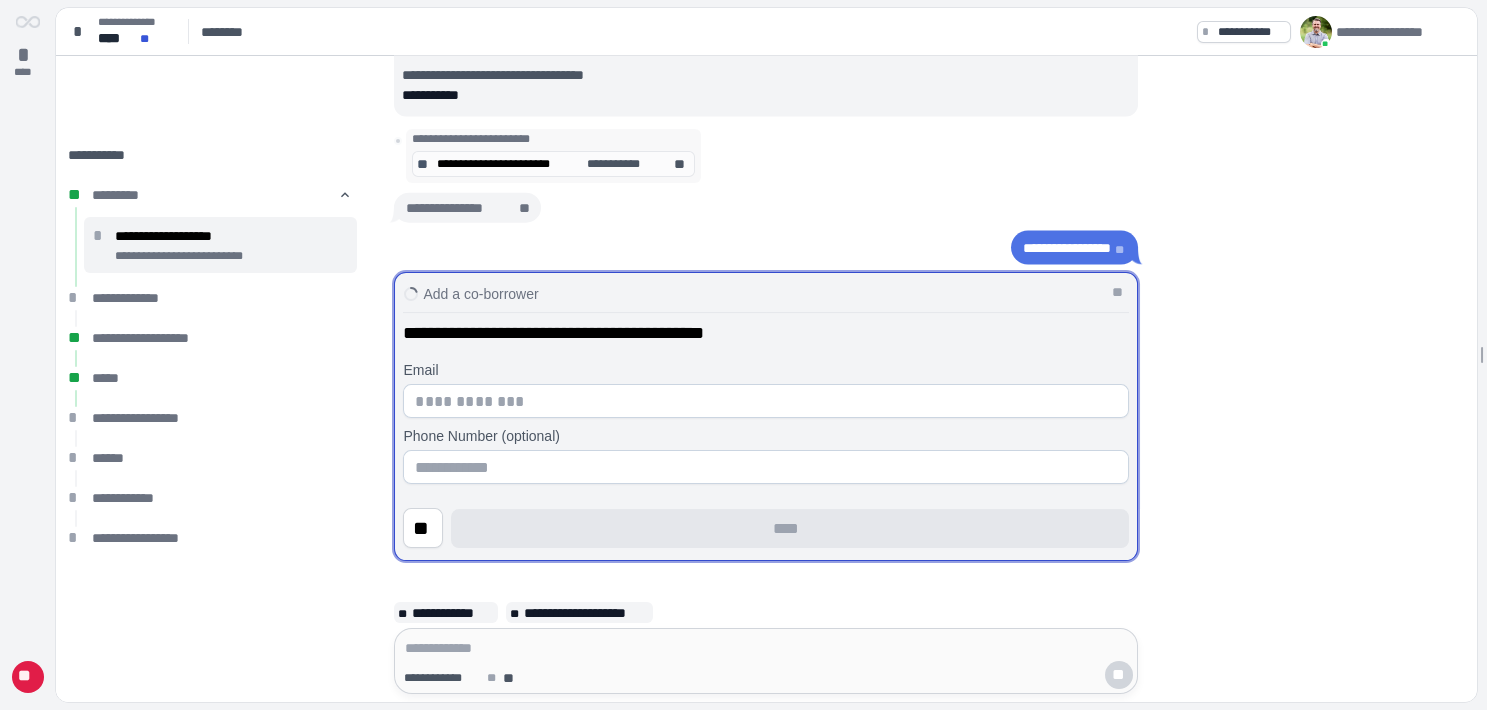 click on "Email Phone Number (optional)" at bounding box center (766, 419) 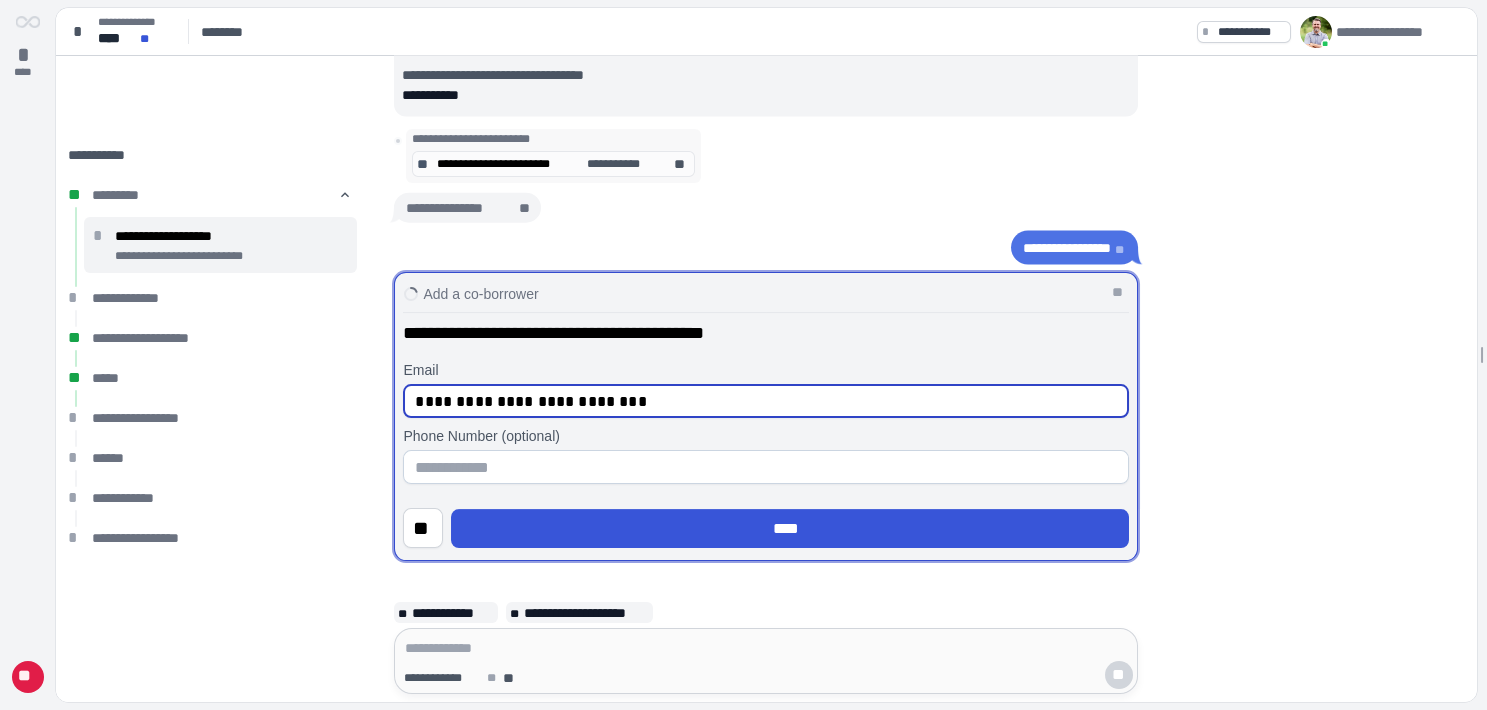 click on "**********" at bounding box center (766, 402) 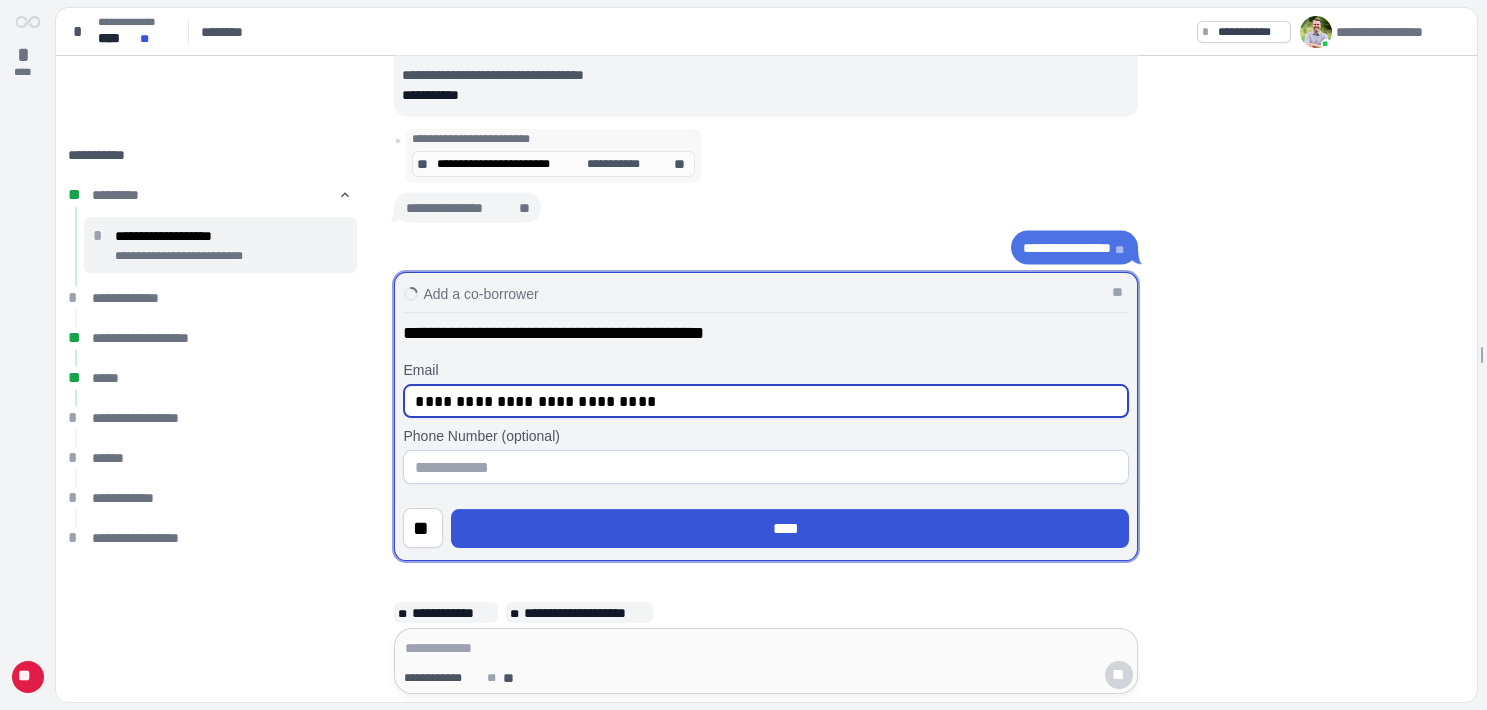 type on "**********" 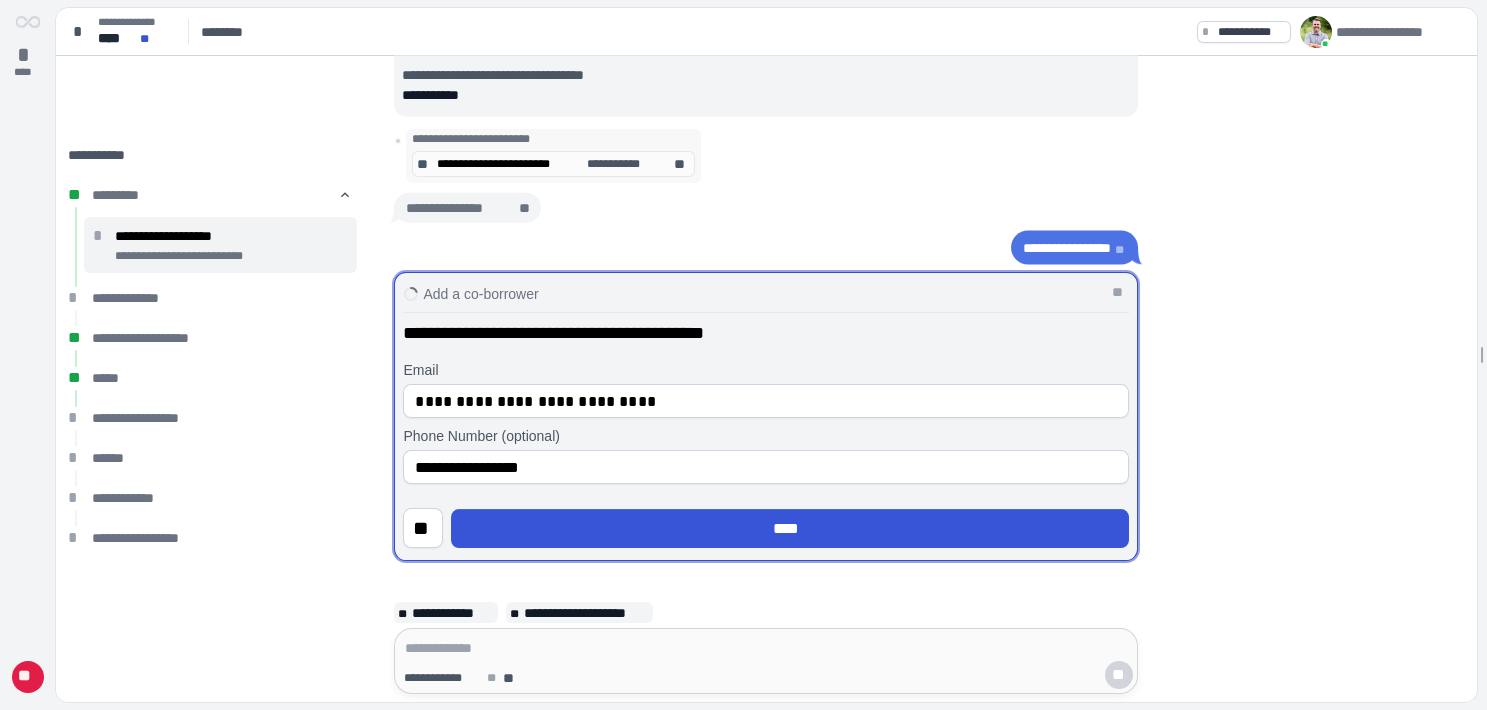 type on "**********" 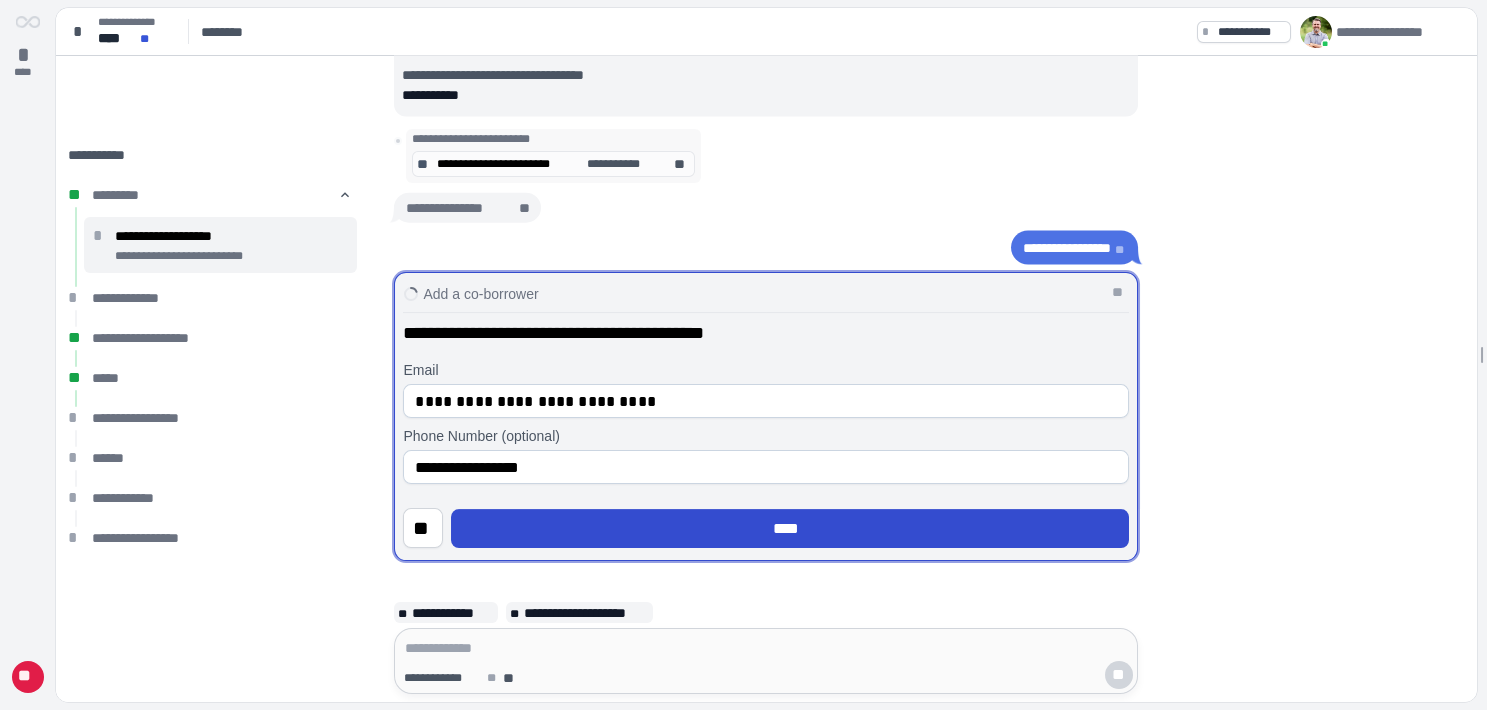 click on "****" at bounding box center [790, 529] 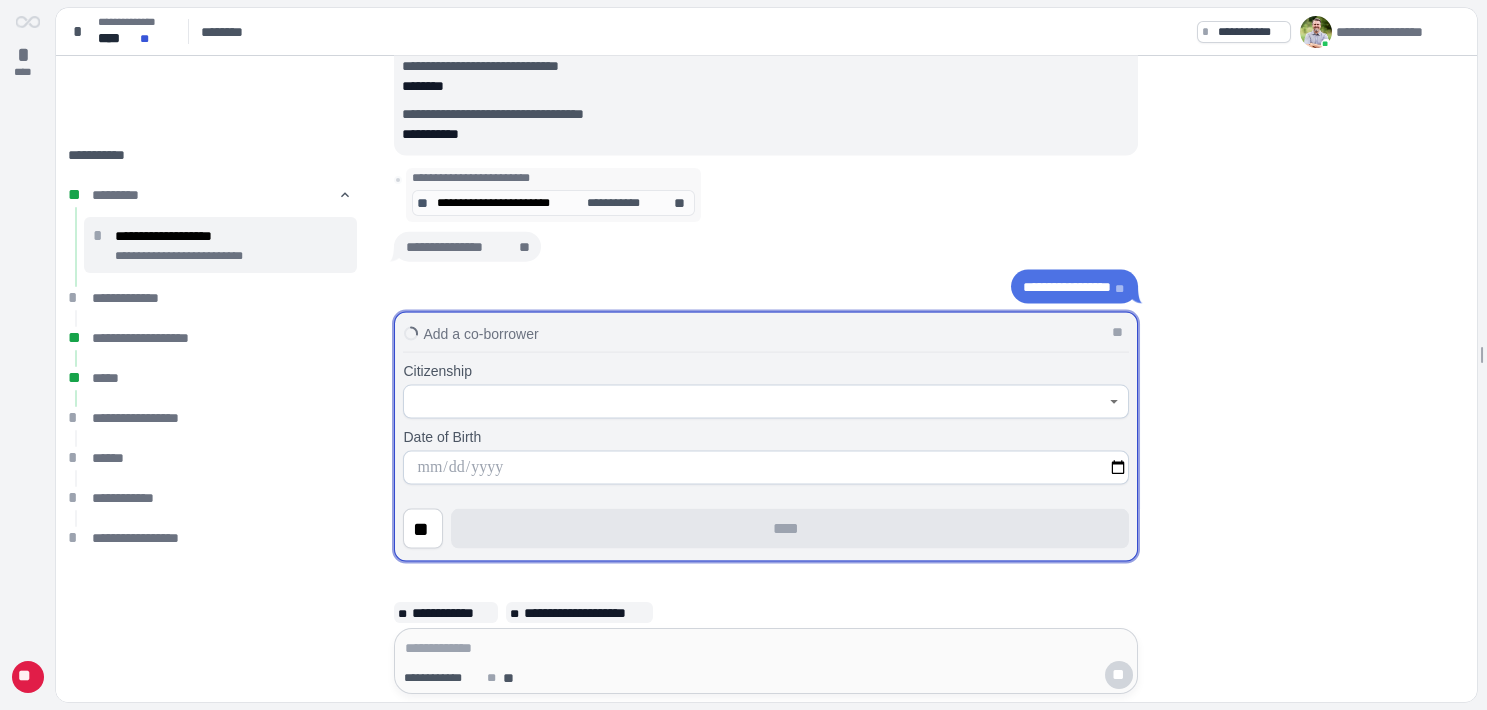 click at bounding box center (755, 402) 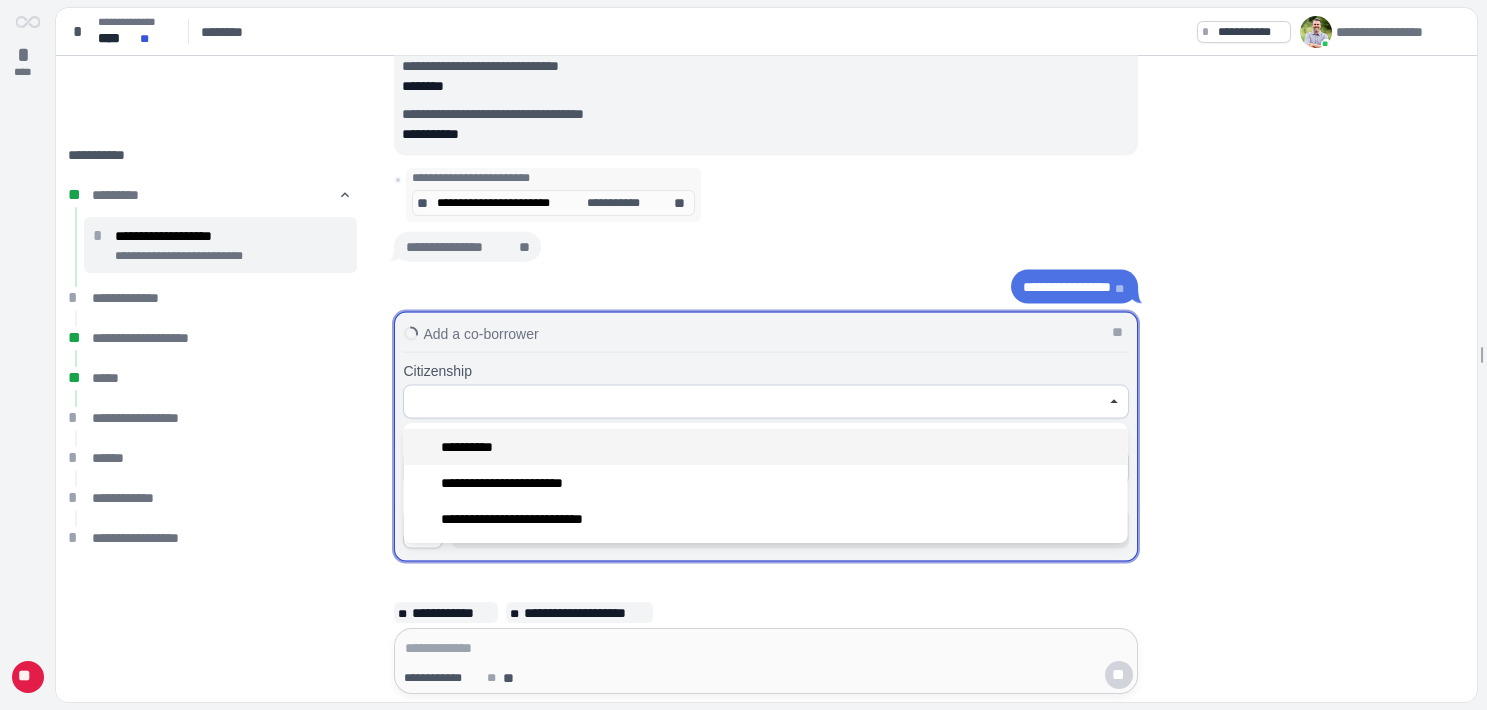 click on "**********" at bounding box center [766, 447] 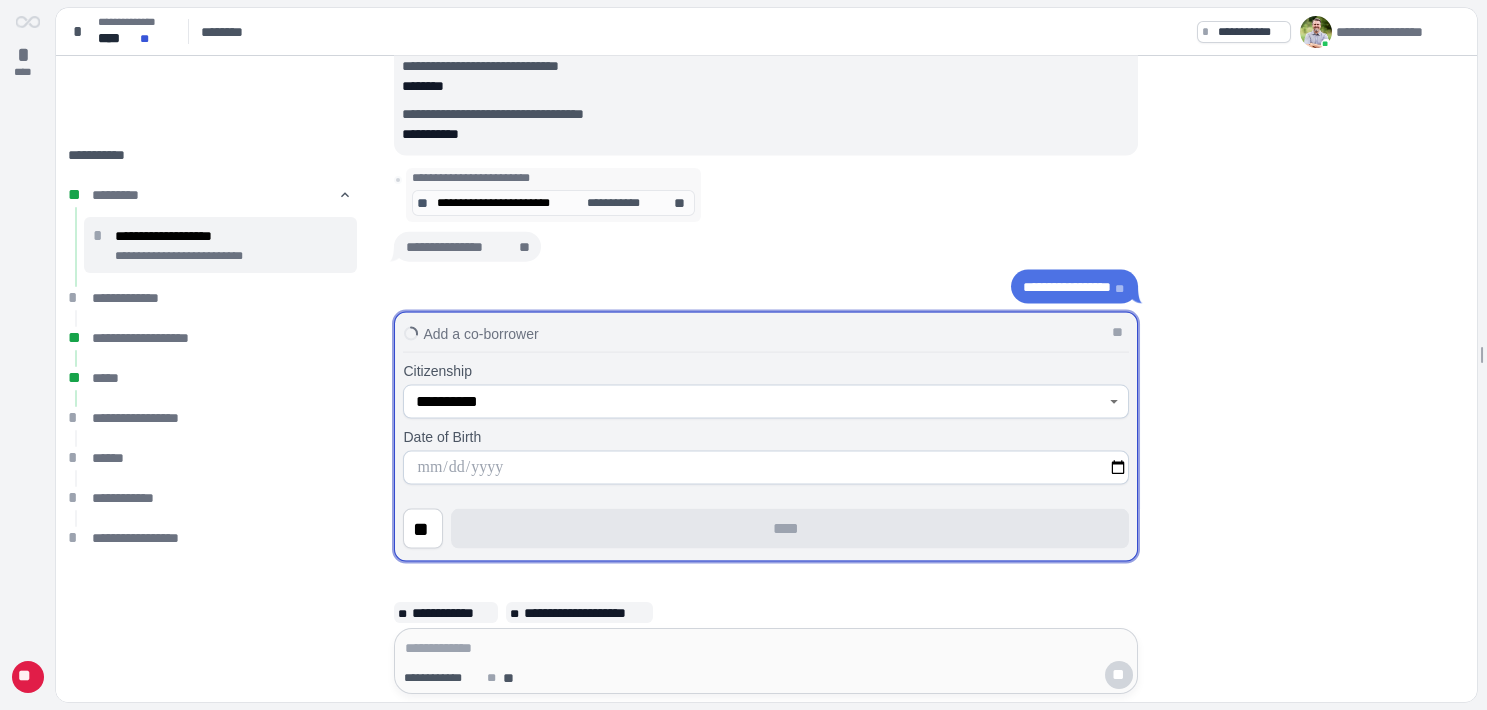click at bounding box center (766, 468) 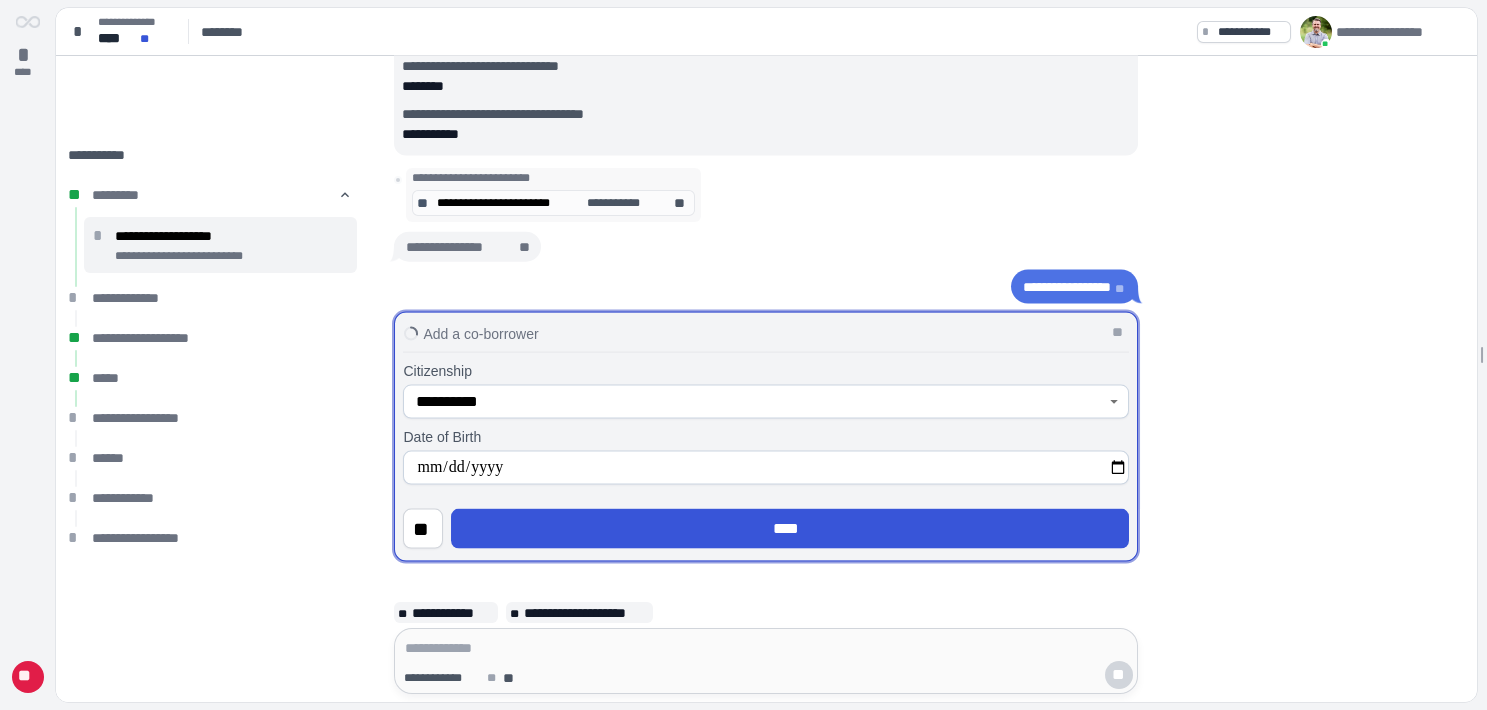 type on "**********" 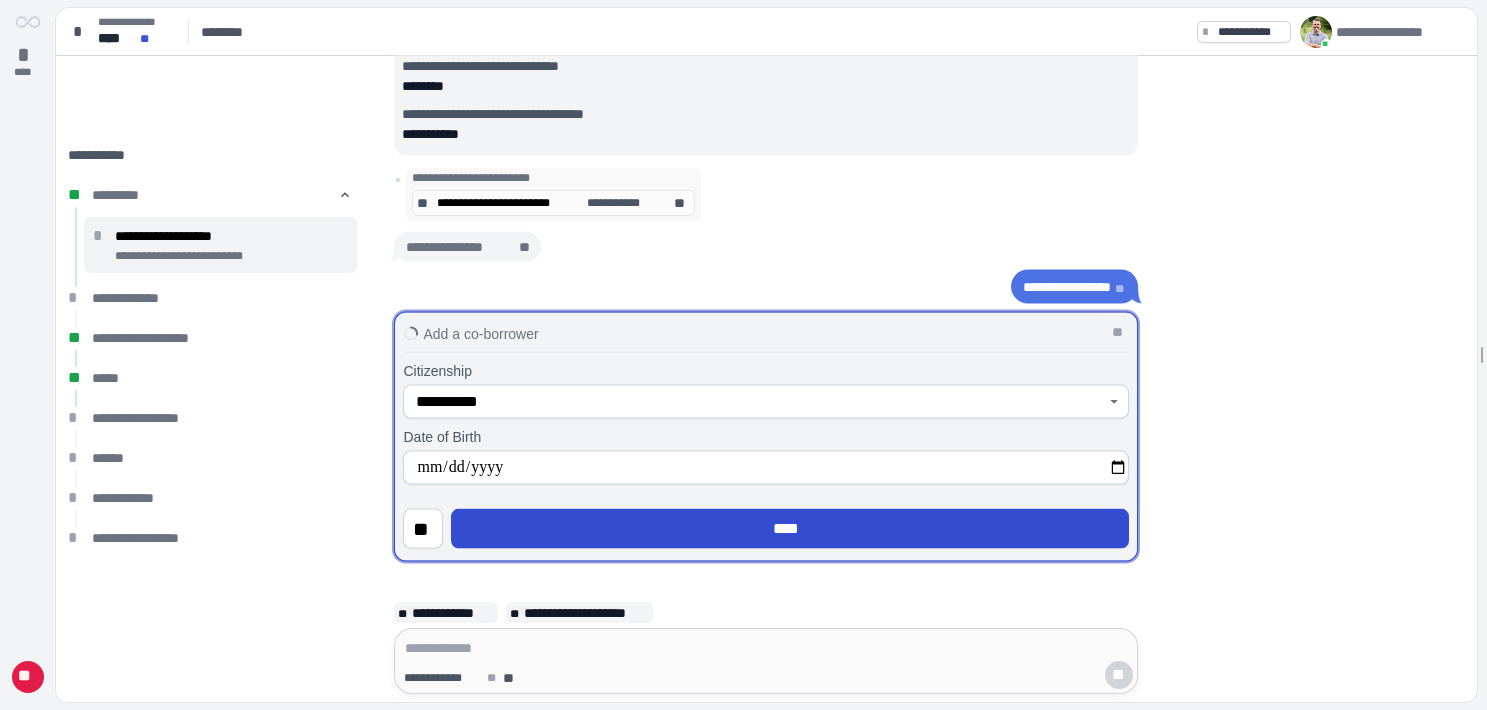 click on "****" at bounding box center (790, 529) 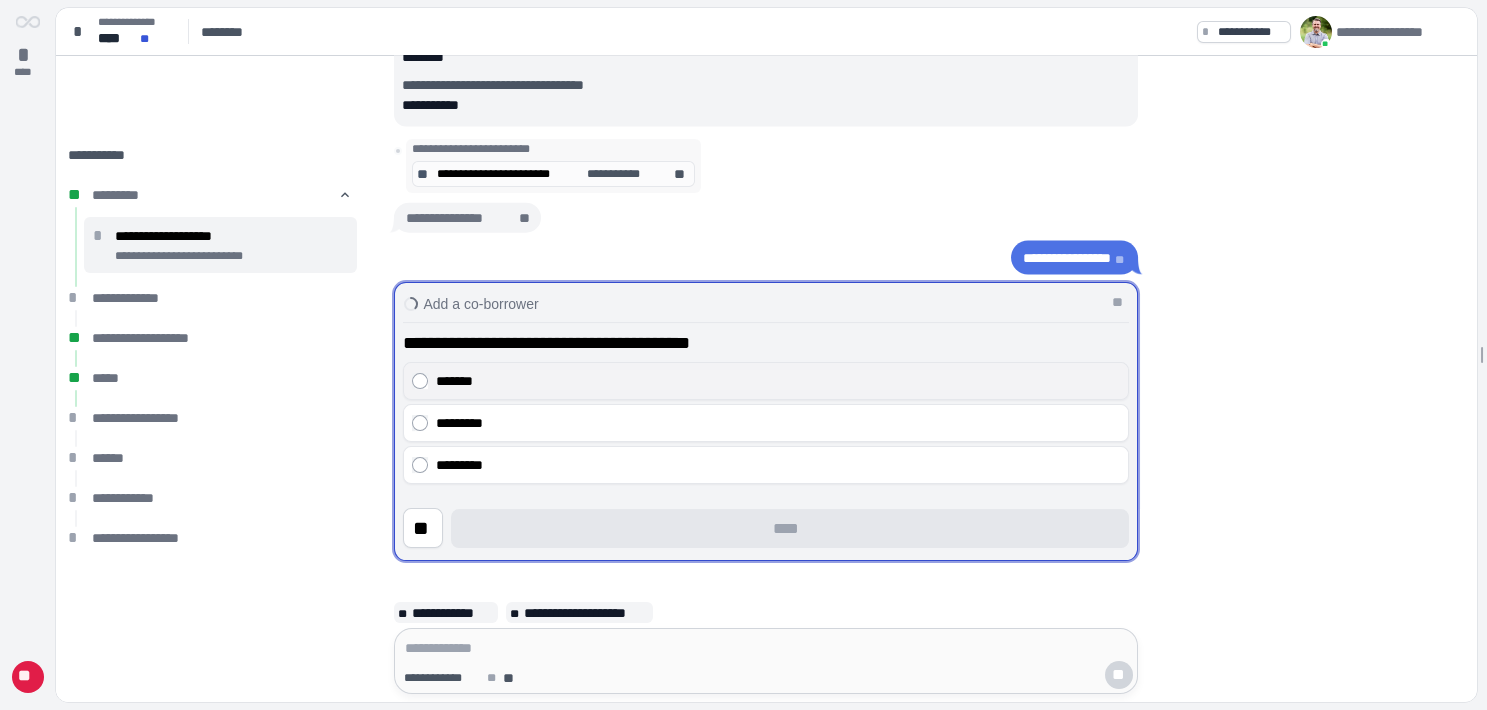click on "*******" at bounding box center (778, 382) 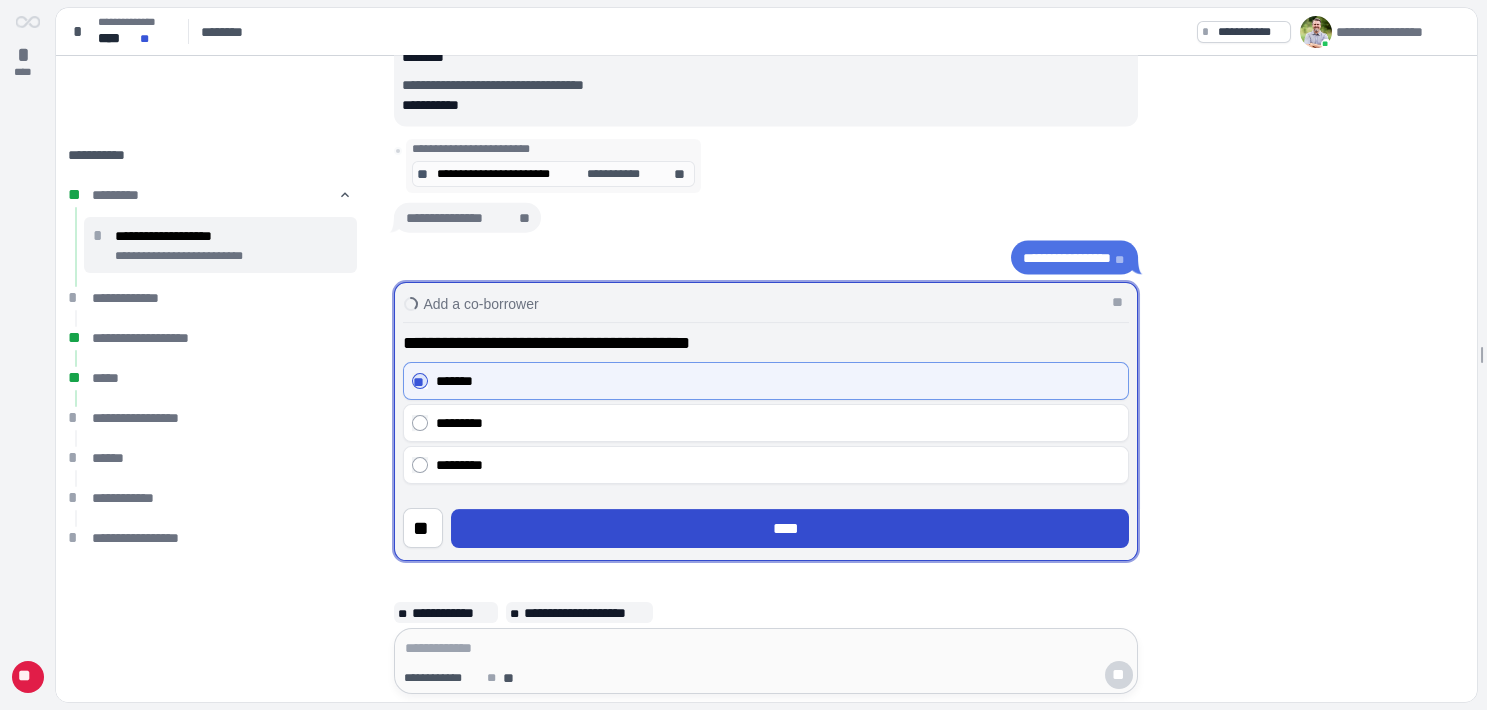 click on "****" at bounding box center (790, 529) 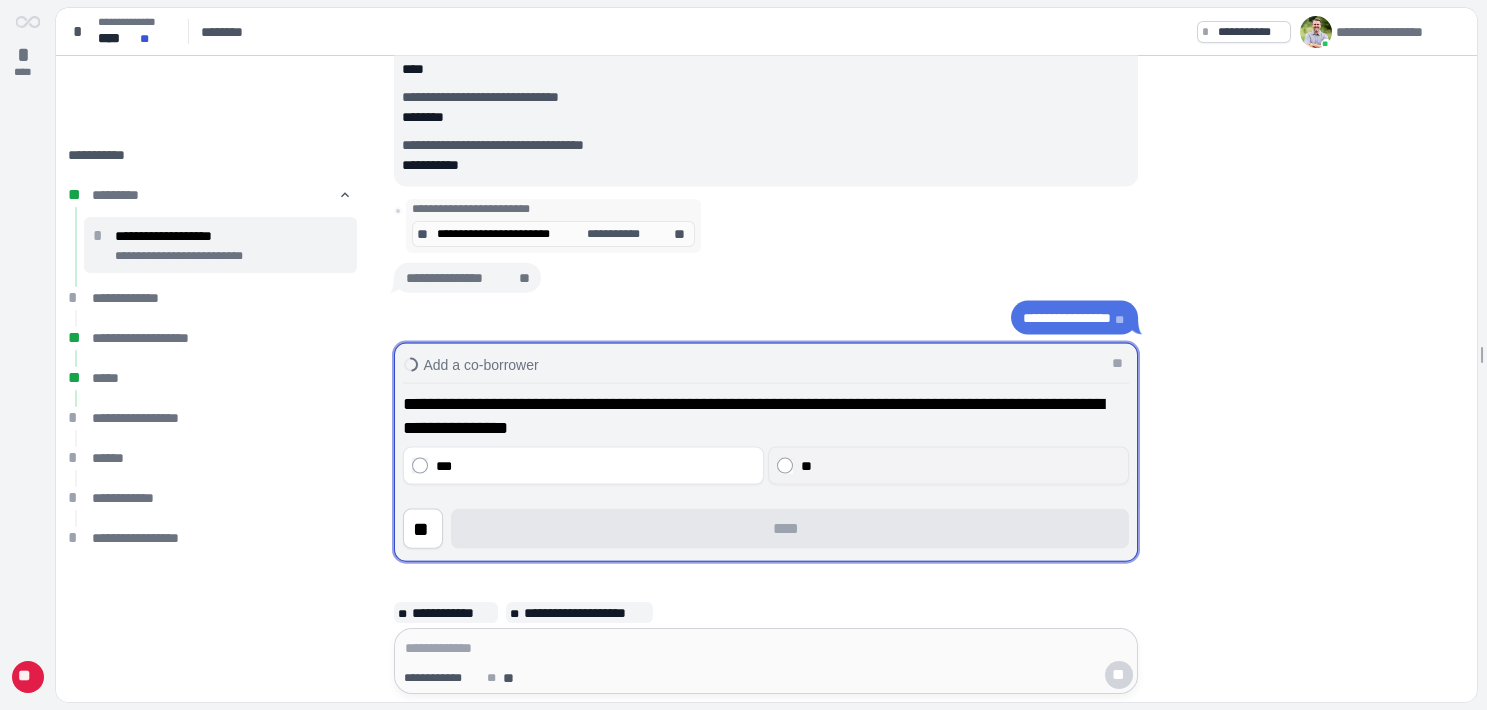 click on "**" at bounding box center [960, 466] 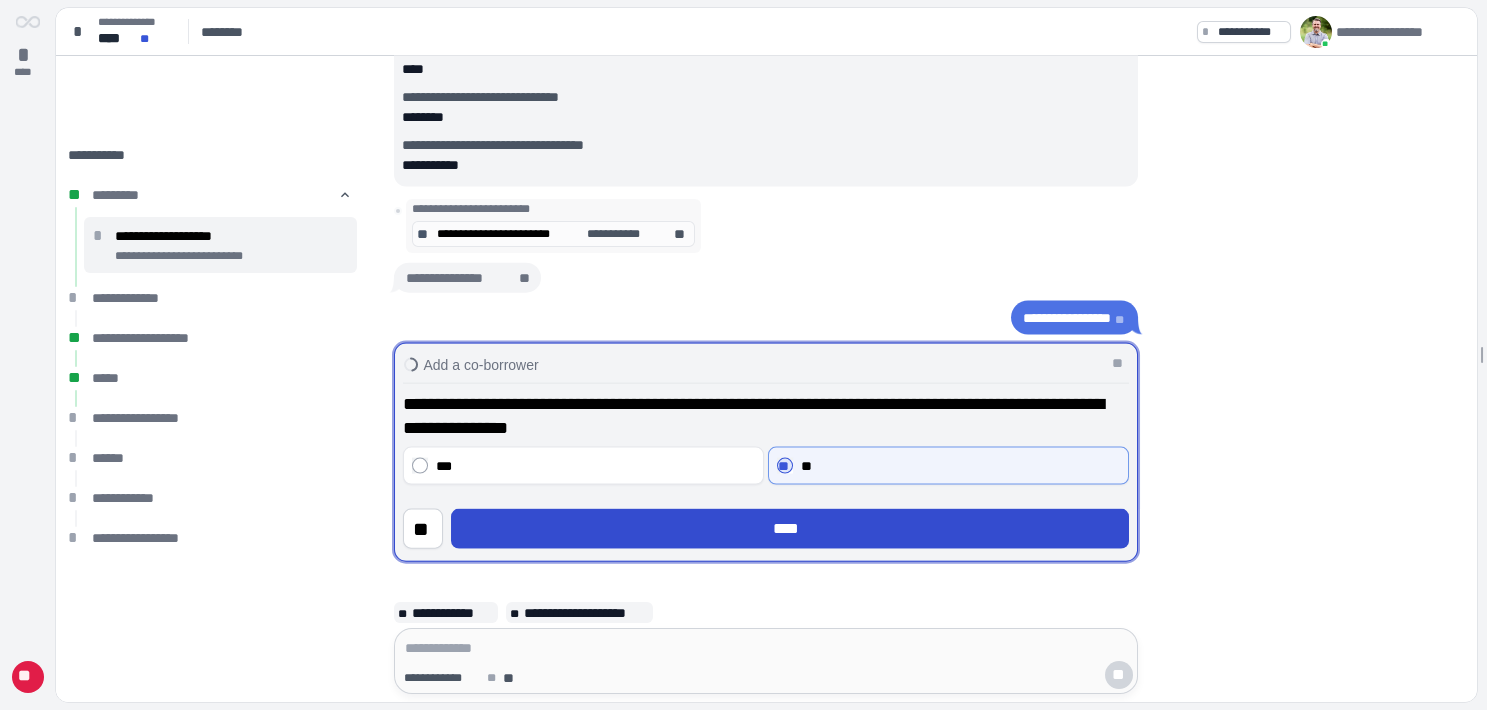 click on "****" at bounding box center [790, 529] 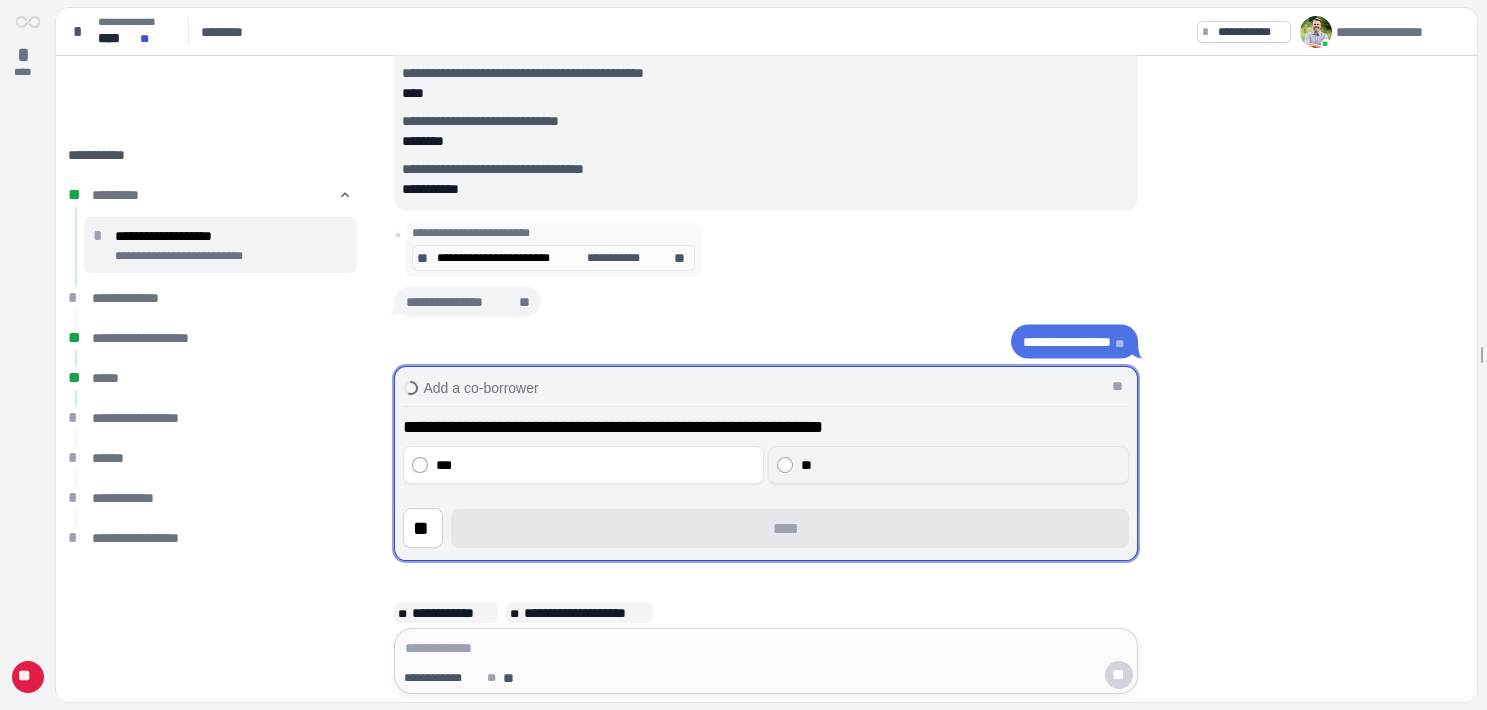 click on "**" at bounding box center [960, 466] 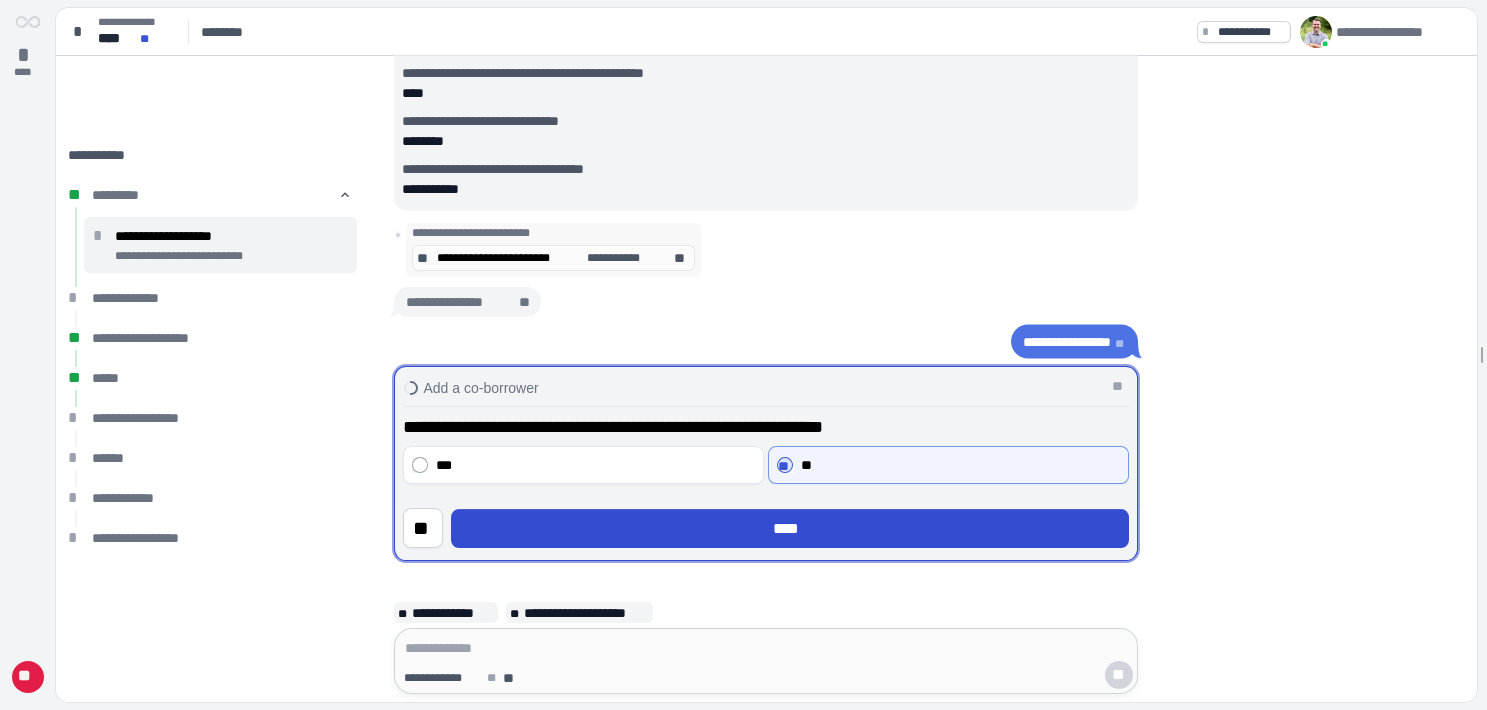 click on "****" at bounding box center (790, 529) 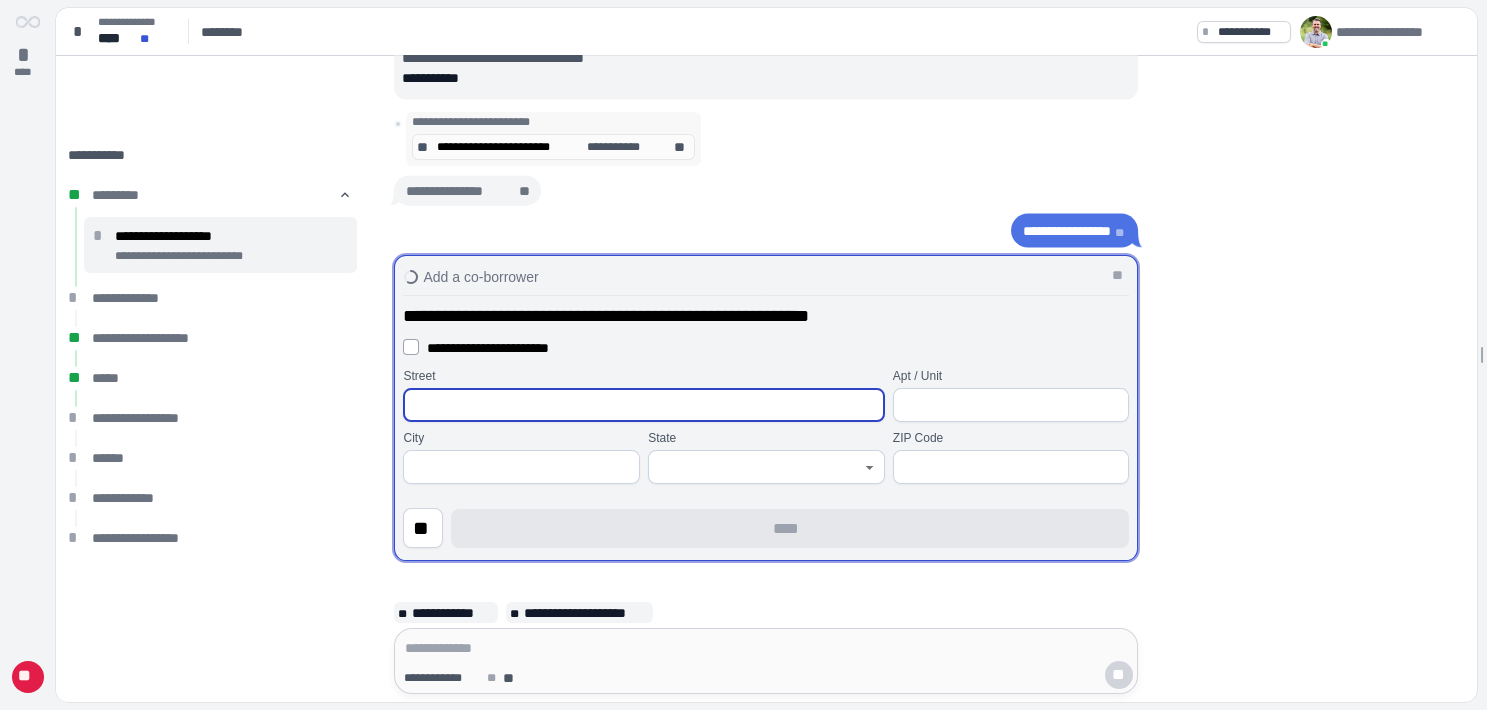 paste on "**********" 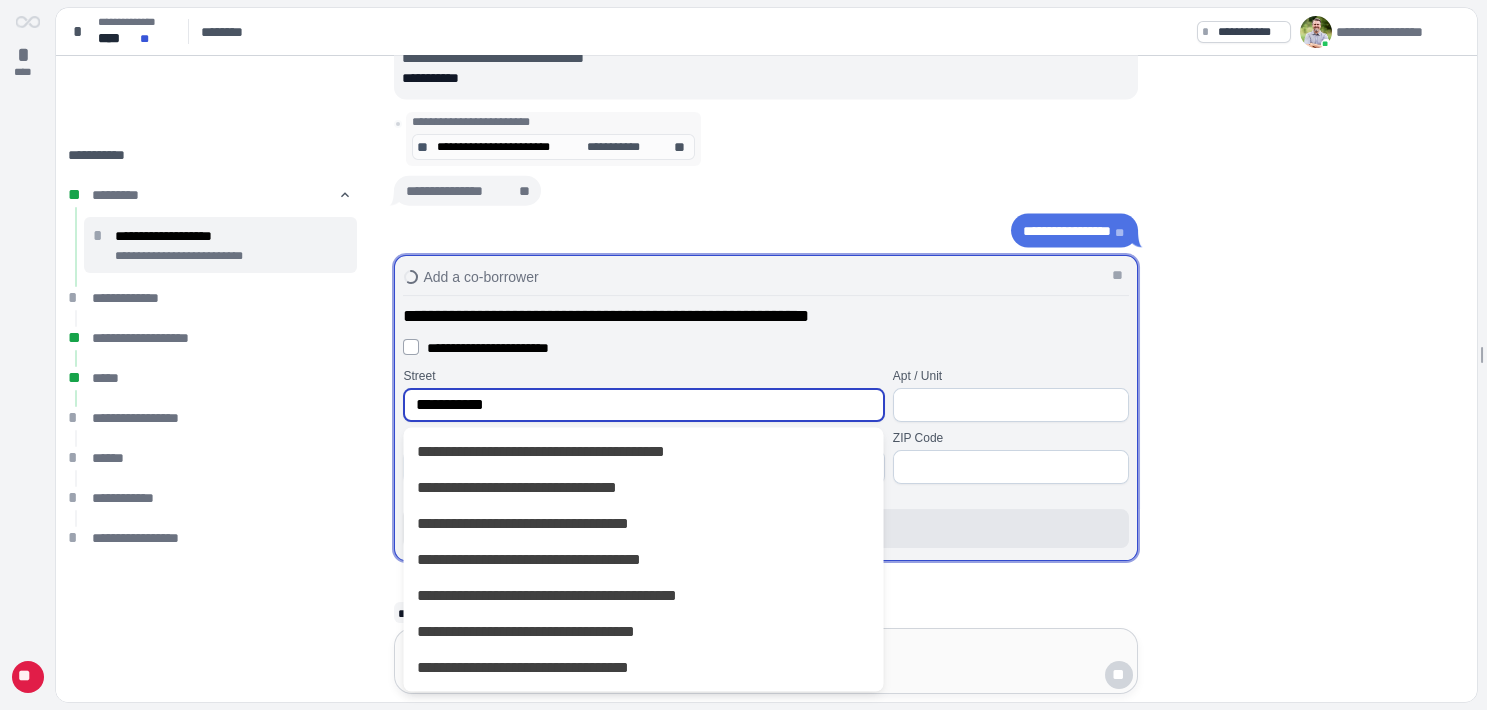 type on "**********" 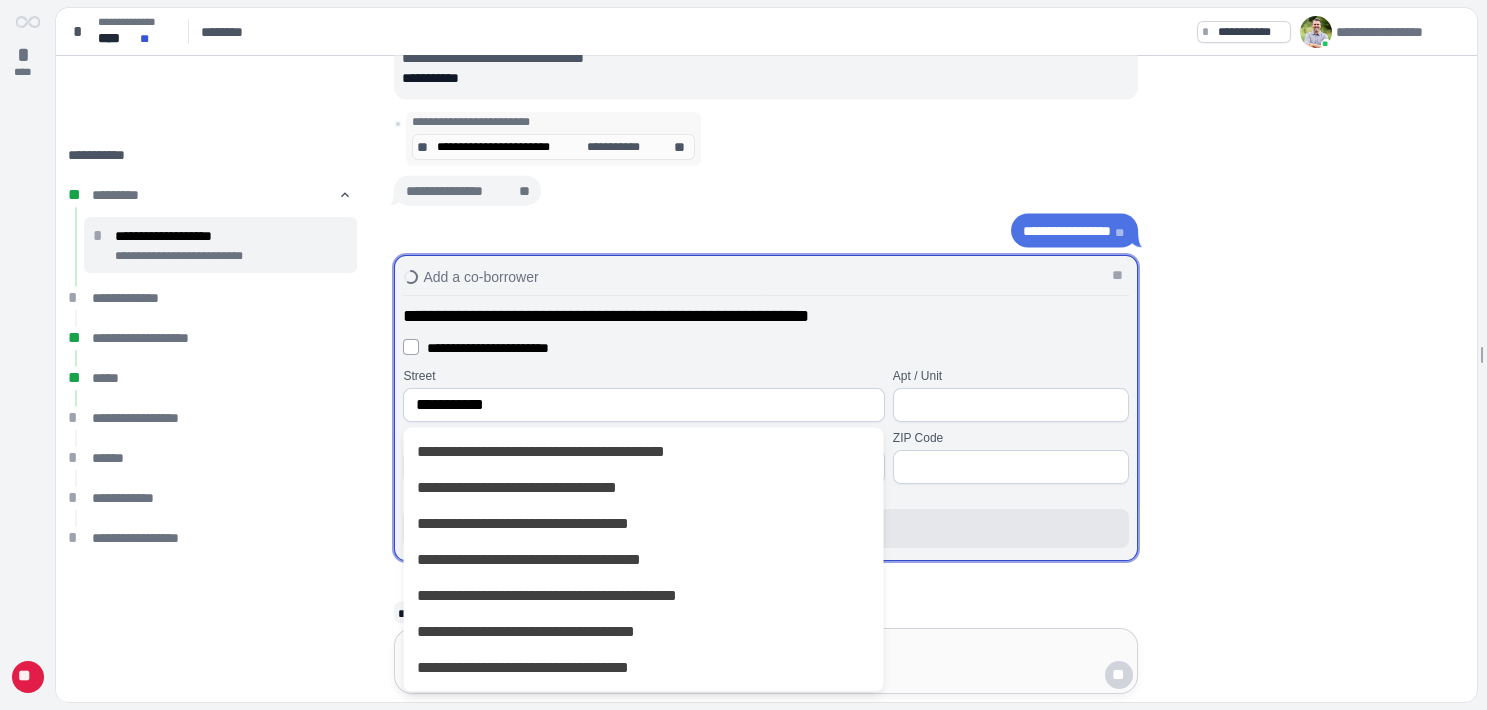 click on "**********" at bounding box center [778, 348] 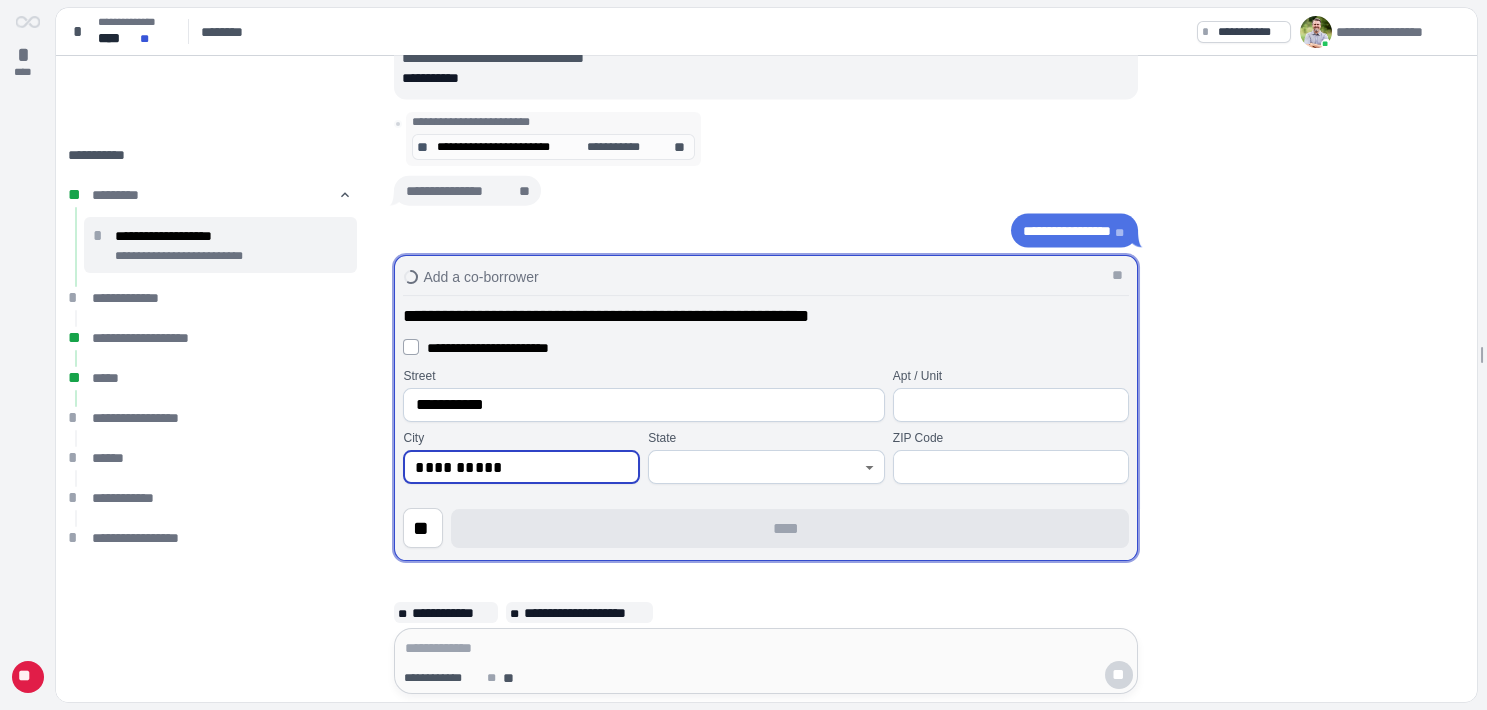 type on "**********" 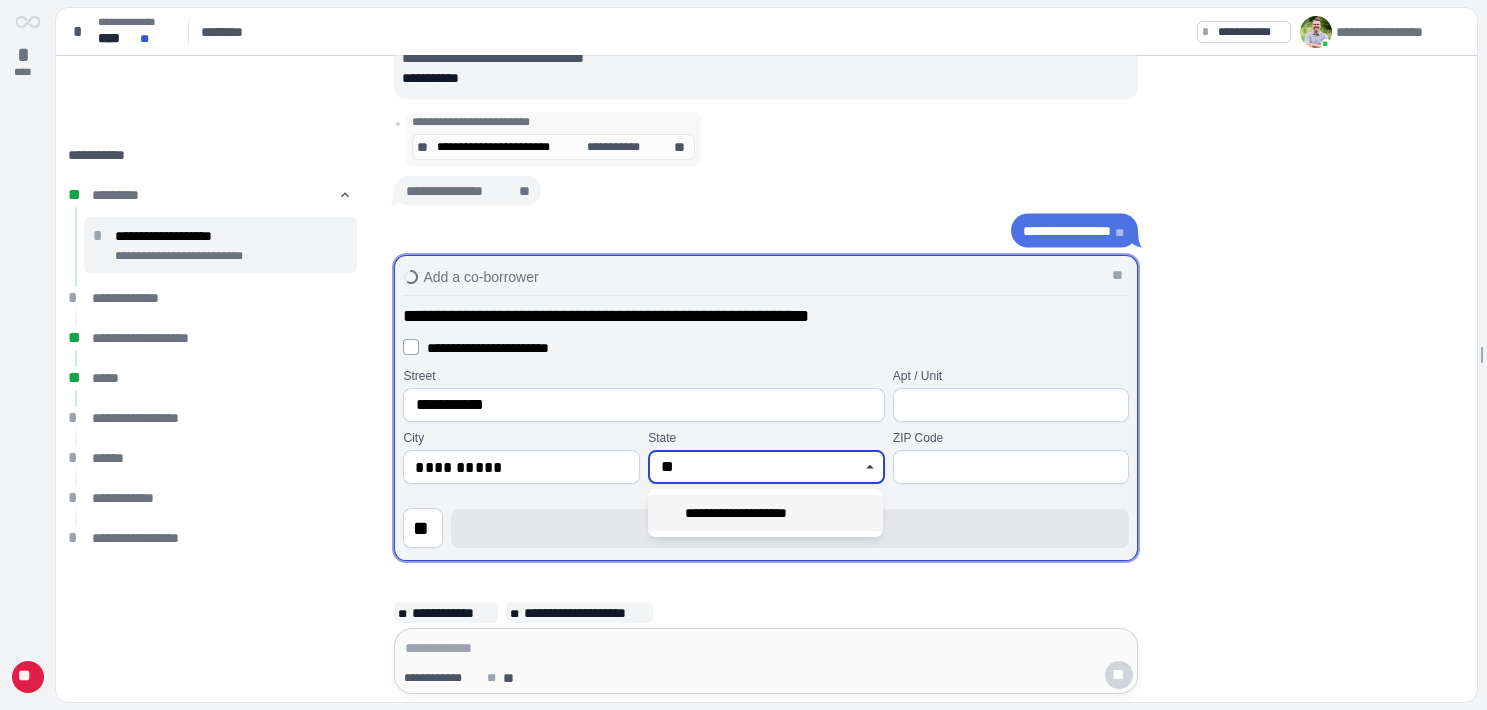 click on "**********" at bounding box center [747, 513] 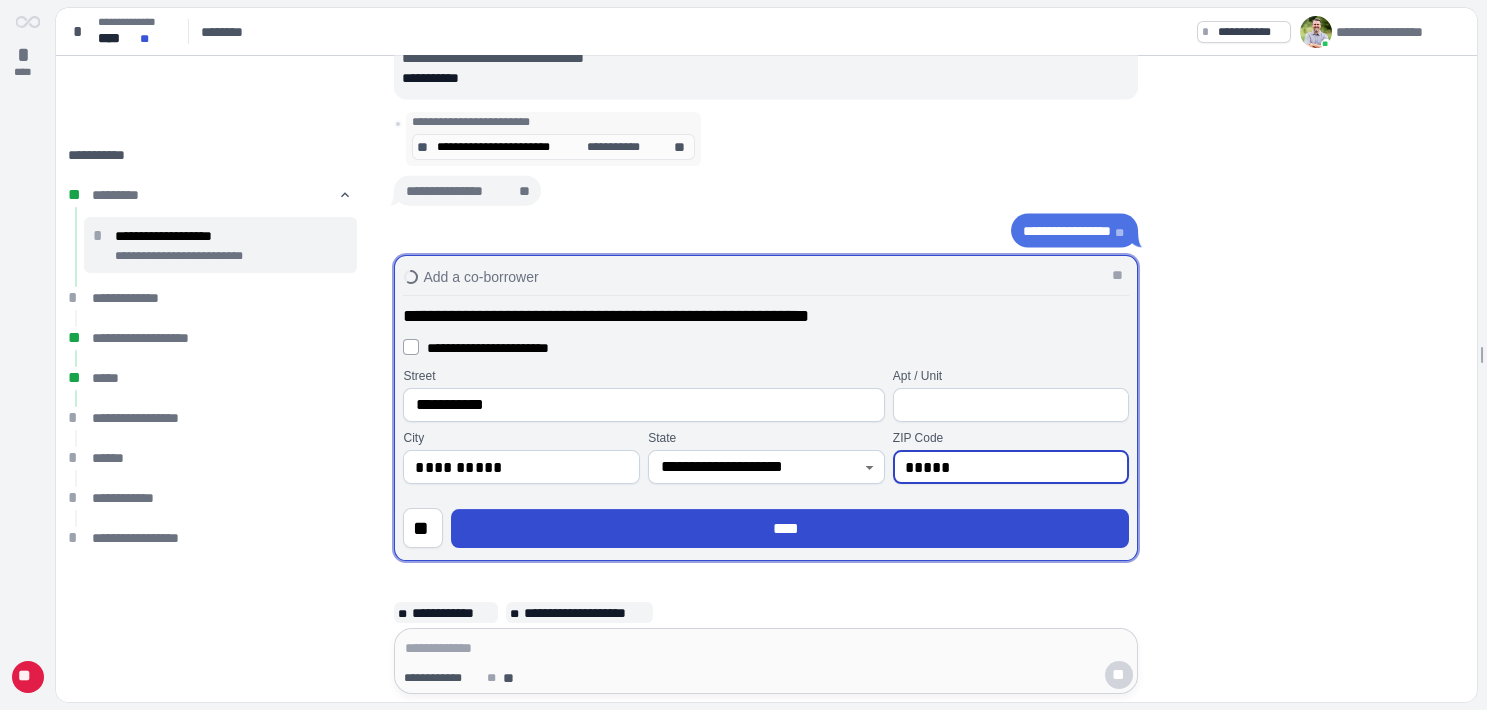 type on "*****" 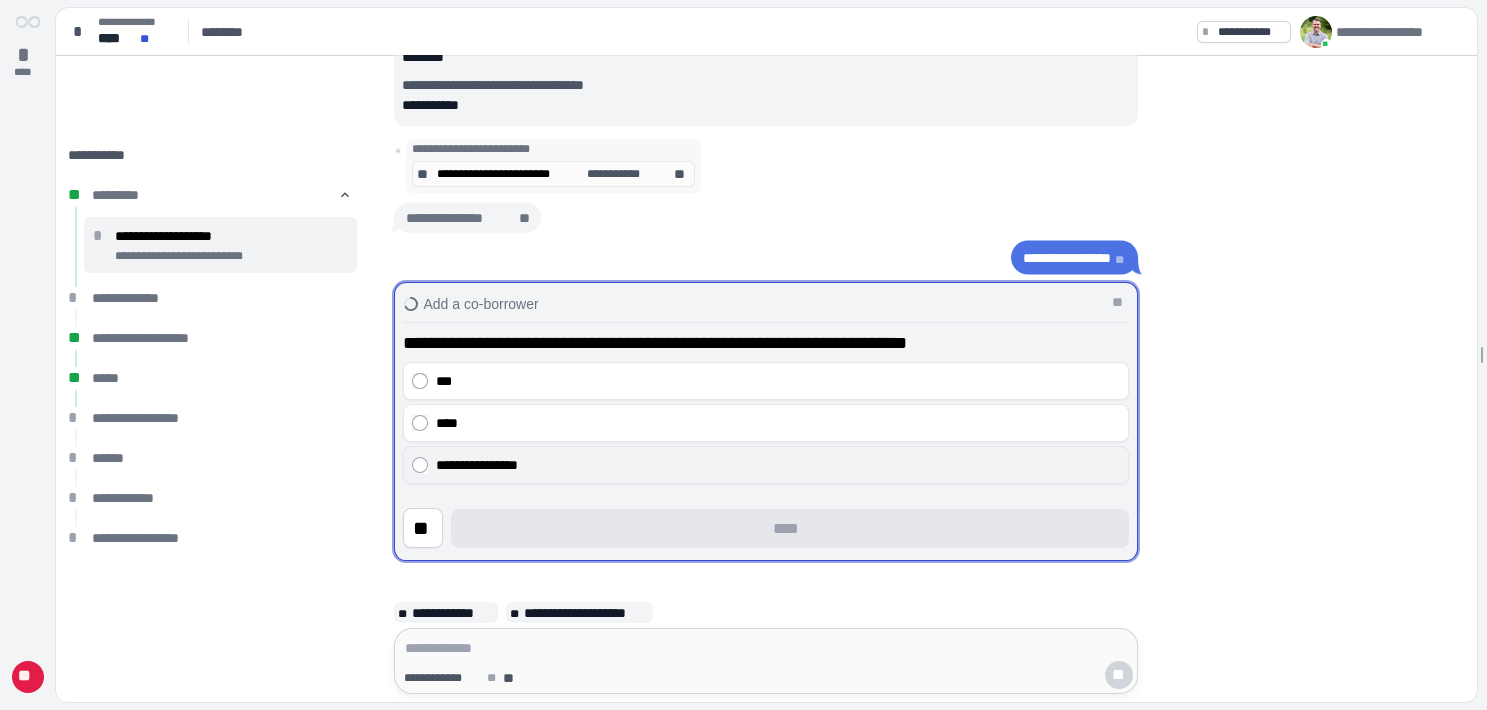 click on "**********" at bounding box center [778, 466] 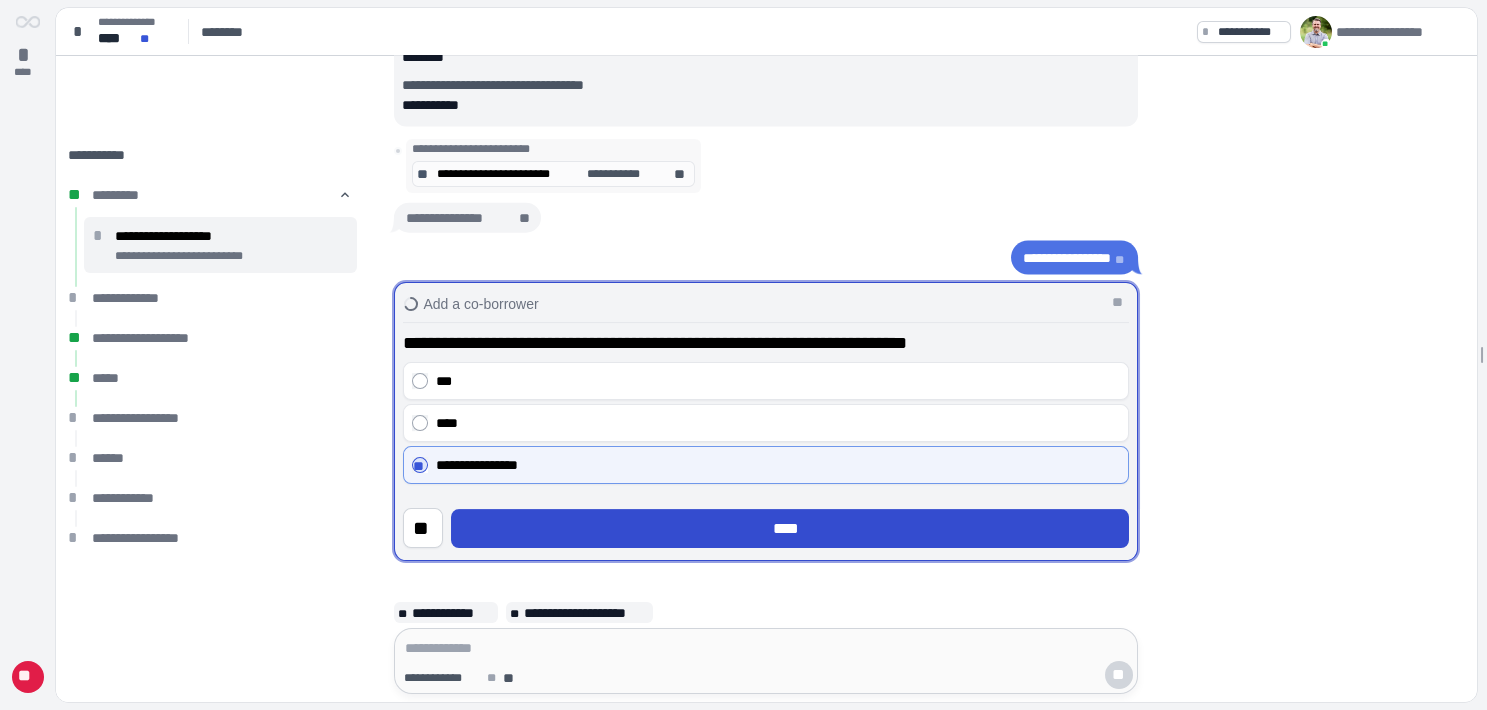 click on "****" at bounding box center [790, 529] 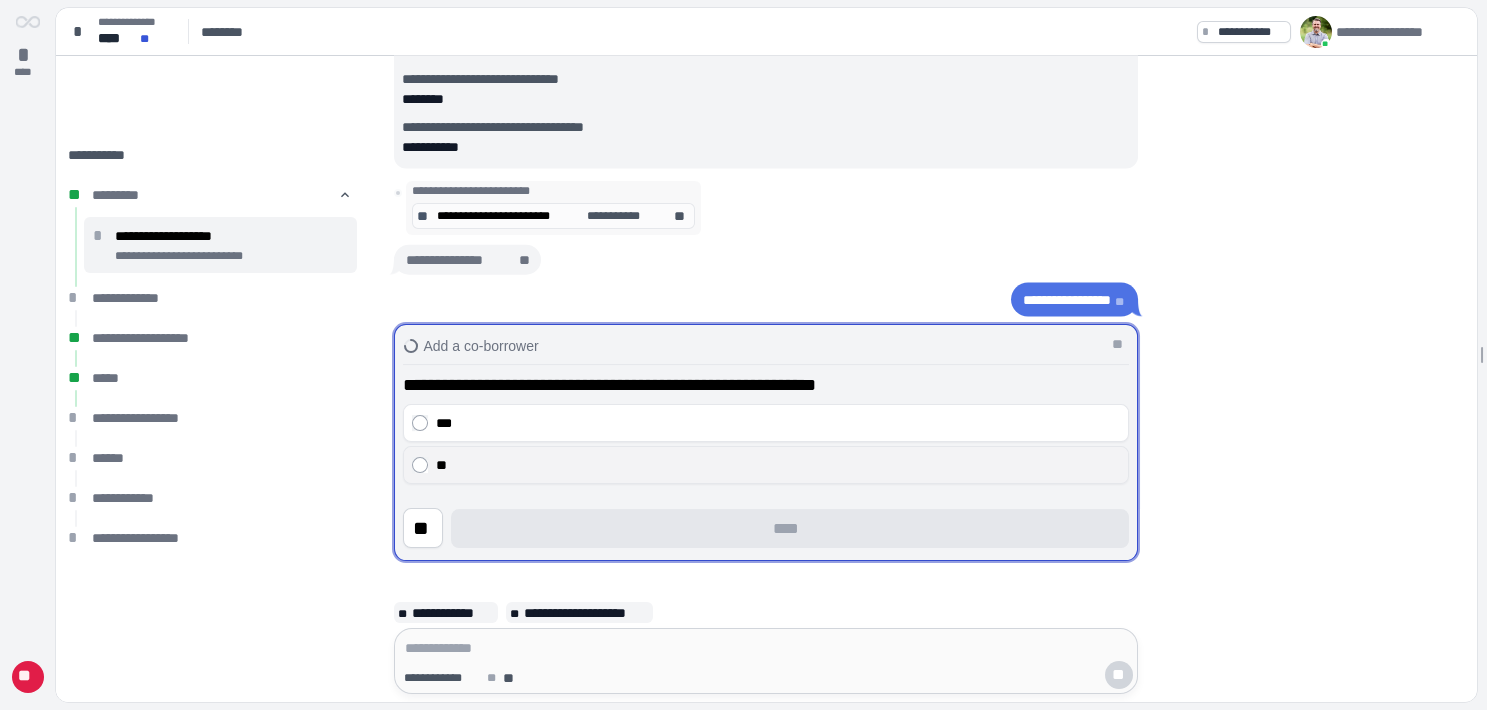 click on "**" at bounding box center [778, 466] 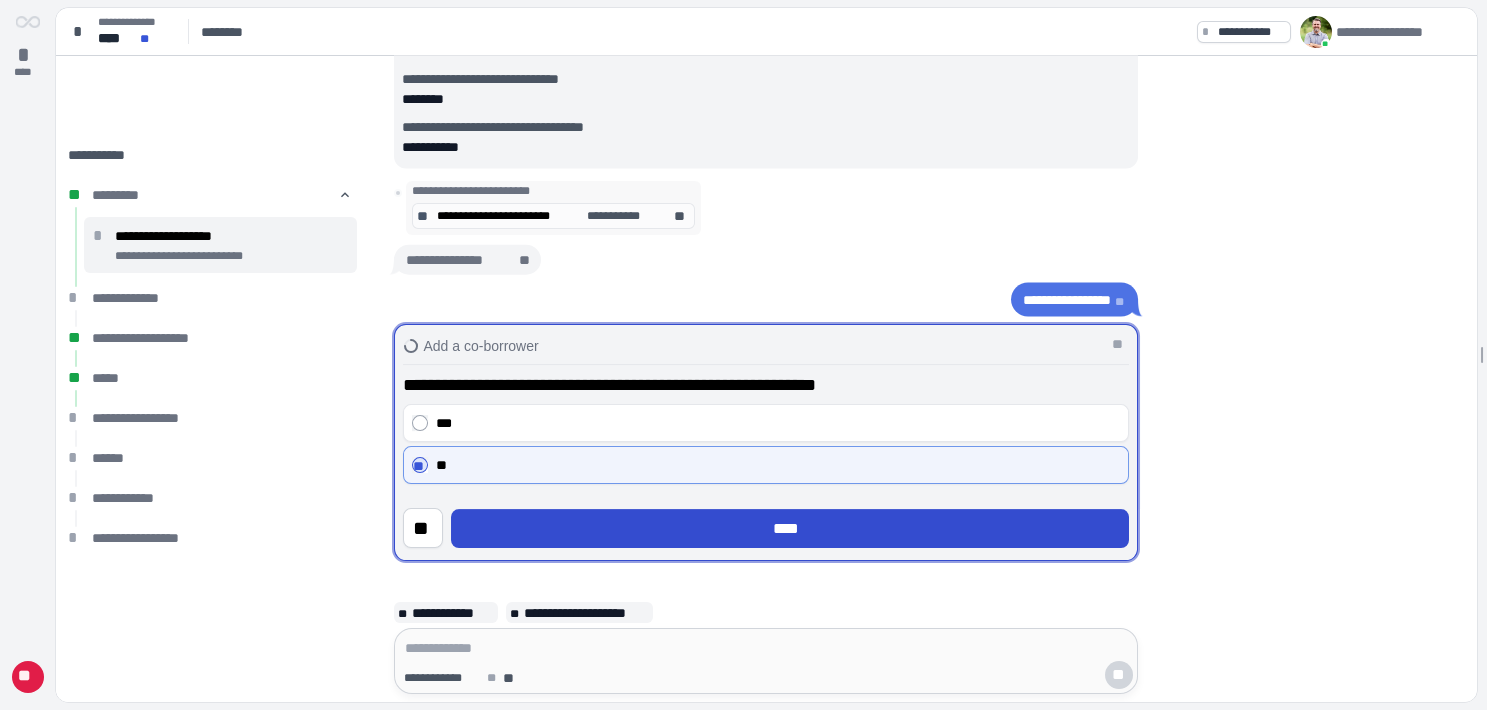 click on "****" at bounding box center [790, 529] 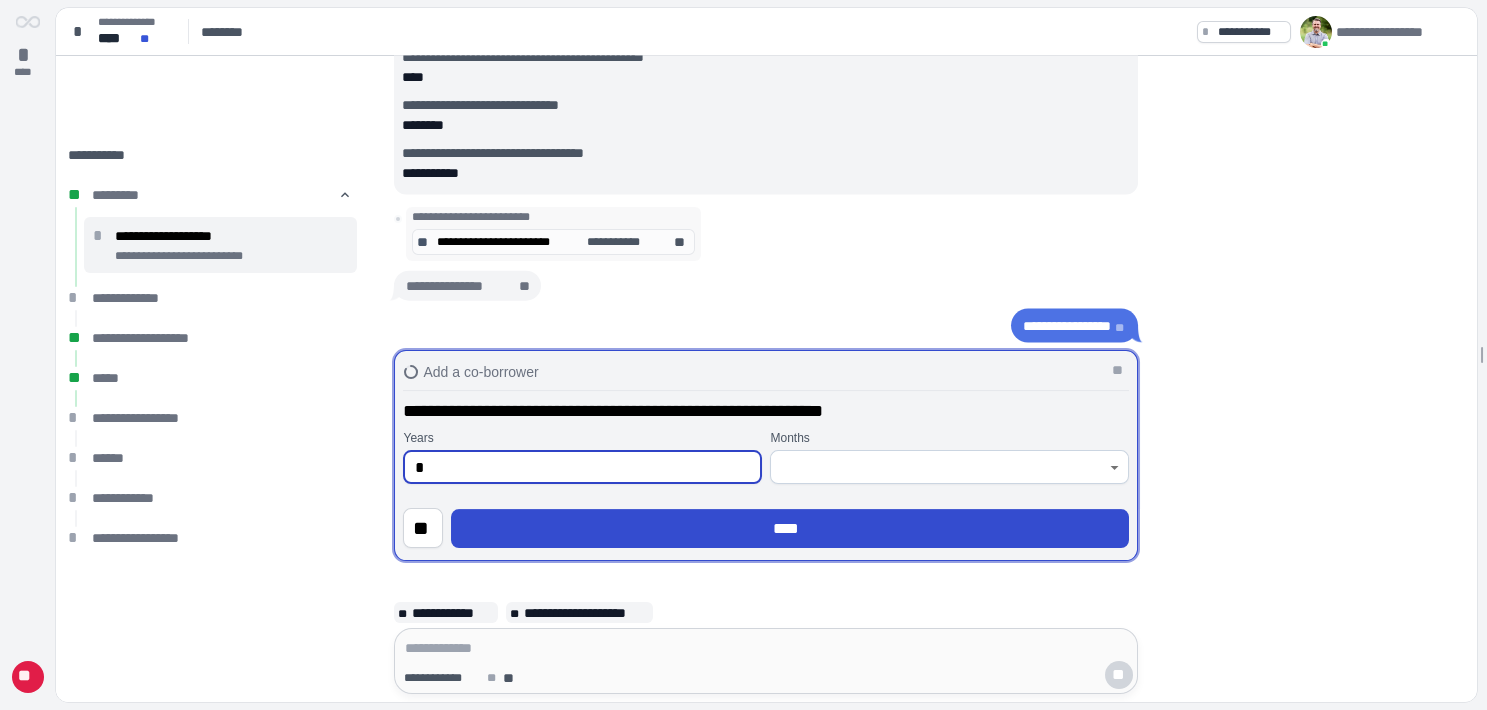 type on "*" 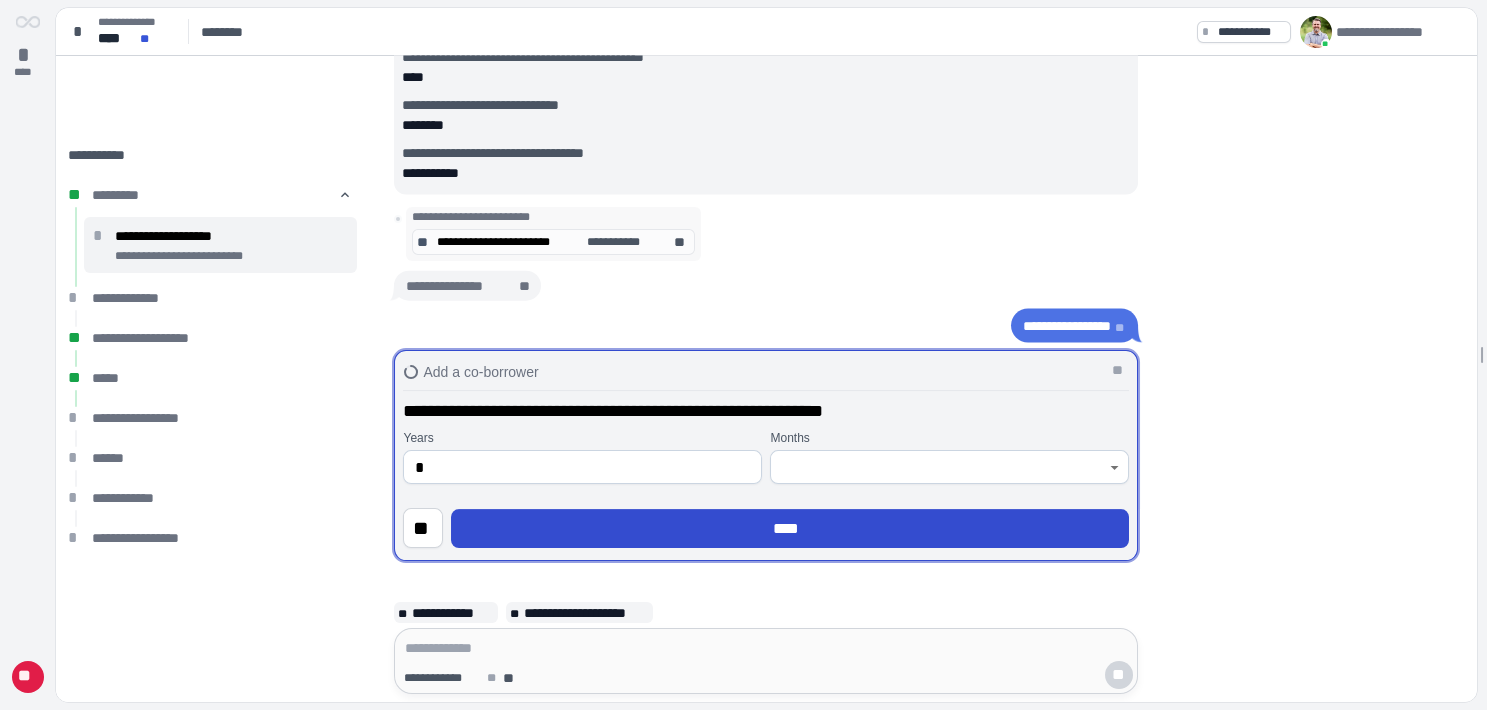 click on "****" at bounding box center [790, 529] 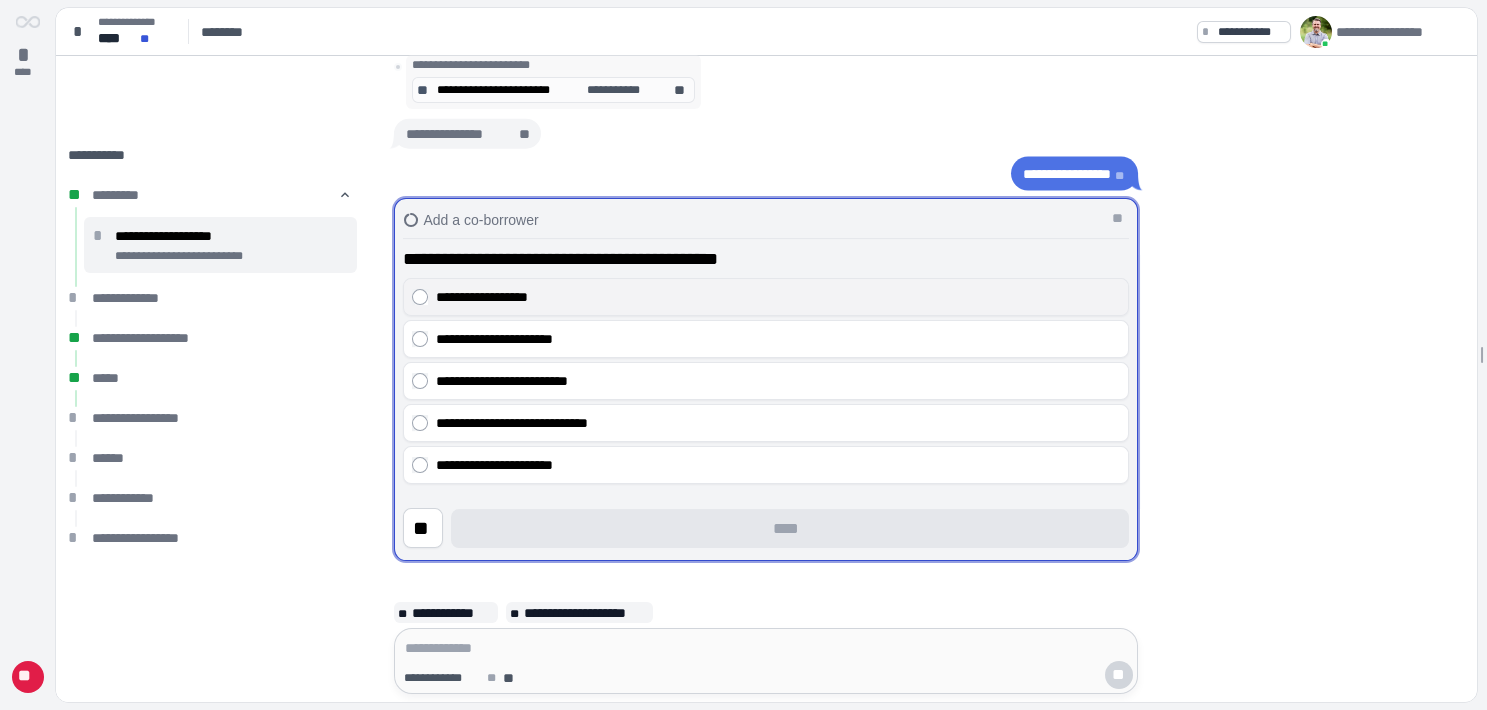 click on "**********" at bounding box center [778, 298] 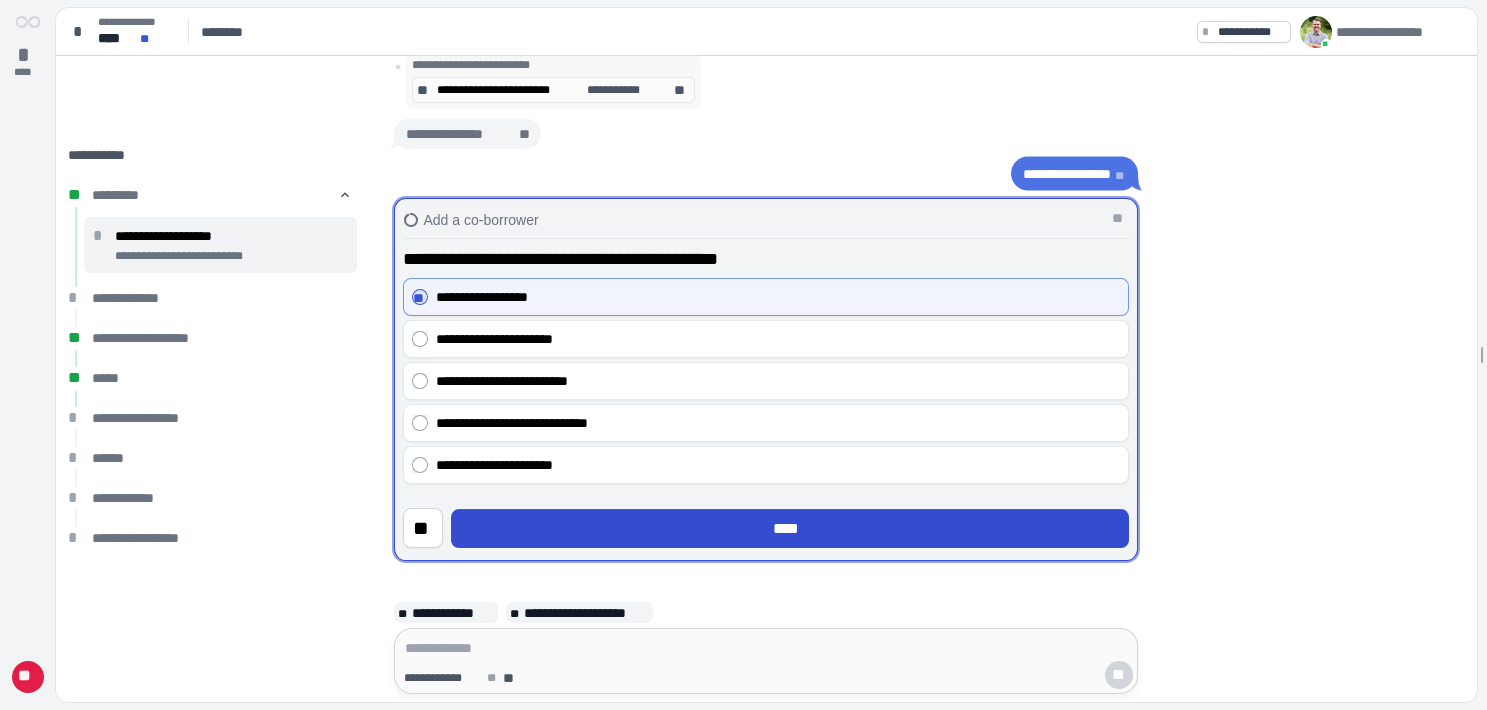 click on "****" at bounding box center (790, 529) 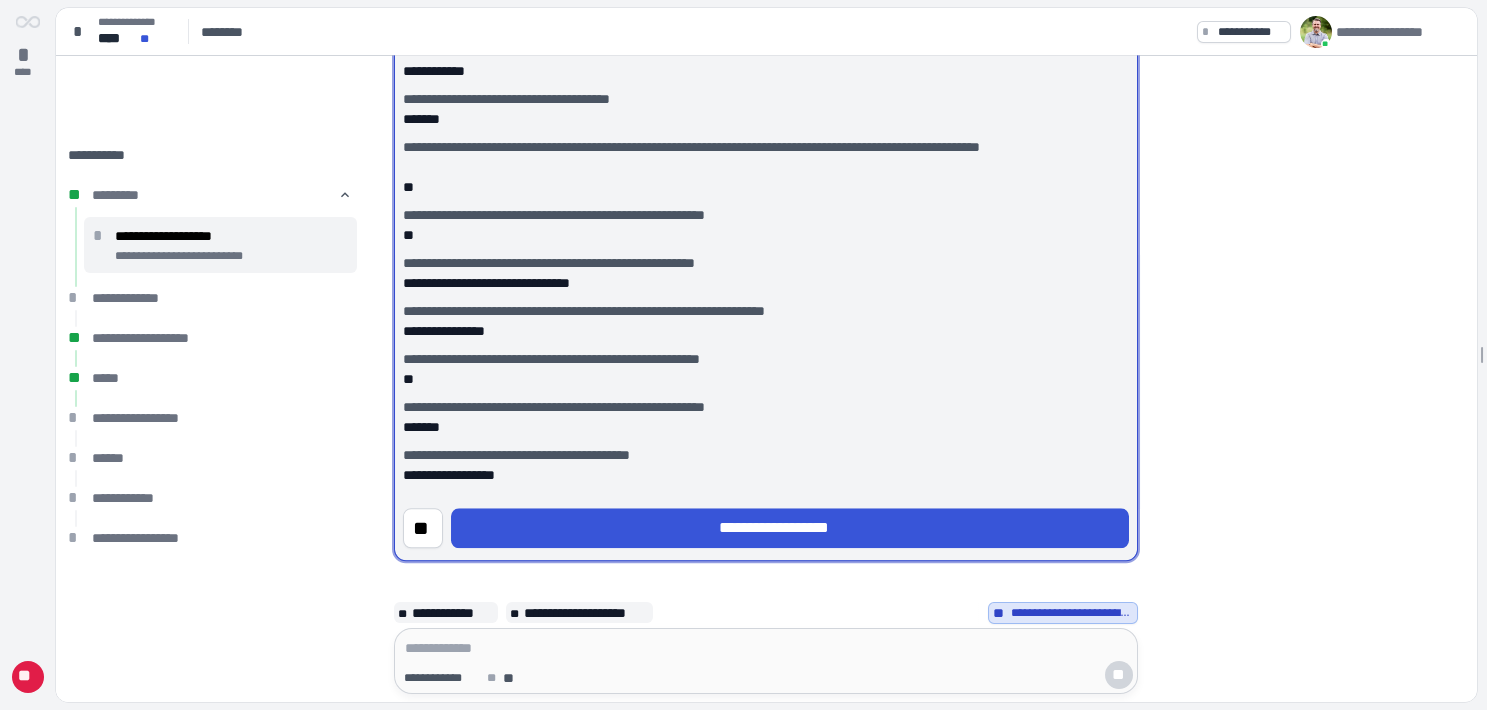 click on "**********" at bounding box center (790, 529) 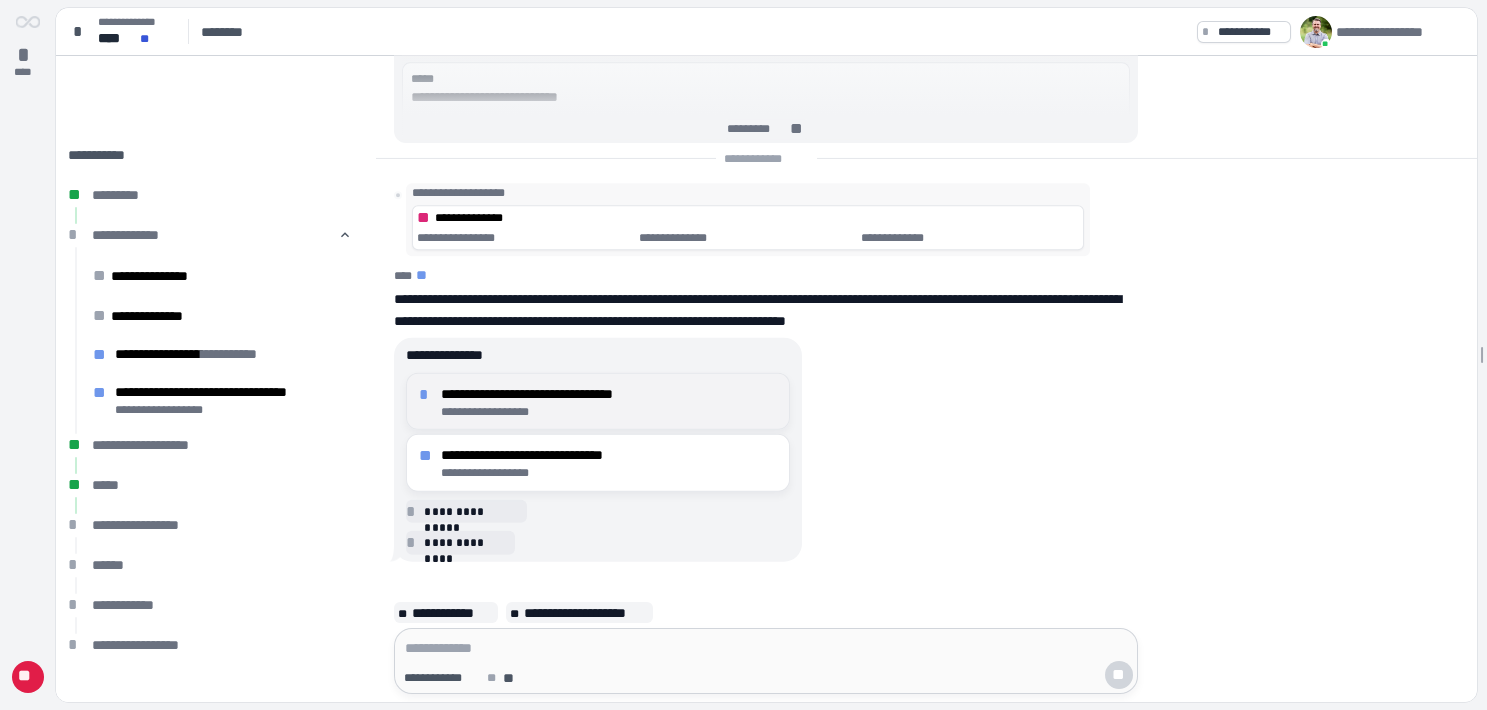 click on "**********" at bounding box center [609, 394] 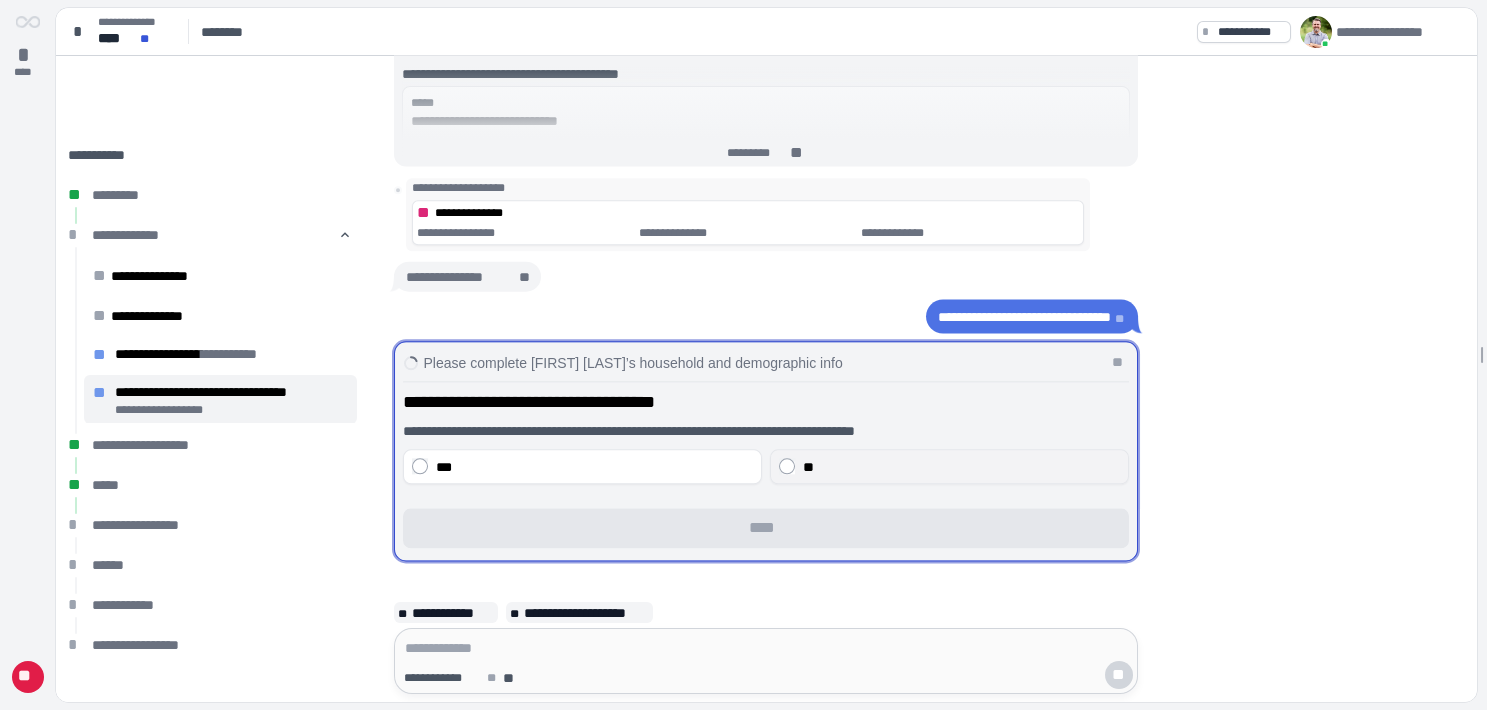 click on "**" at bounding box center [808, 467] 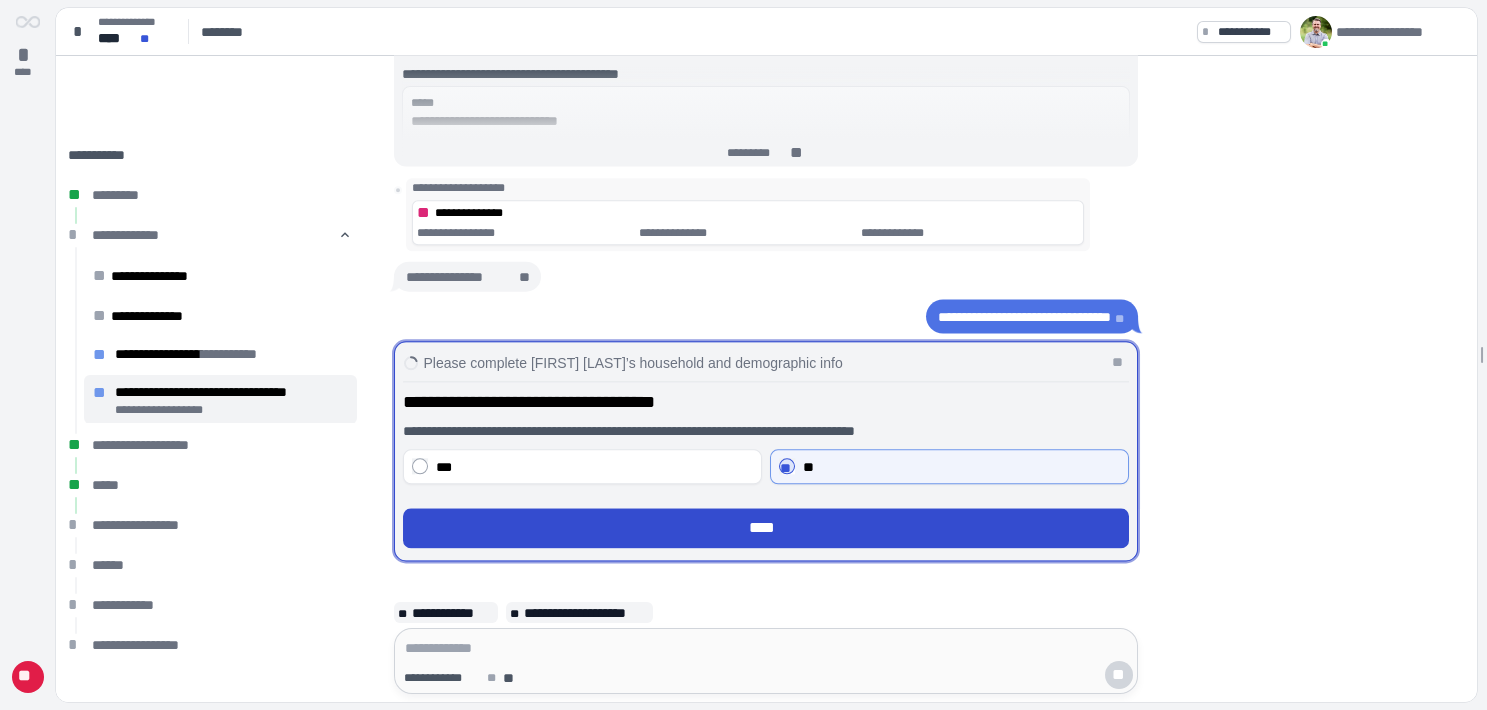 click on "****" at bounding box center (766, 529) 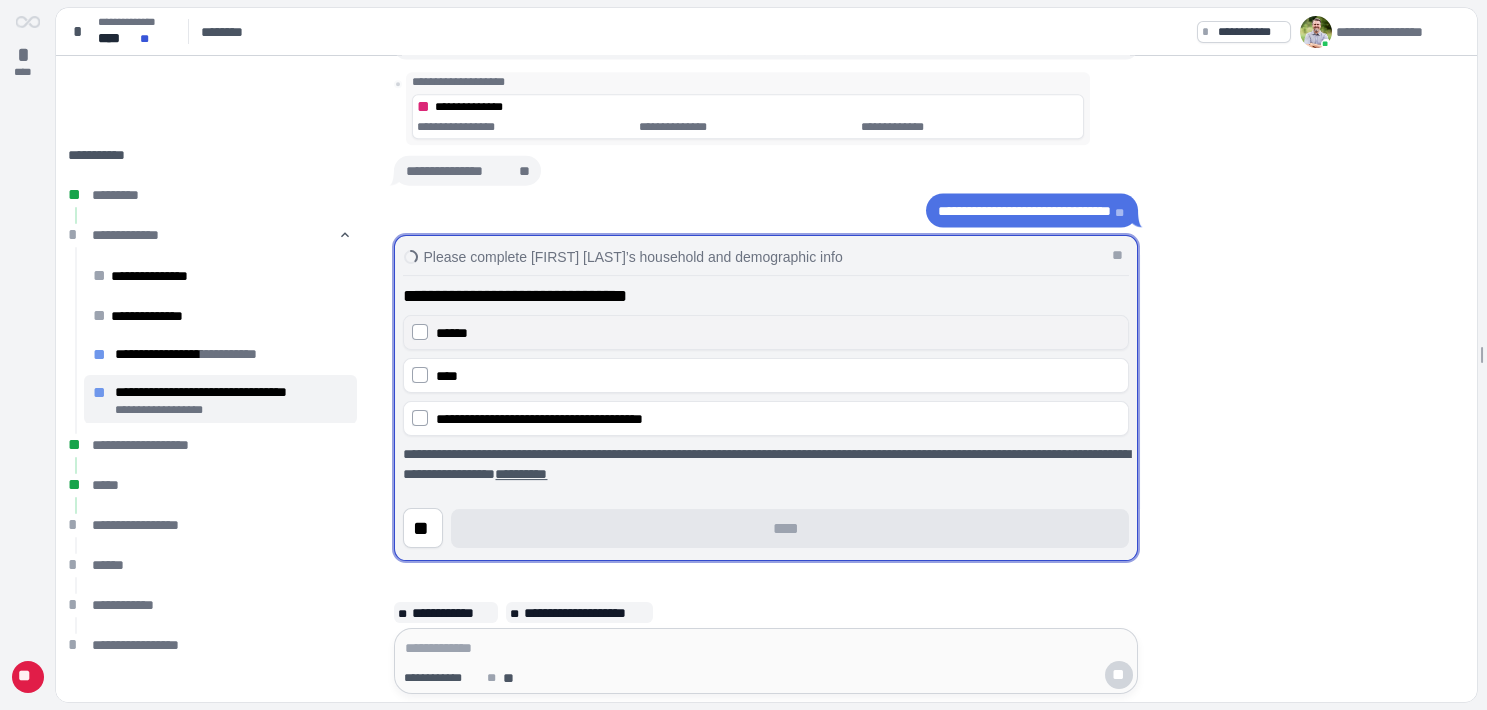 click on "******" at bounding box center [778, 333] 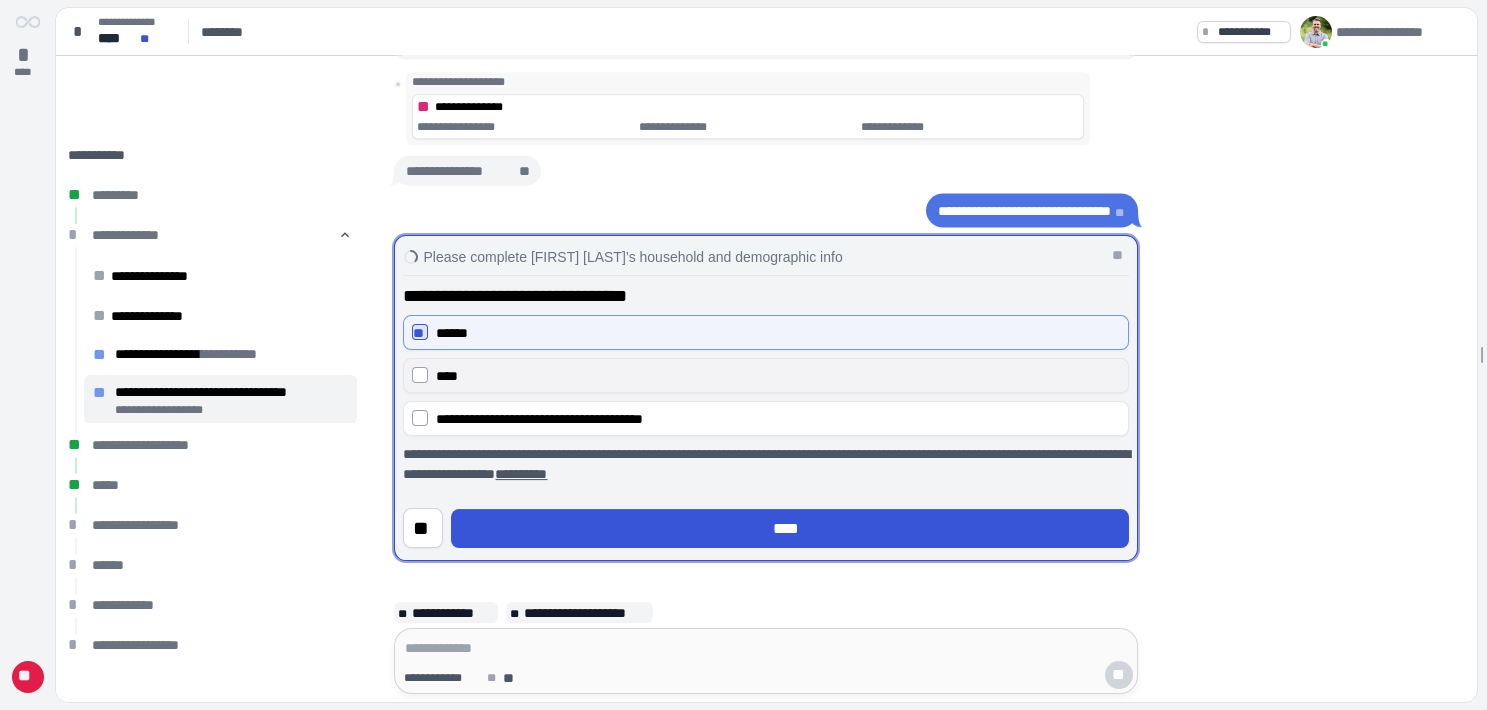 click on "****" at bounding box center (778, 376) 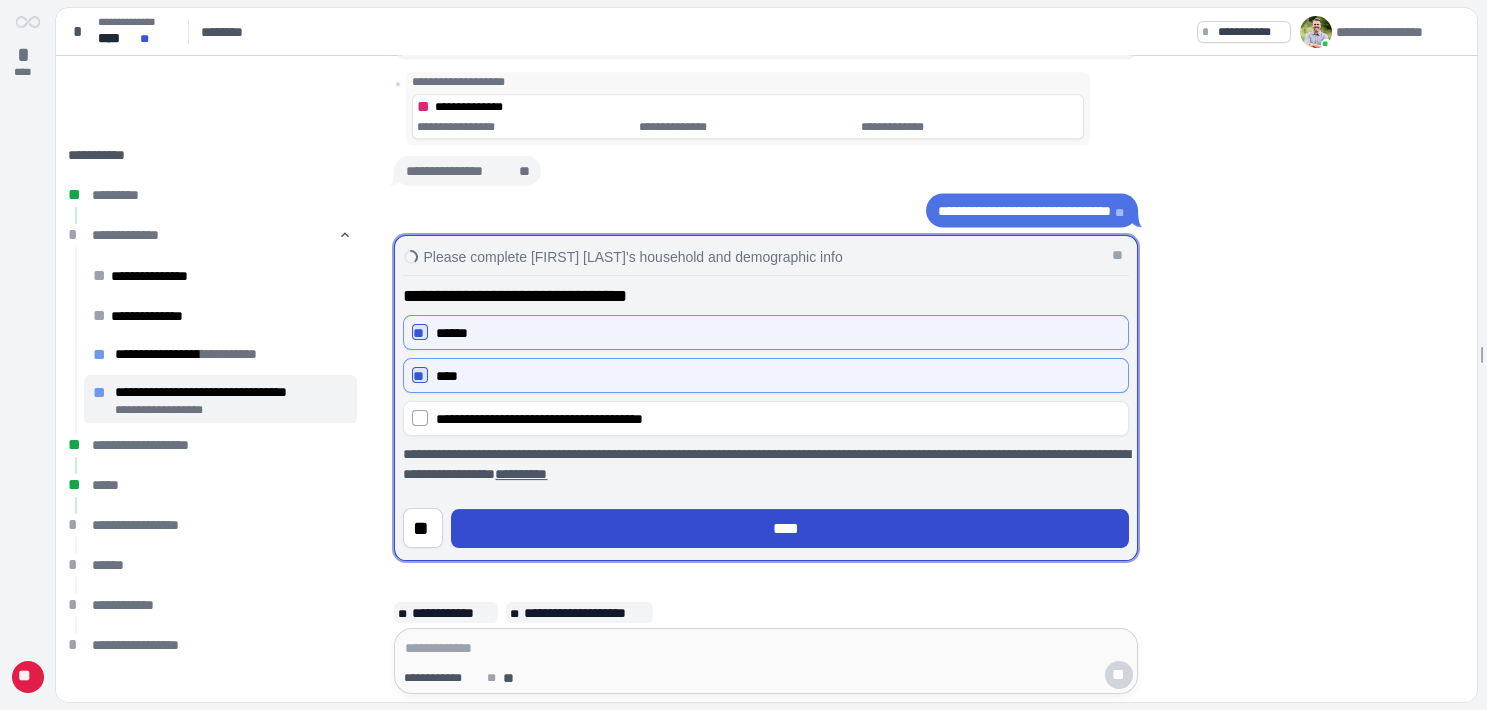 click on "****" at bounding box center [790, 529] 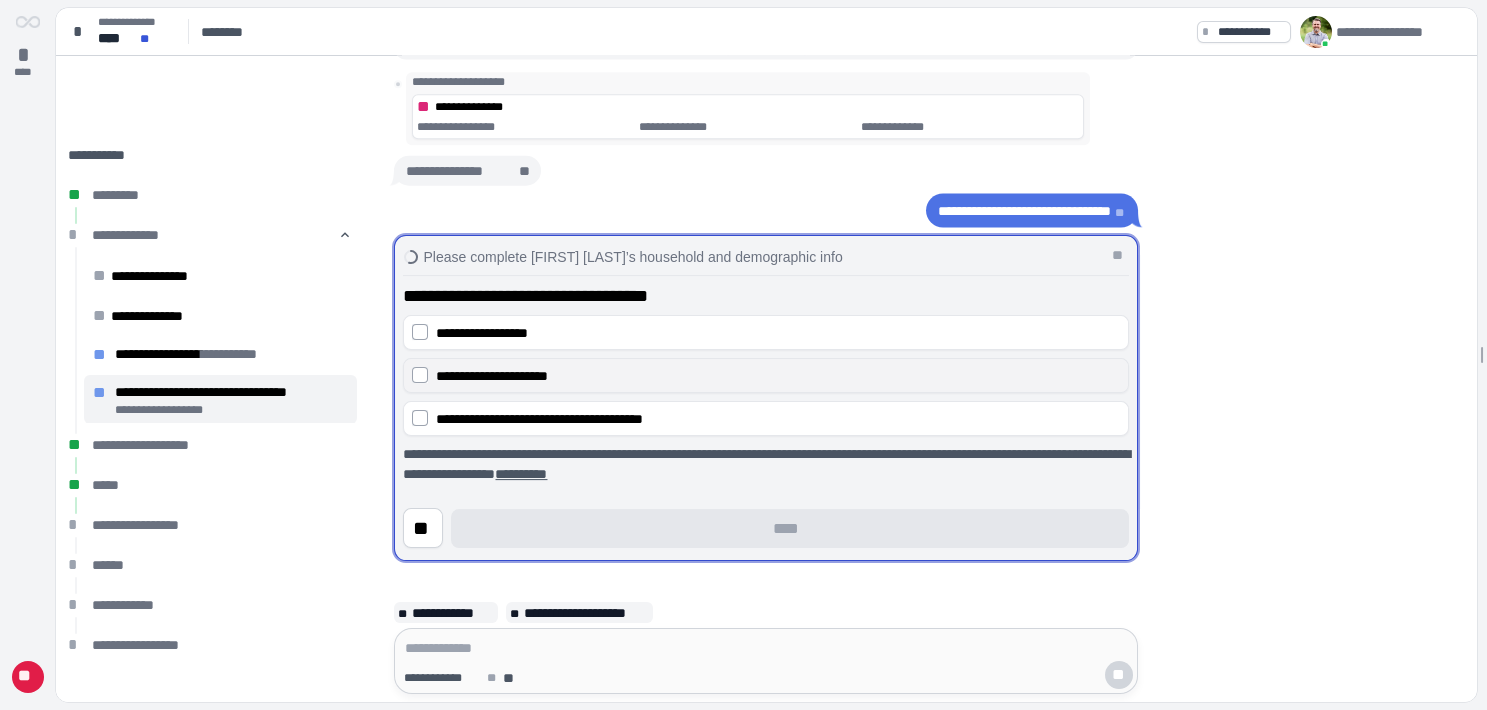 click on "**********" at bounding box center (492, 376) 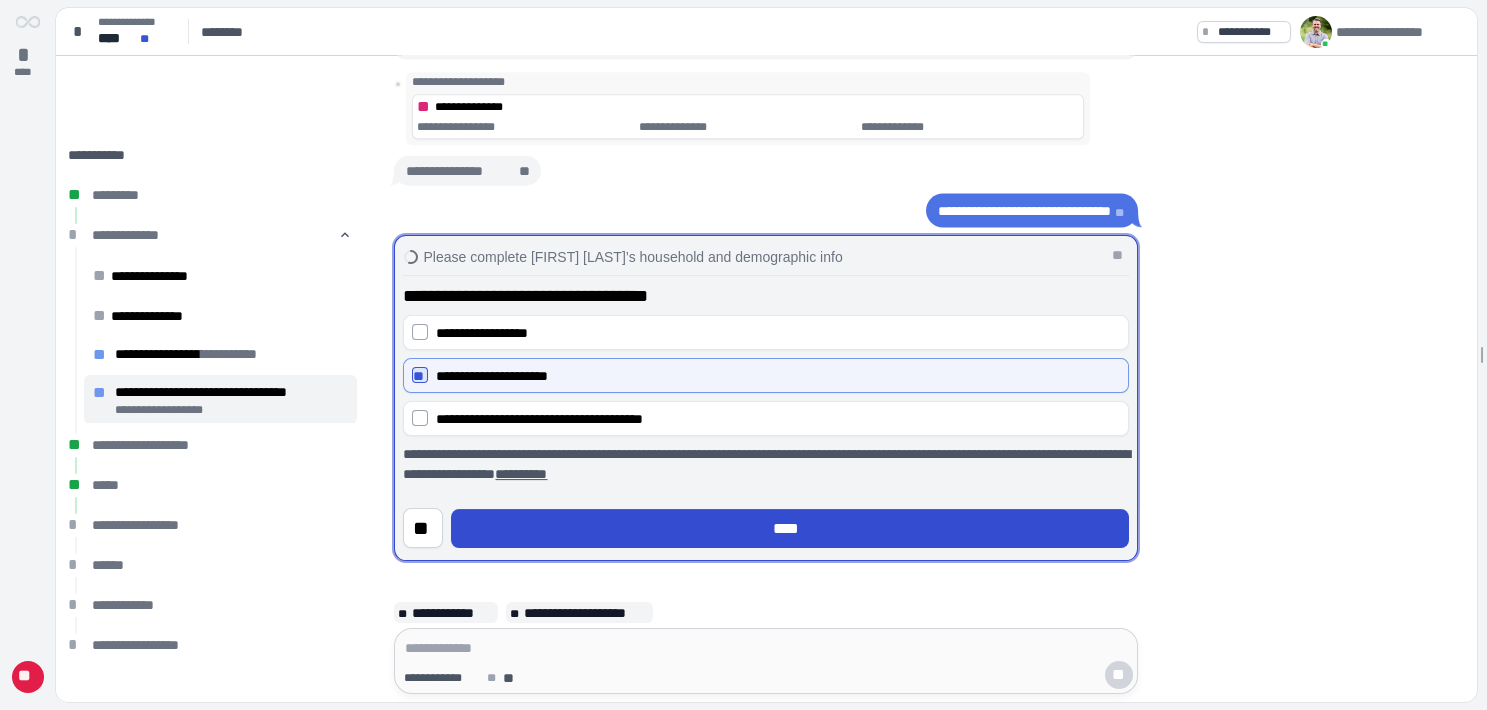 click on "****" at bounding box center (790, 529) 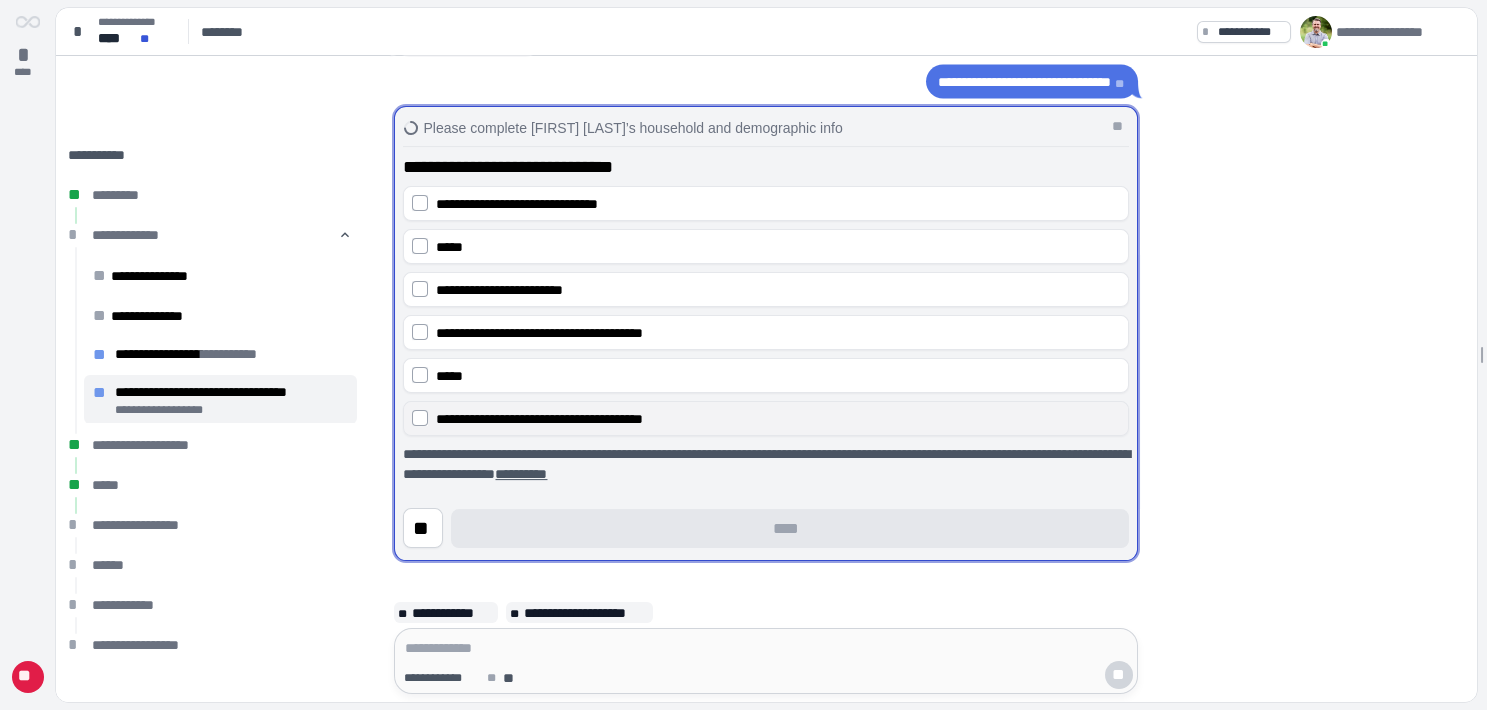 click on "**********" at bounding box center [539, 419] 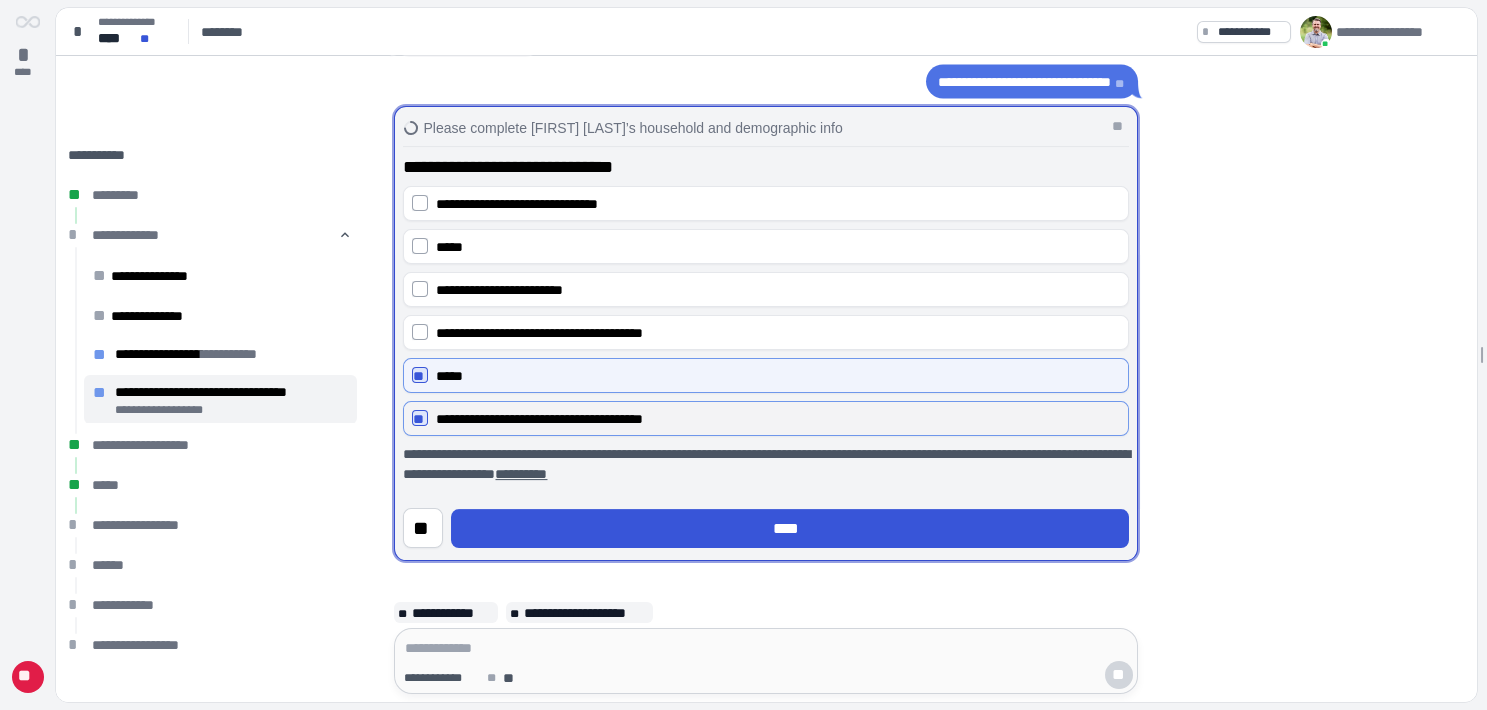 click on "**********" at bounding box center [539, 419] 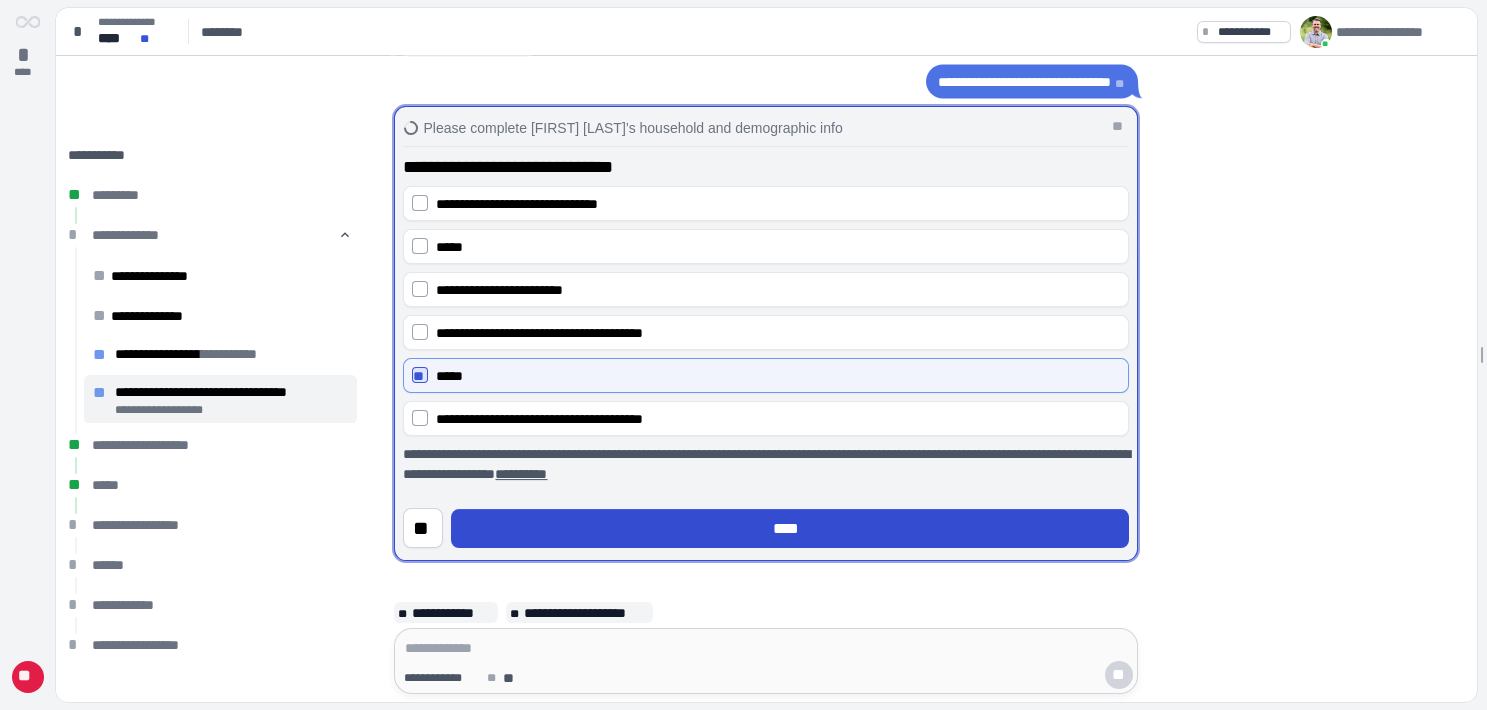 click on "****" at bounding box center (790, 529) 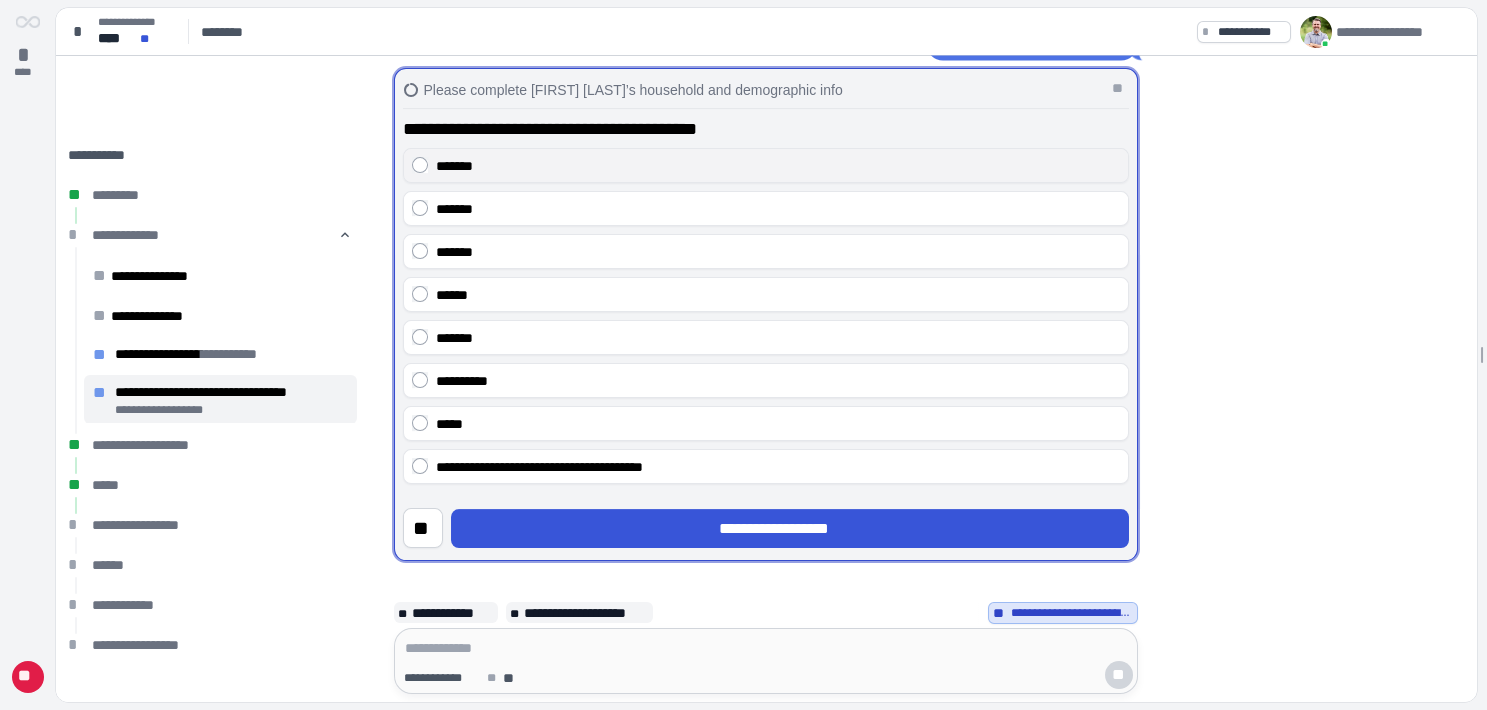 click on "*******" at bounding box center [454, 166] 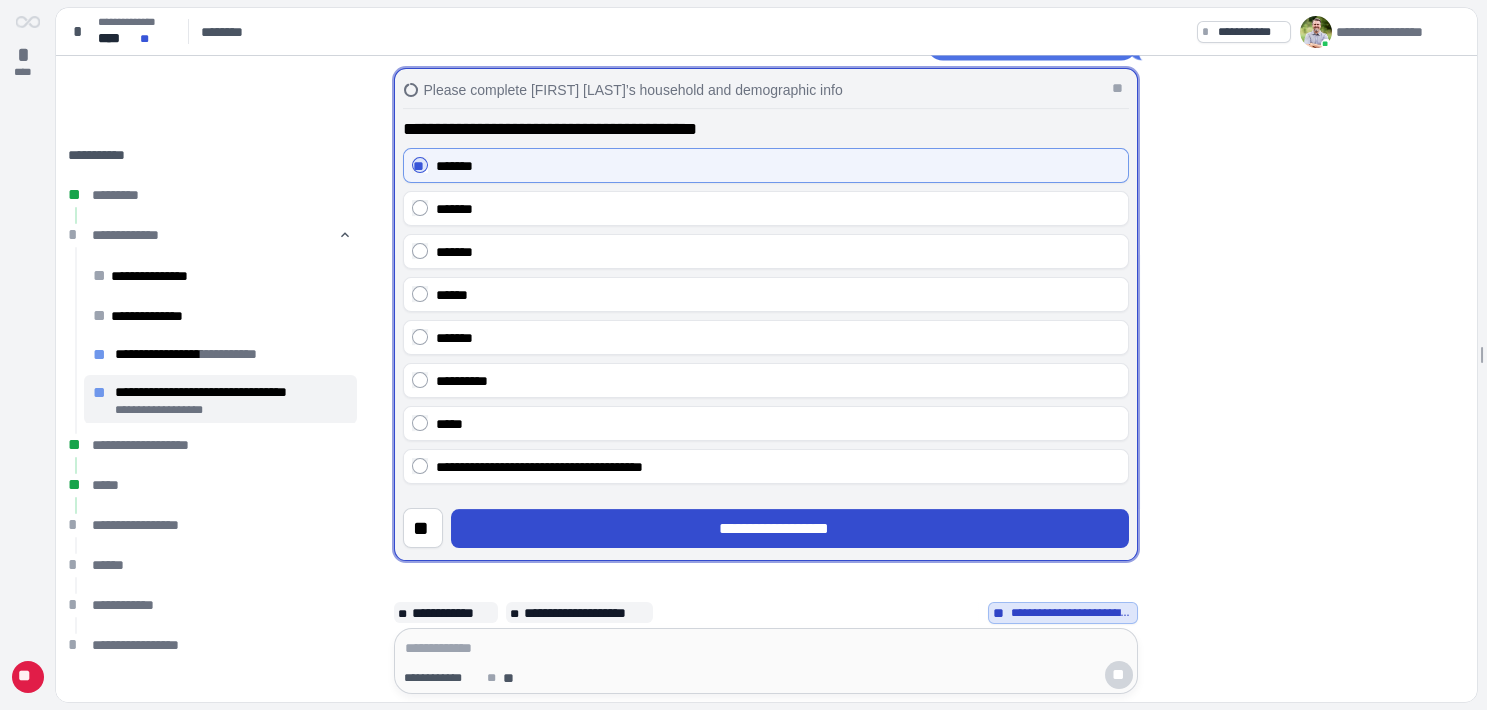 click on "**********" at bounding box center [790, 529] 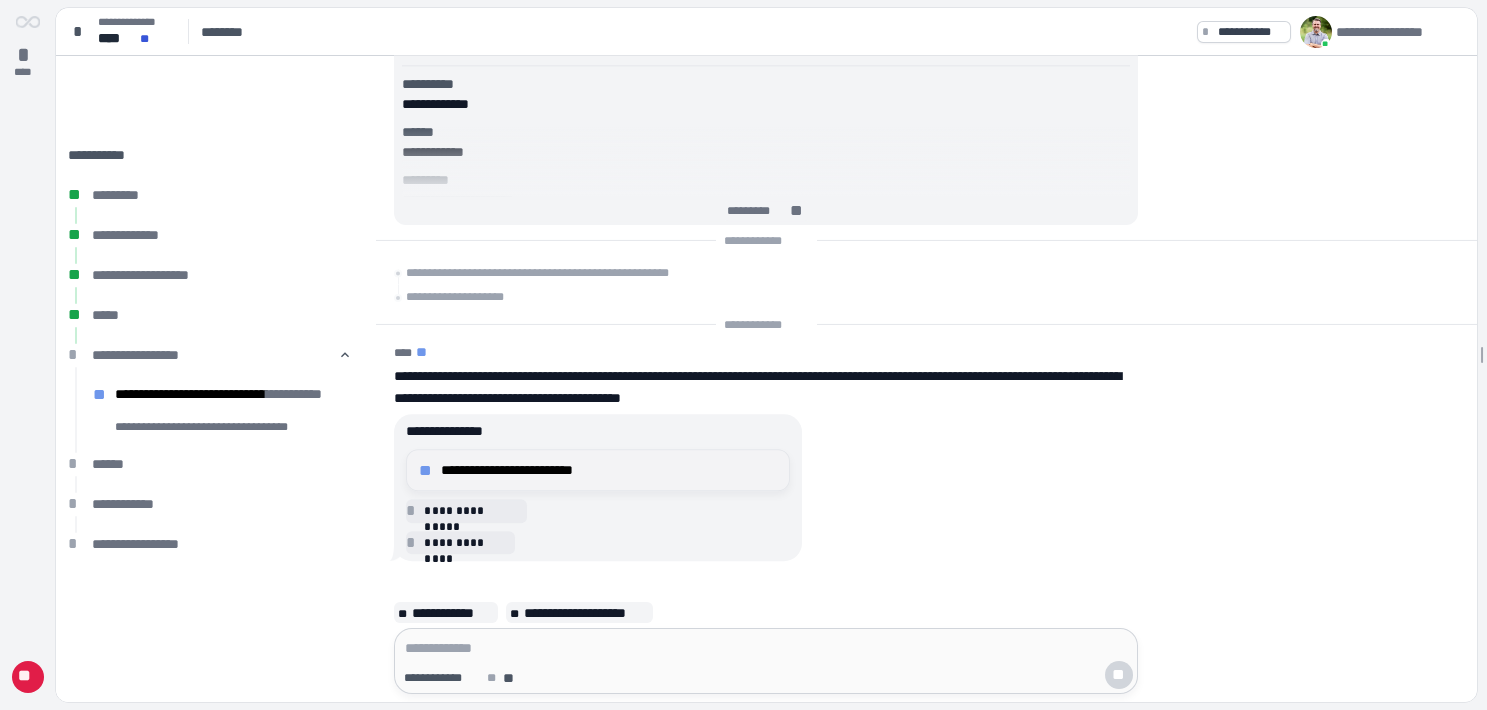 click on "**********" at bounding box center [609, 470] 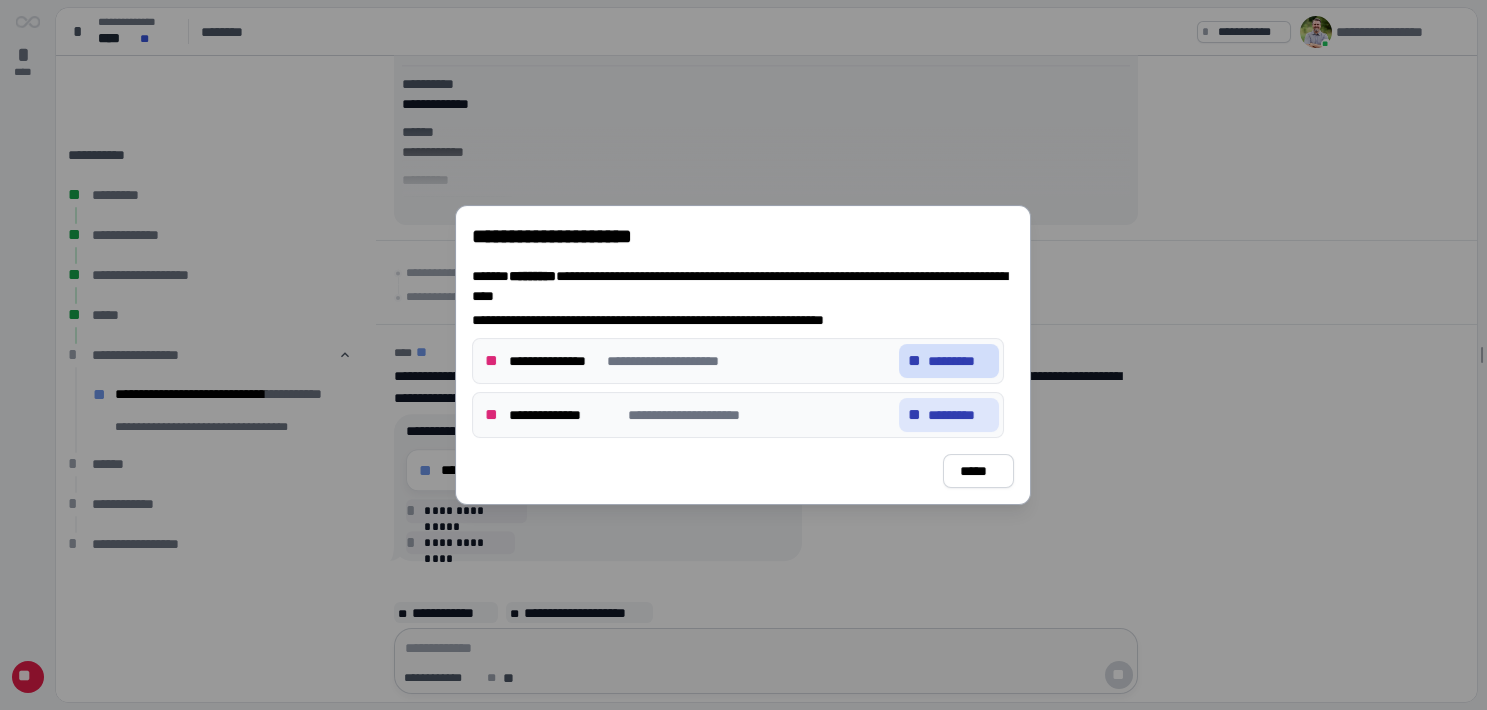 click on "*********" at bounding box center [959, 361] 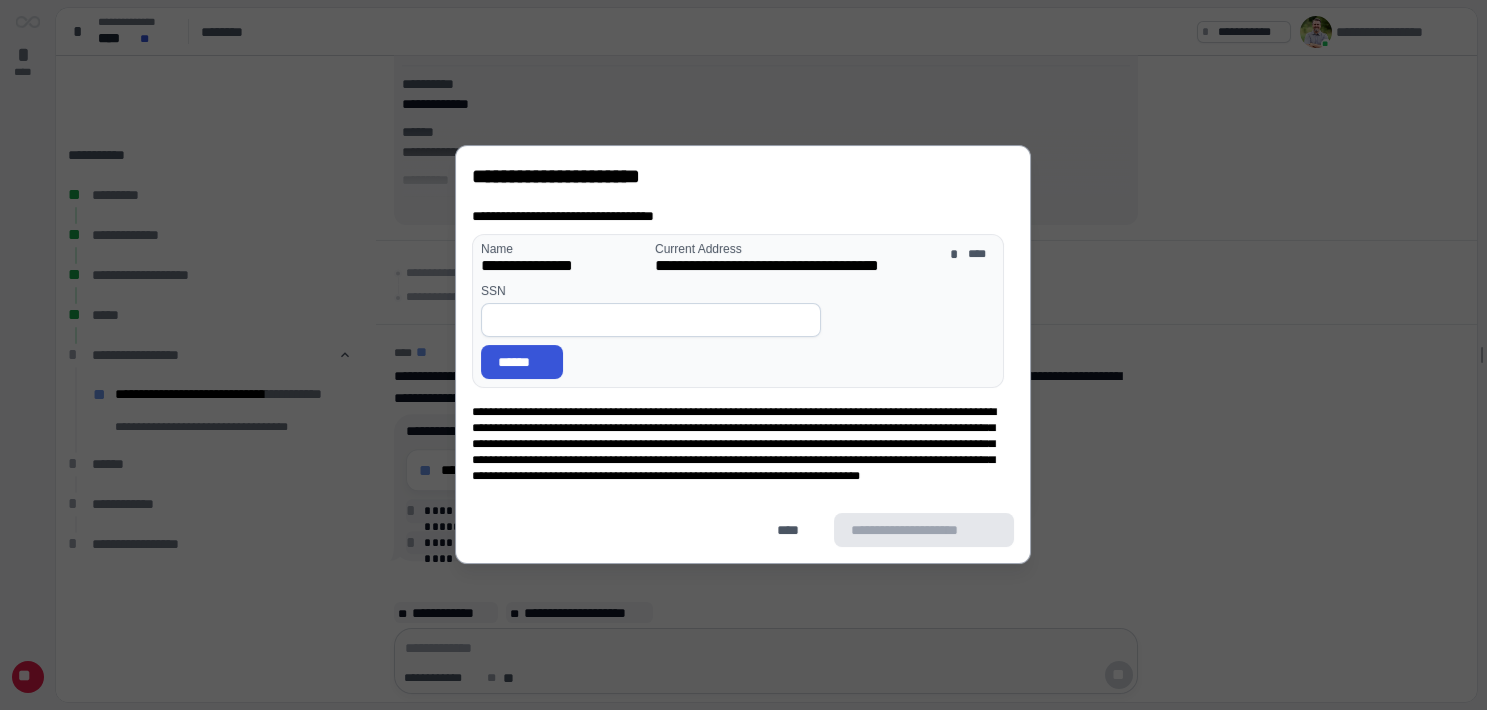 click at bounding box center (651, 320) 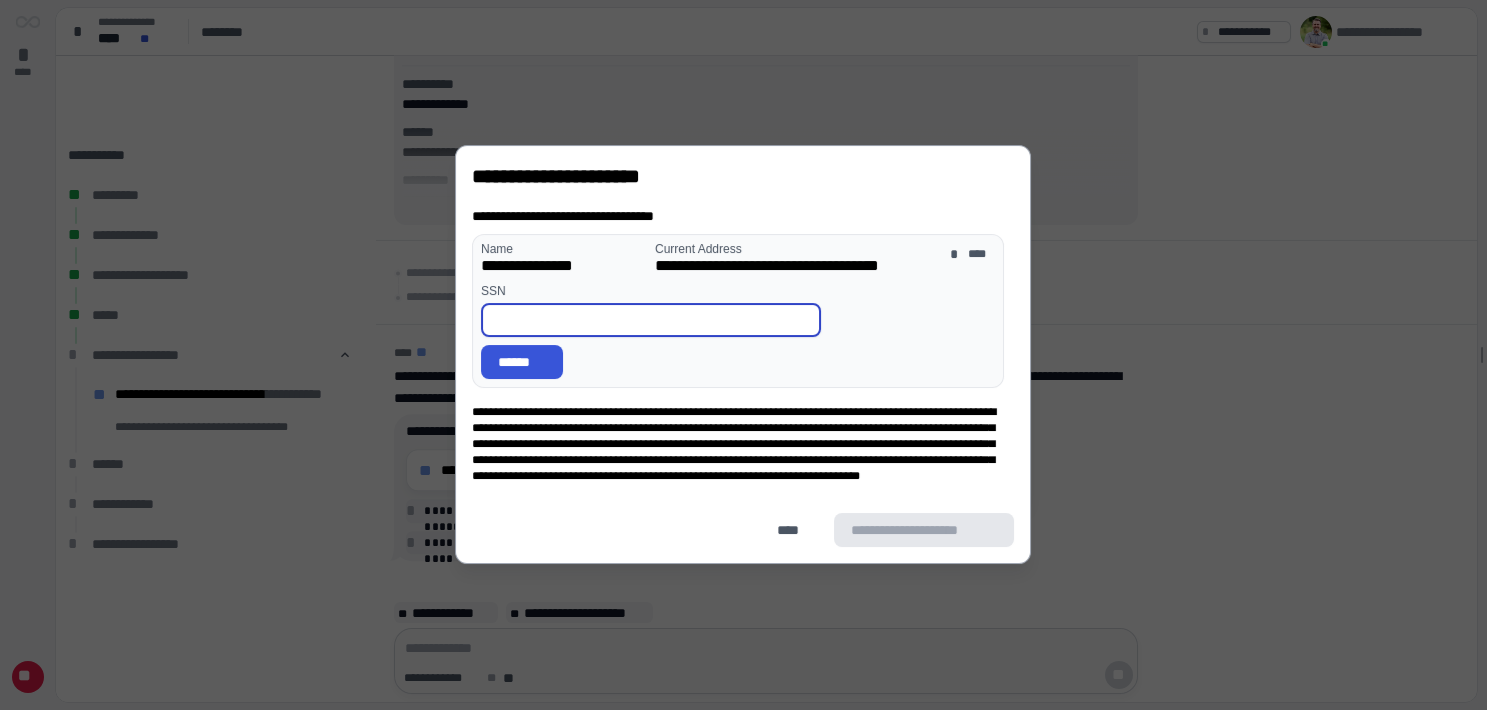 paste on "**********" 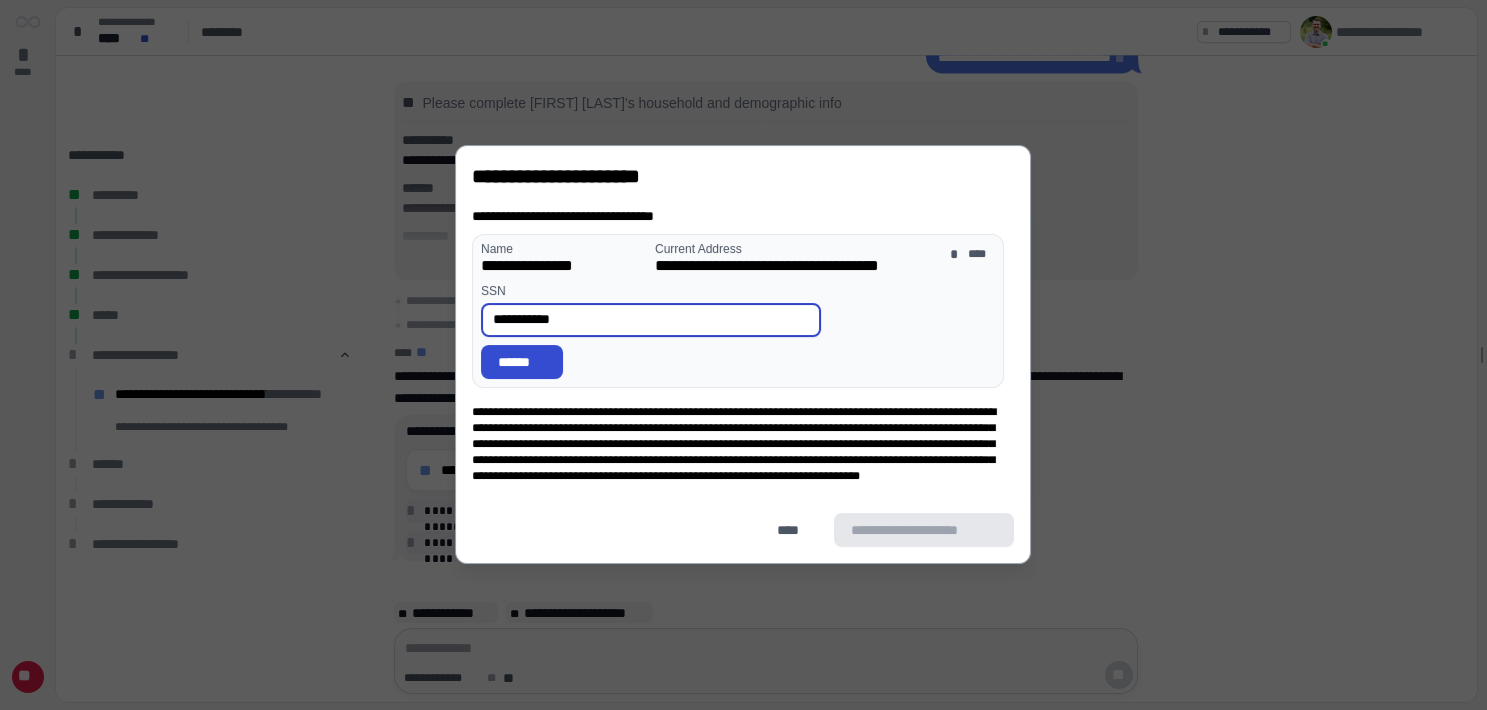 type on "**********" 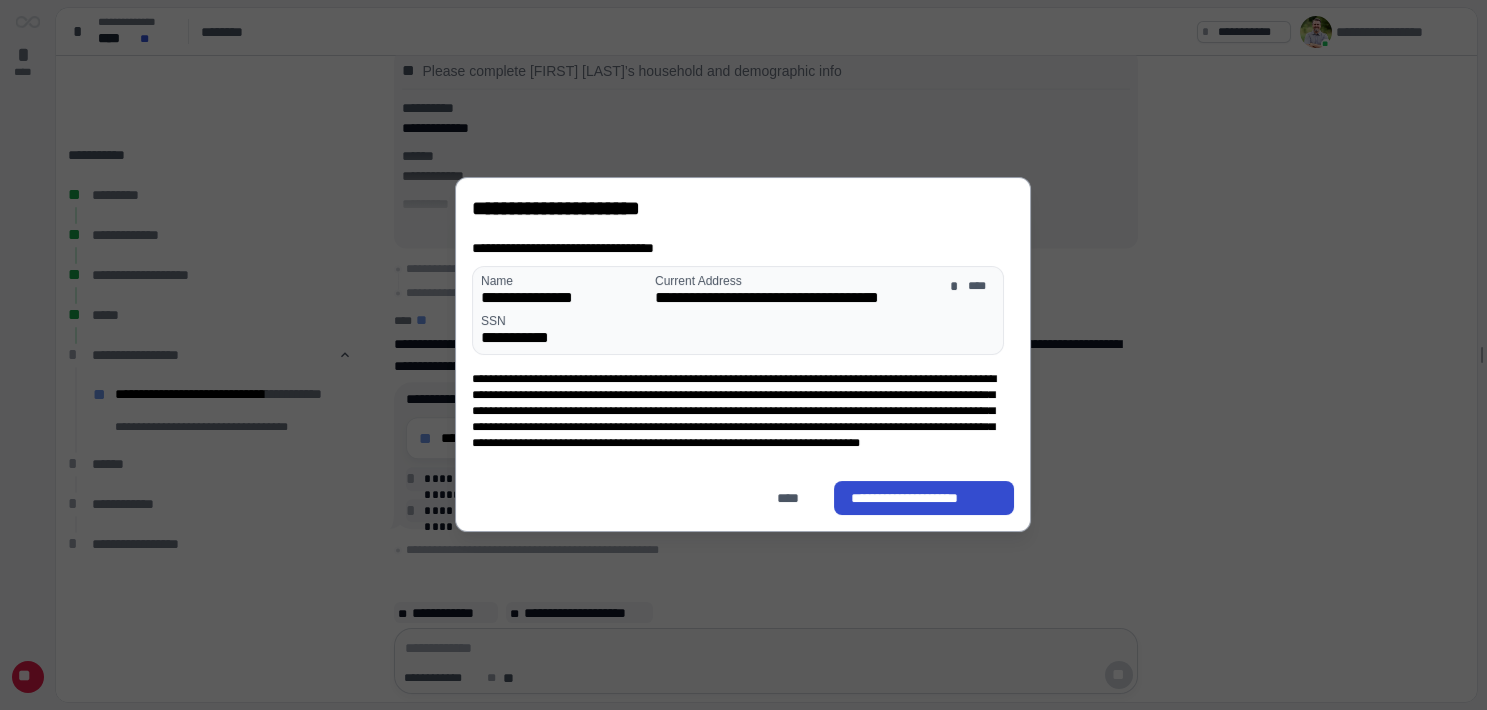 click on "**********" at bounding box center (925, 498) 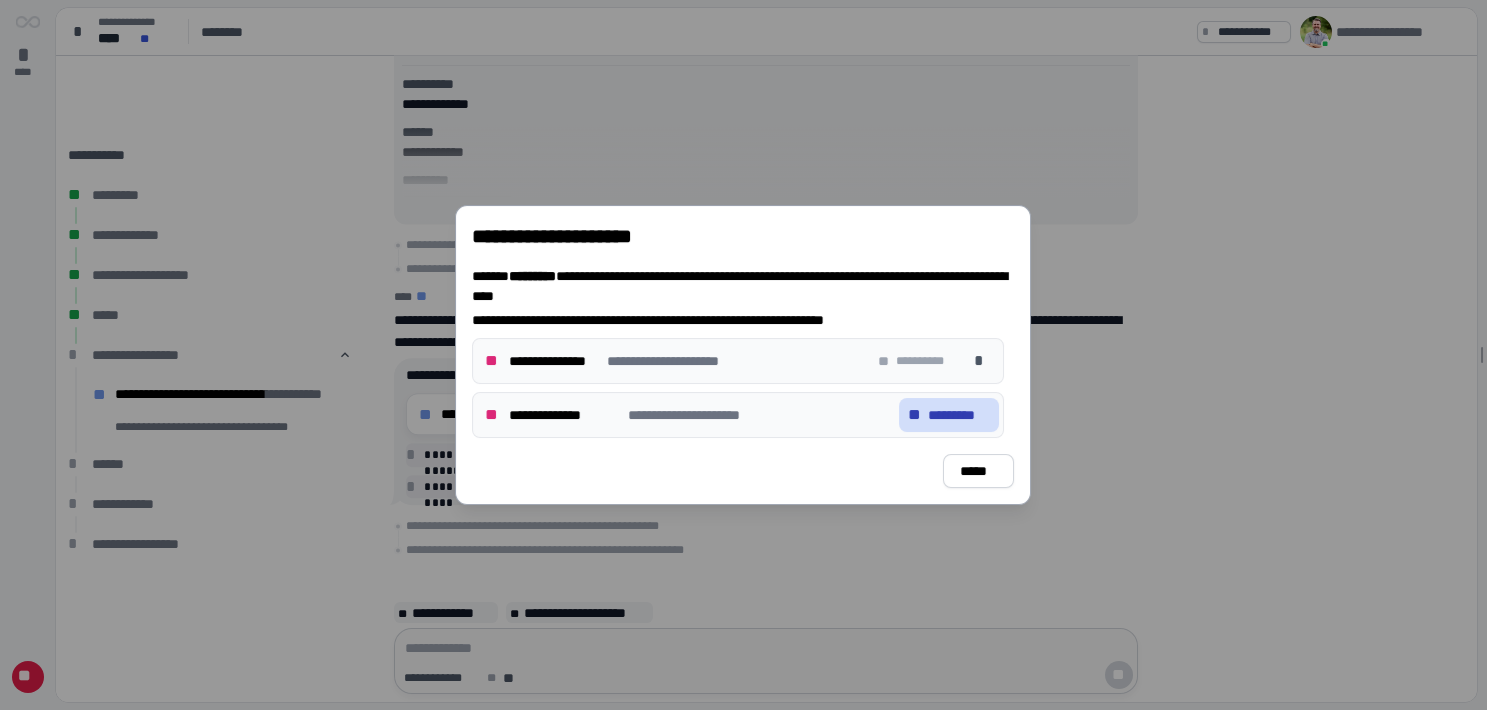 click on "*********" at bounding box center (959, 415) 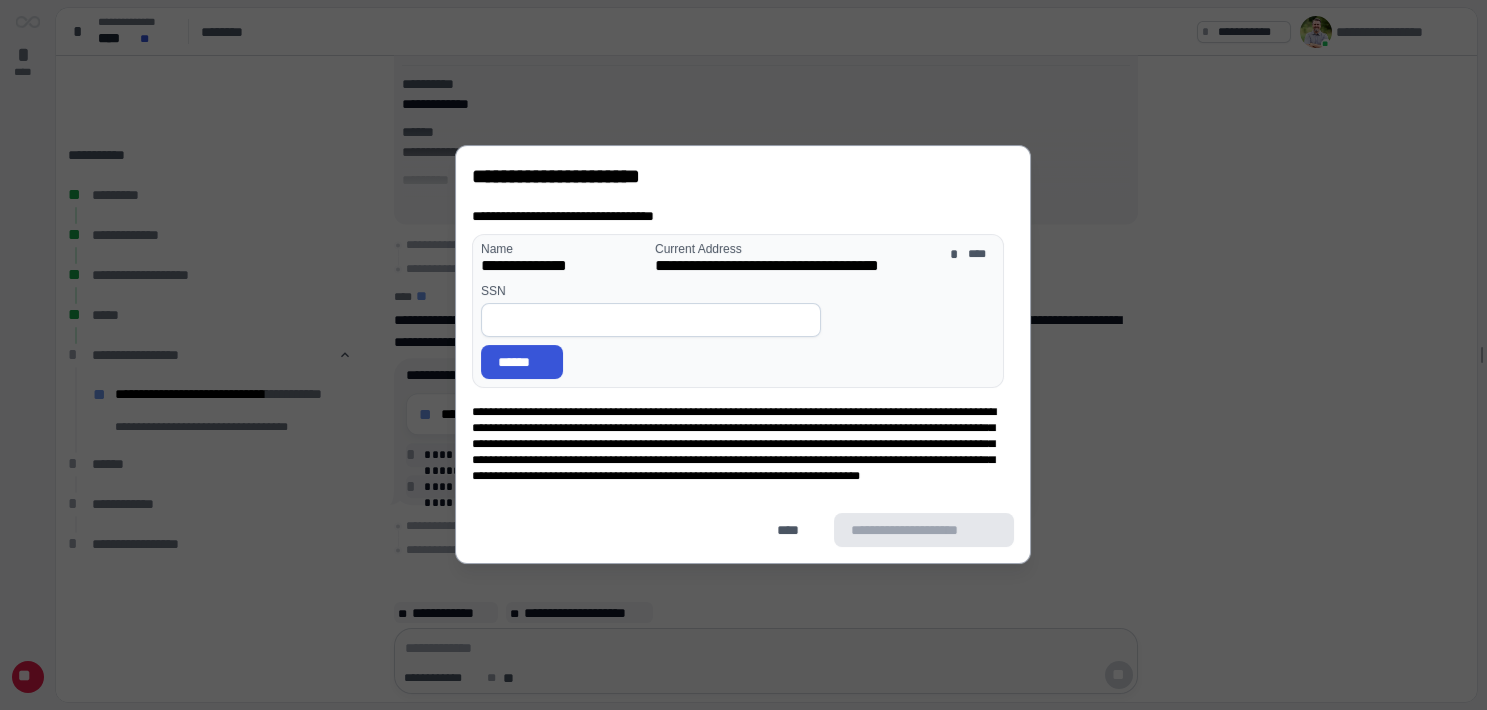 click at bounding box center [651, 316] 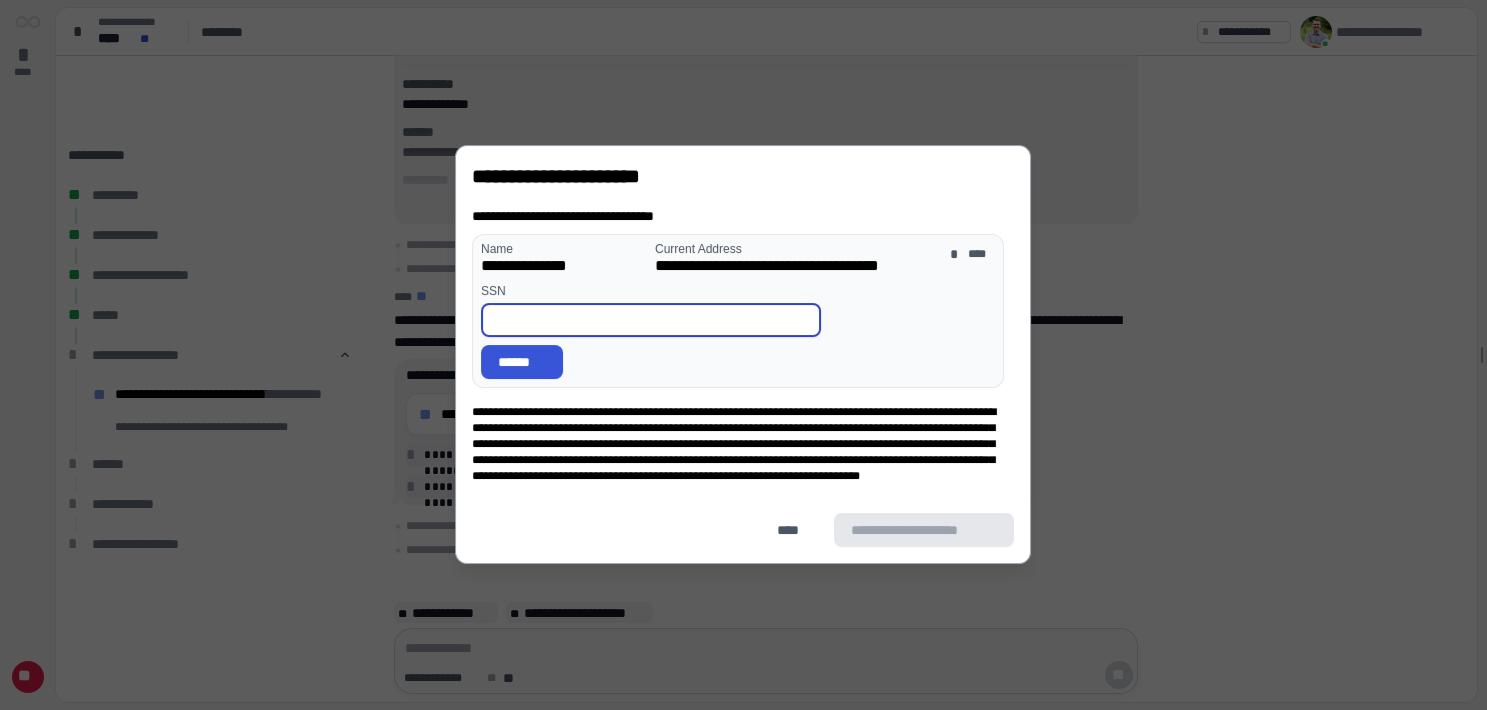 paste on "**********" 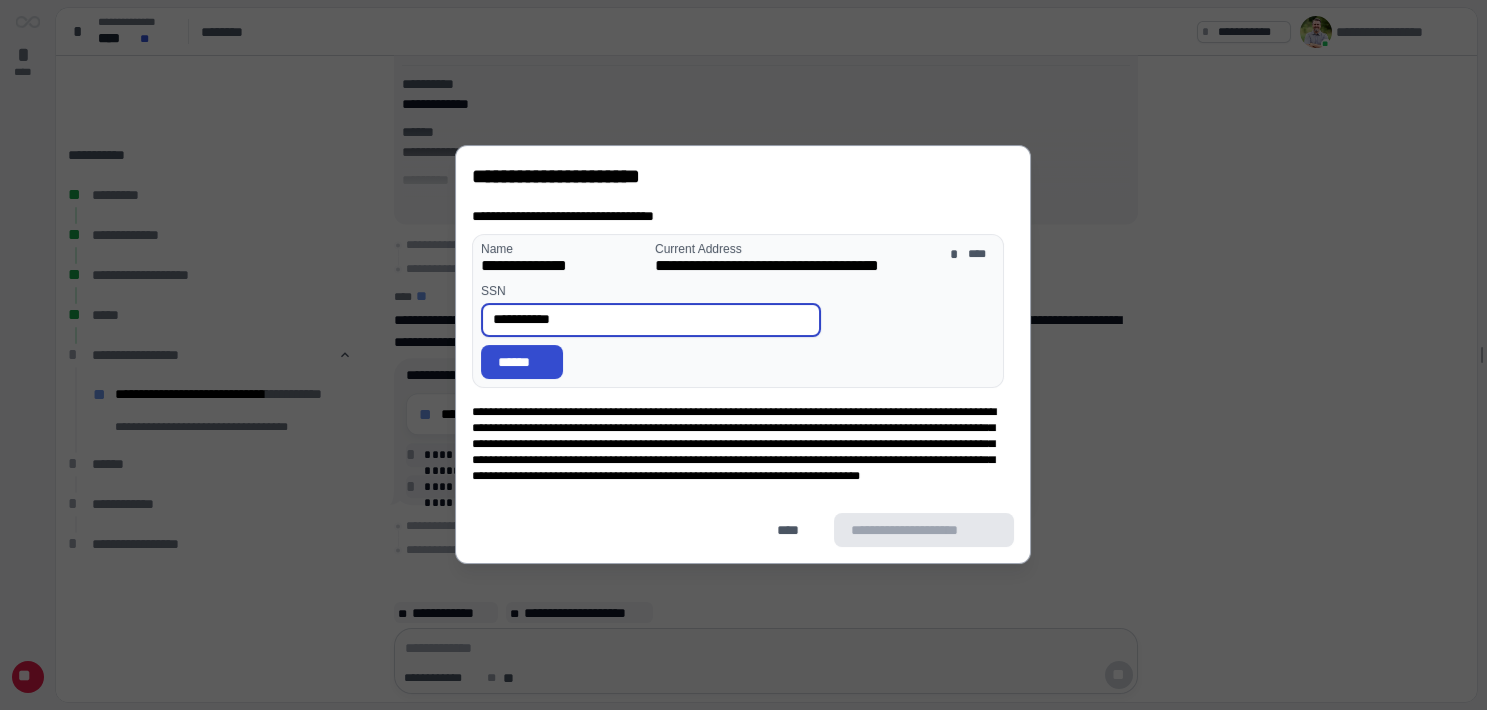 type on "**********" 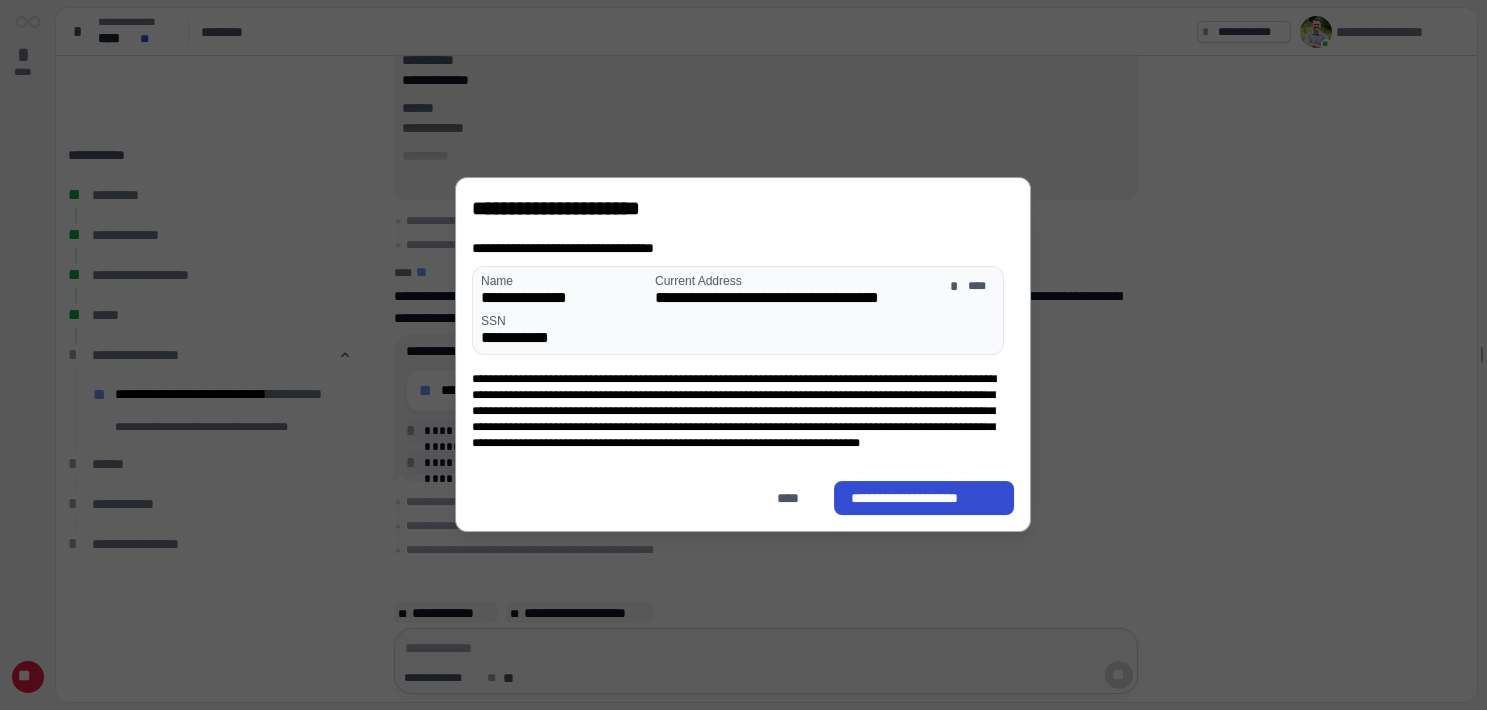click on "**********" at bounding box center (925, 498) 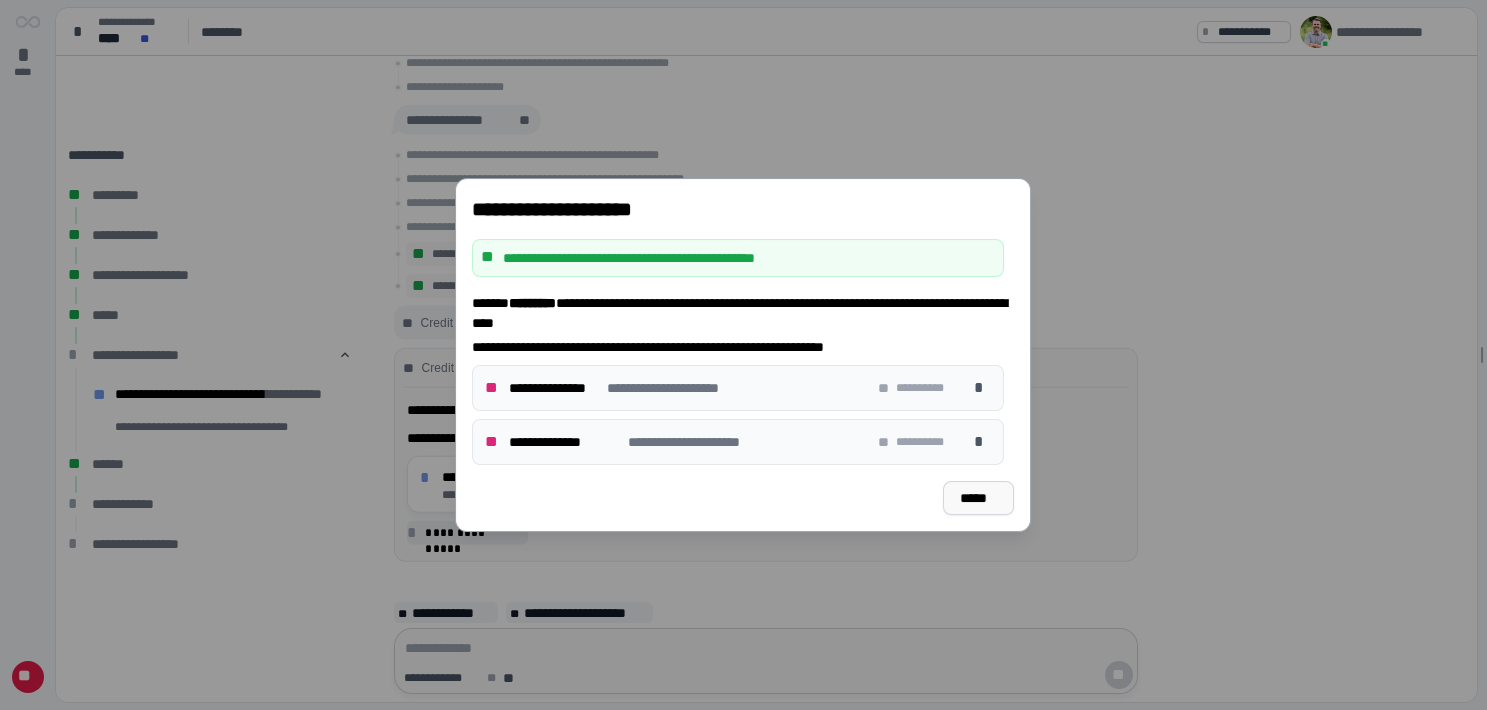 click on "*****" at bounding box center [979, 498] 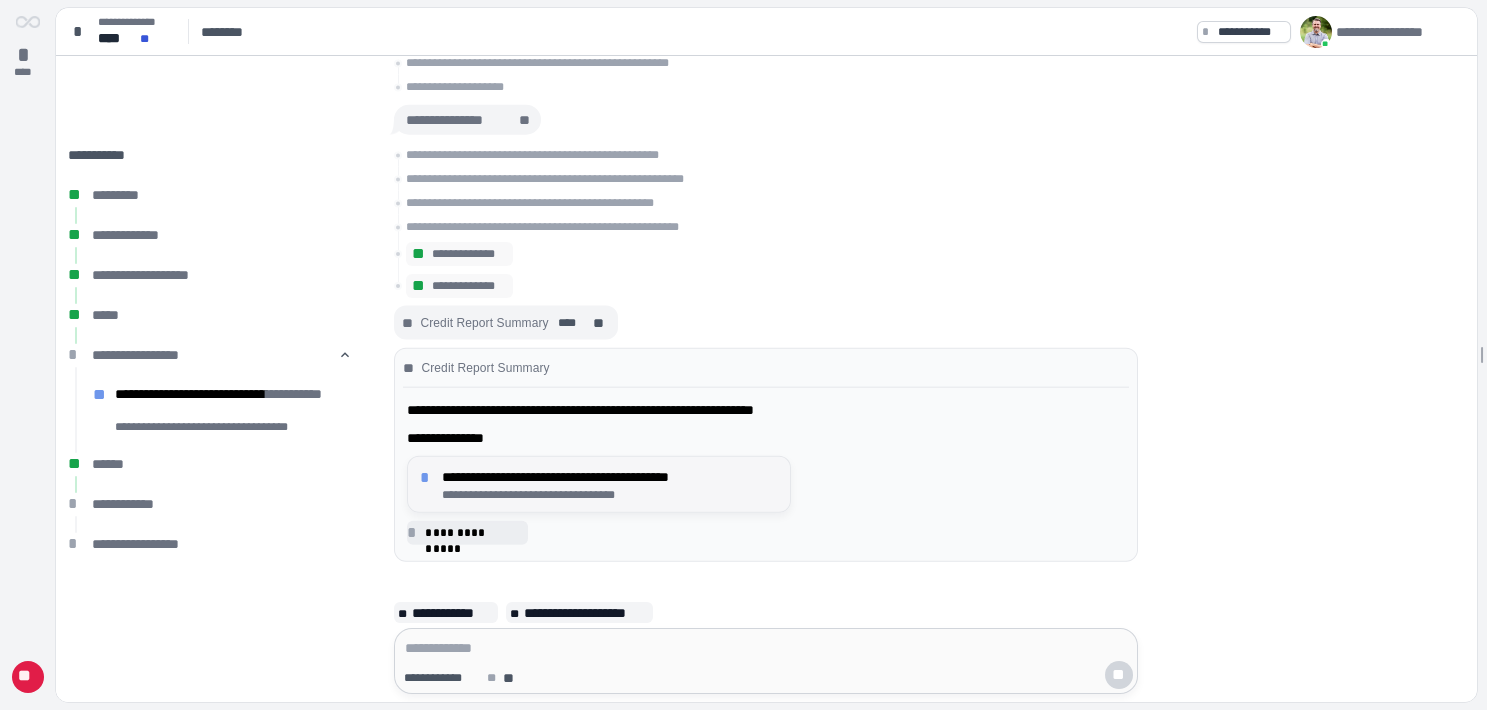 click on "**********" at bounding box center [610, 494] 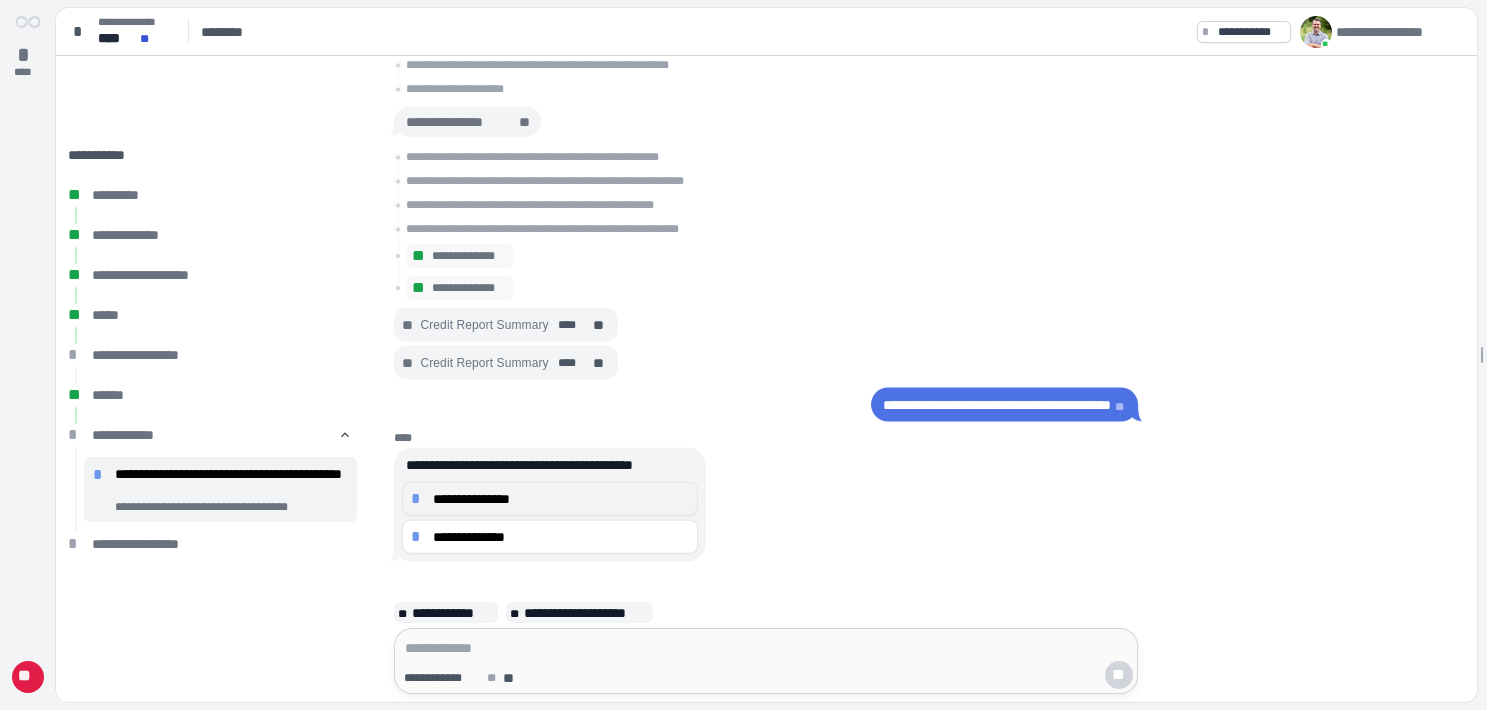 click on "**********" at bounding box center [561, 498] 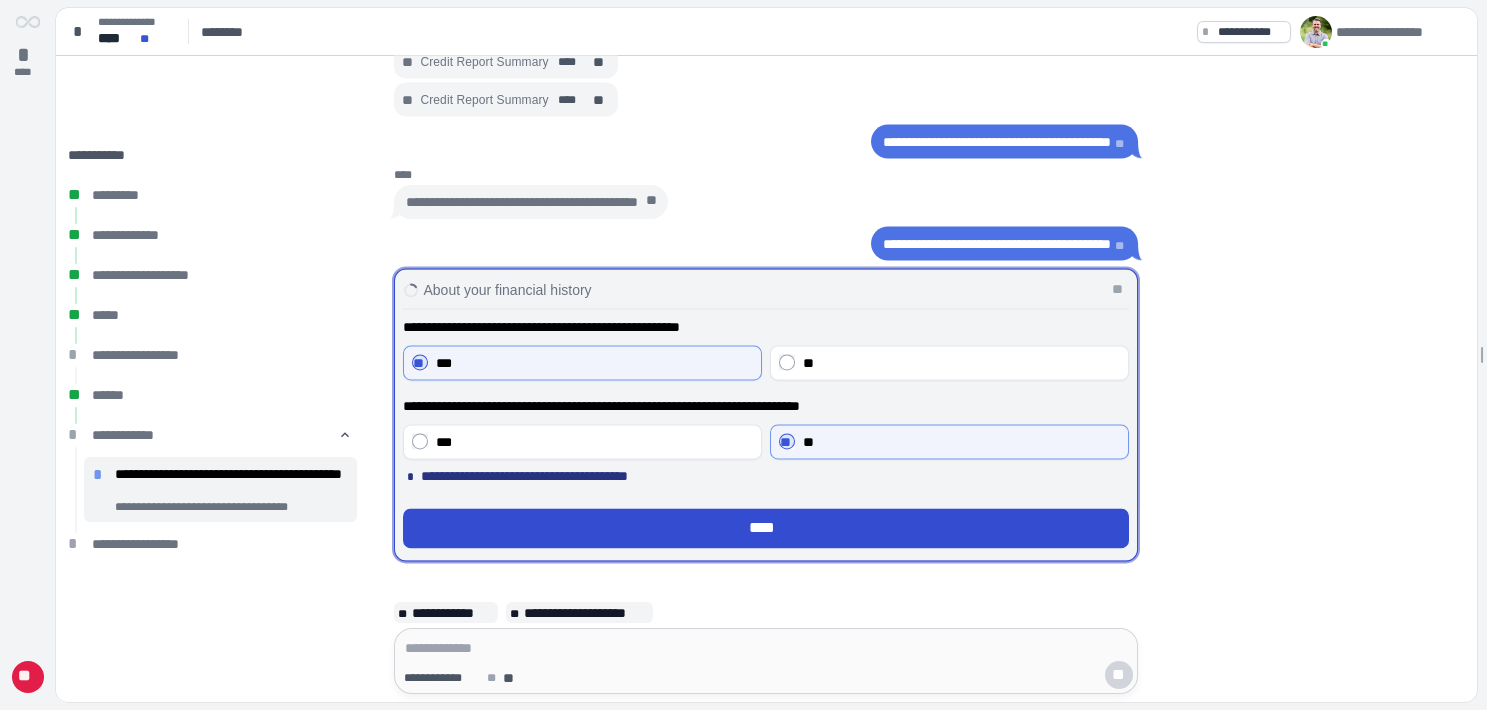 click on "****" at bounding box center (766, 529) 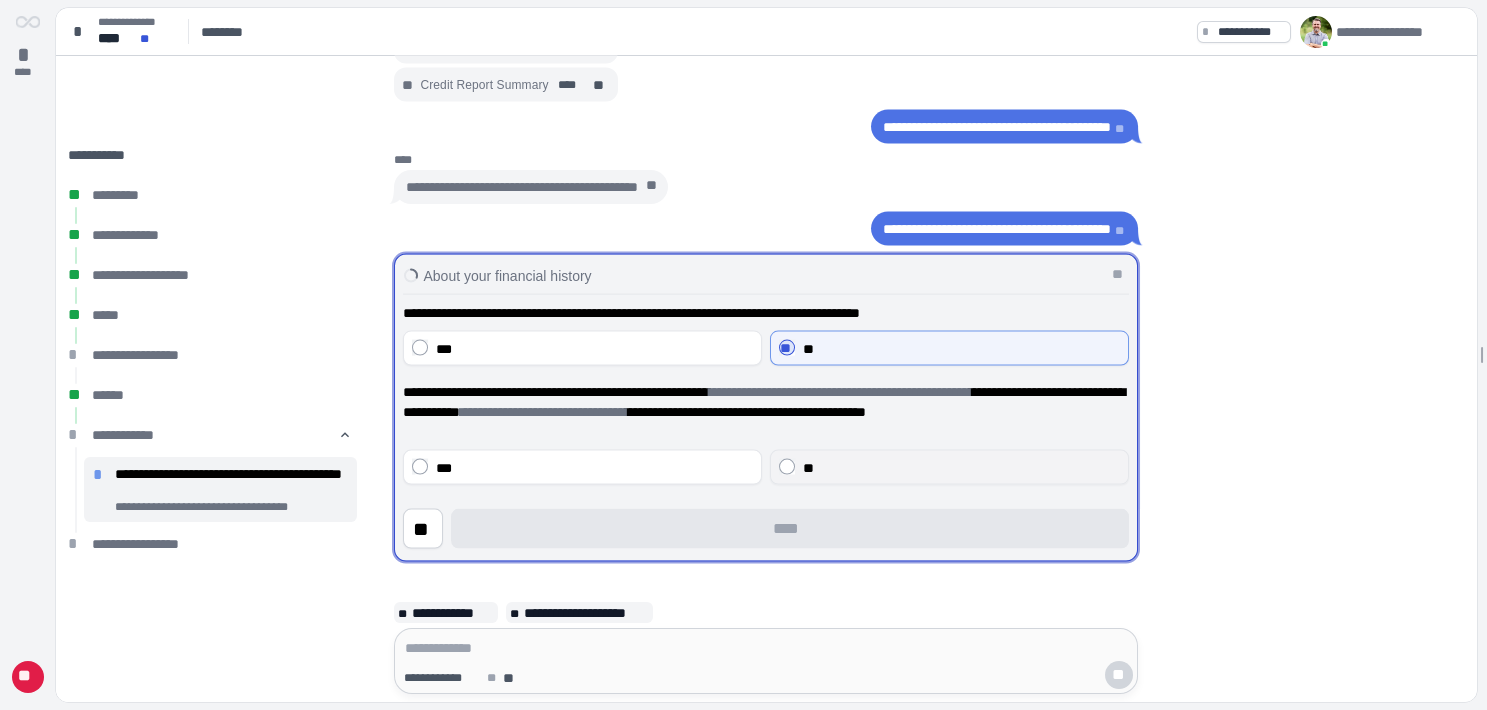click on "**" at bounding box center [949, 467] 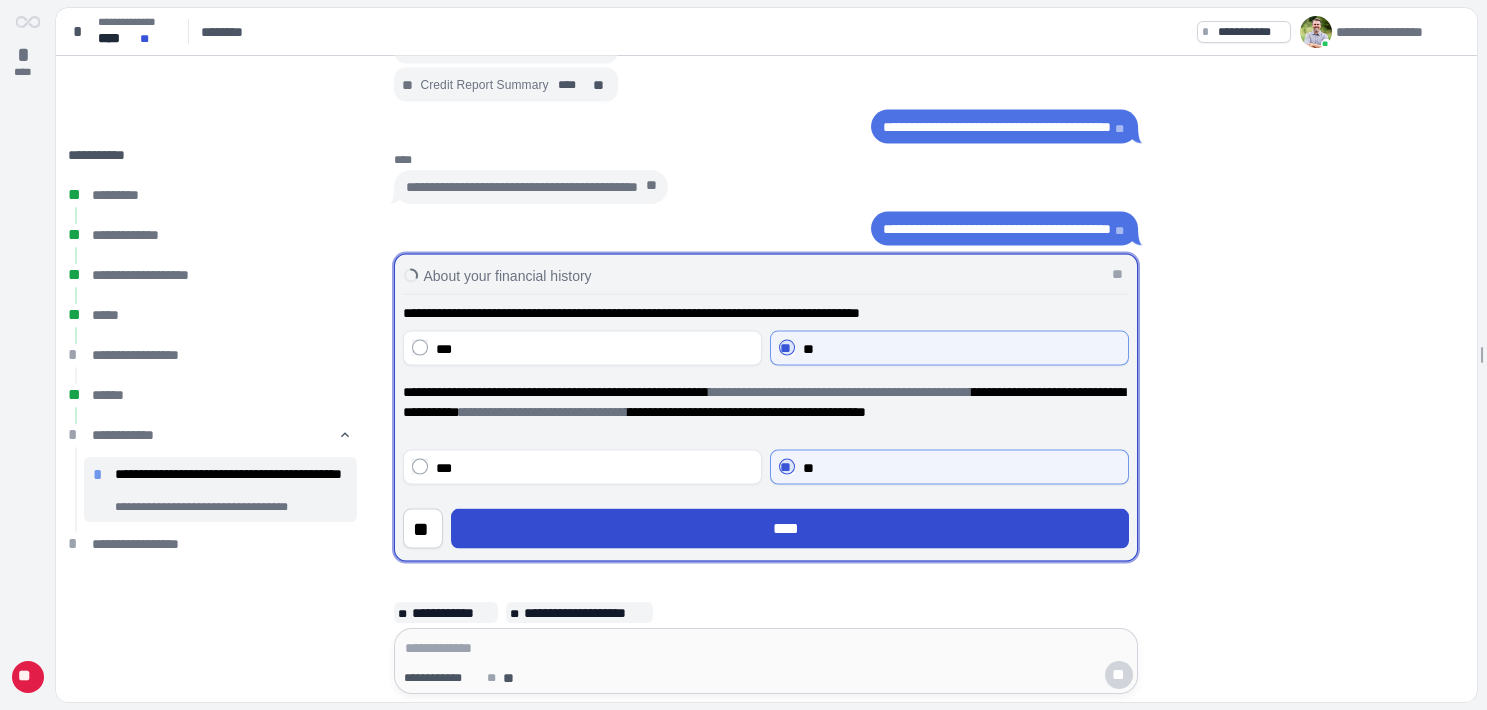 click on "****" at bounding box center (790, 529) 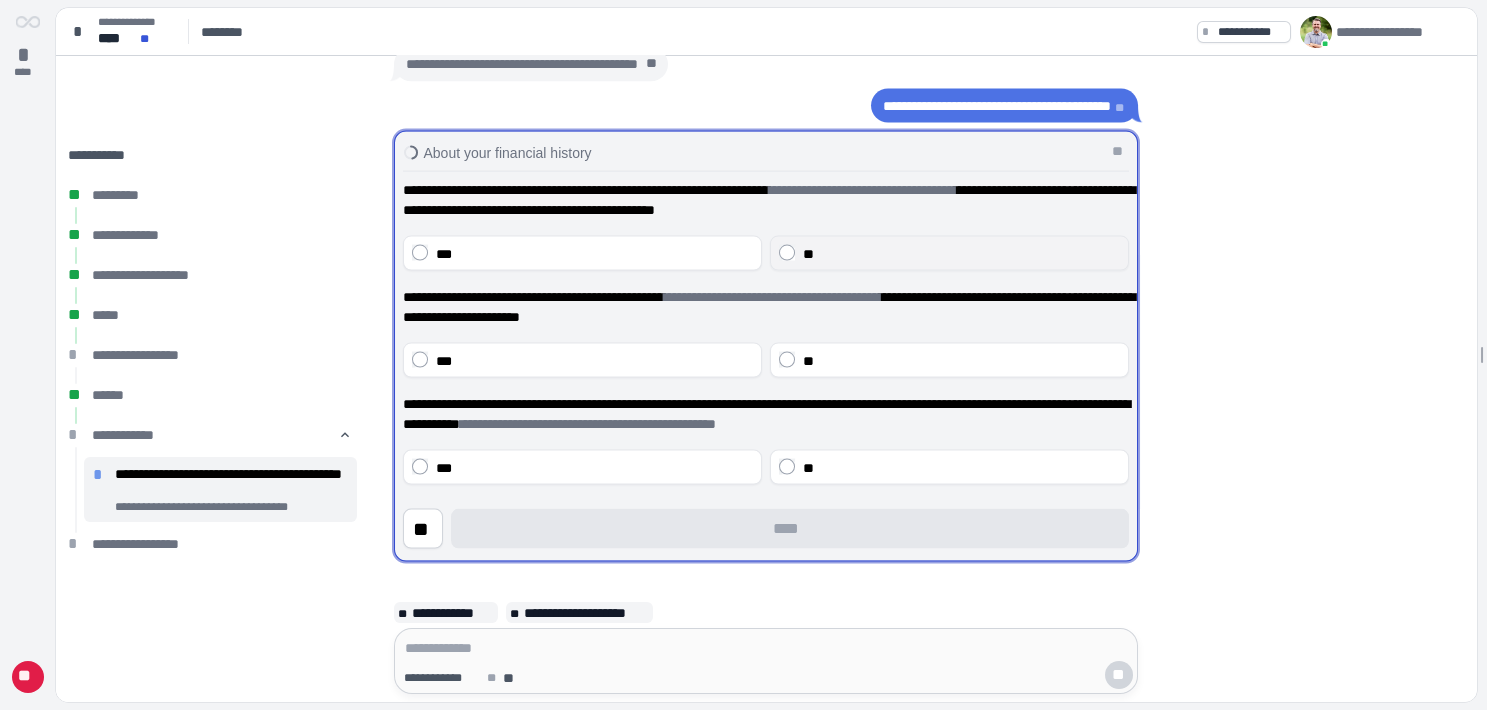 click on "**" at bounding box center (949, 253) 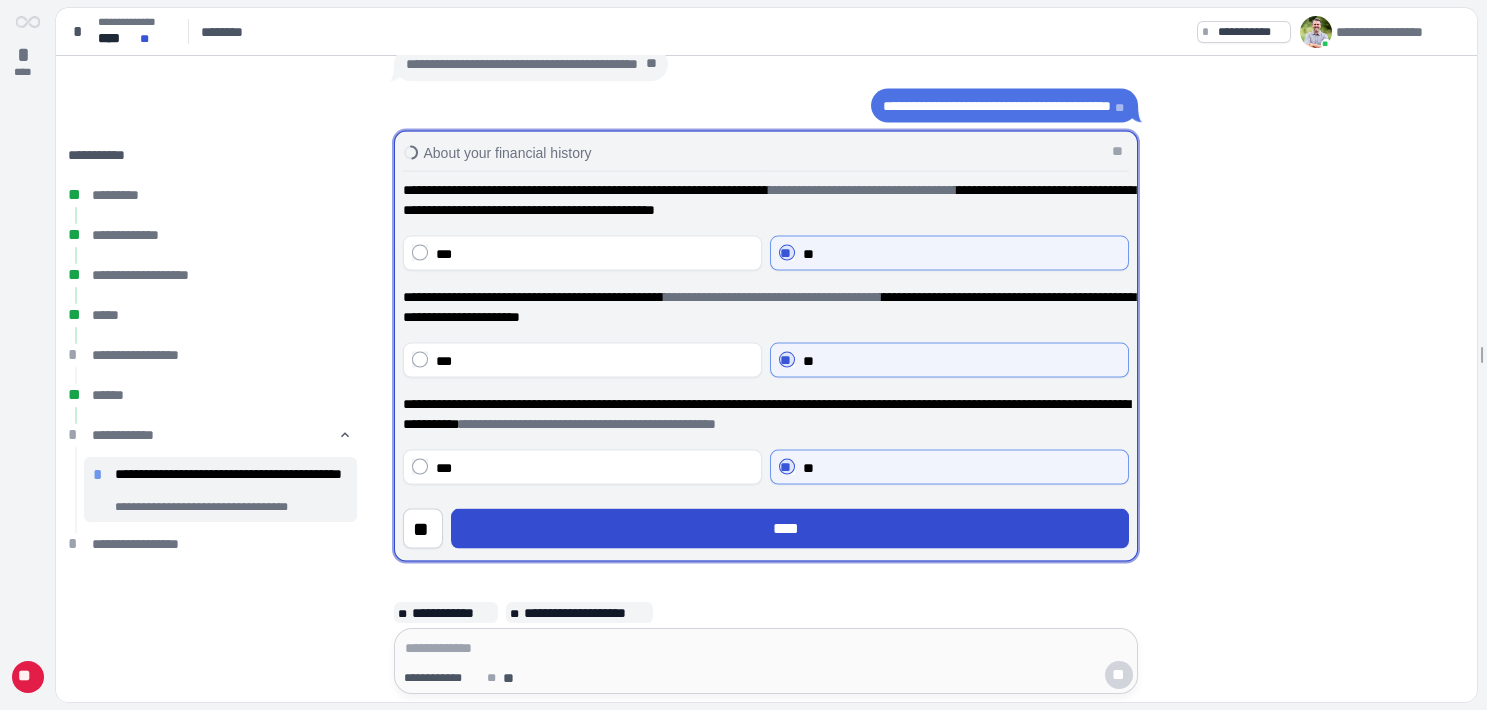 click on "****" at bounding box center (790, 529) 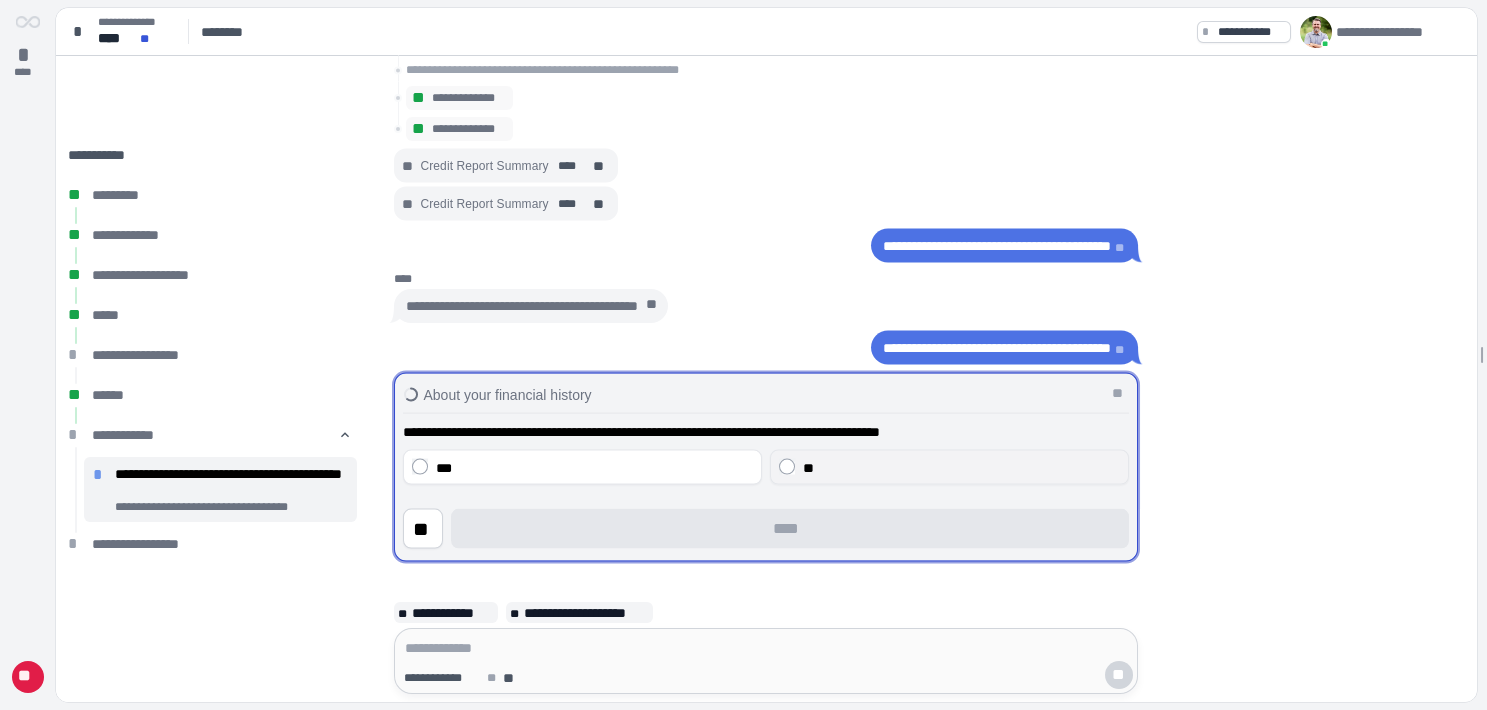 click on "**" at bounding box center (949, 467) 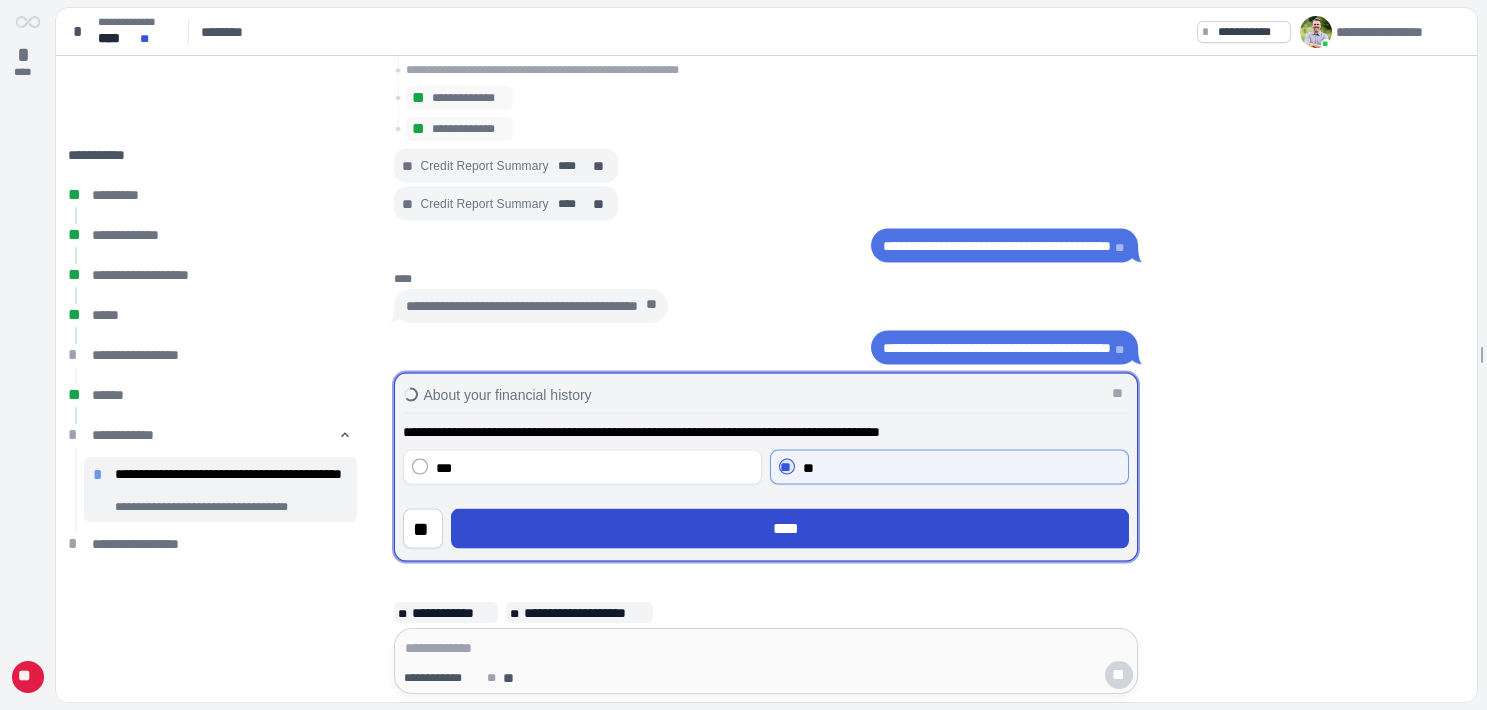 click on "****" at bounding box center [790, 529] 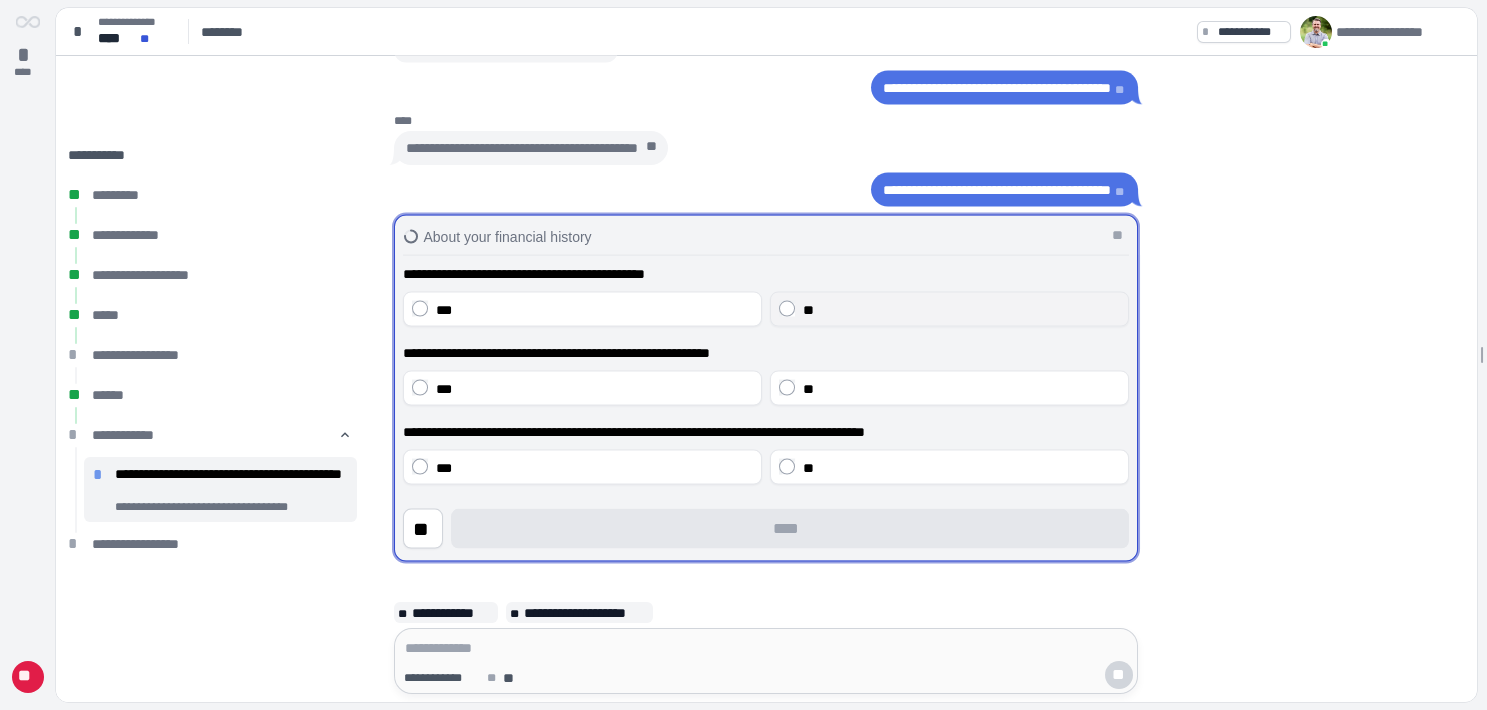 click on "**" at bounding box center (949, 309) 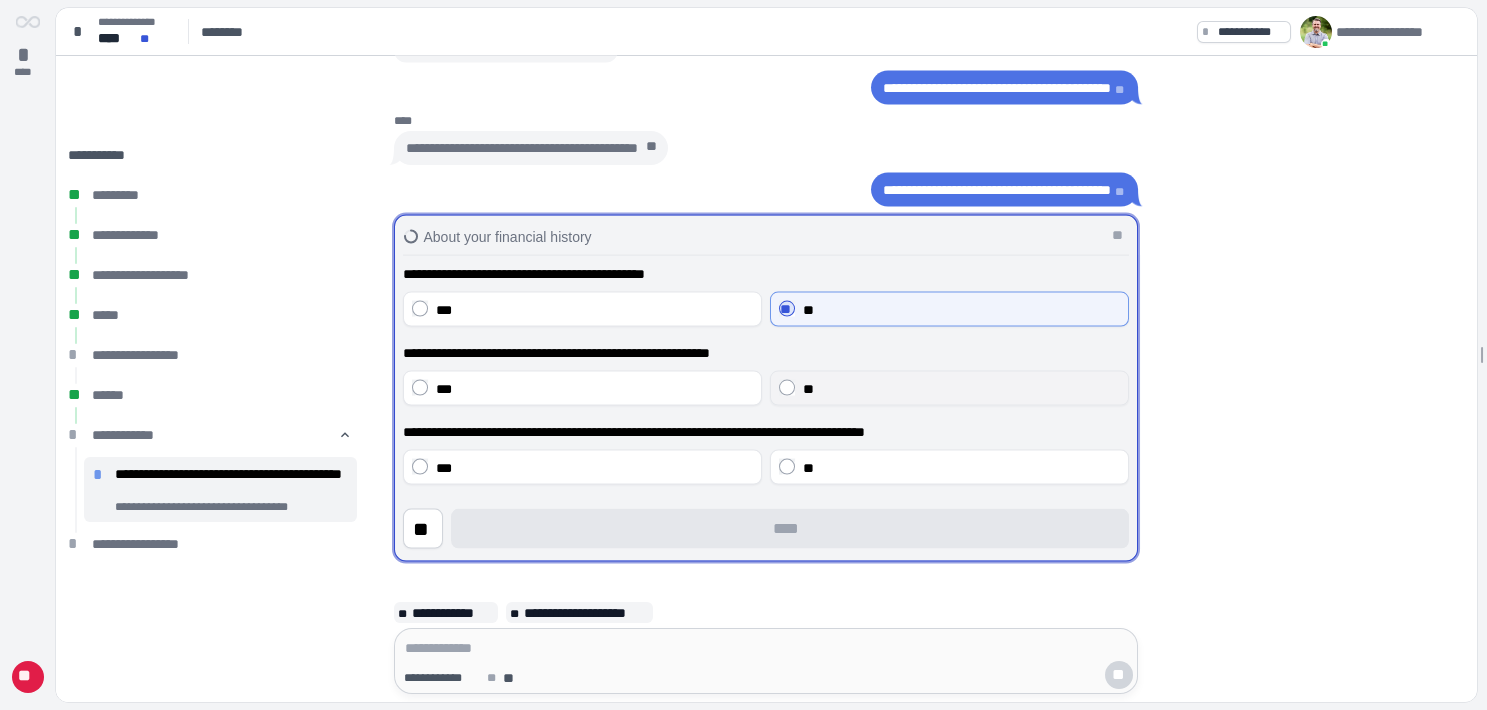 click on "**" at bounding box center (949, 388) 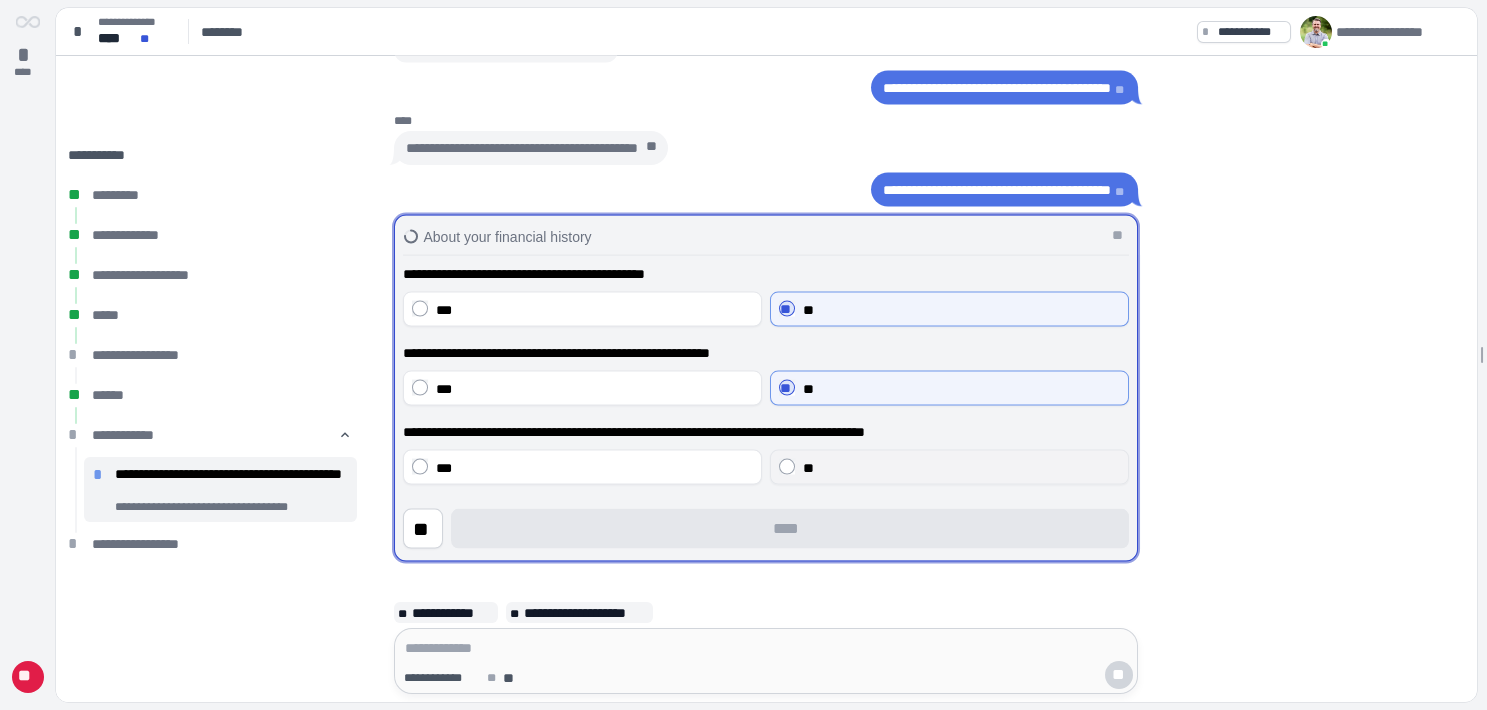 click on "**" at bounding box center (949, 467) 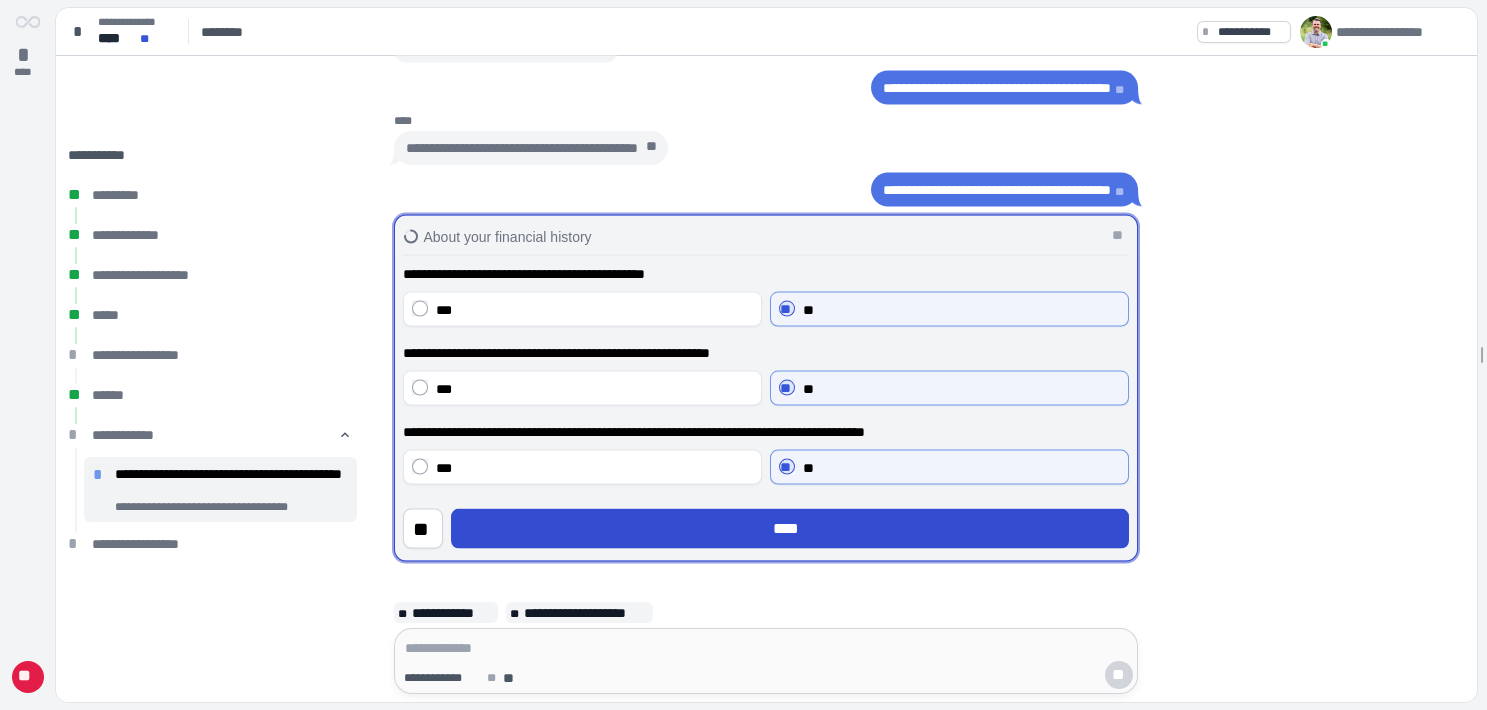 click on "****" at bounding box center [790, 529] 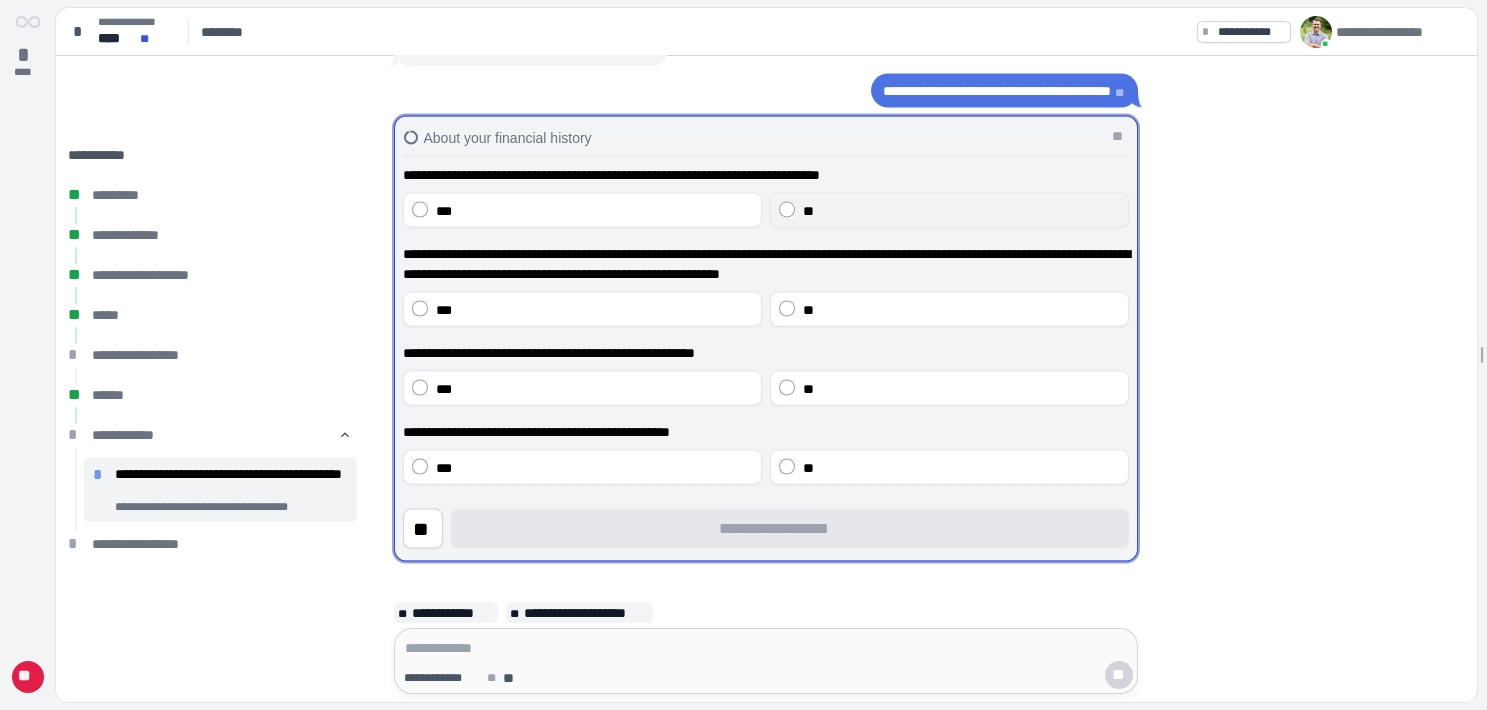 click on "**" at bounding box center [808, 210] 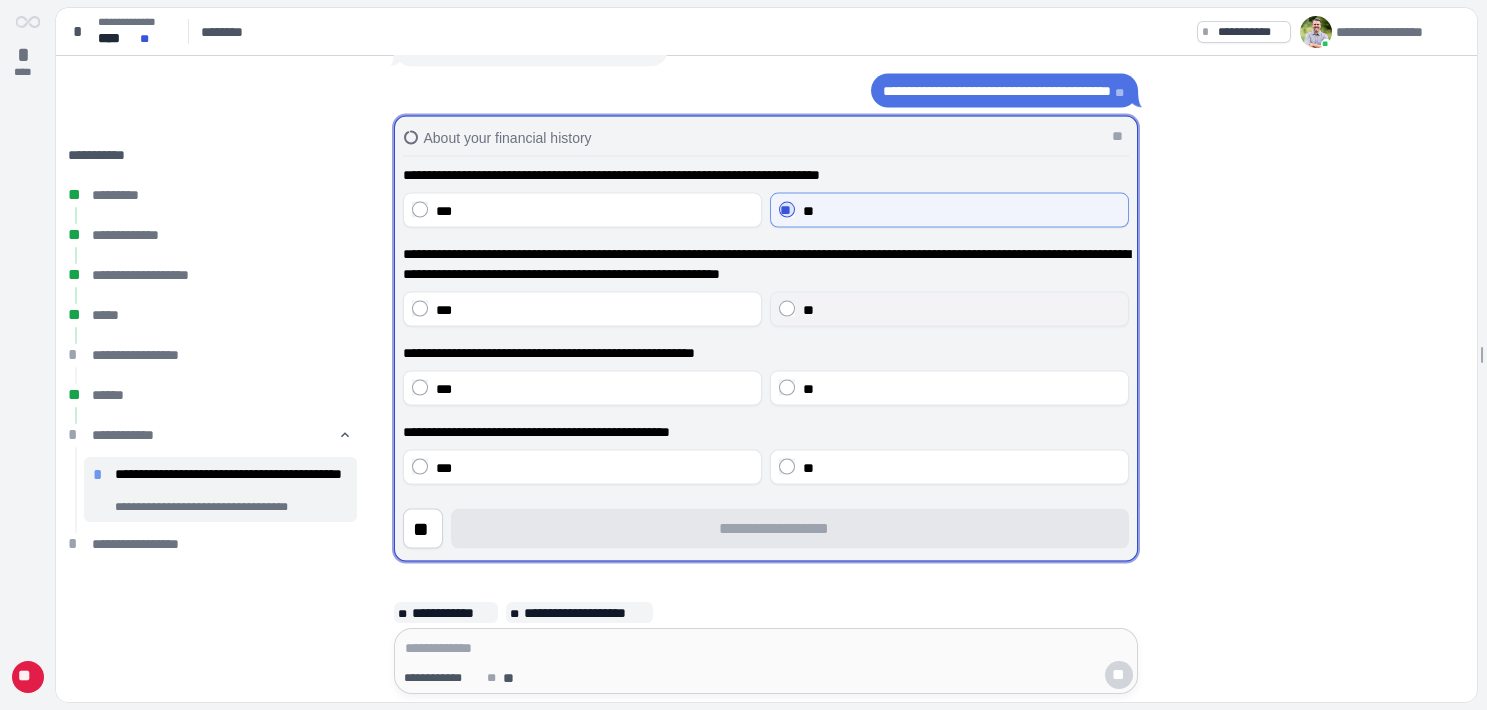 click on "**" at bounding box center (808, 309) 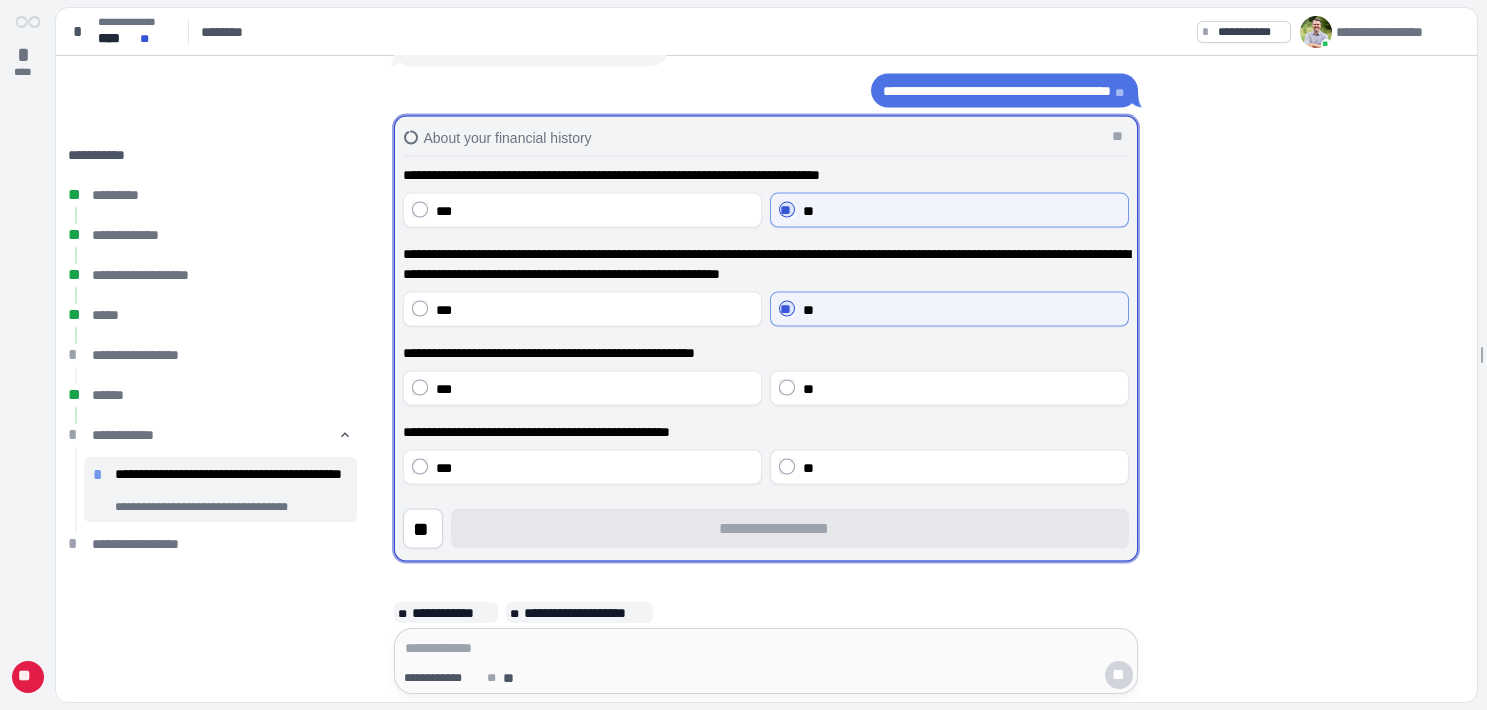 click on "**" at bounding box center [949, 388] 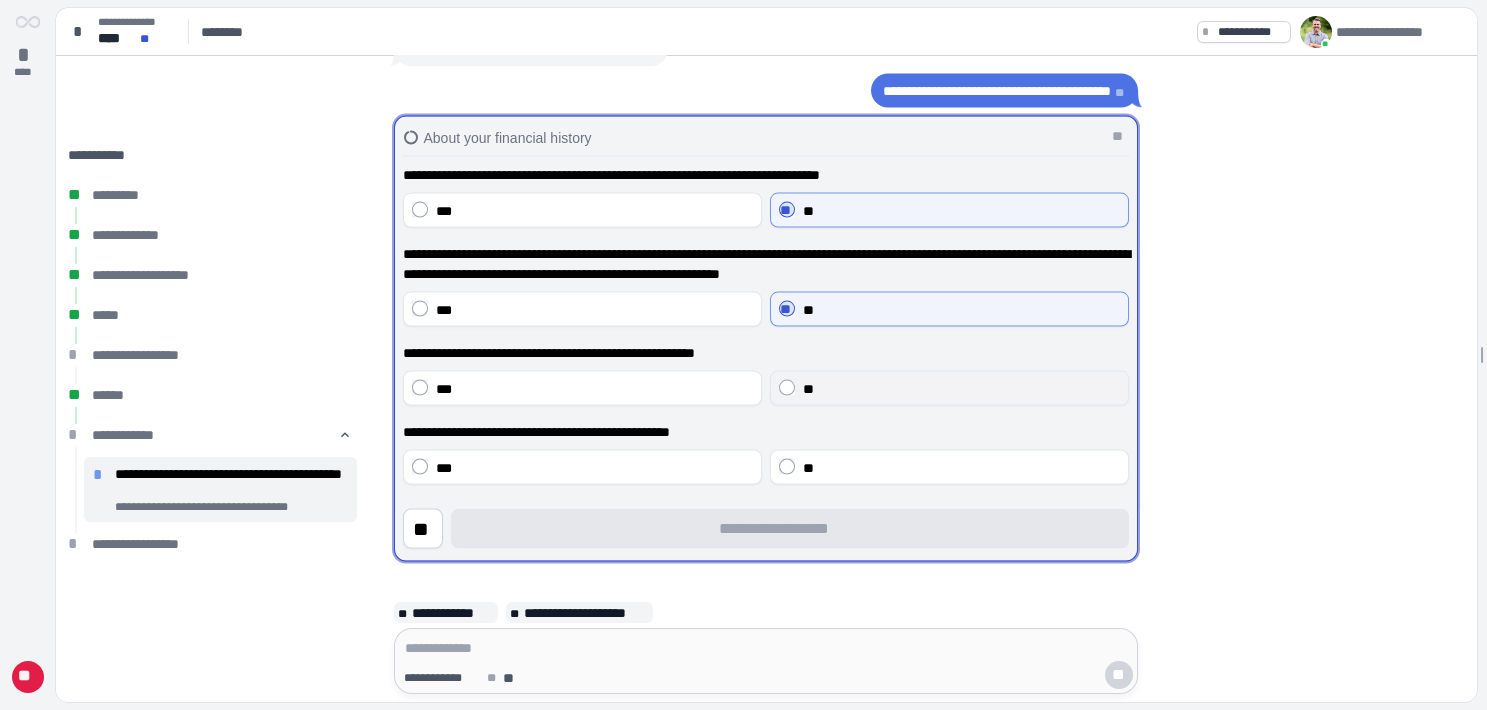 click on "**" at bounding box center (808, 388) 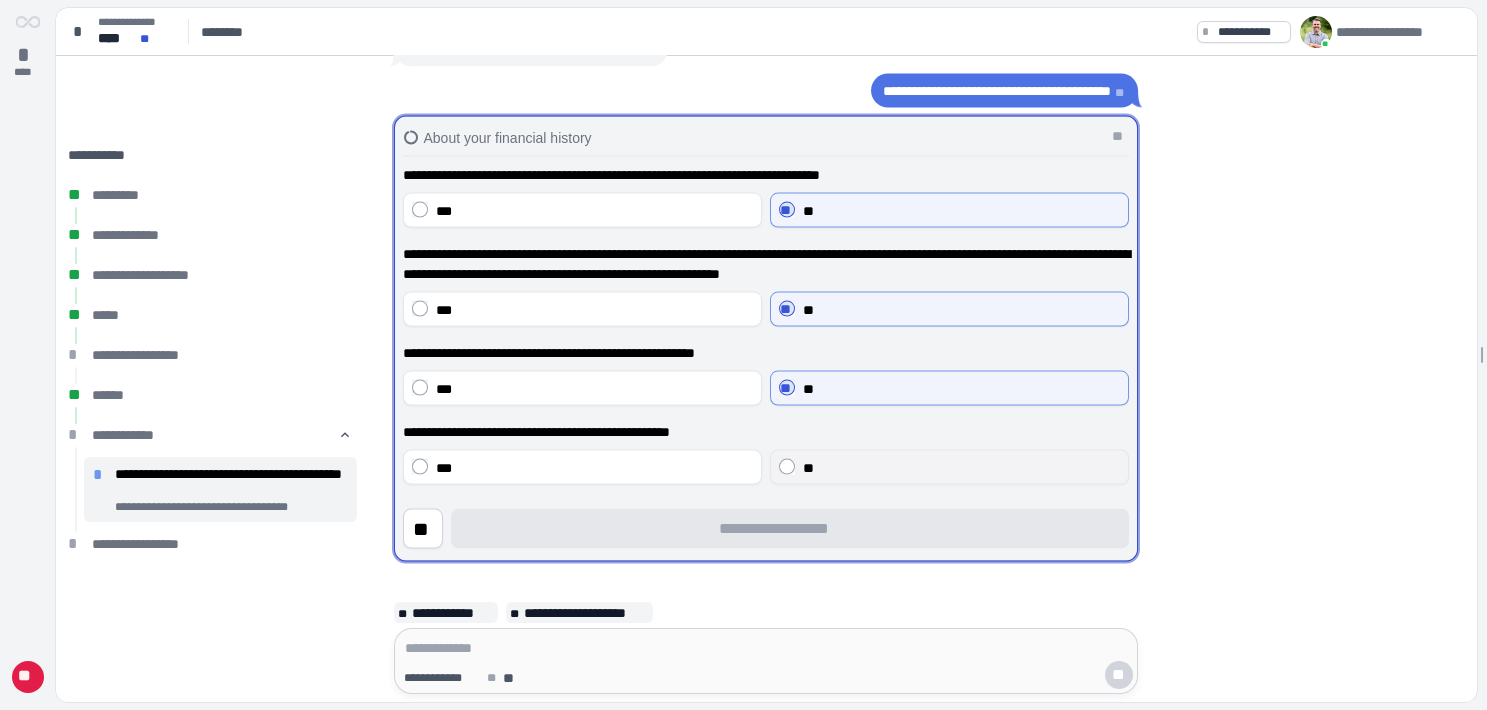 click on "**" at bounding box center [949, 467] 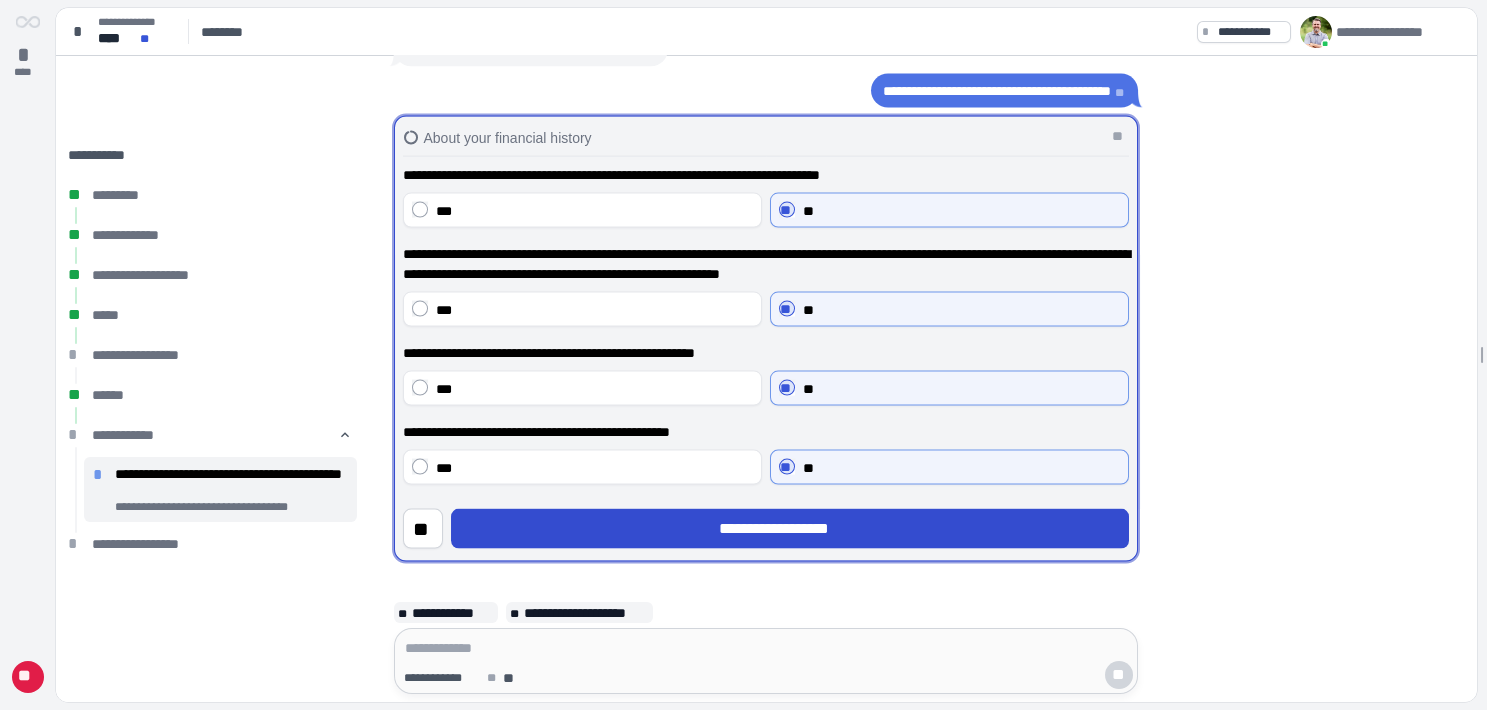 click on "**********" at bounding box center (791, 529) 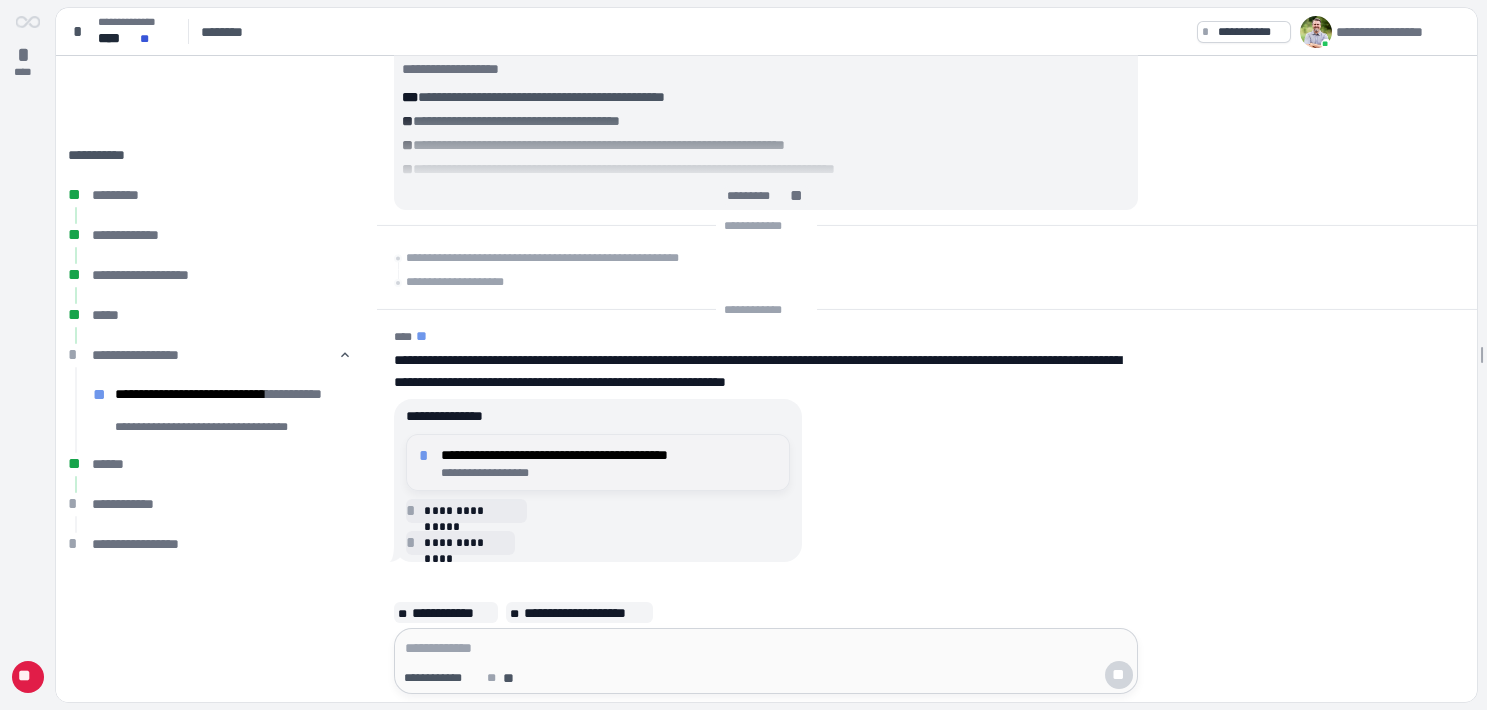 click on "**********" at bounding box center [609, 455] 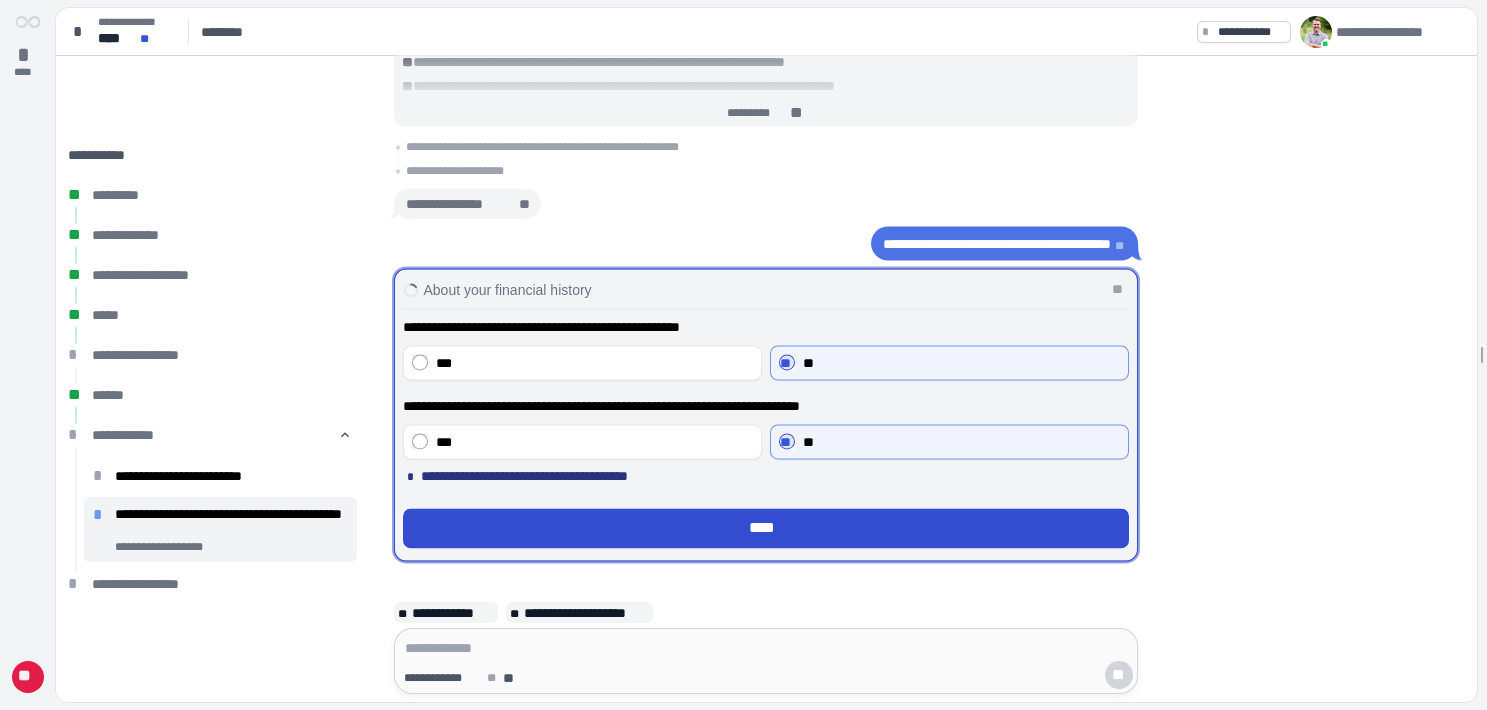 click on "****" at bounding box center (766, 529) 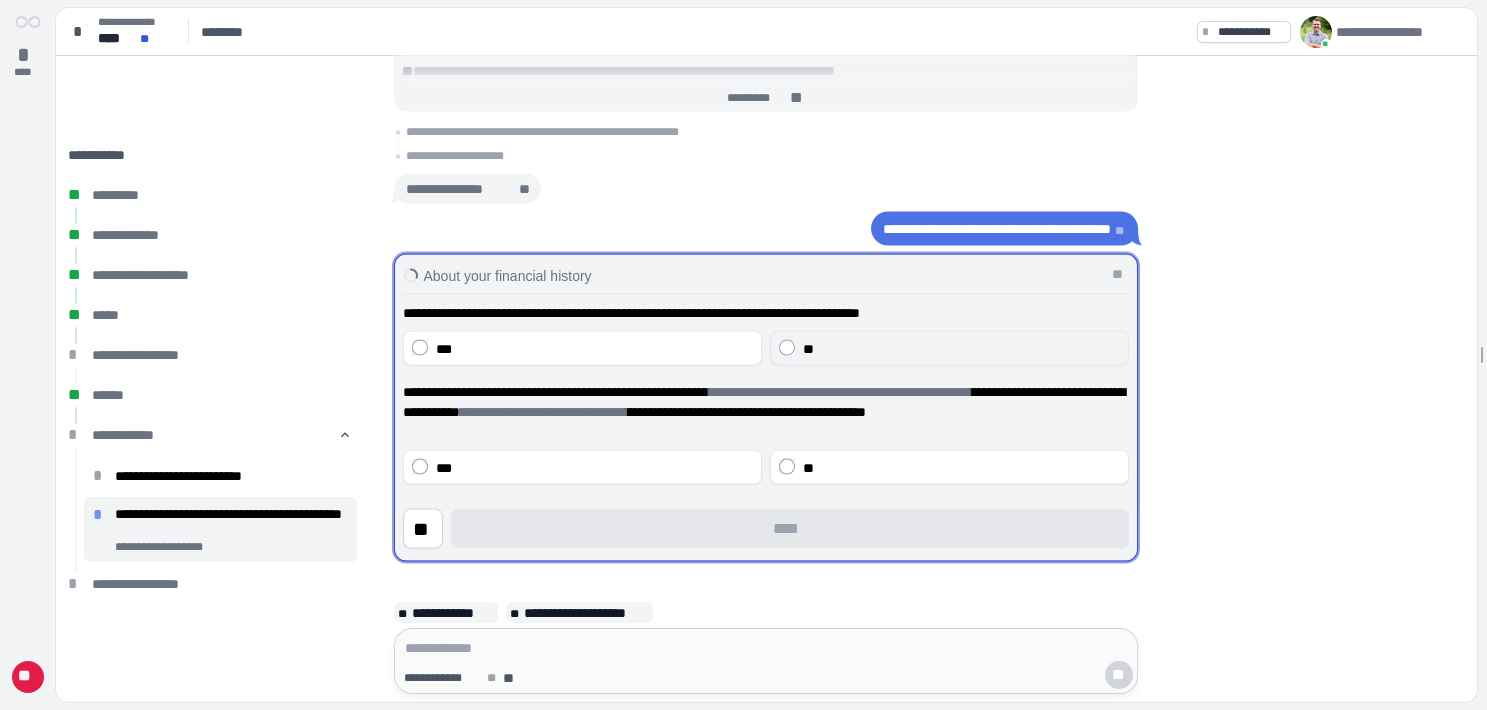click on "**" at bounding box center [949, 348] 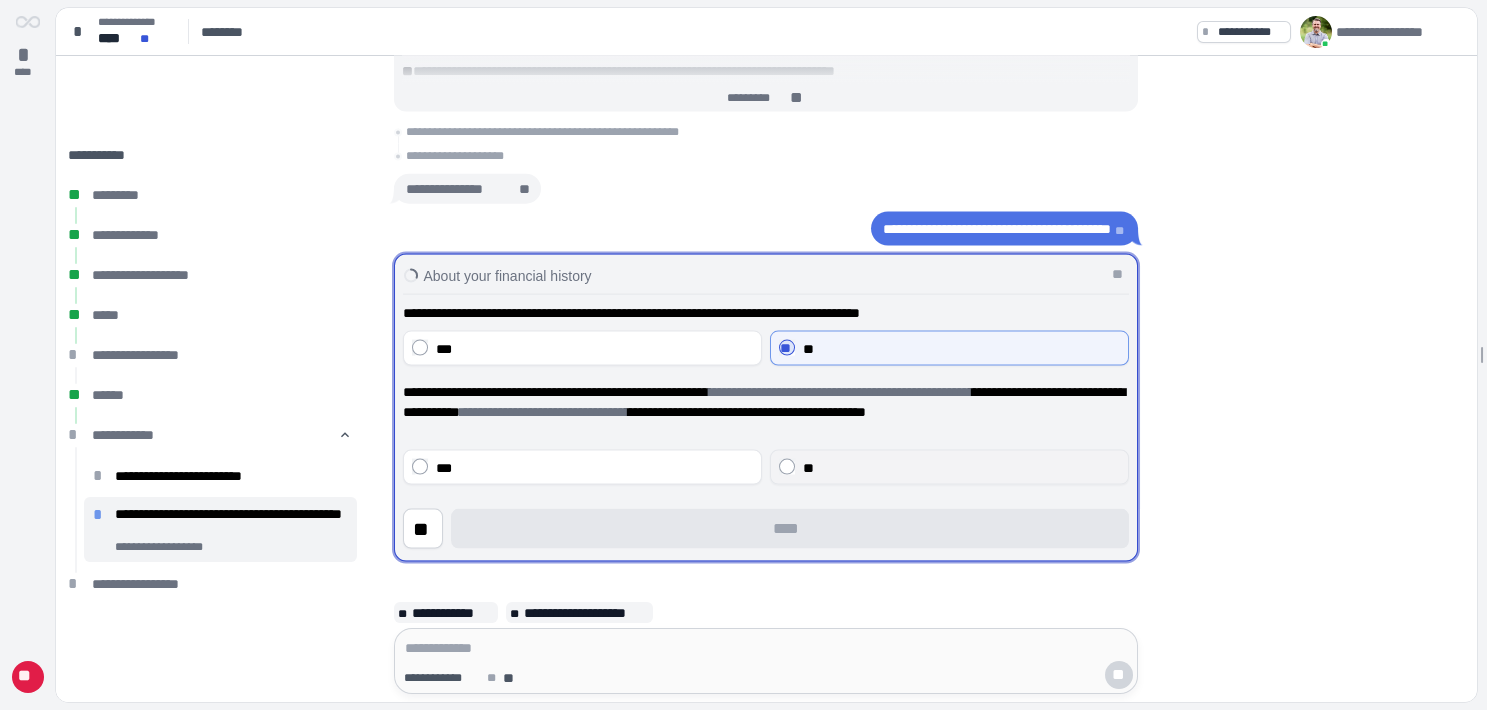 click on "**" at bounding box center [949, 467] 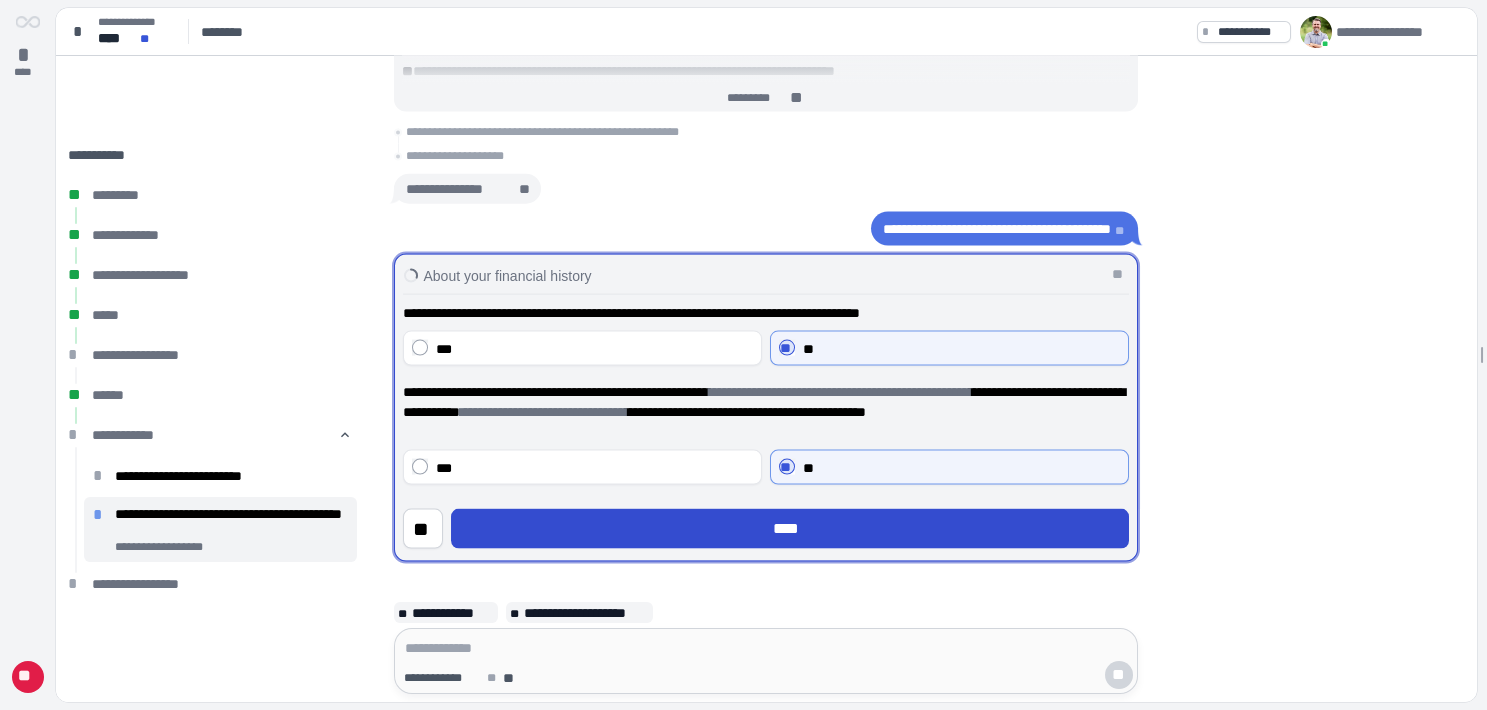 click on "****" at bounding box center (790, 529) 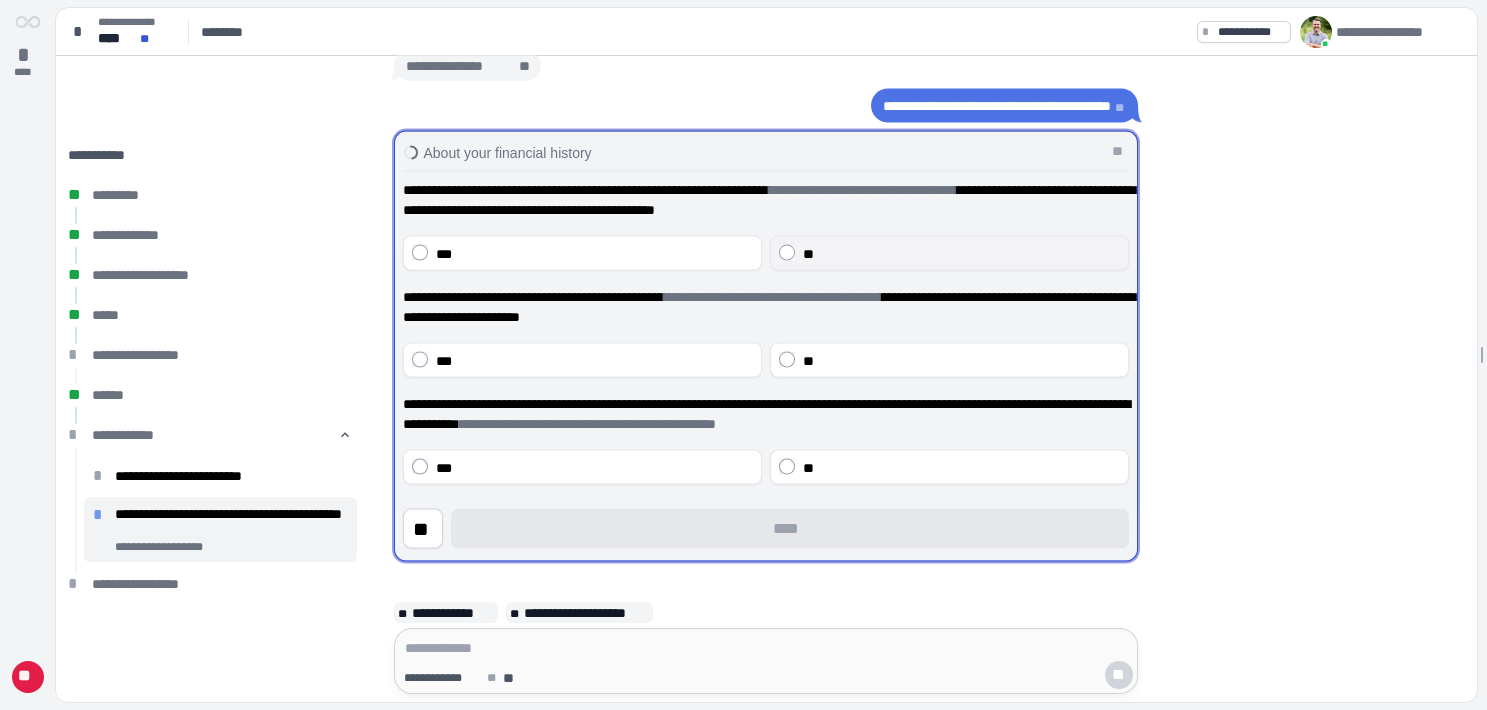 click on "**" at bounding box center [949, 253] 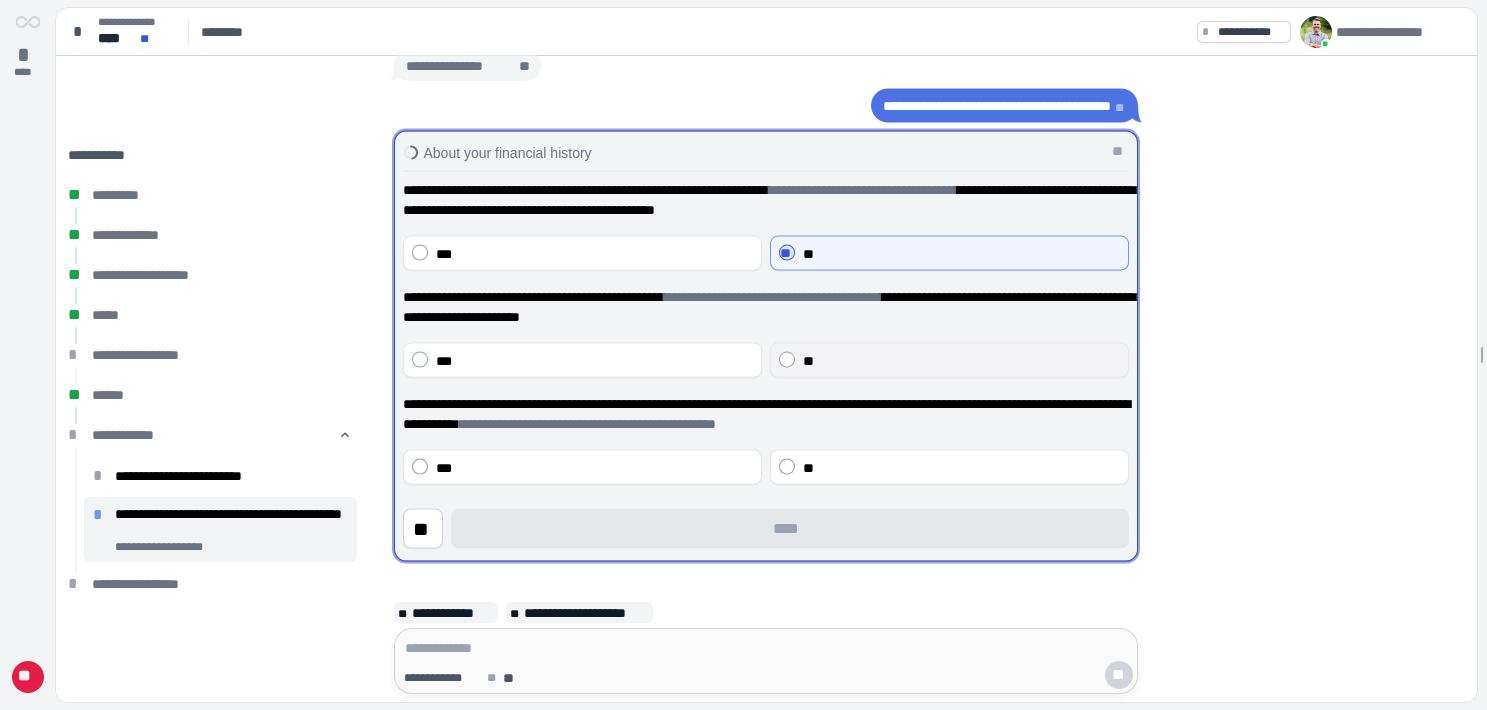 click on "**" at bounding box center (949, 360) 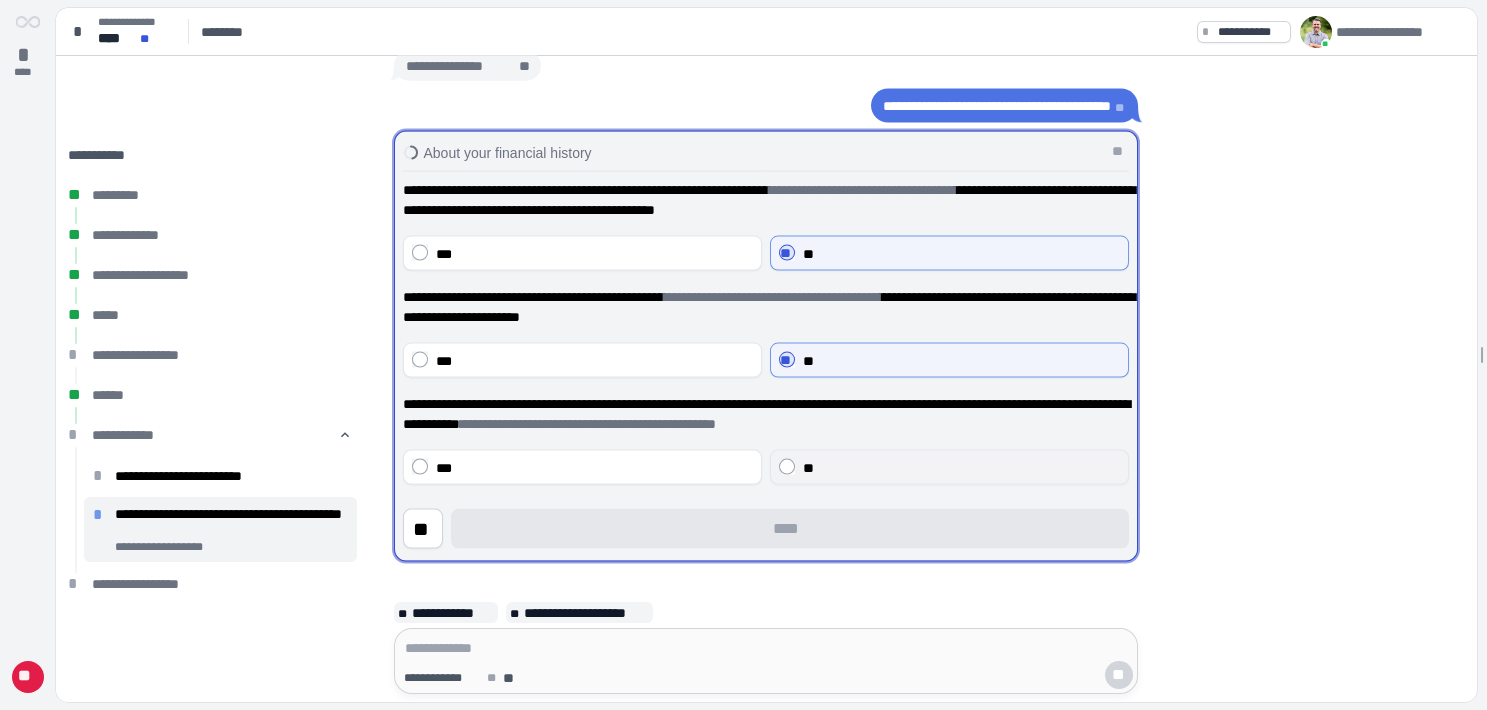 click on "**" at bounding box center (949, 467) 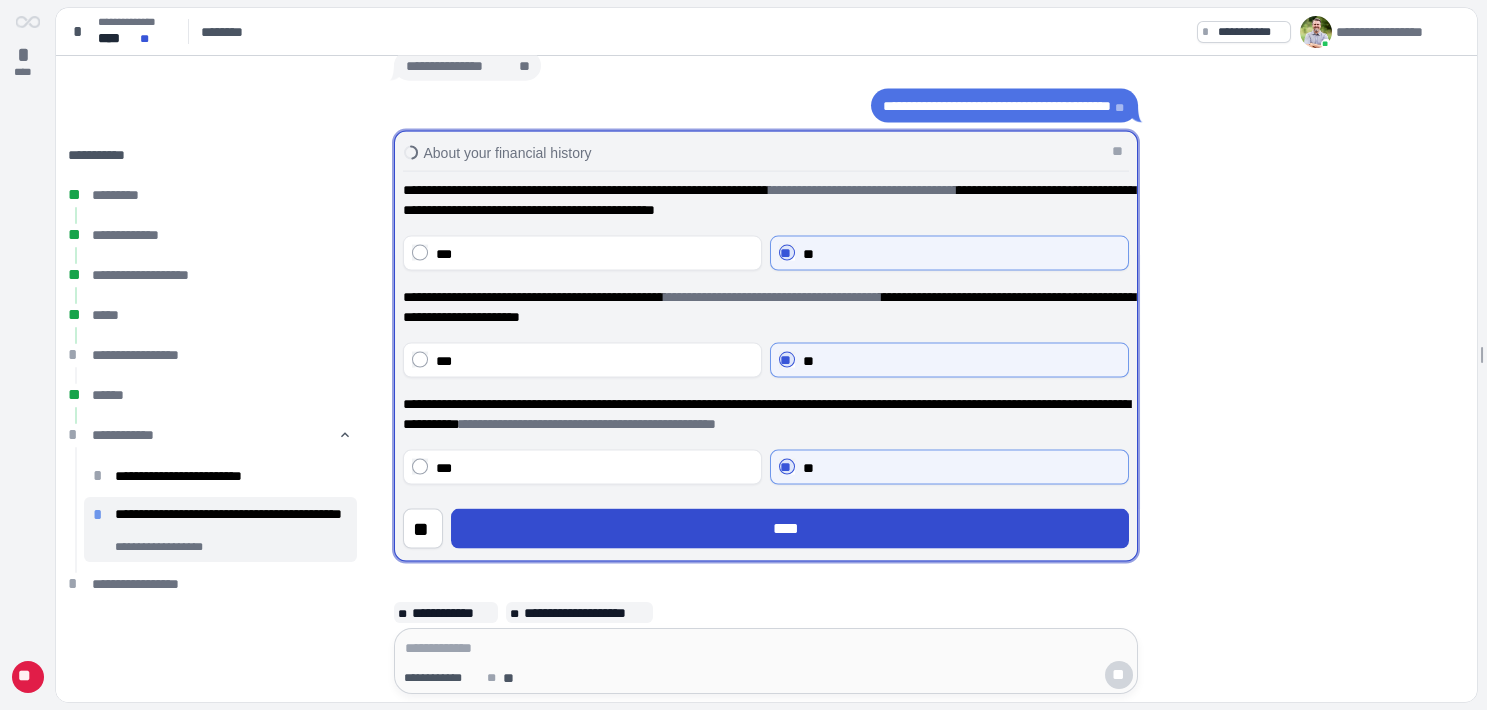 click on "****" at bounding box center (790, 529) 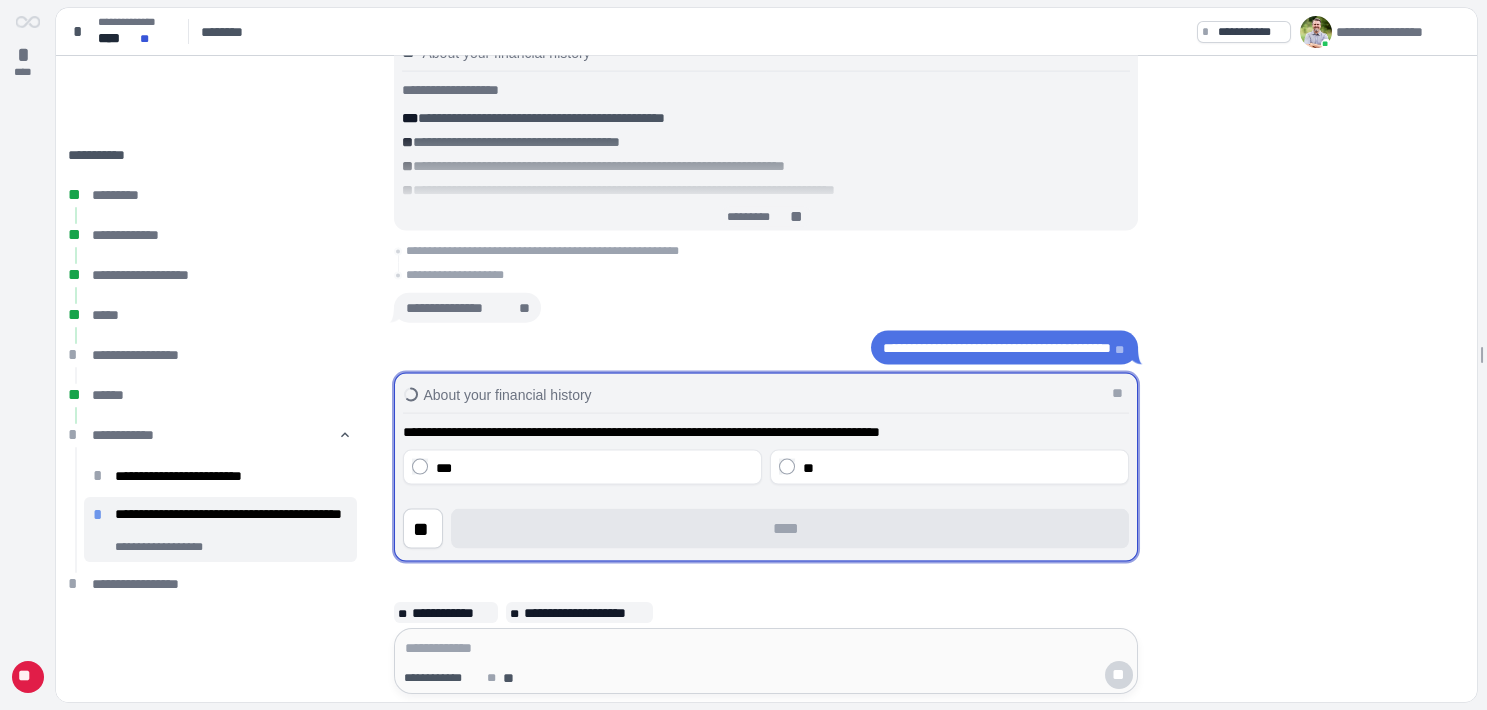 click on "**" at bounding box center [949, 467] 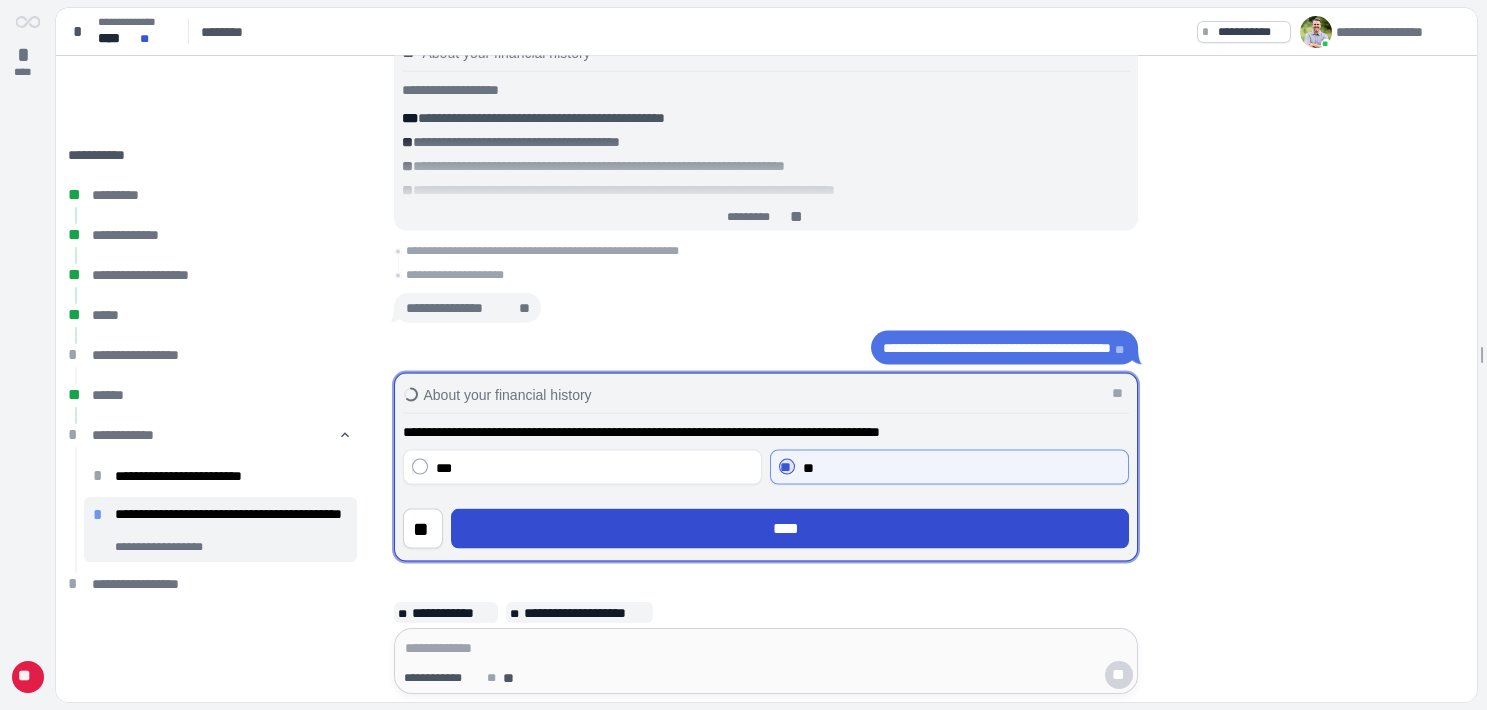 click on "****" at bounding box center (790, 529) 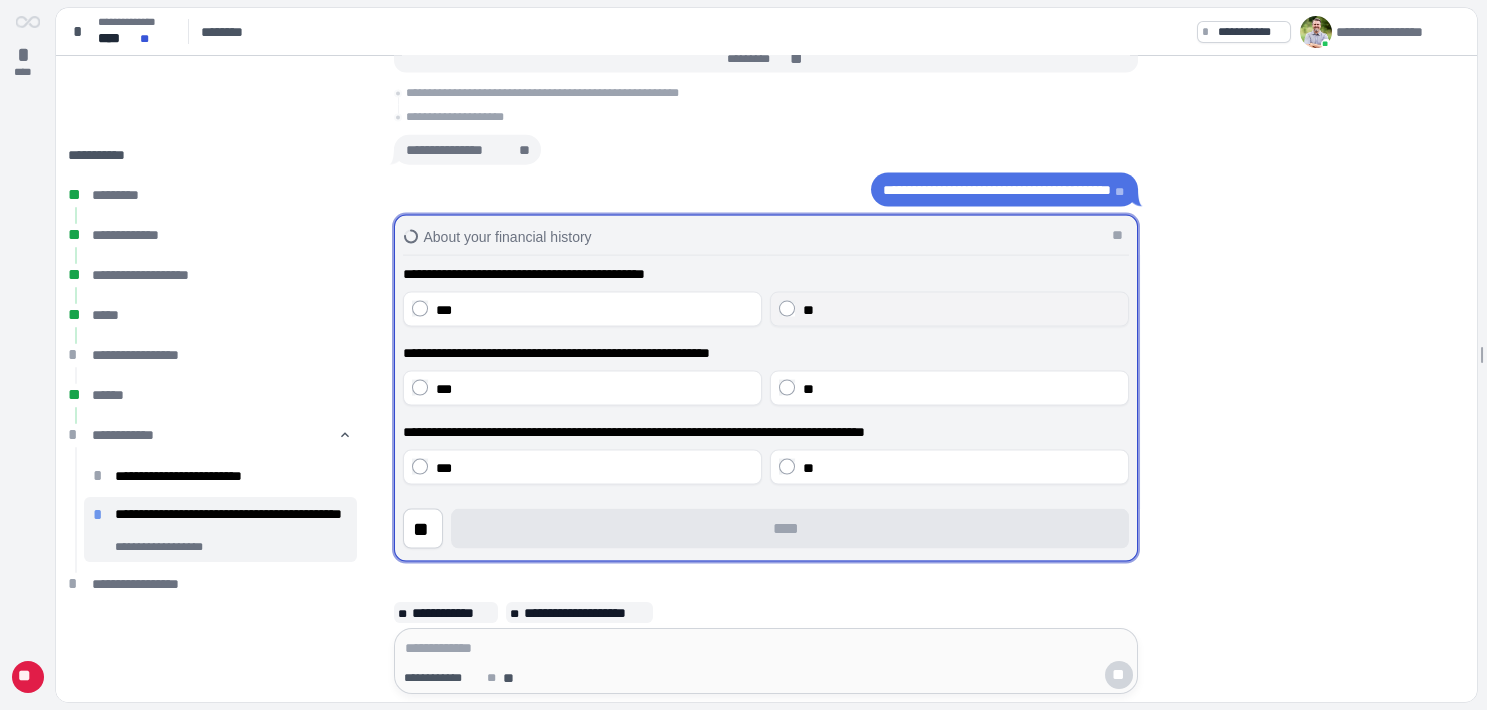click on "**" at bounding box center (949, 309) 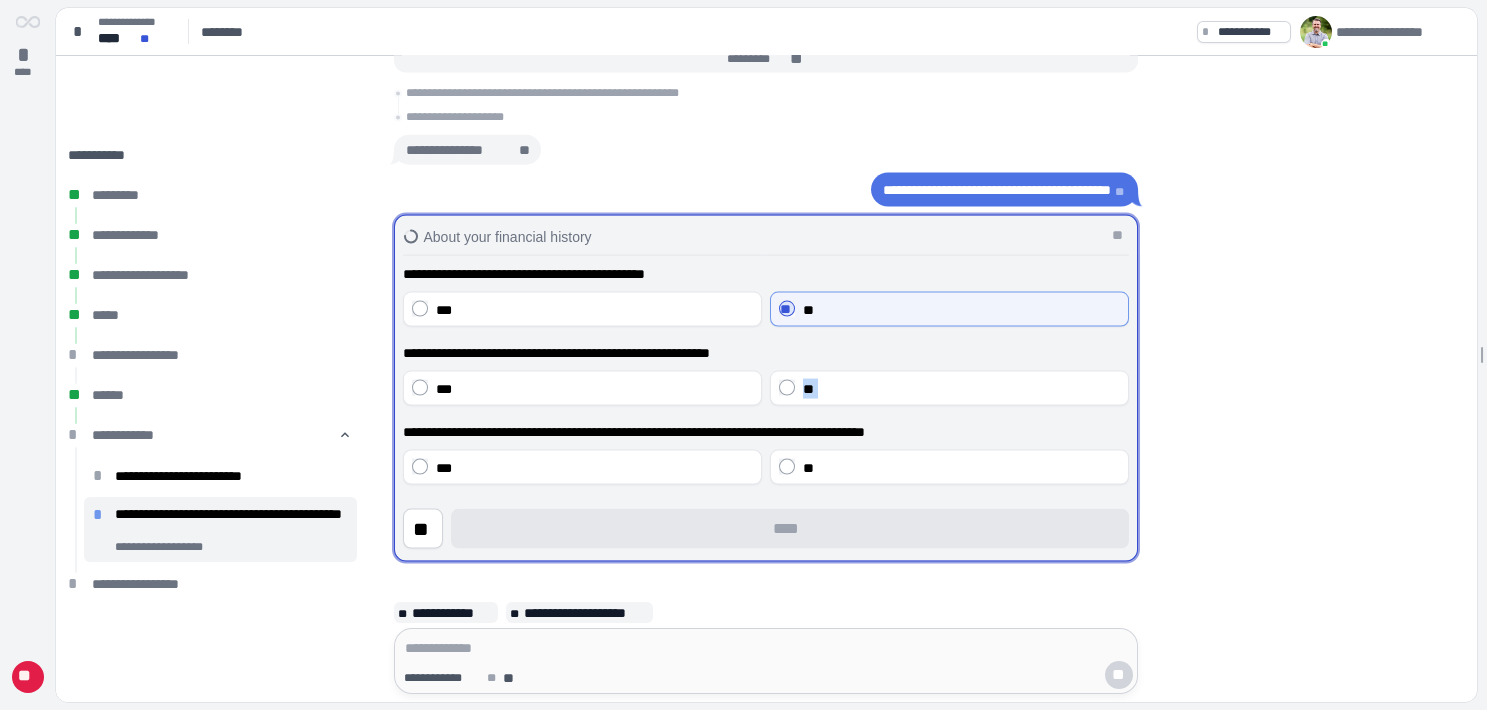 click on "**********" at bounding box center [766, 374] 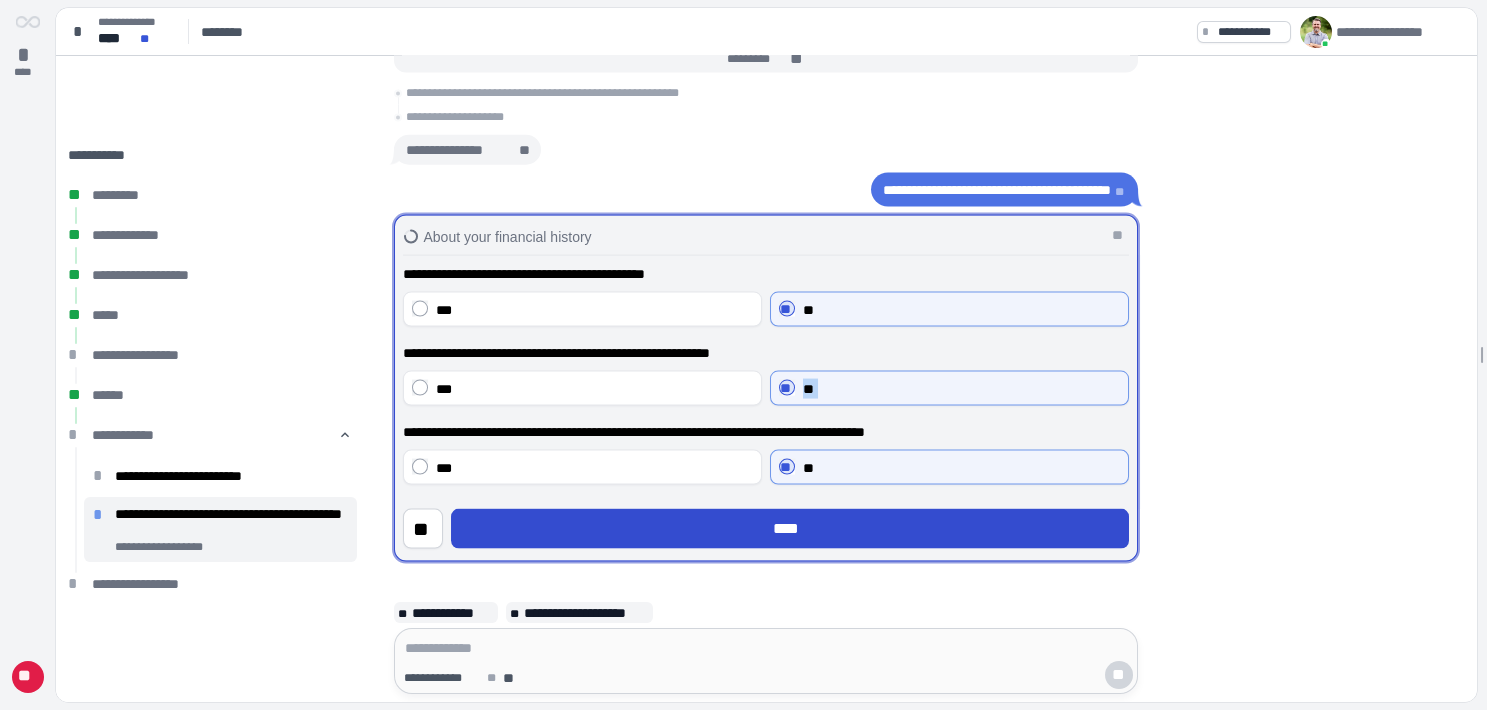 click on "****" at bounding box center [790, 529] 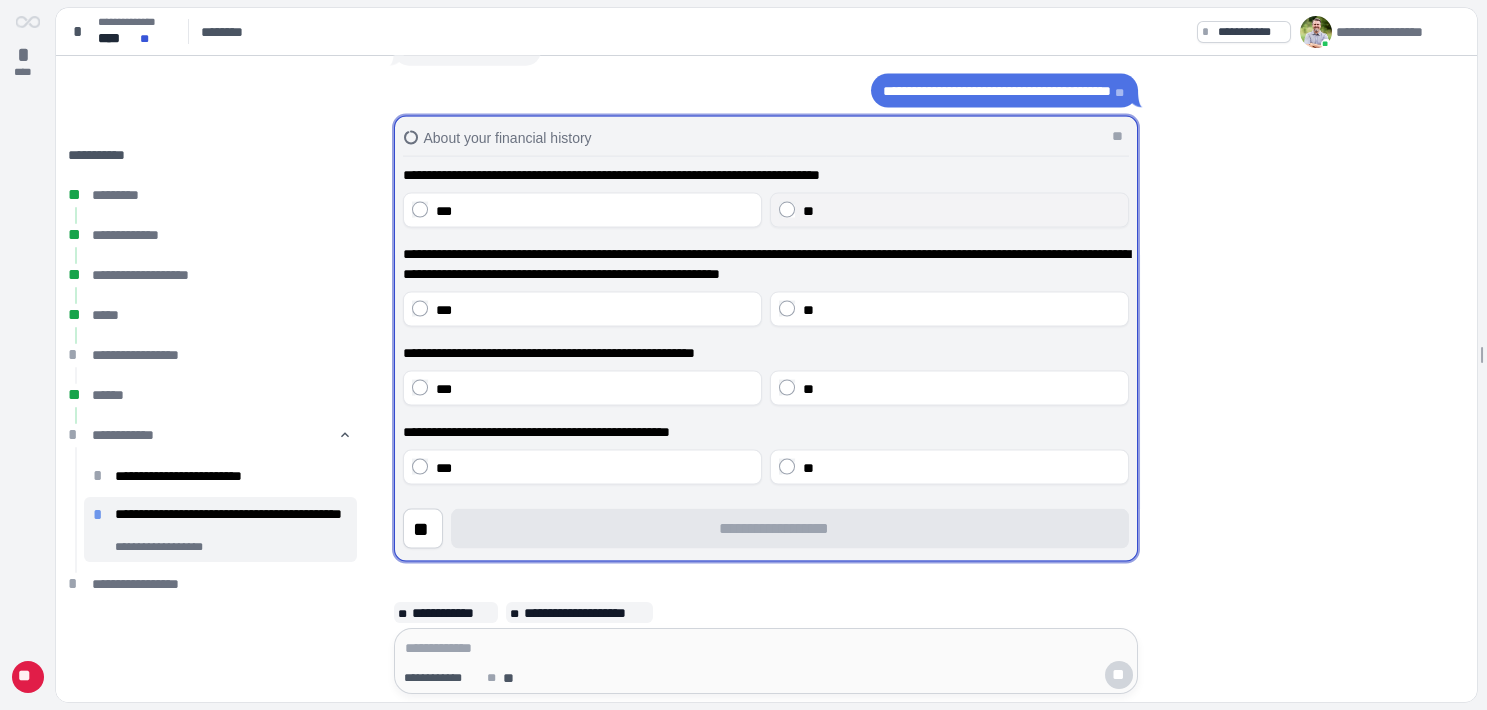 click on "**" at bounding box center (949, 210) 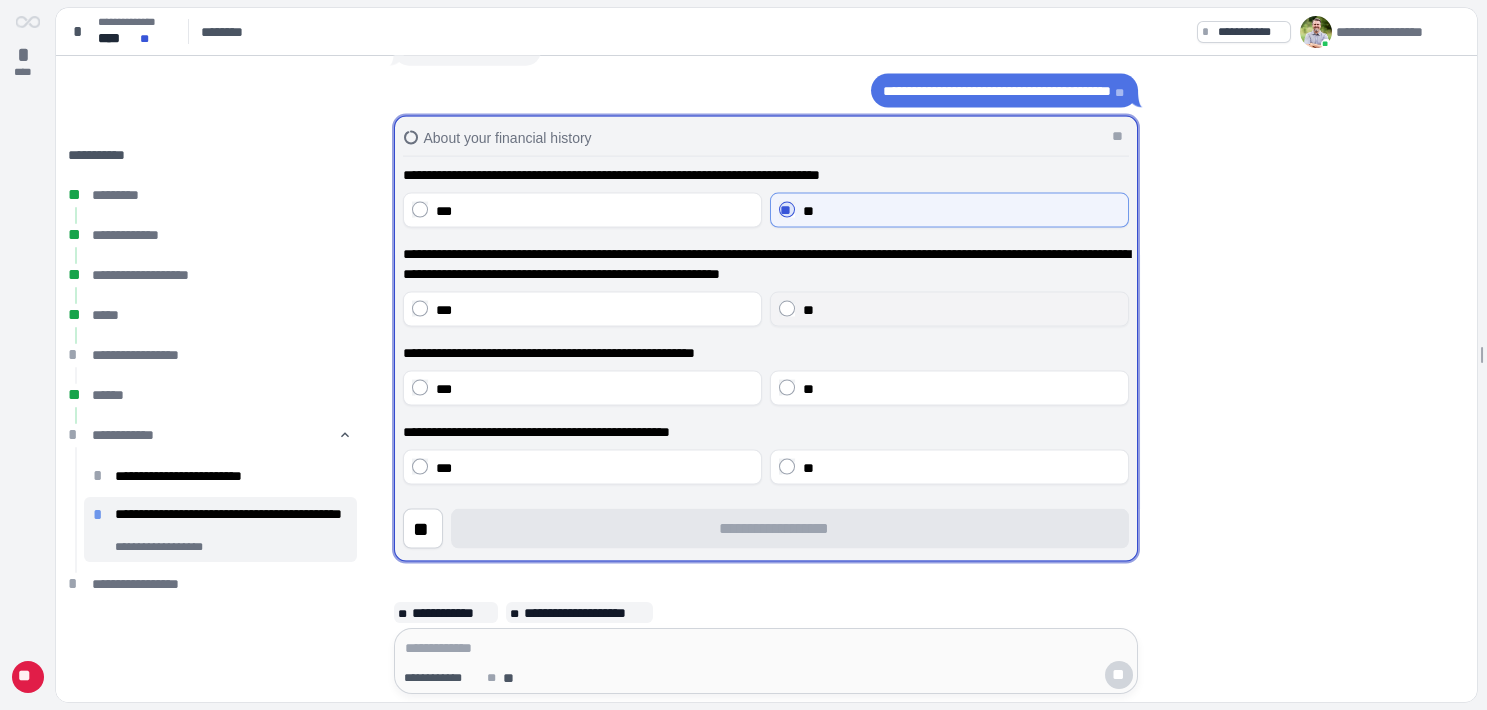 click on "**" at bounding box center [949, 309] 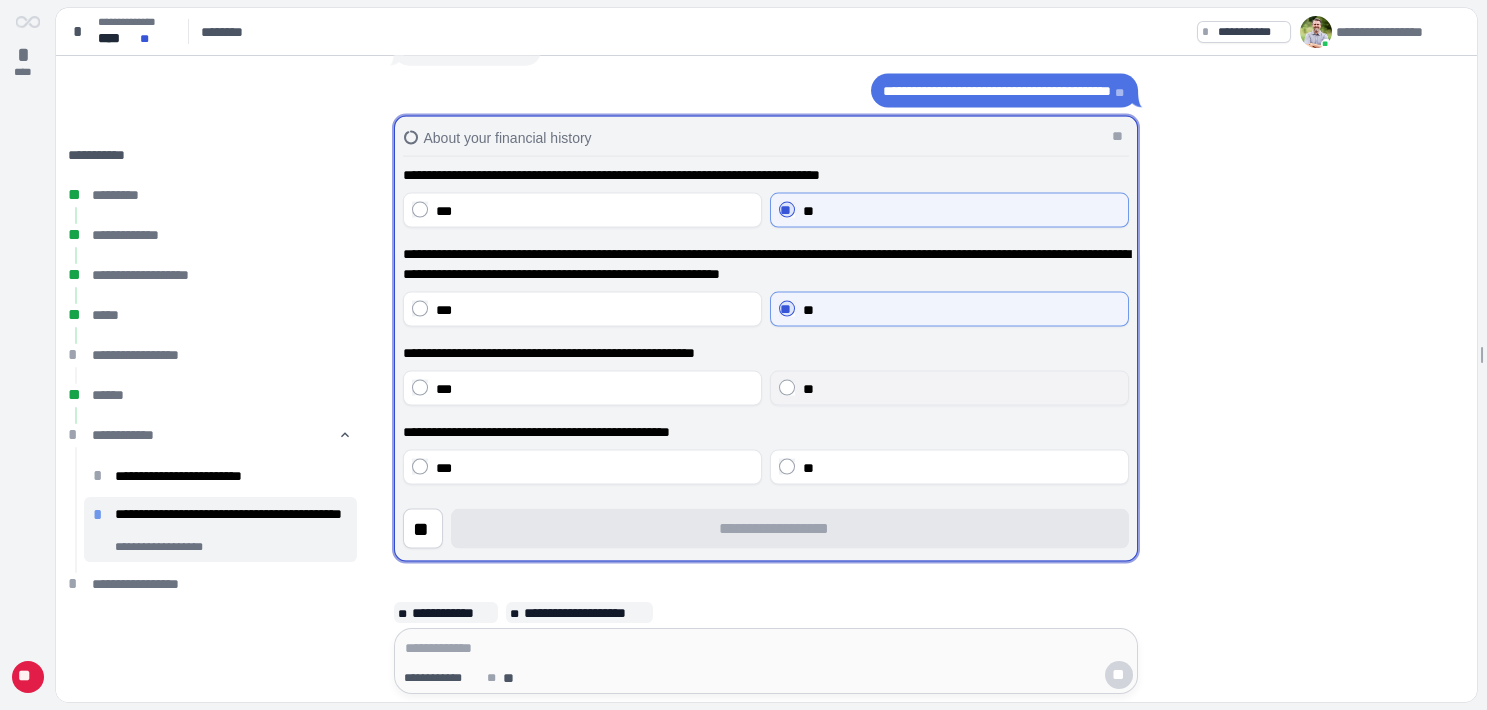 click on "**" at bounding box center (949, 388) 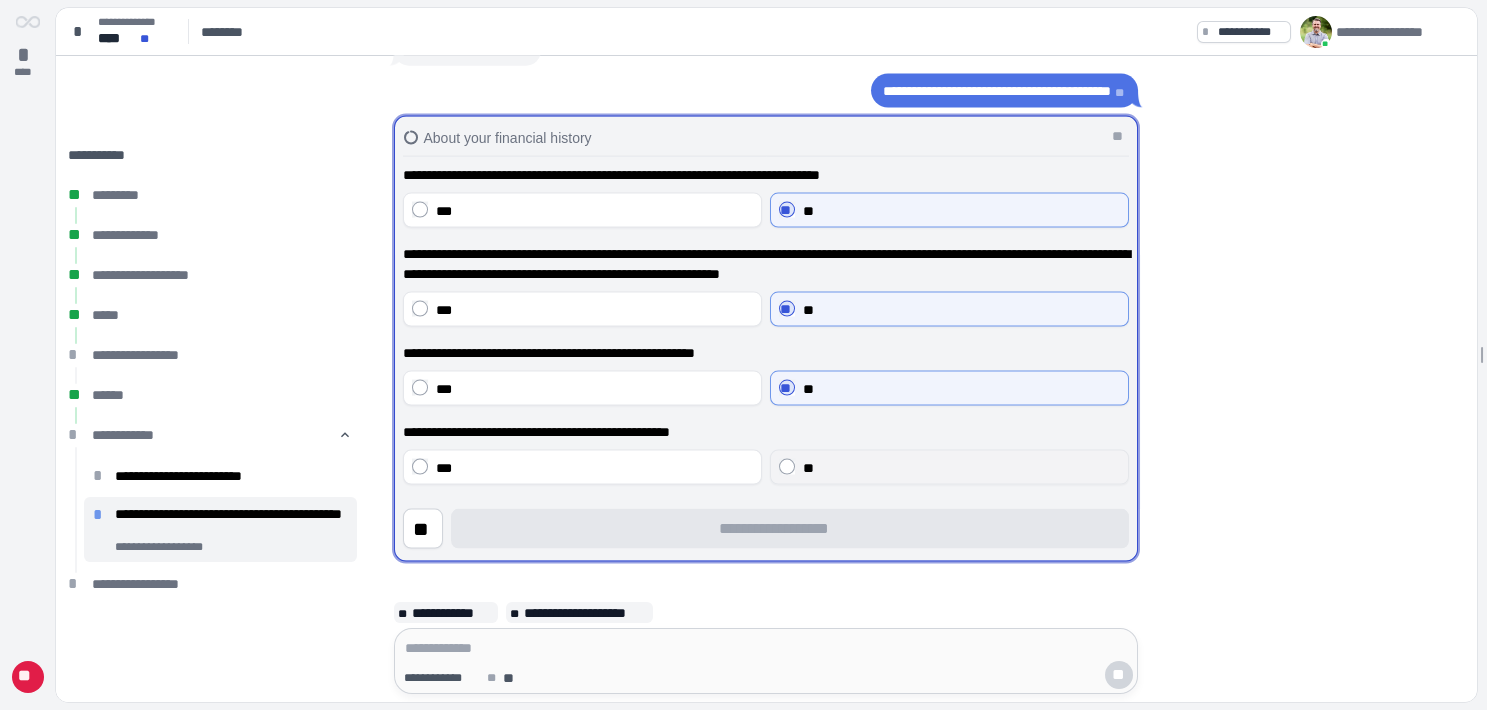 click on "**" at bounding box center [949, 467] 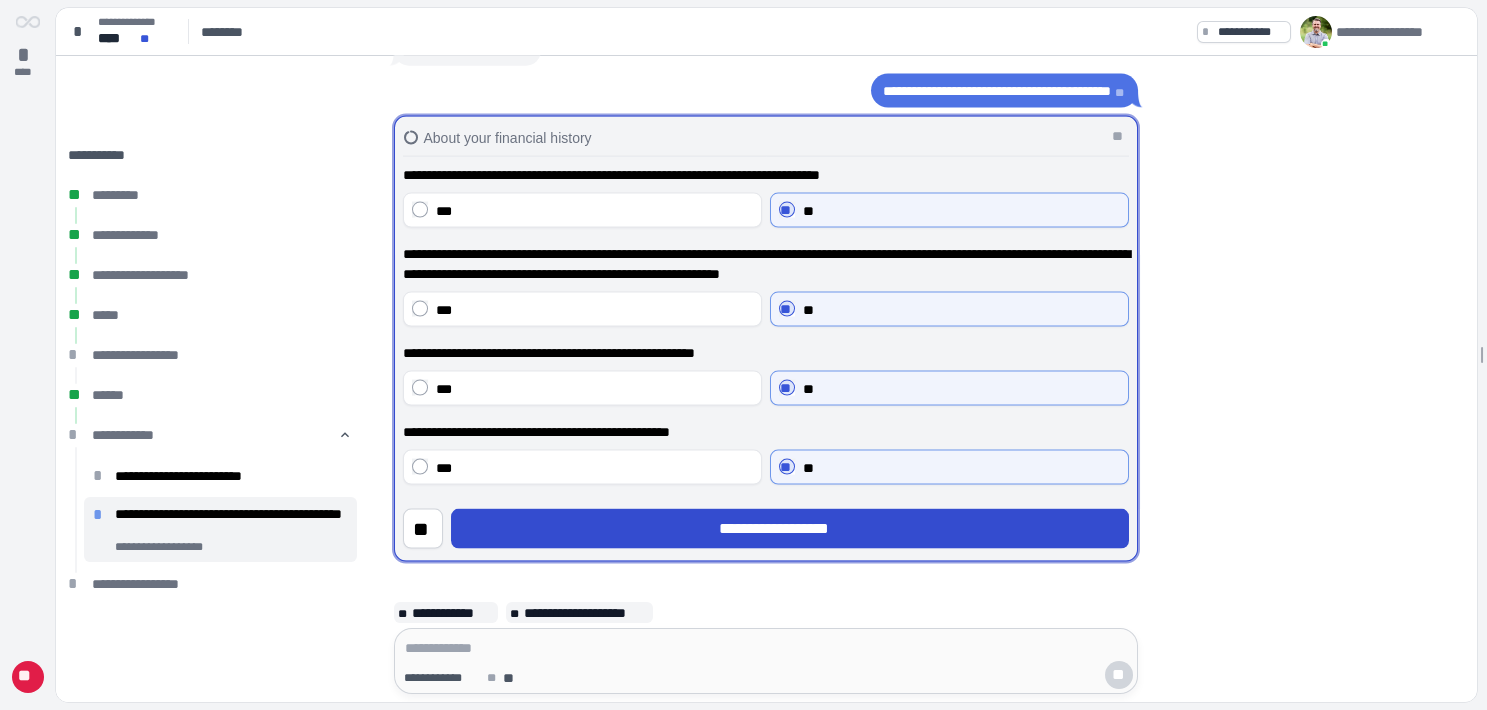 click on "**********" at bounding box center [791, 529] 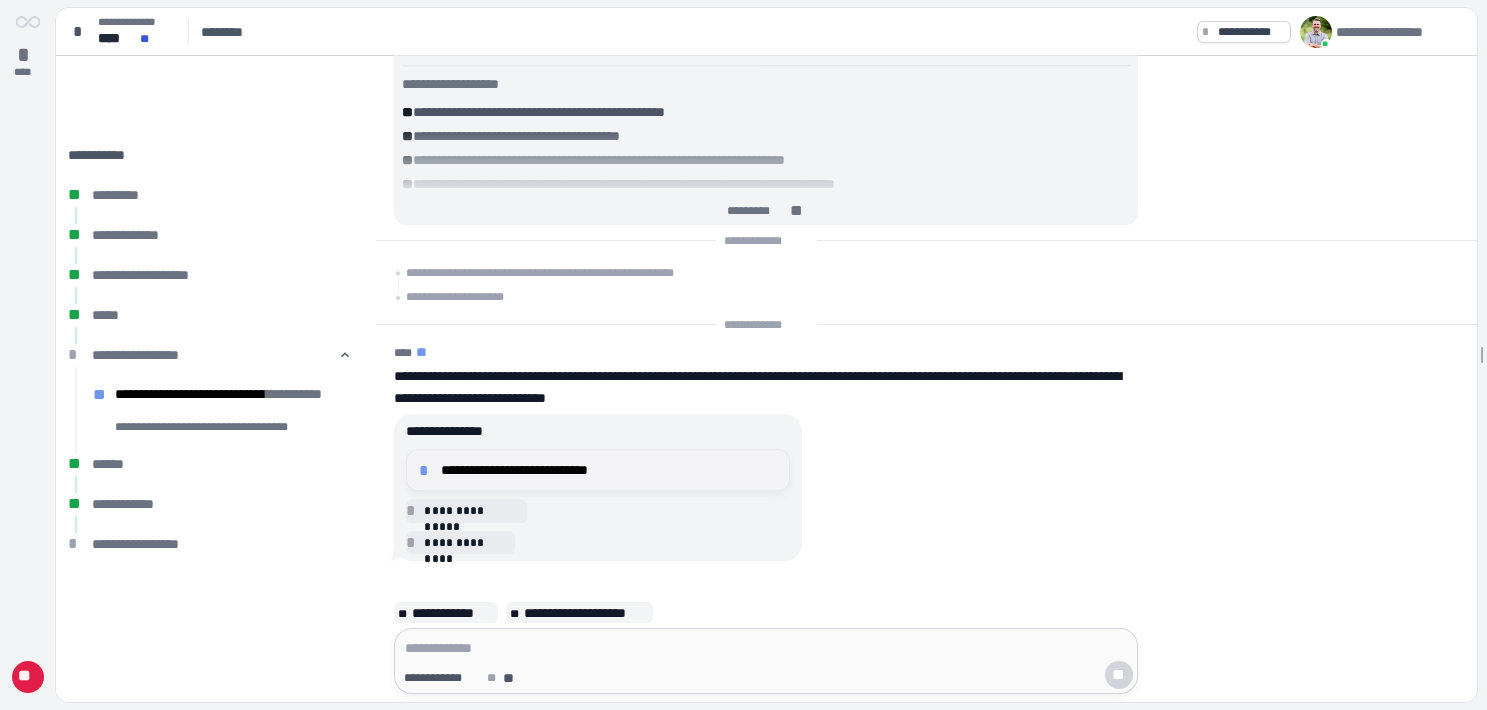 click on "**********" at bounding box center (609, 470) 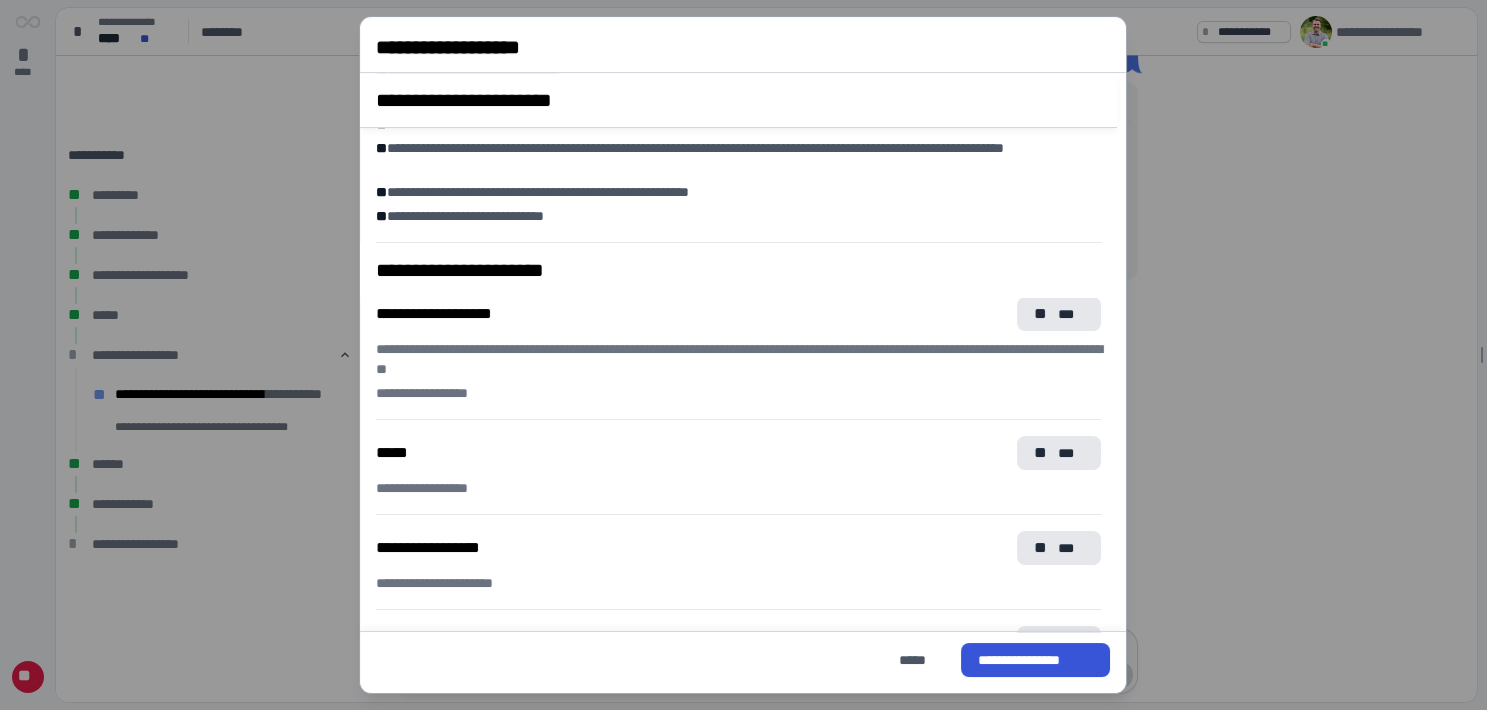 scroll, scrollTop: 1073, scrollLeft: 0, axis: vertical 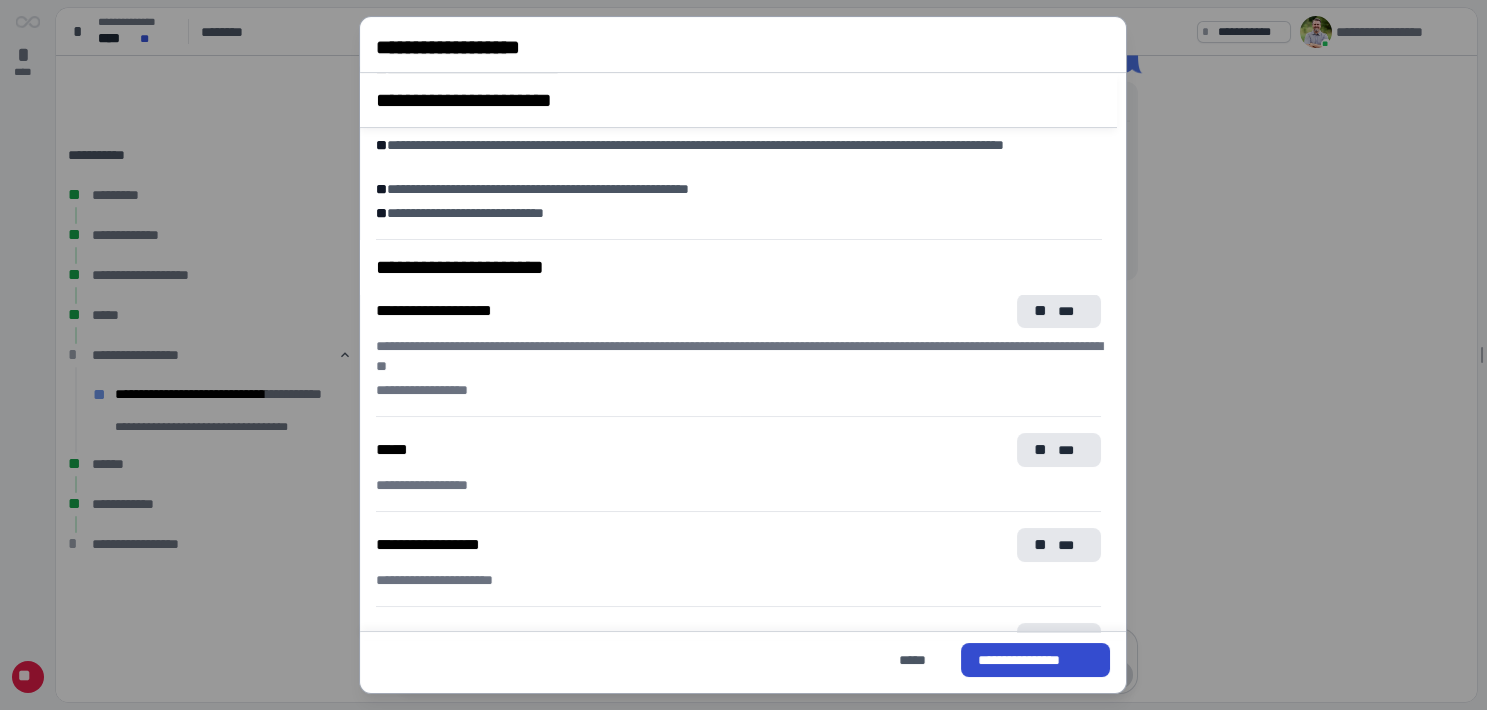 click on "**********" at bounding box center [1035, 660] 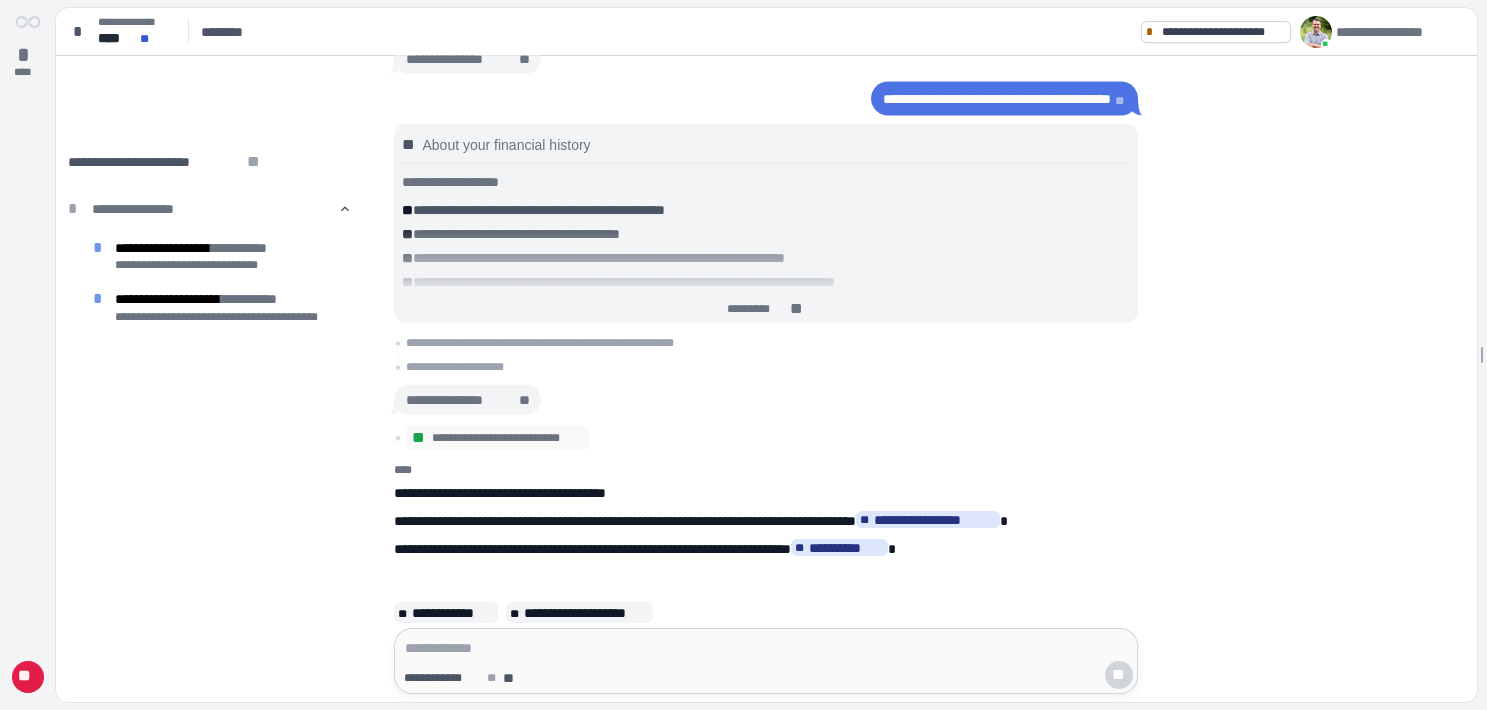 click on "**" at bounding box center [28, 677] 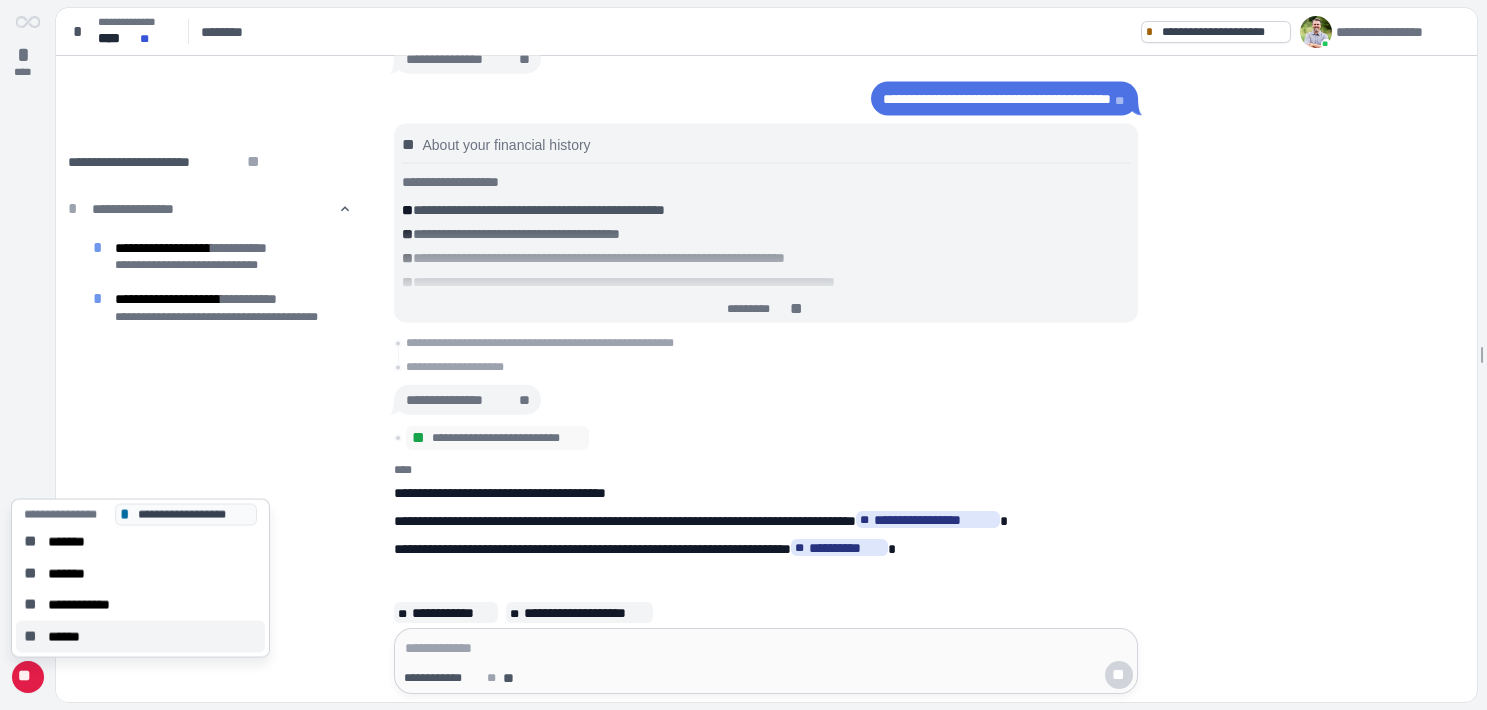 click on "******" at bounding box center [70, 636] 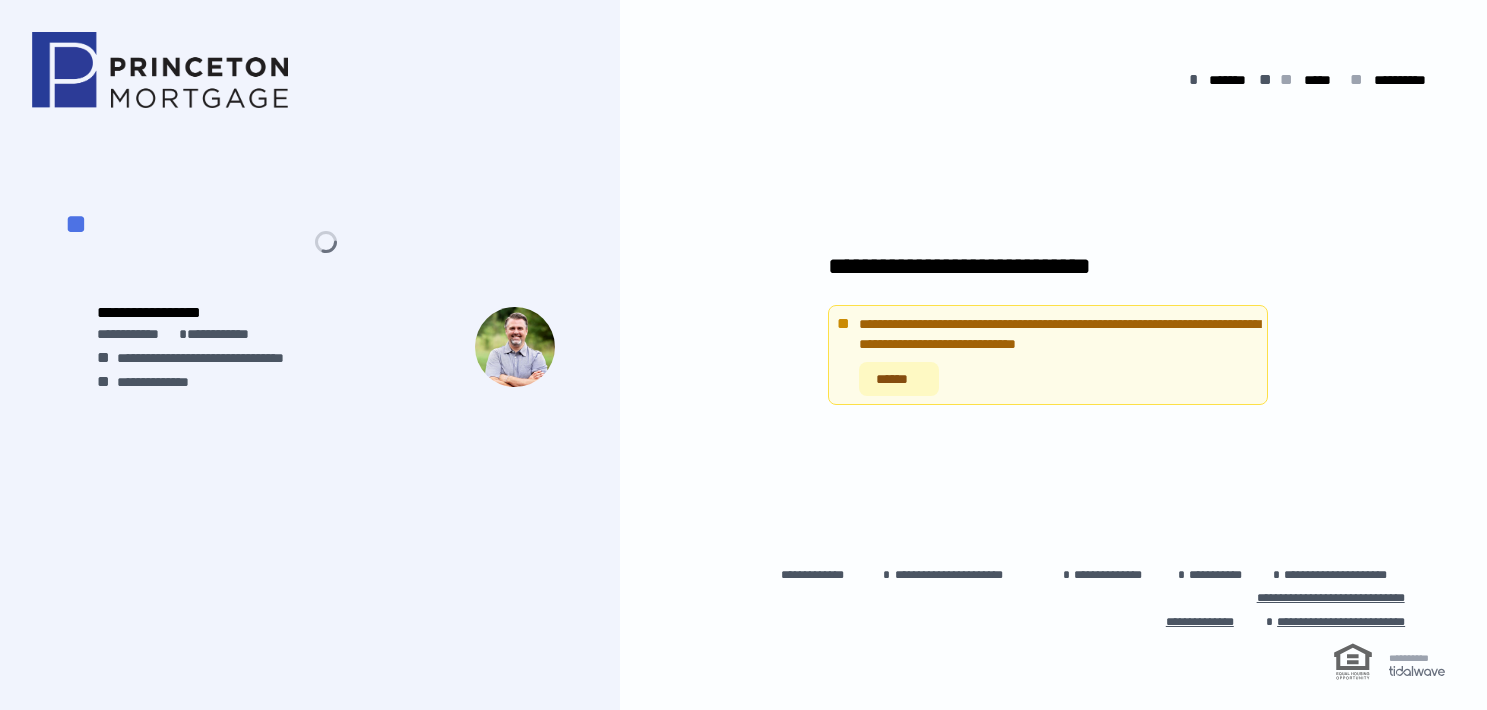 scroll, scrollTop: 0, scrollLeft: 0, axis: both 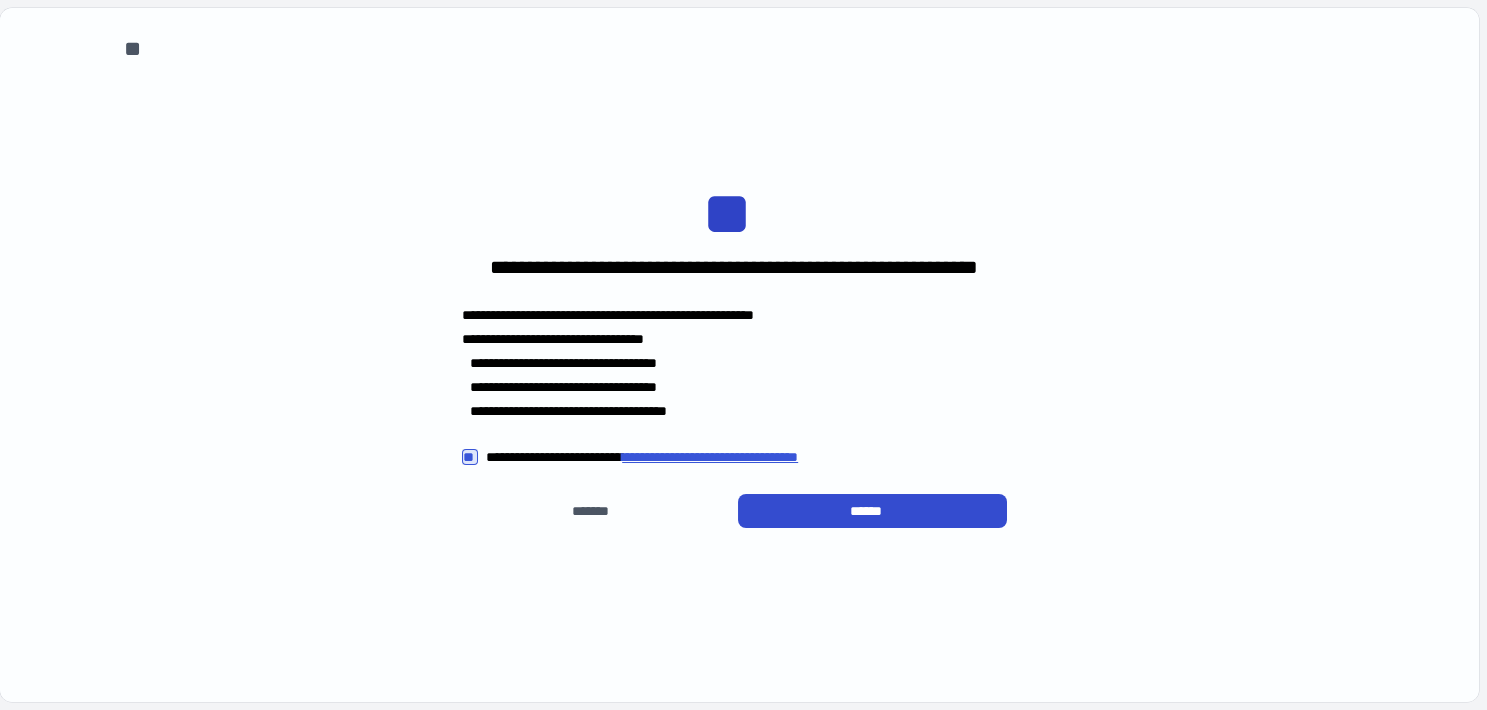 click on "******" at bounding box center (872, 511) 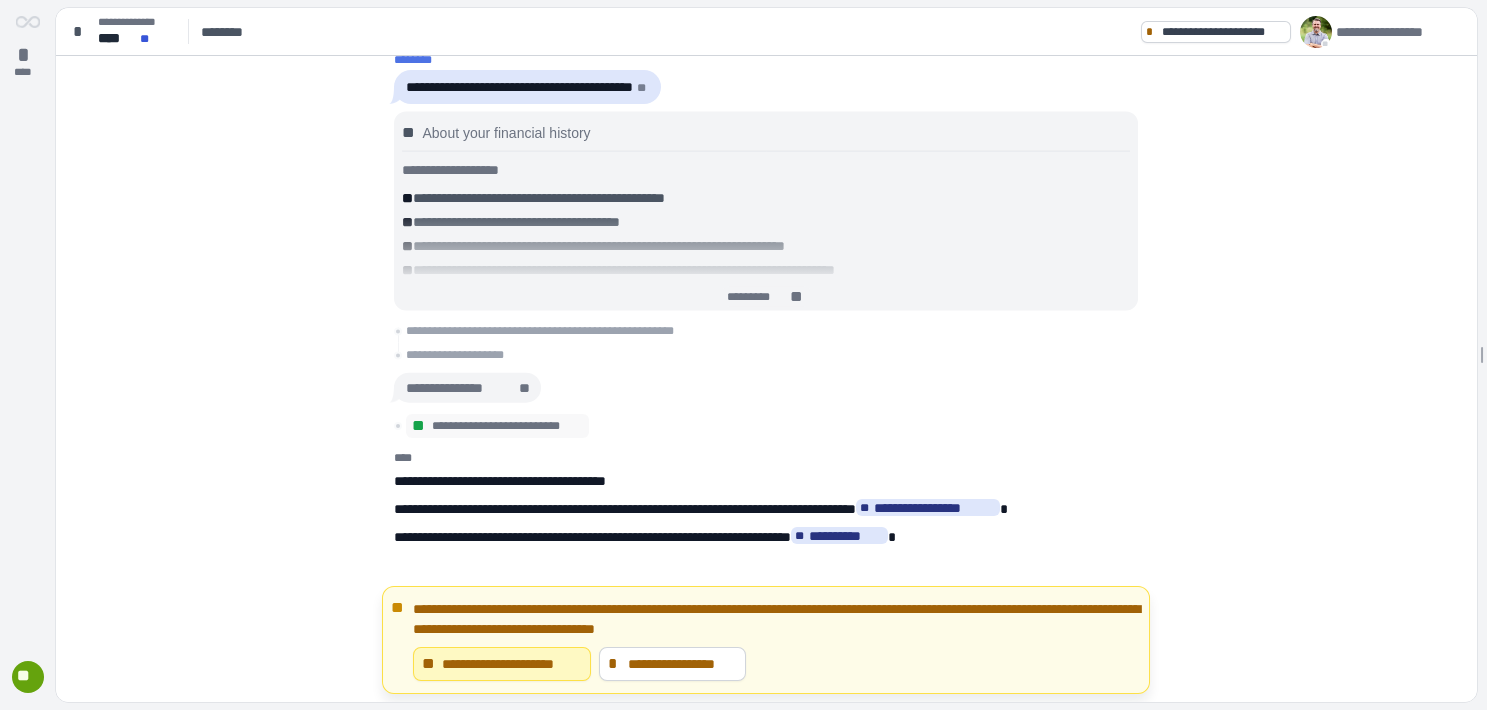 scroll, scrollTop: 0, scrollLeft: 0, axis: both 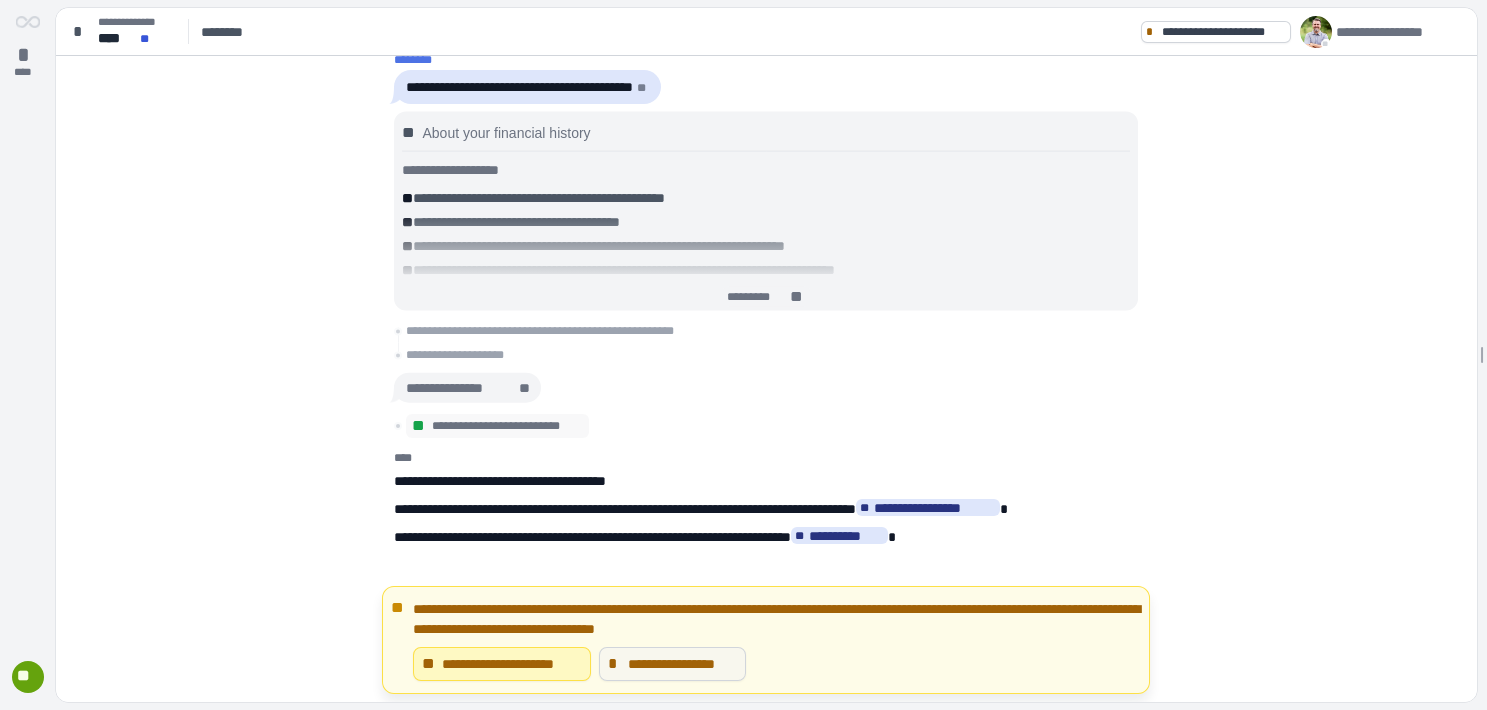 click on "**********" at bounding box center (682, 664) 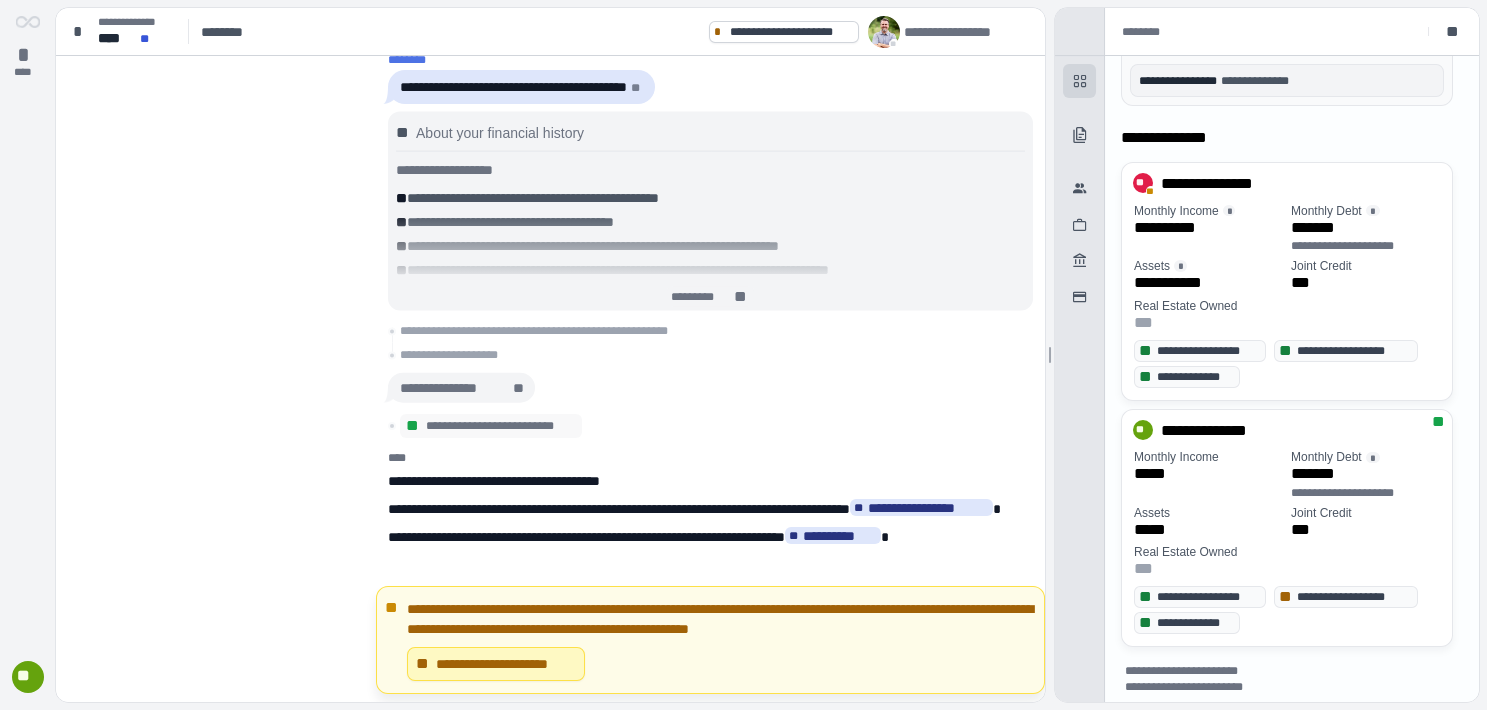 scroll, scrollTop: 529, scrollLeft: 0, axis: vertical 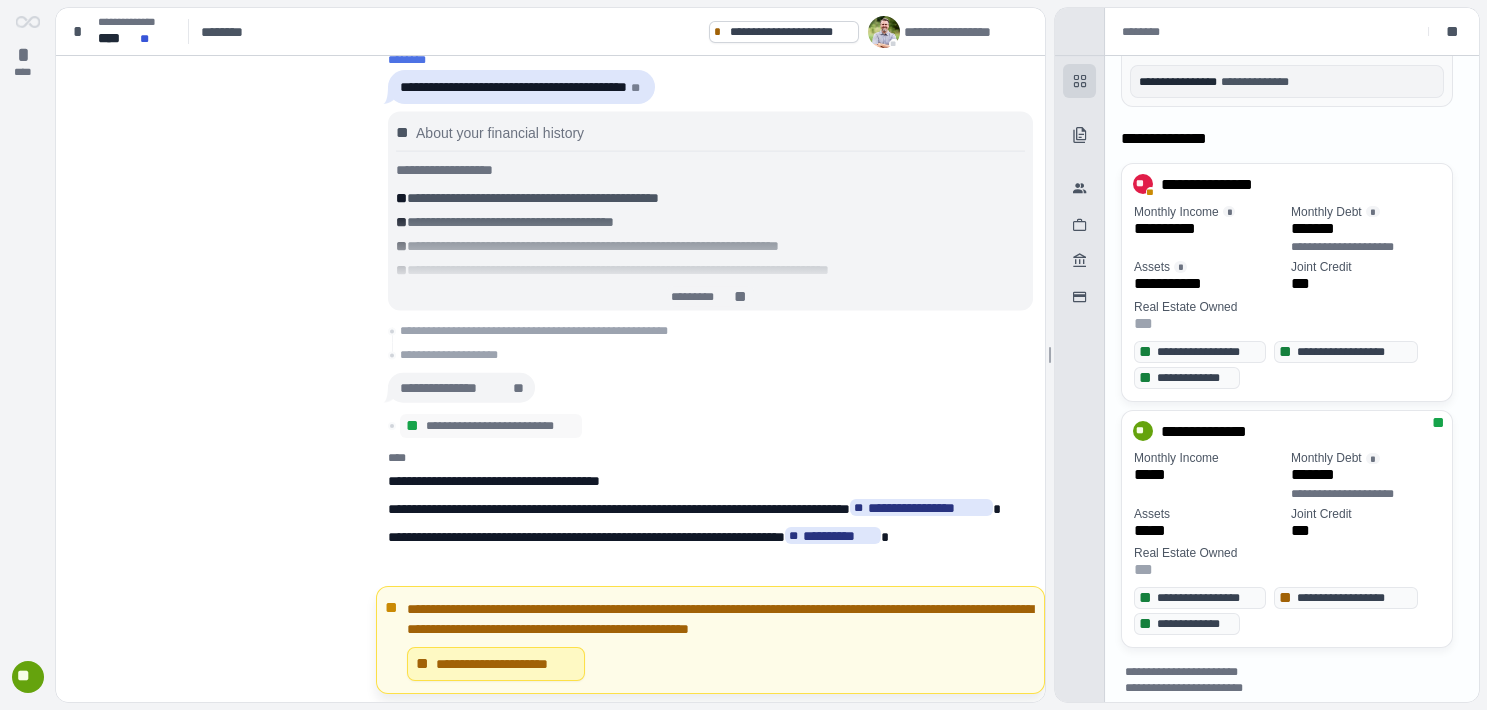 click on "**********" at bounding box center [840, 535] 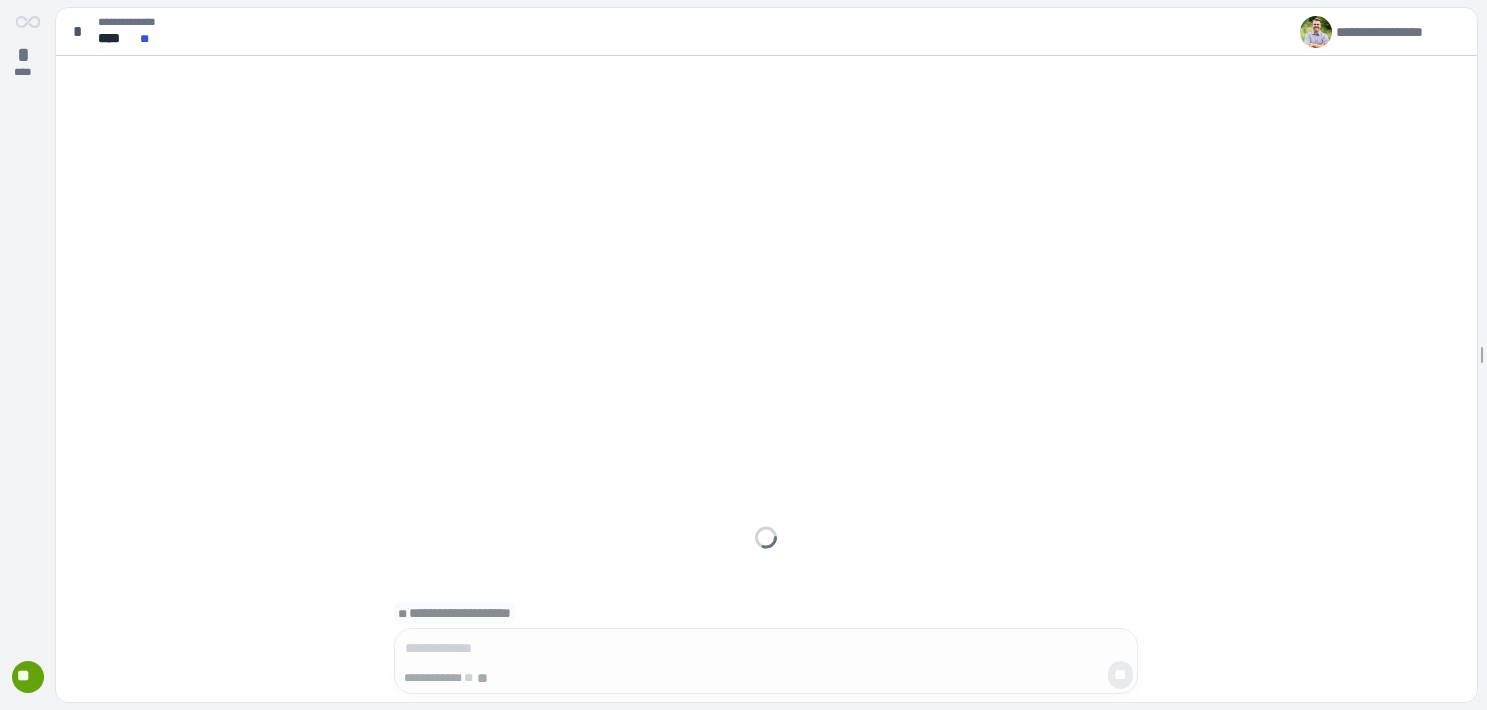 scroll, scrollTop: 0, scrollLeft: 0, axis: both 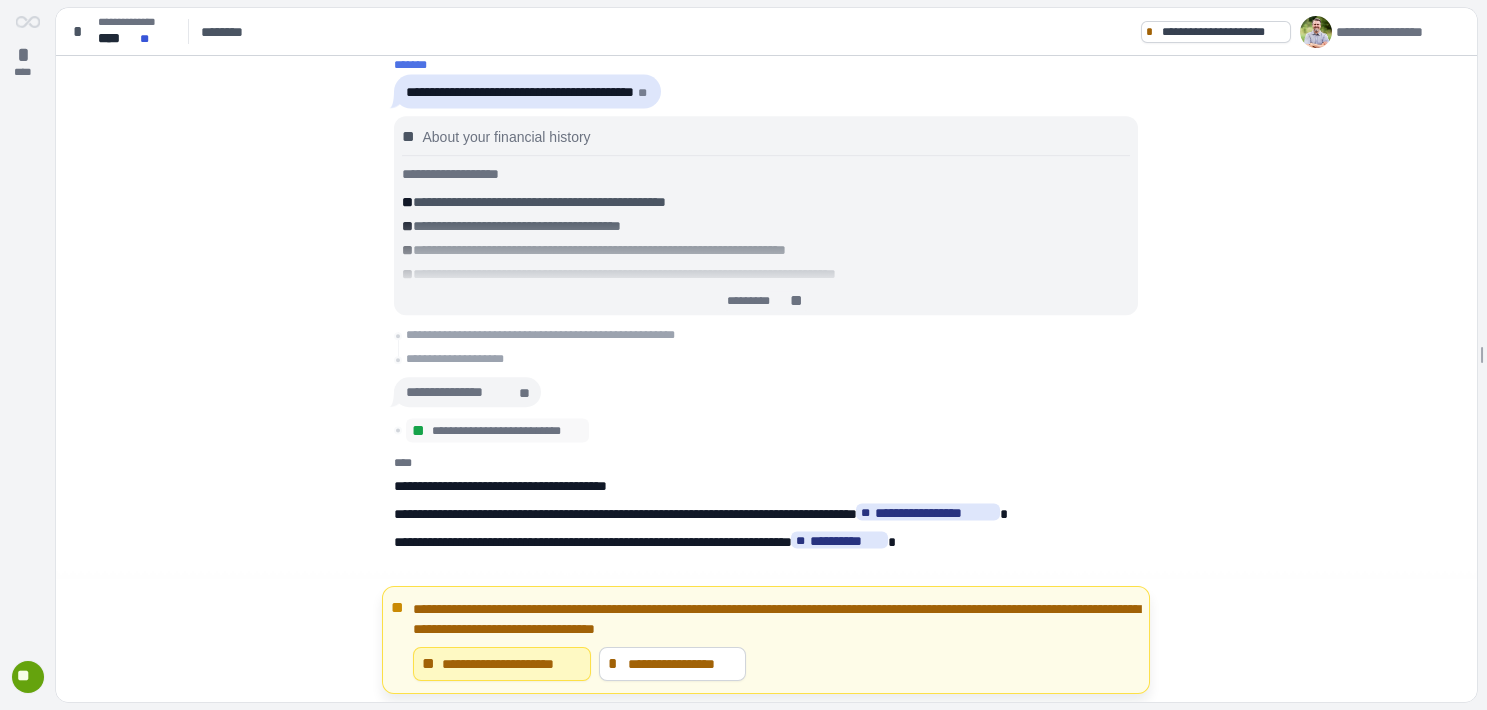 click on "**" at bounding box center (27, 676) 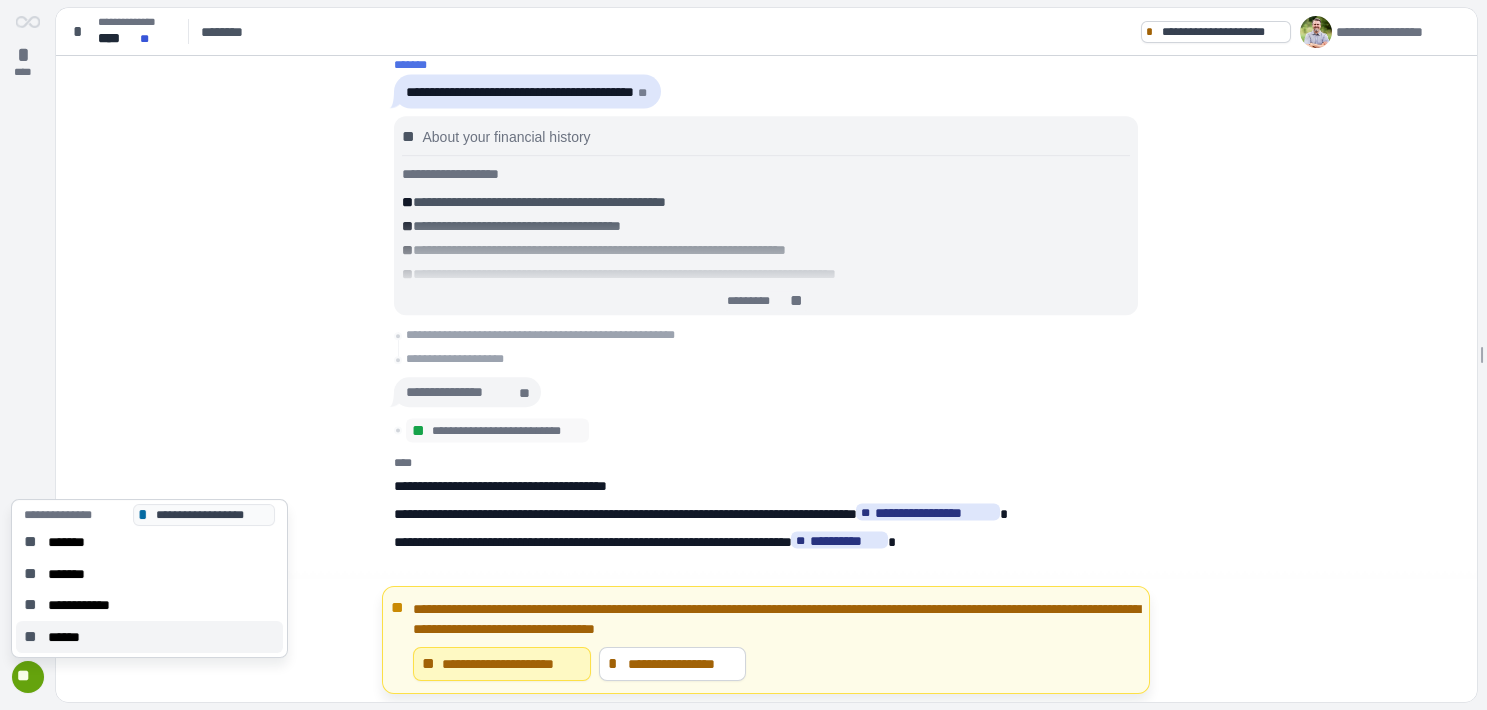 click on "******" at bounding box center (70, 637) 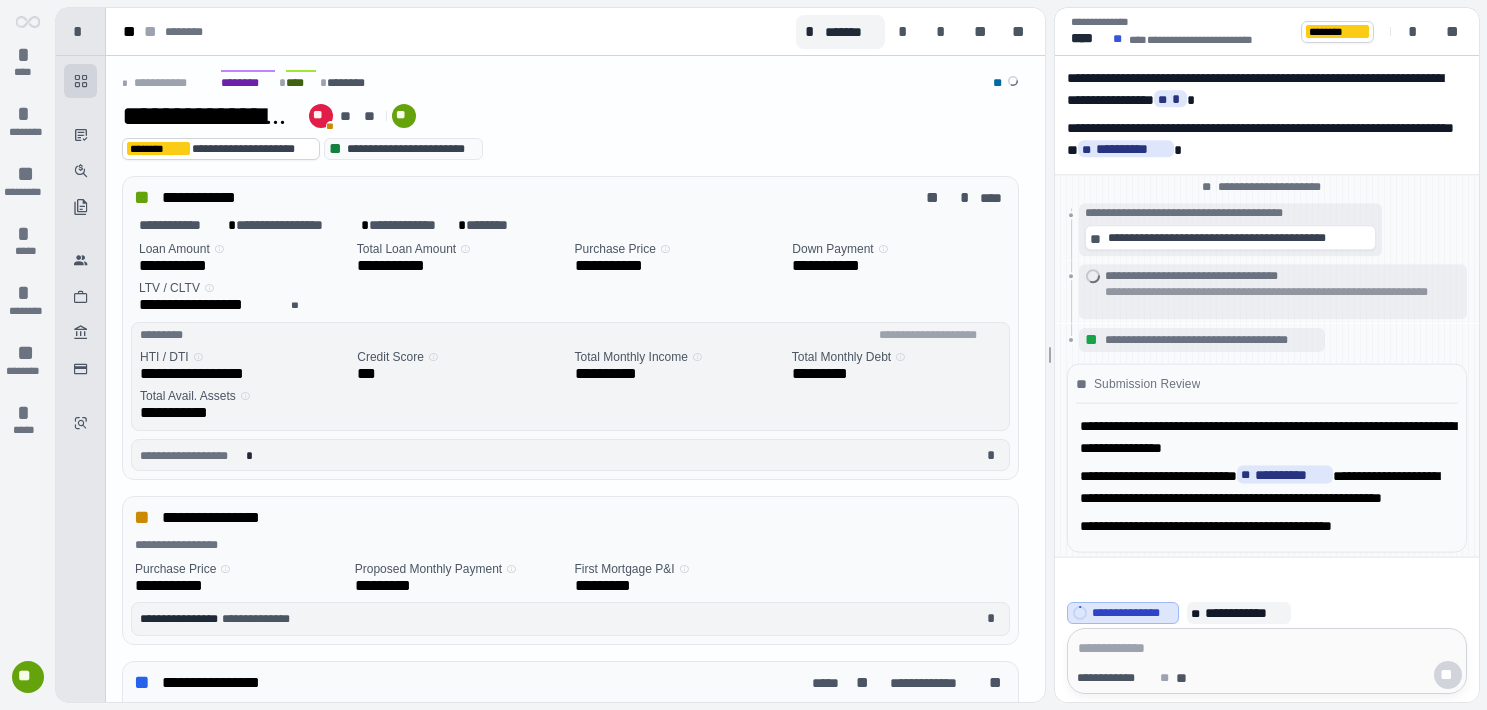 scroll, scrollTop: 0, scrollLeft: 0, axis: both 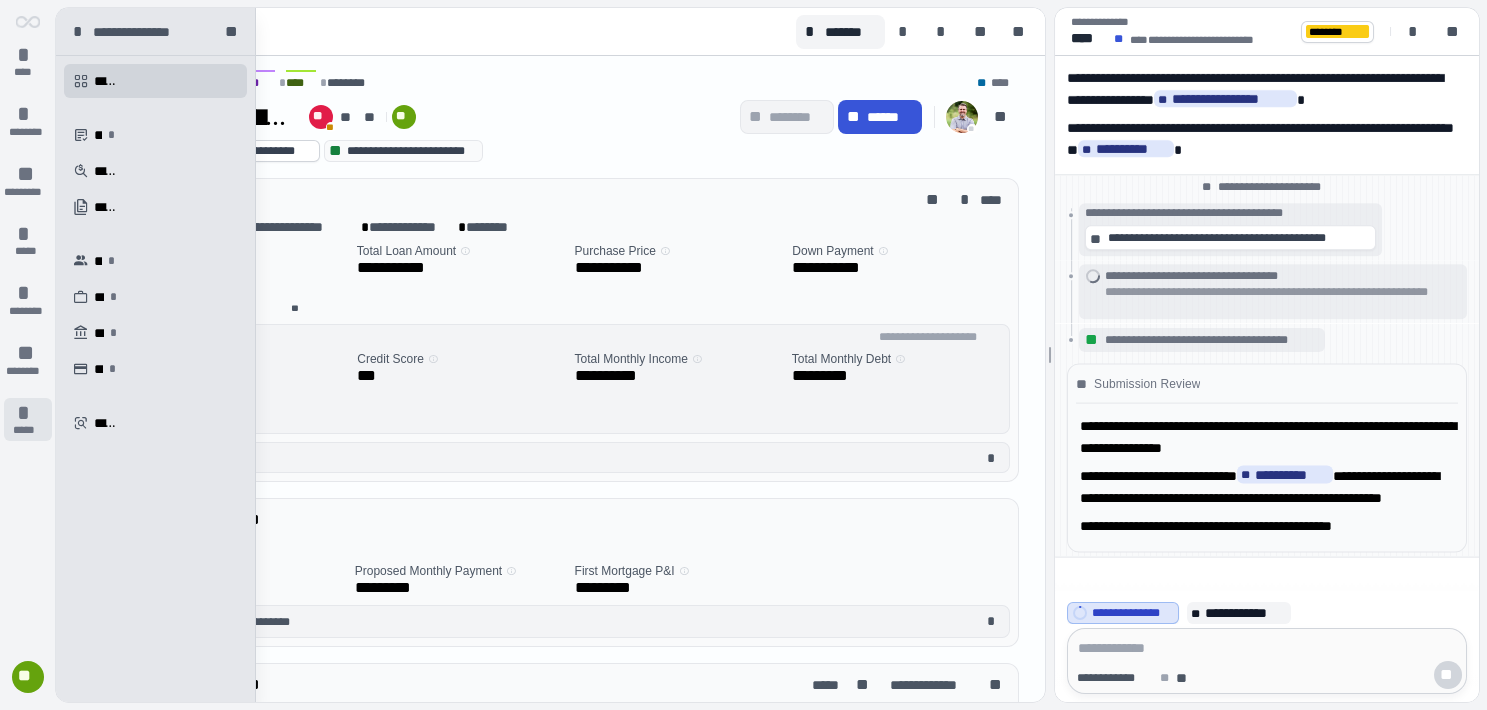 click on "*" at bounding box center [28, 413] 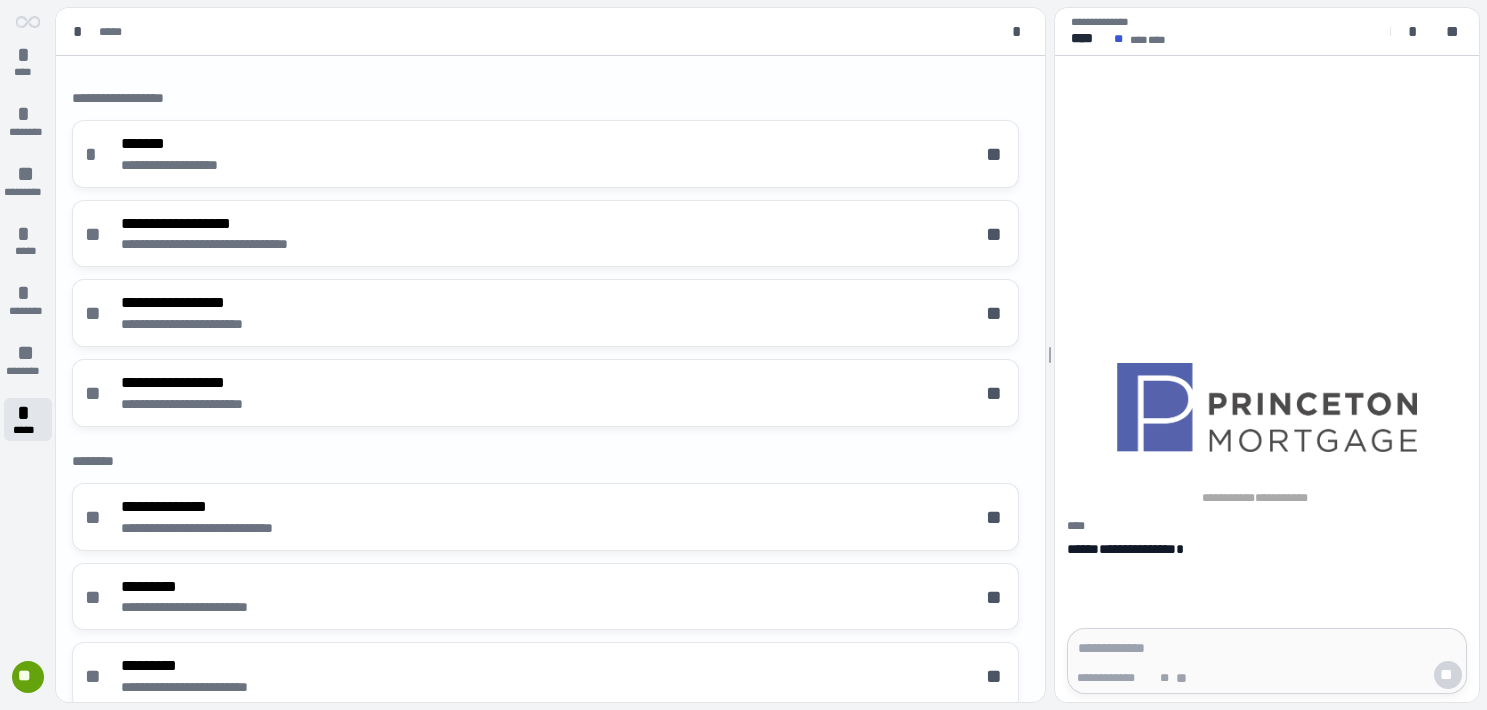 click on "*" at bounding box center (28, 413) 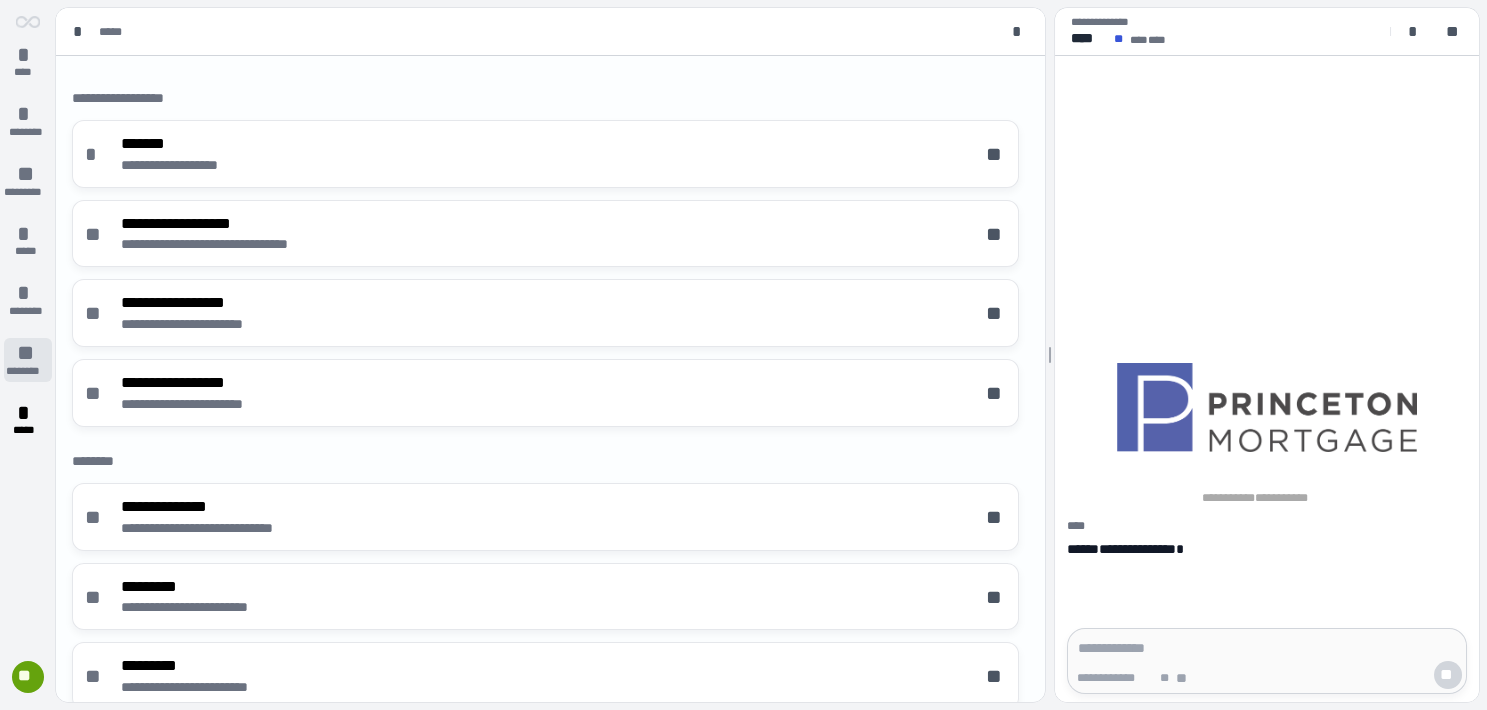 click on "**" at bounding box center (28, 353) 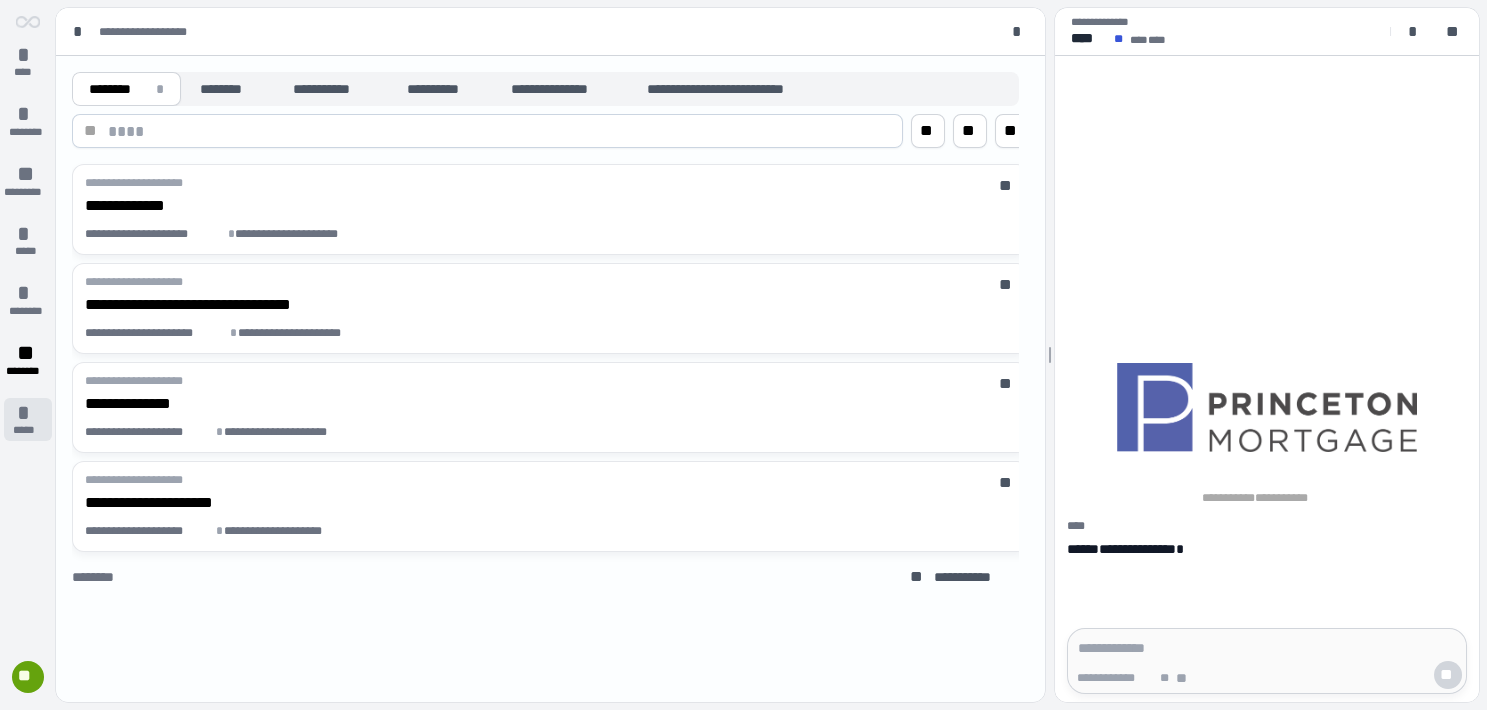 click on "* *****" at bounding box center (28, 420) 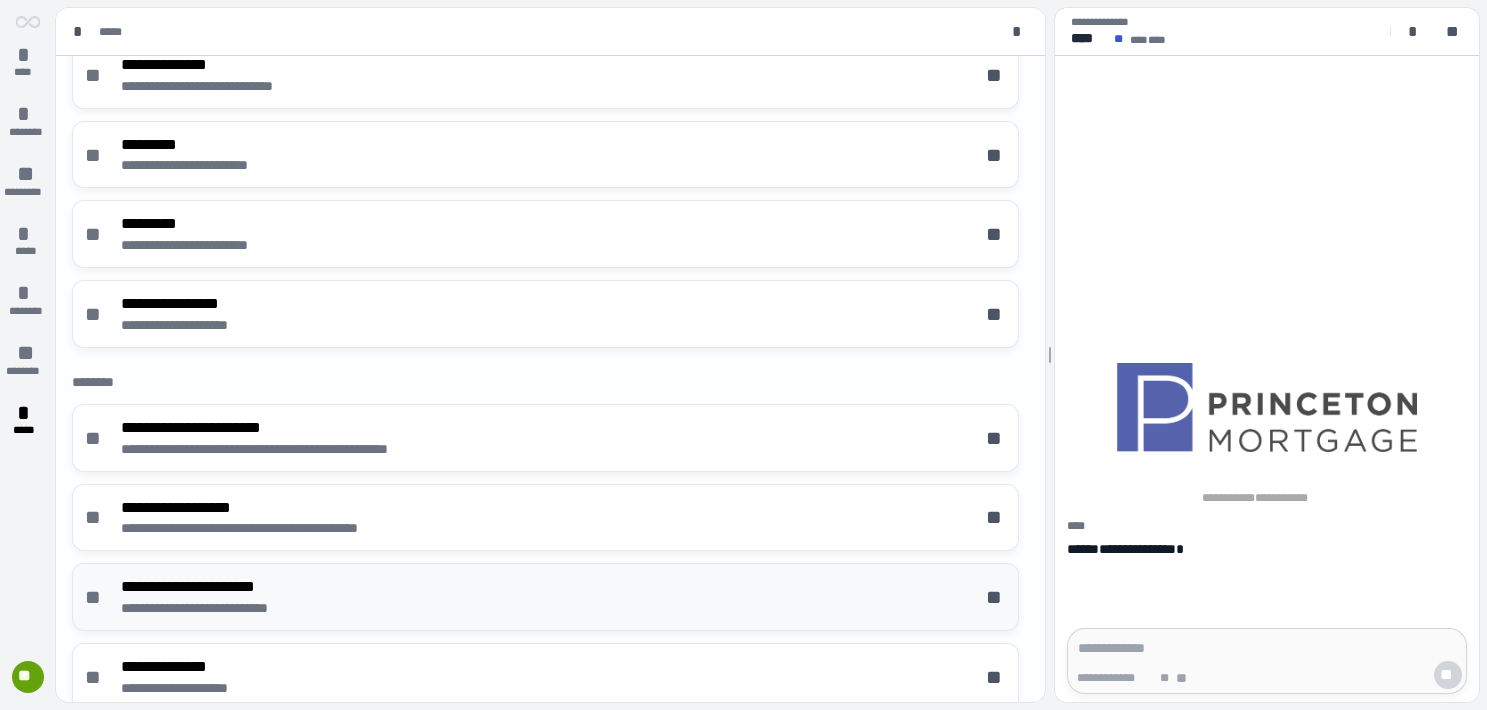 scroll, scrollTop: 350, scrollLeft: 0, axis: vertical 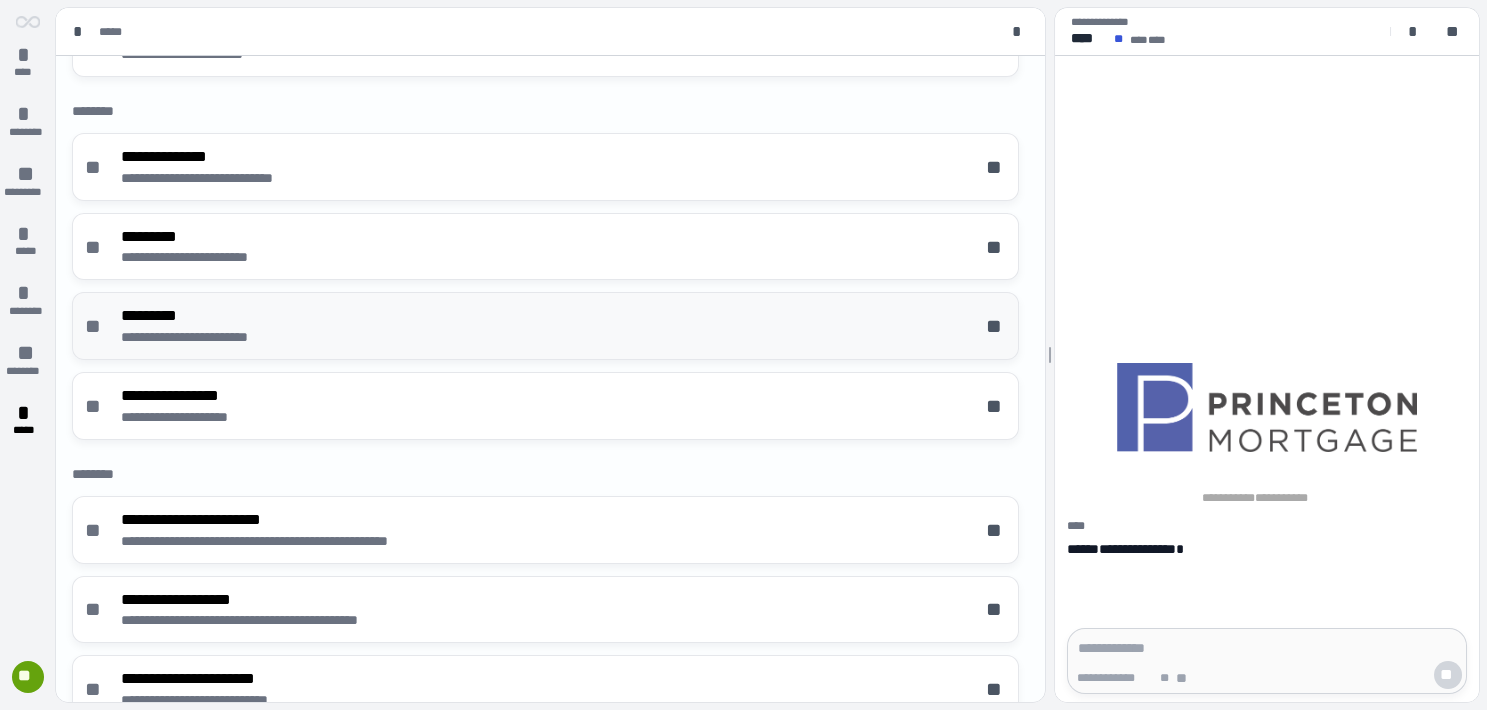 click on "*********" at bounding box center [211, 316] 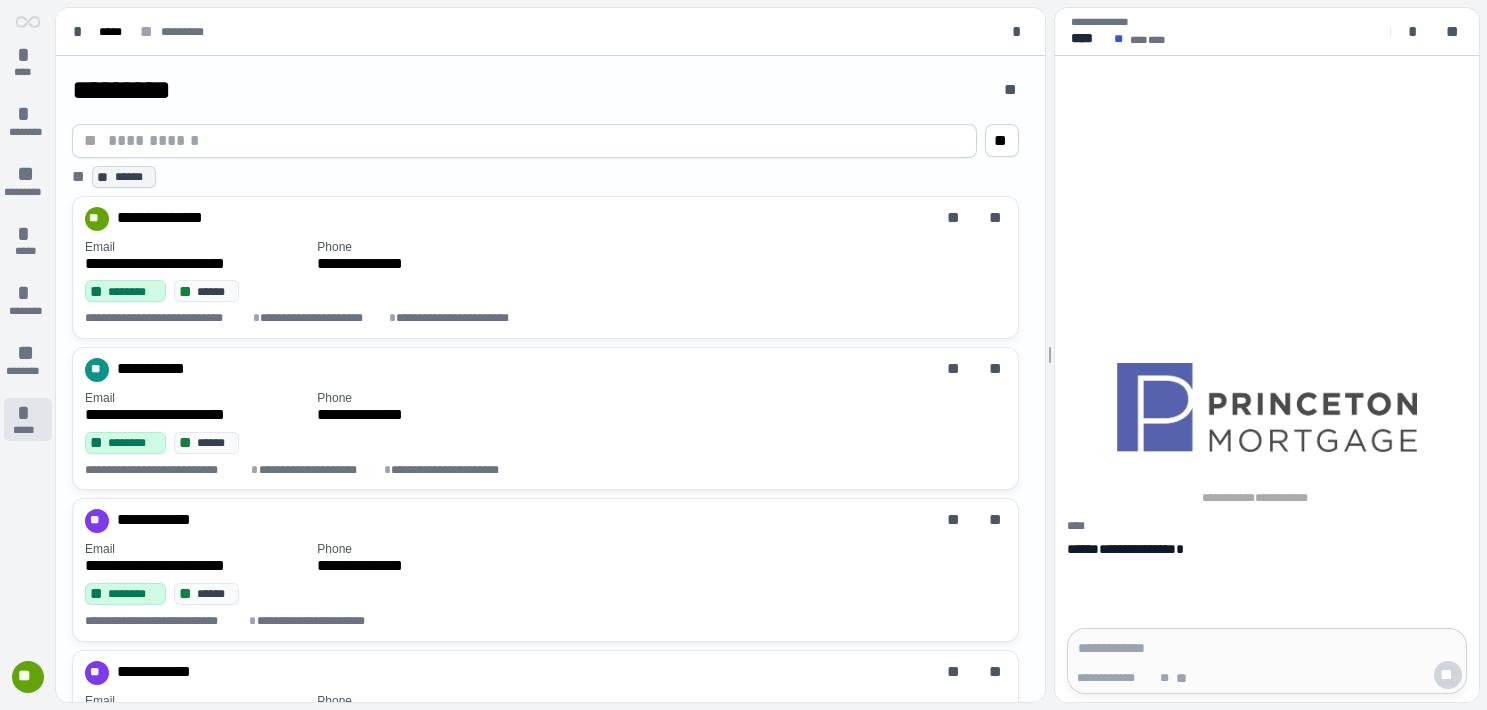click on "*" at bounding box center (28, 413) 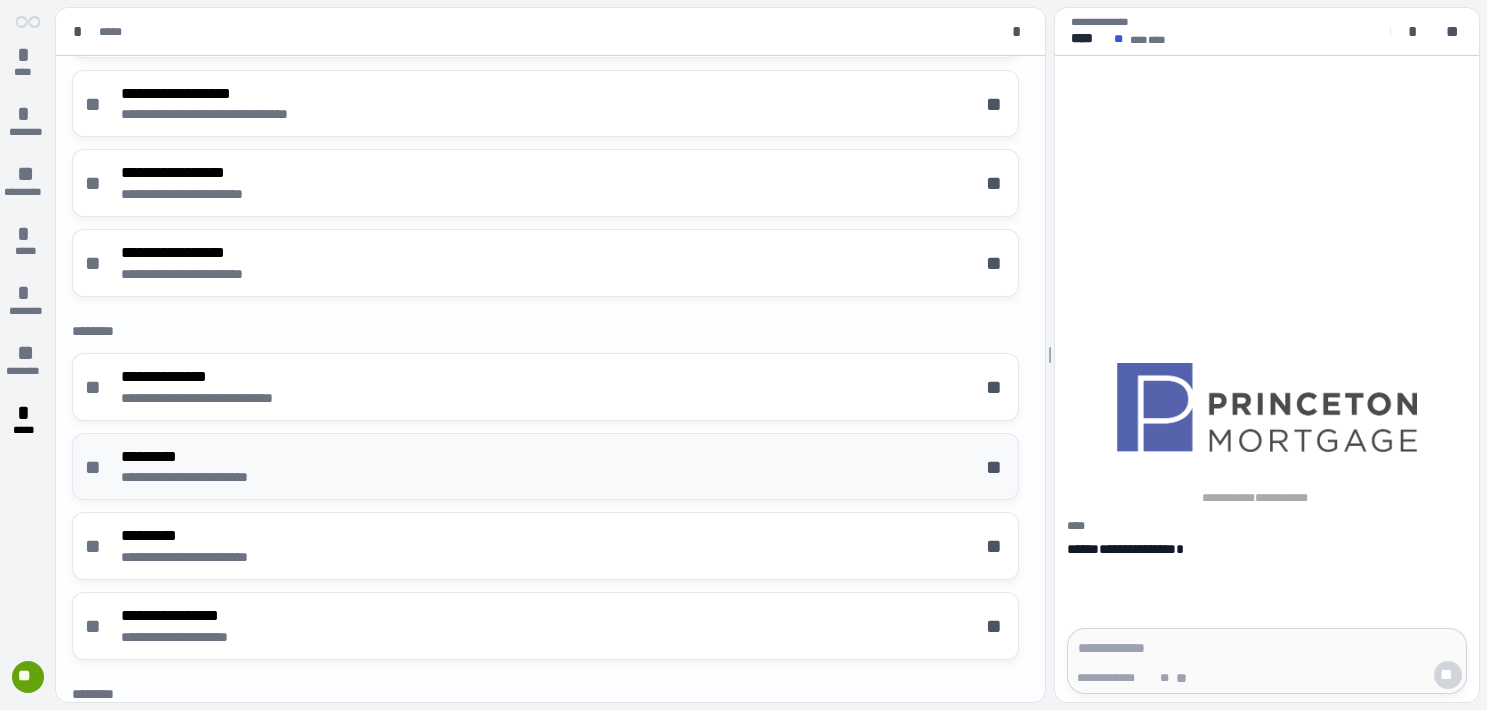 scroll, scrollTop: 180, scrollLeft: 0, axis: vertical 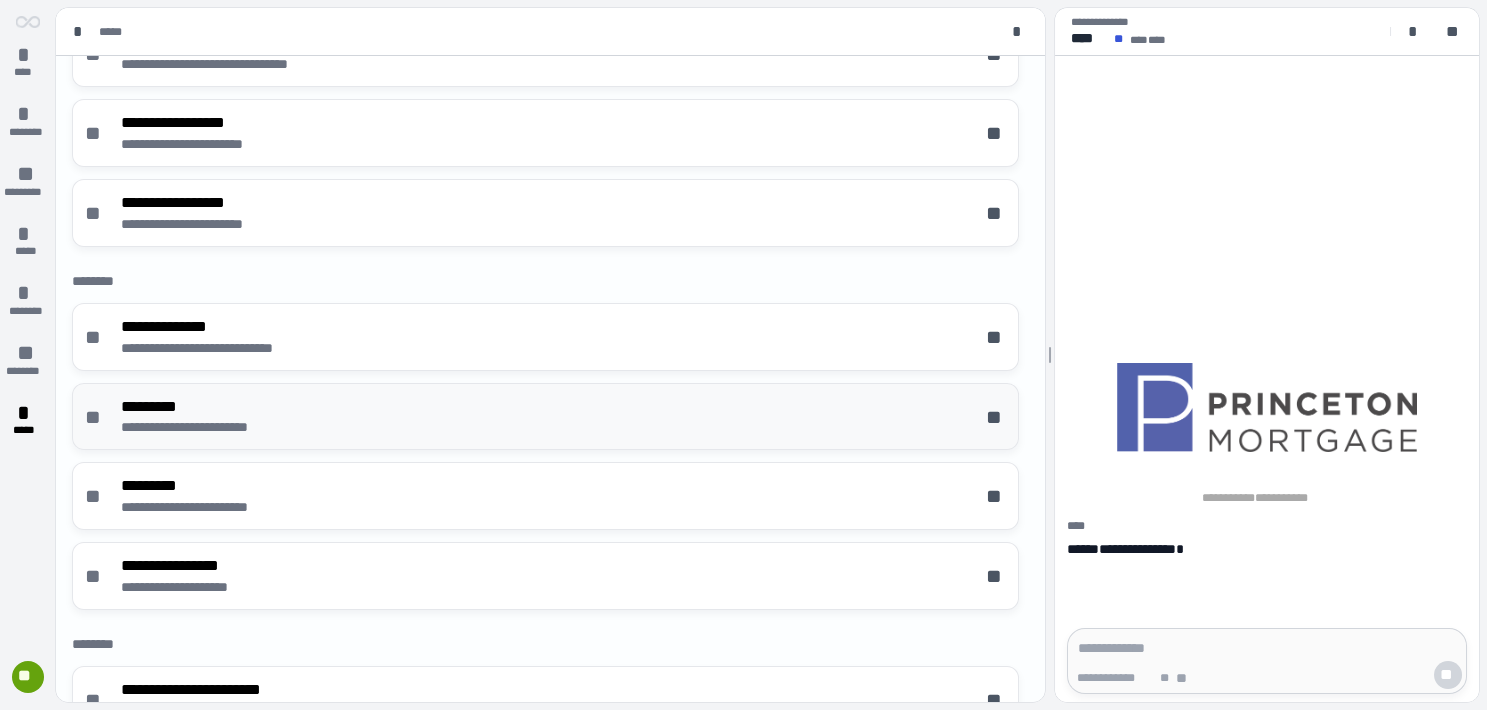 click on "**********" at bounding box center [213, 427] 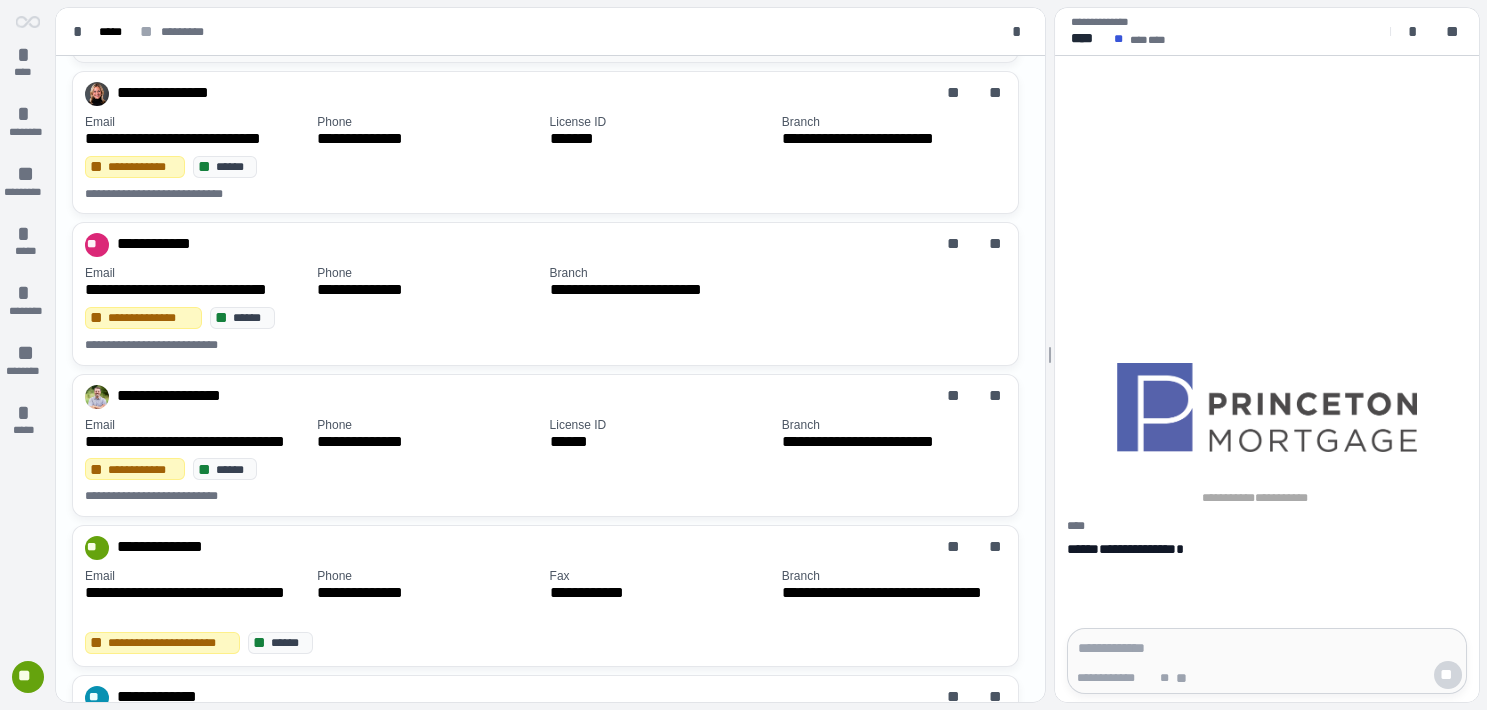 scroll, scrollTop: 964, scrollLeft: 0, axis: vertical 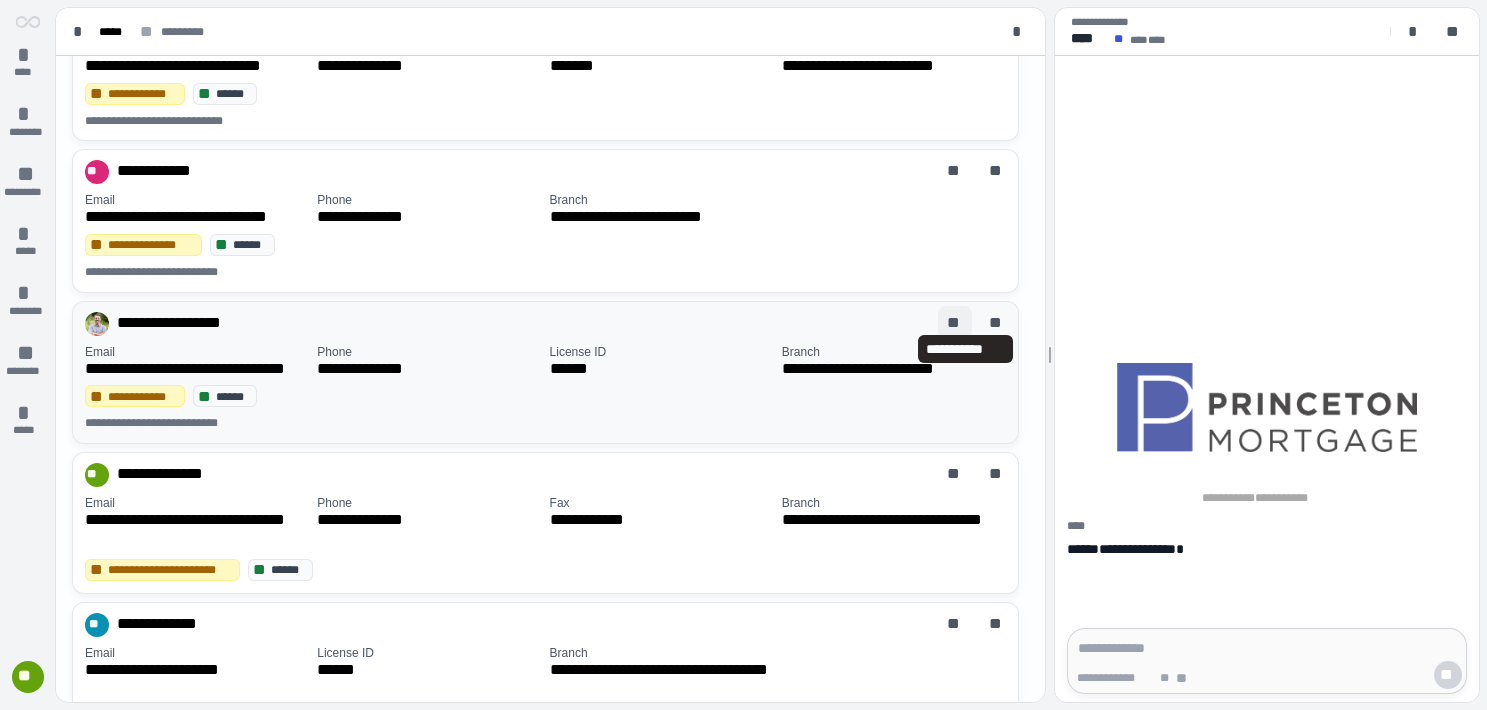 click on "**" at bounding box center [955, 323] 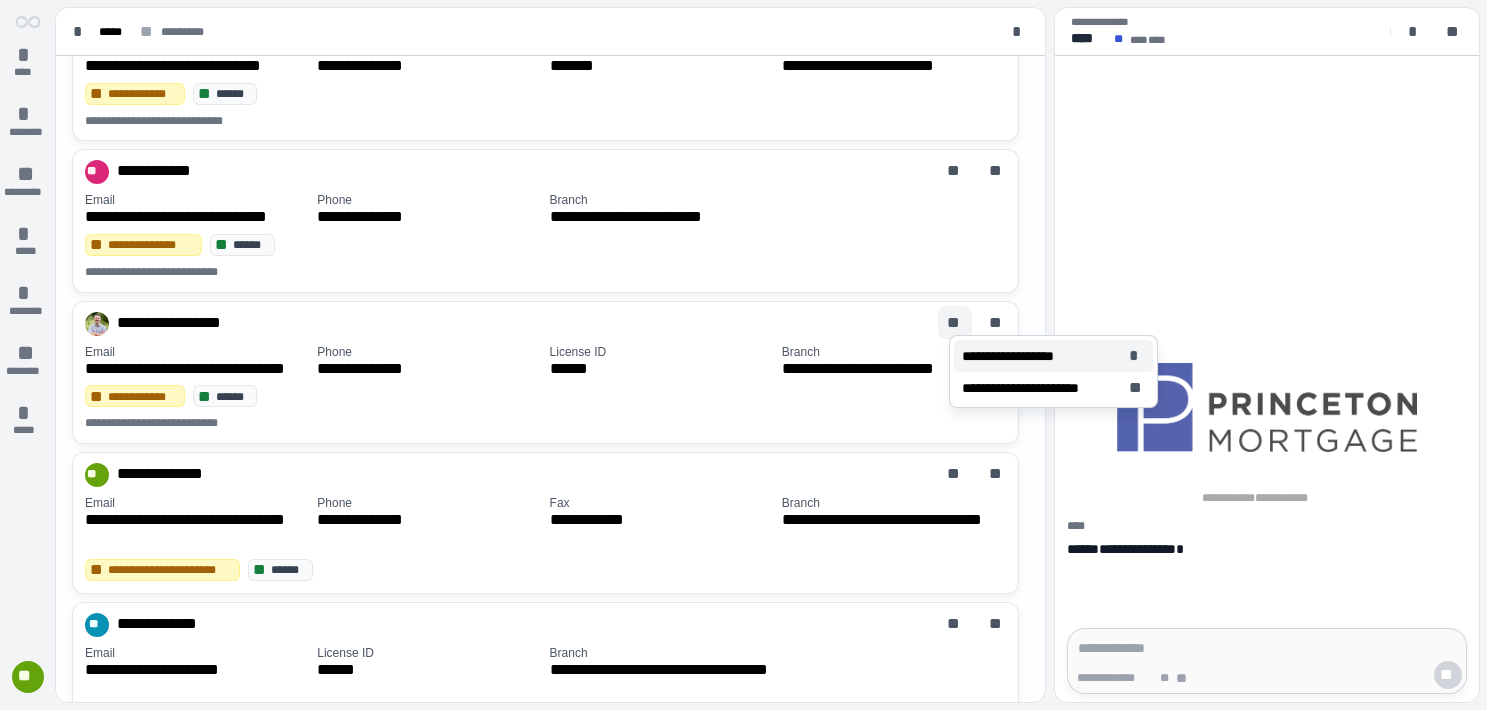 click on "**********" at bounding box center (1020, 356) 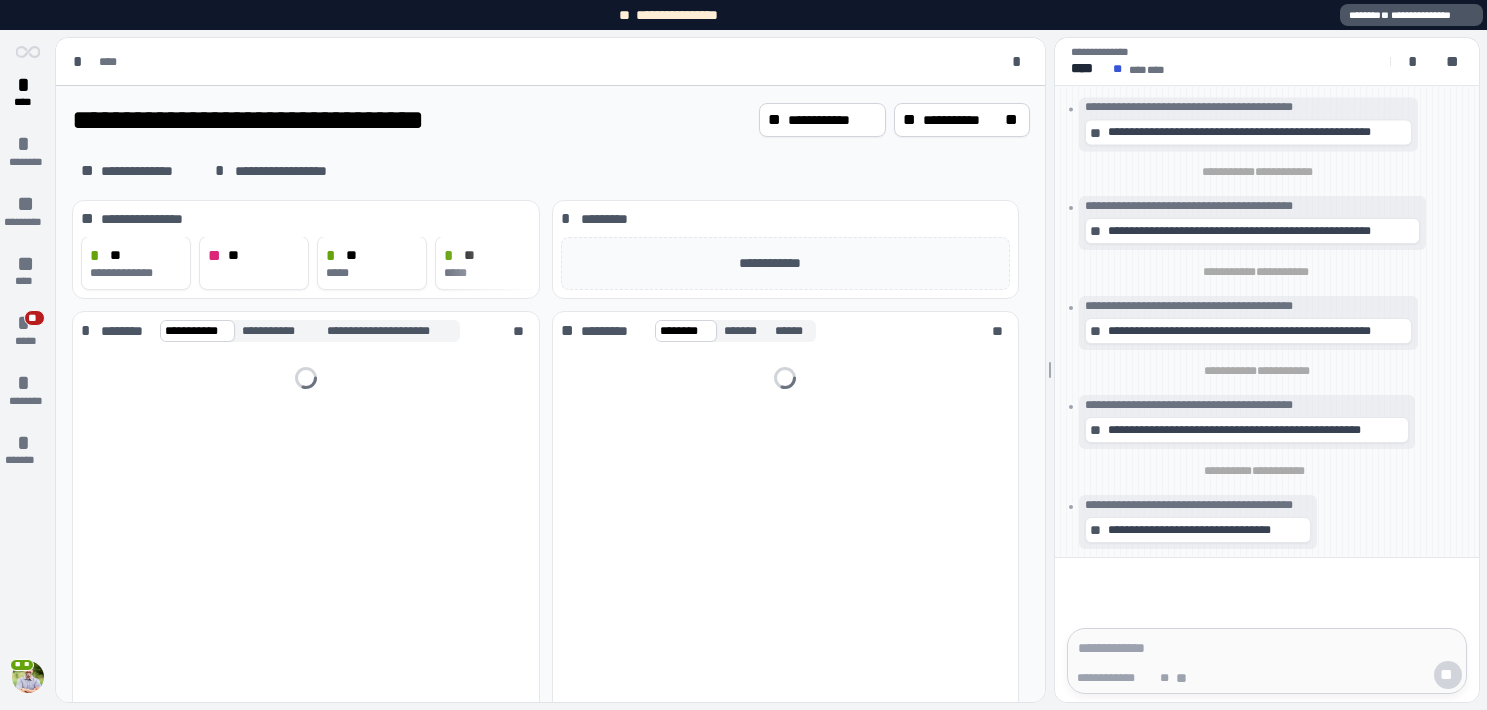 scroll, scrollTop: 0, scrollLeft: 0, axis: both 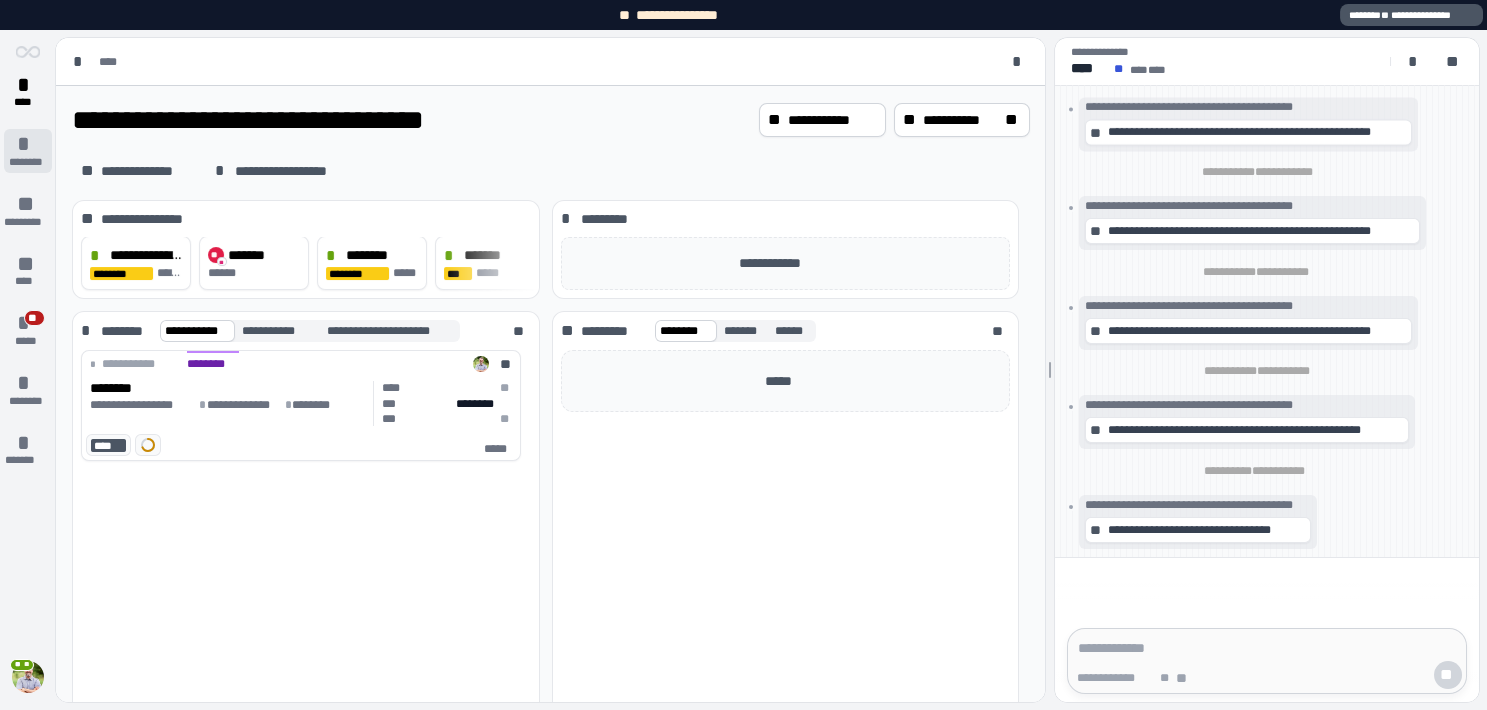 click on "*" at bounding box center (28, 144) 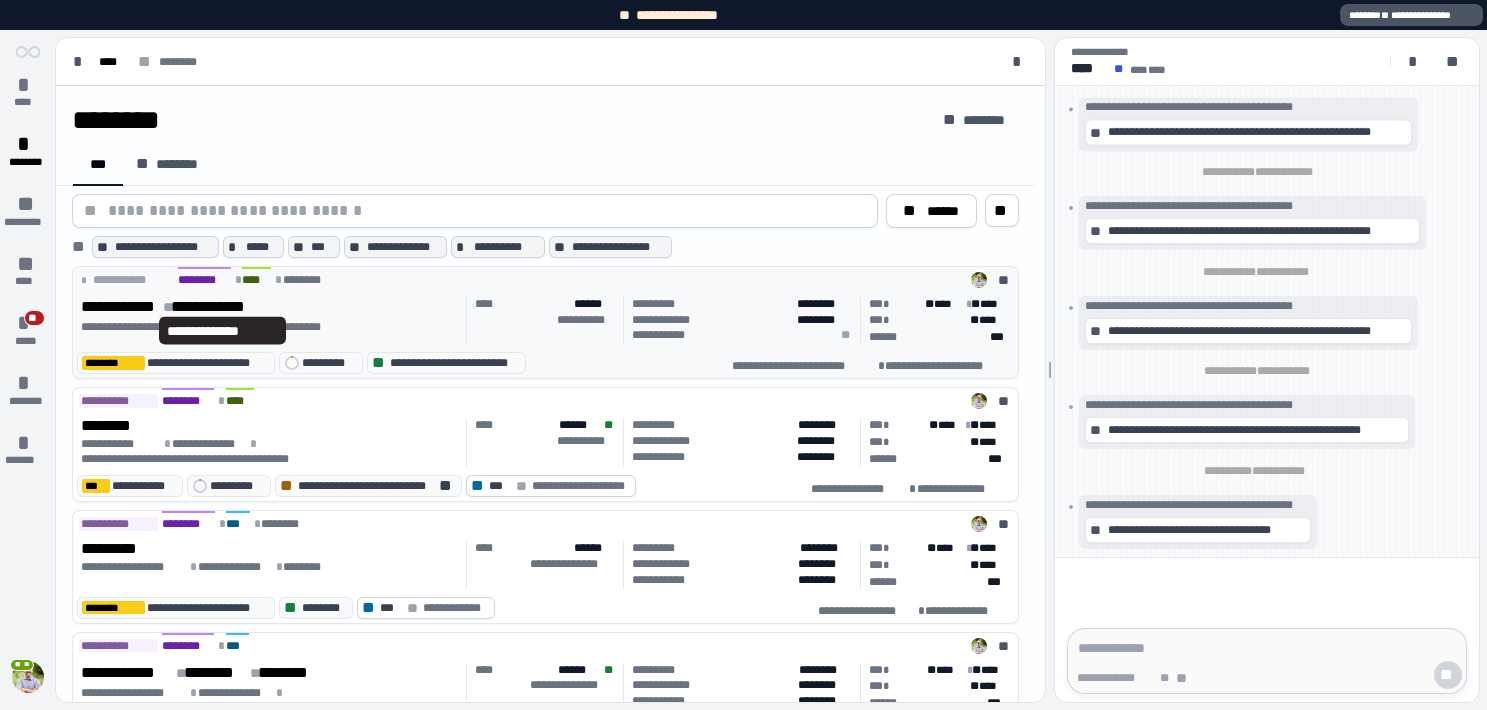 click on "**********" at bounding box center (223, 307) 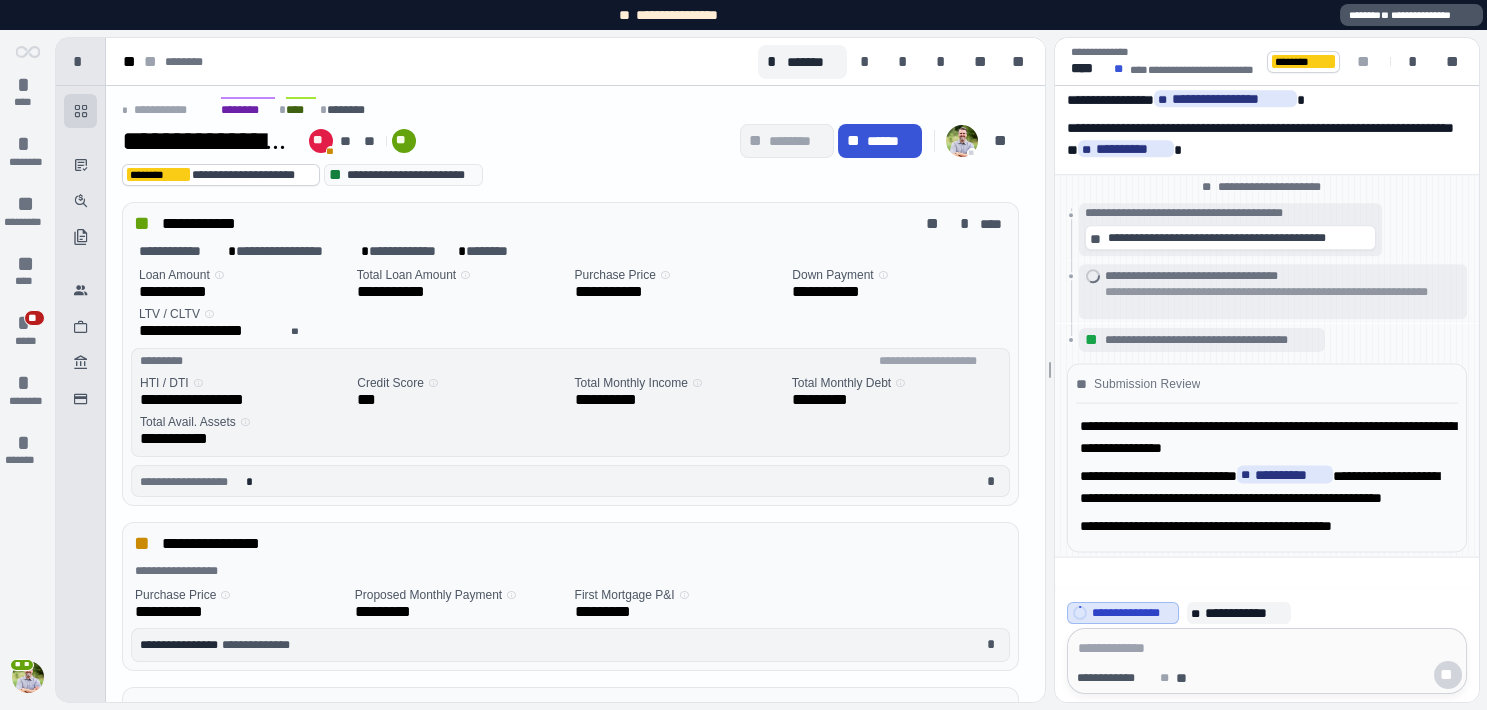 scroll, scrollTop: 0, scrollLeft: 0, axis: both 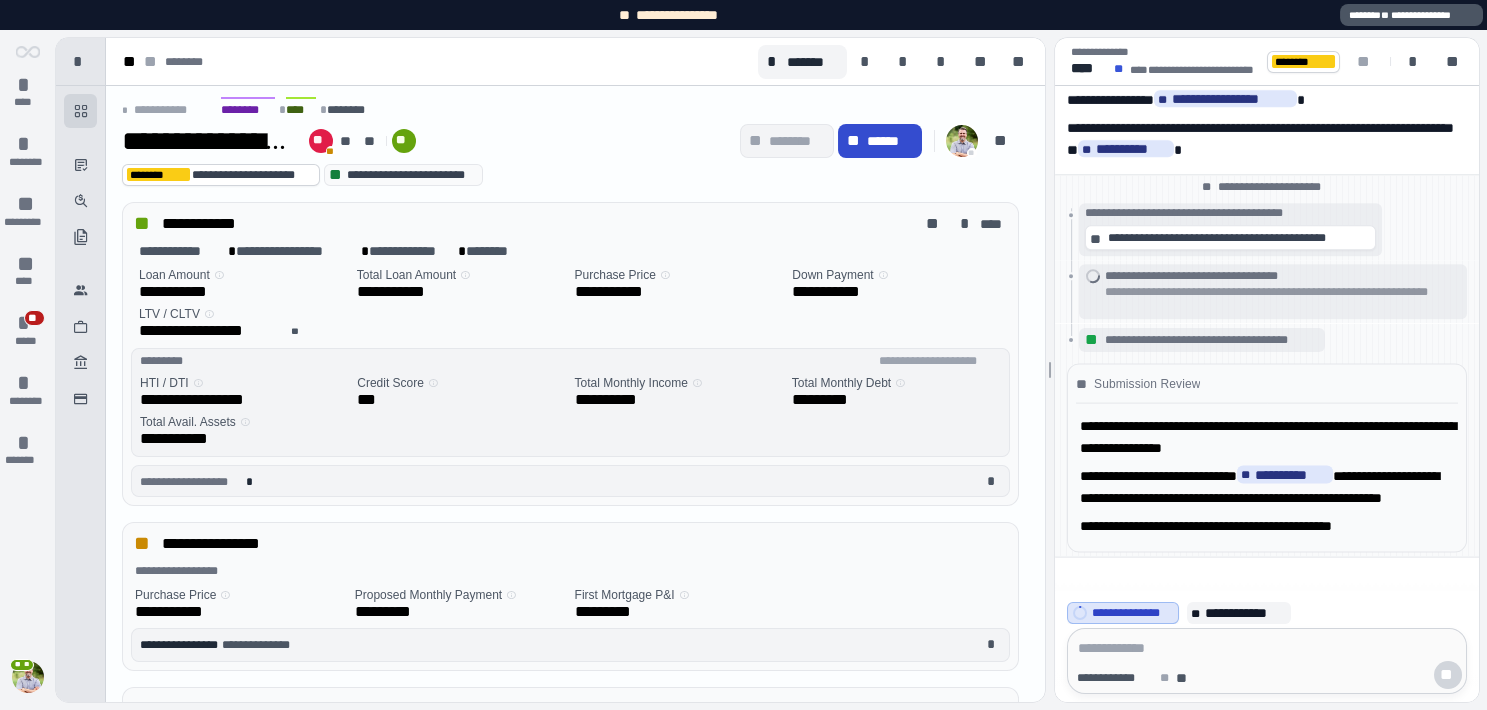 click on "******" at bounding box center [890, 141] 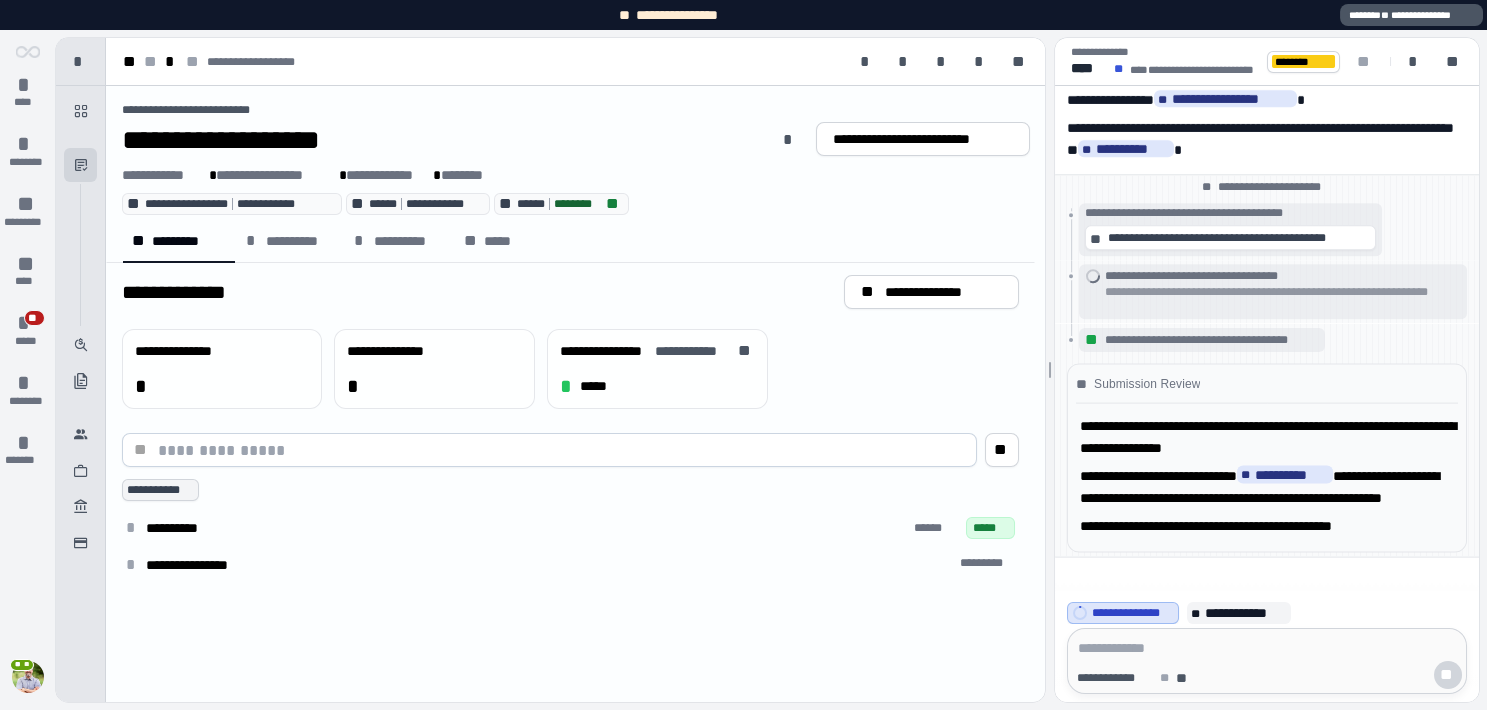 scroll, scrollTop: 0, scrollLeft: 0, axis: both 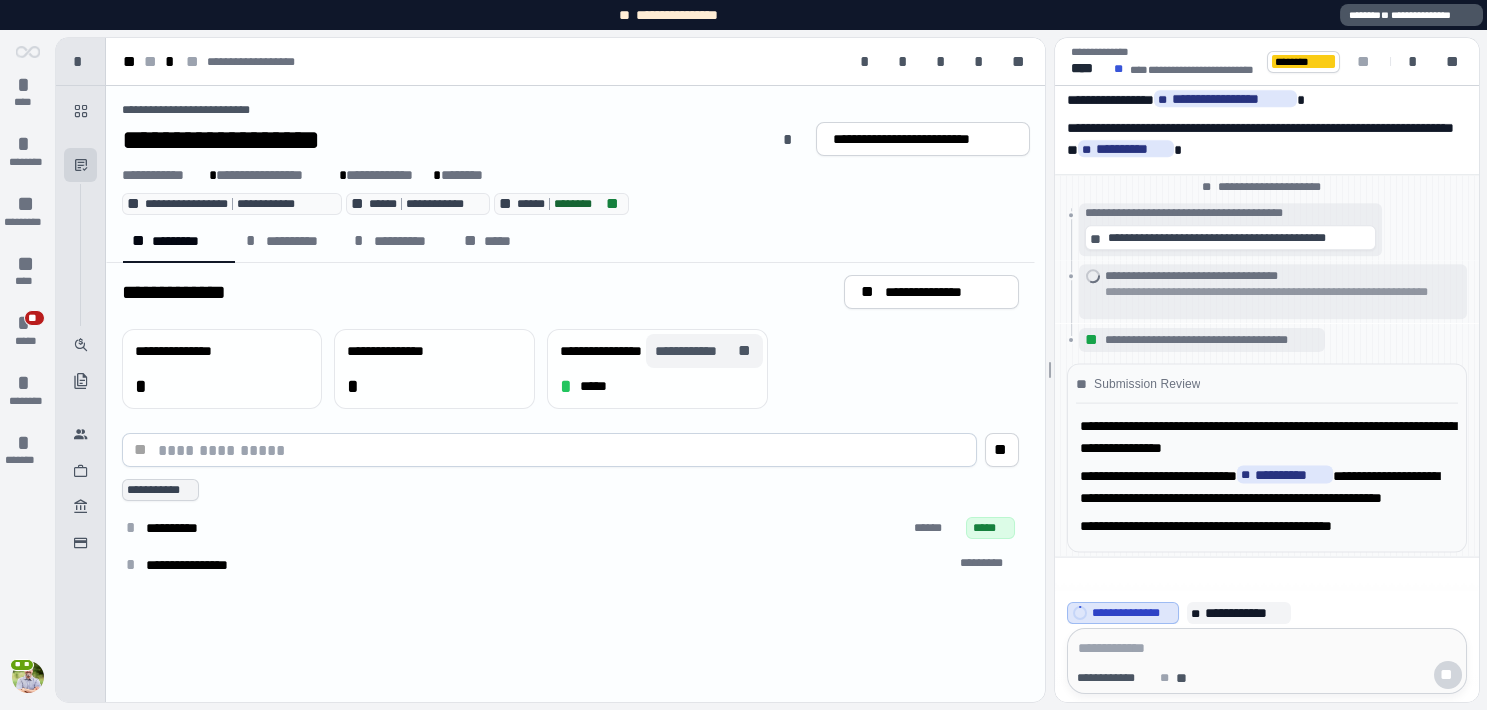 click on "**********" at bounding box center [695, 351] 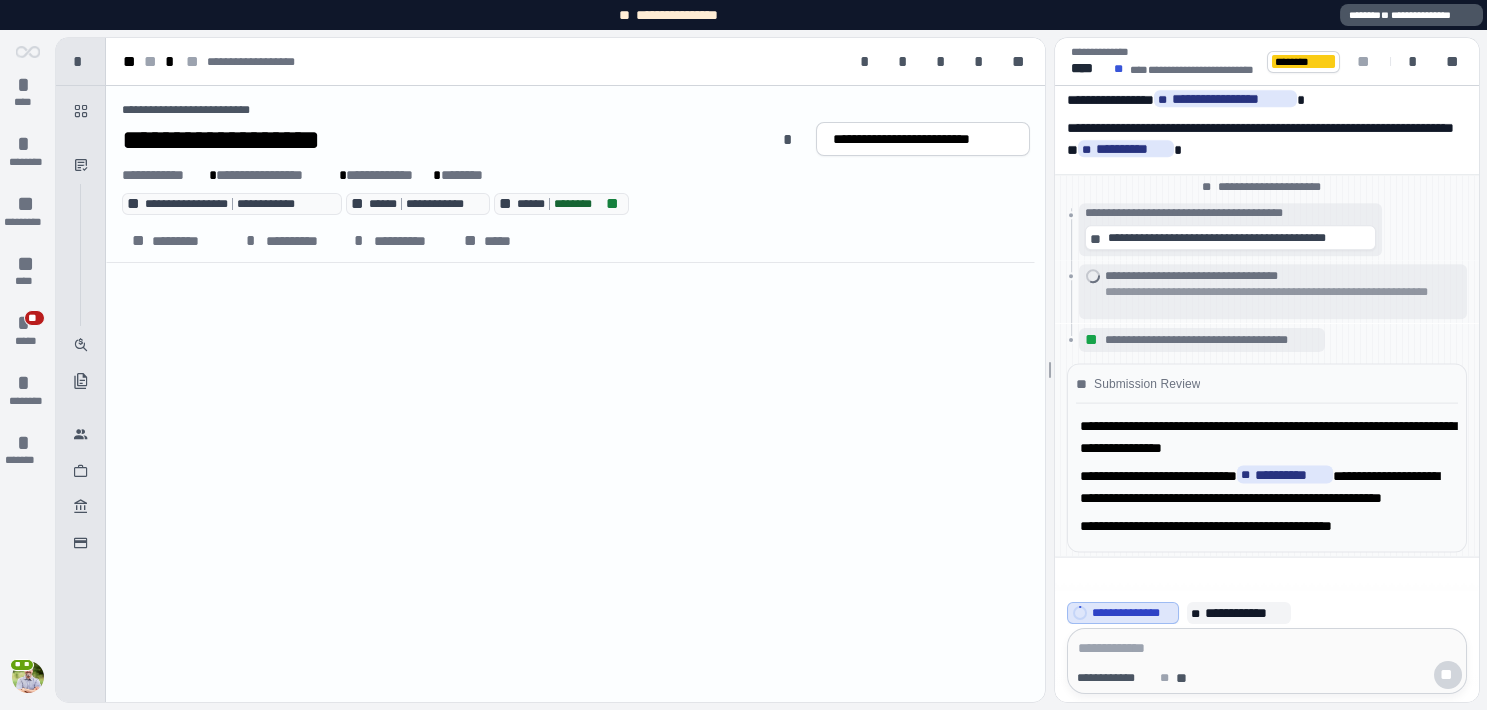 click on "**********" at bounding box center (575, 110) 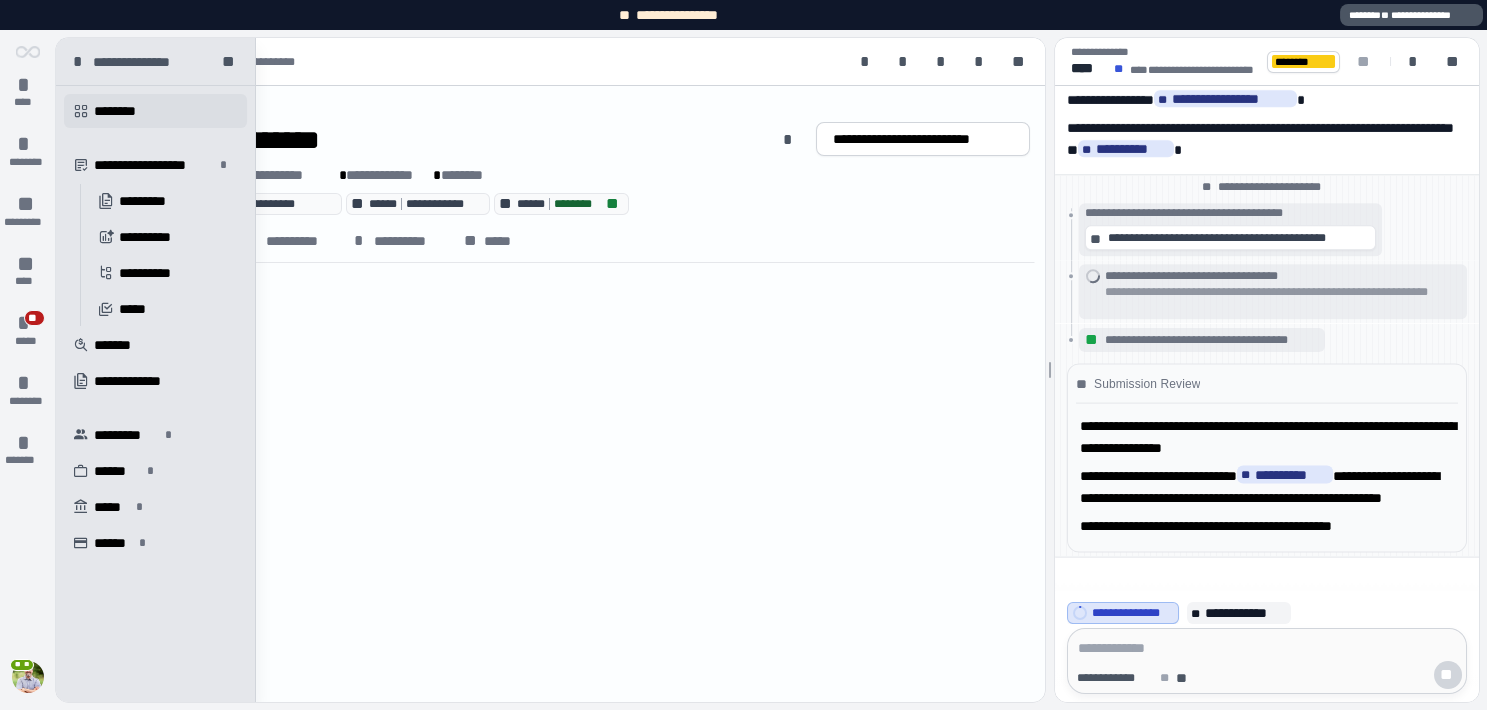 click on "********" at bounding box center (123, 111) 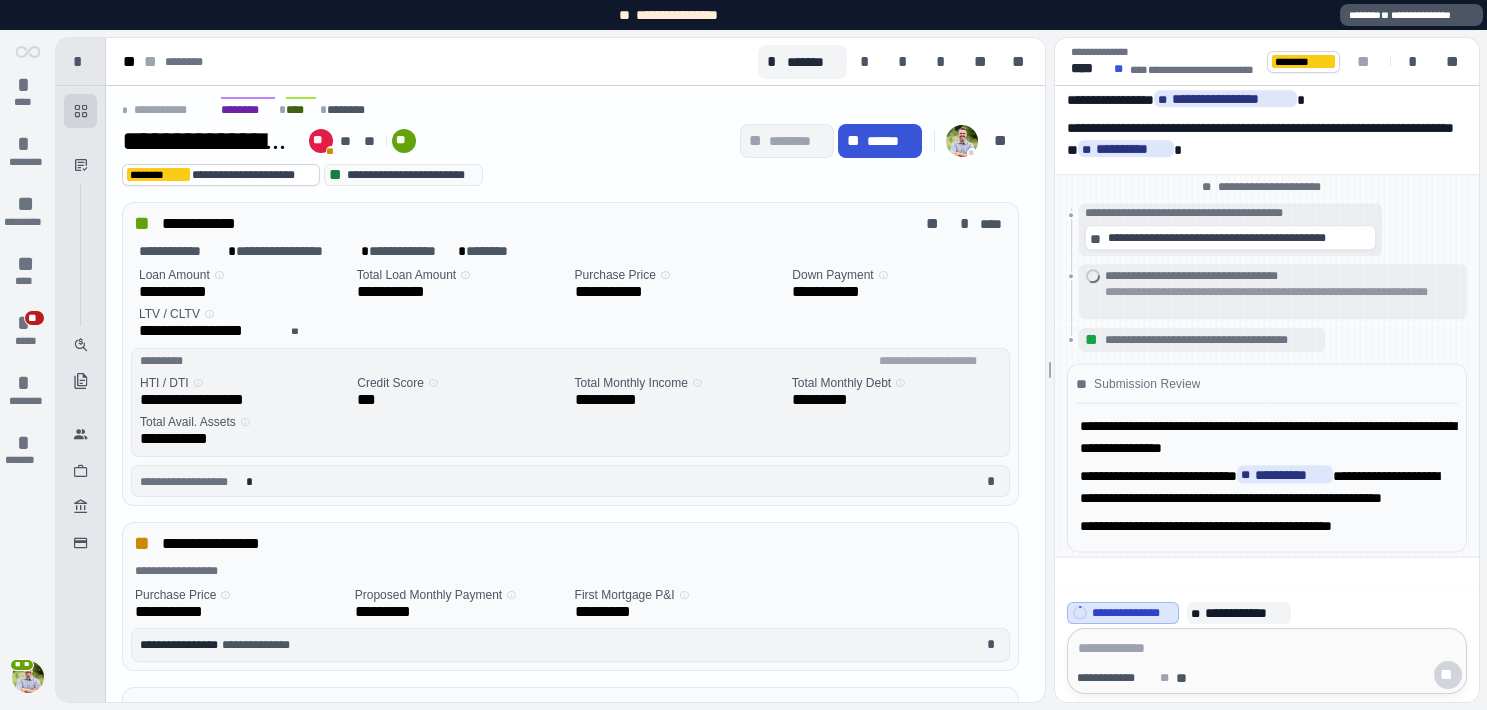 scroll, scrollTop: 14, scrollLeft: 0, axis: vertical 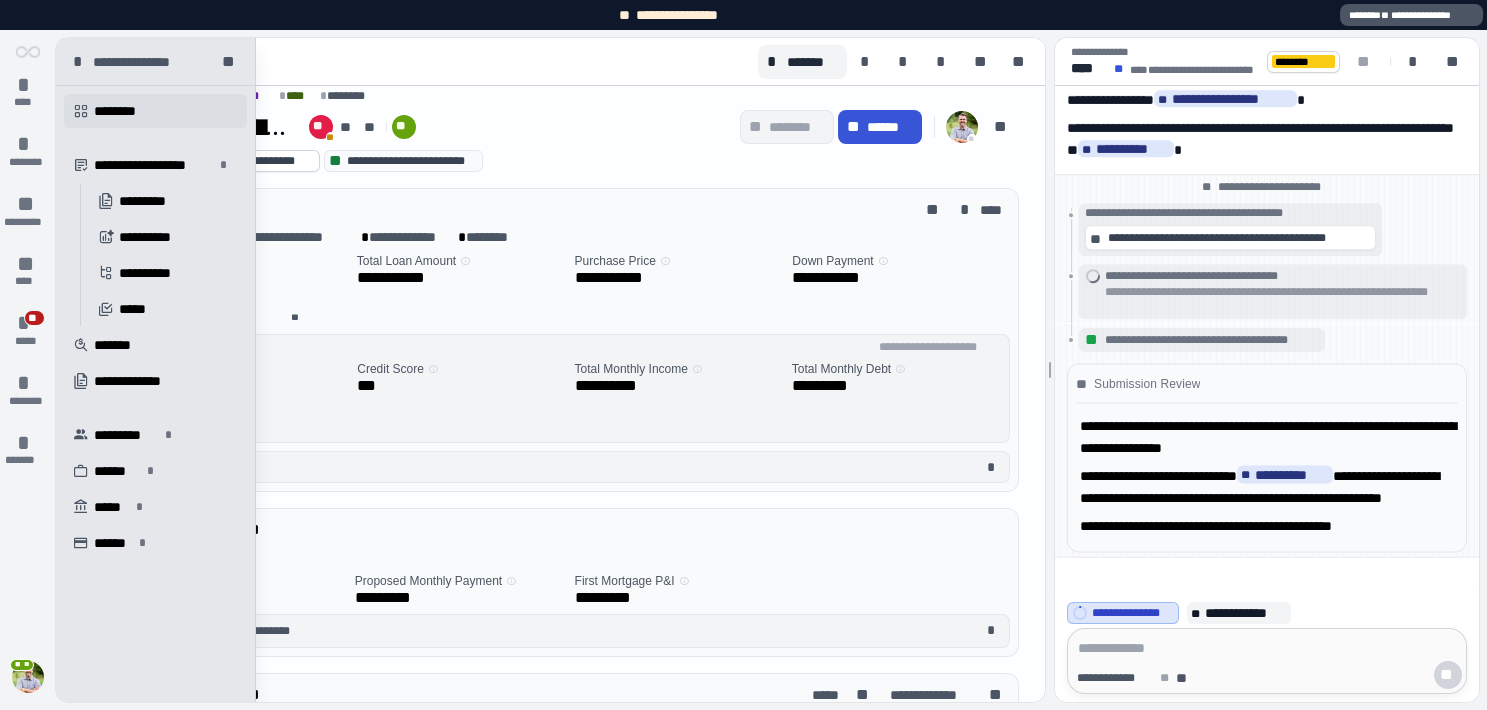 click on "********" at bounding box center [123, 111] 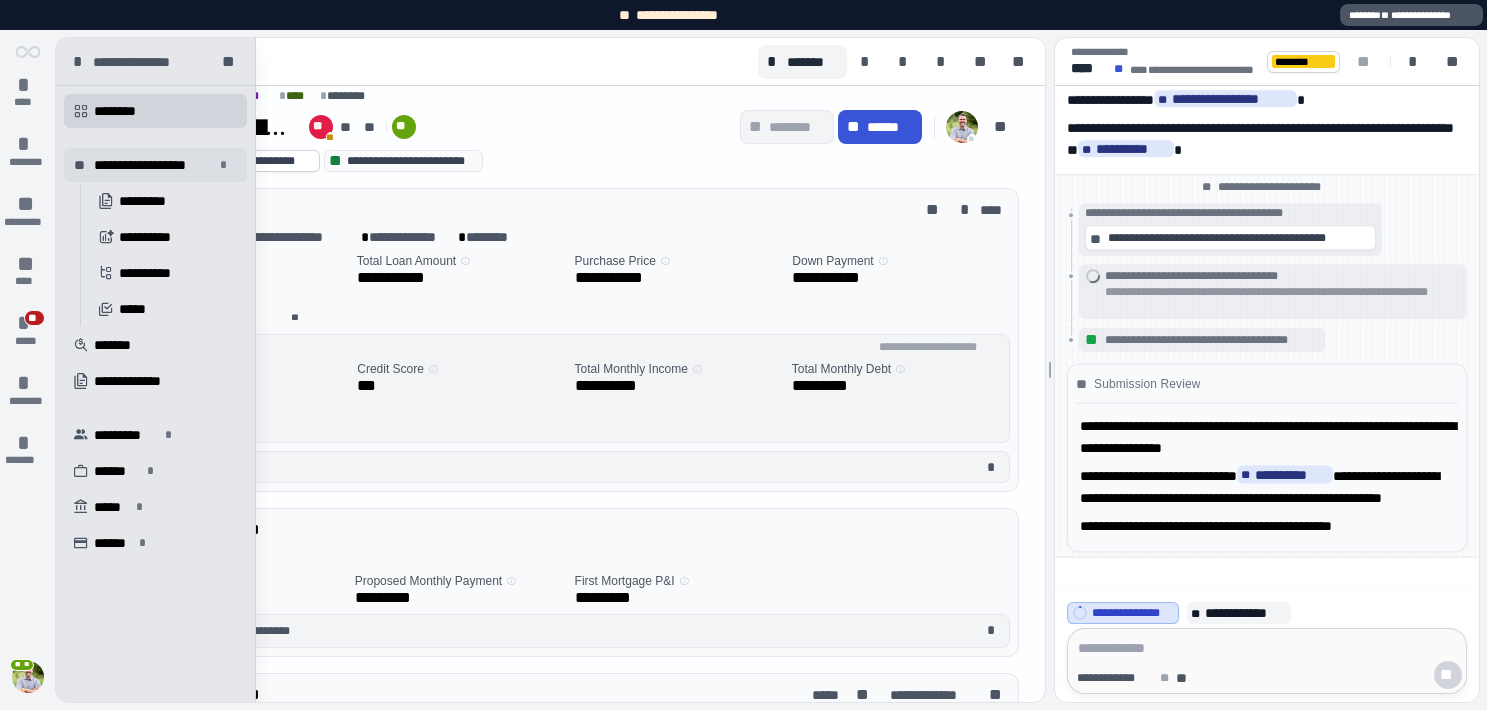 click on "**********" at bounding box center [154, 165] 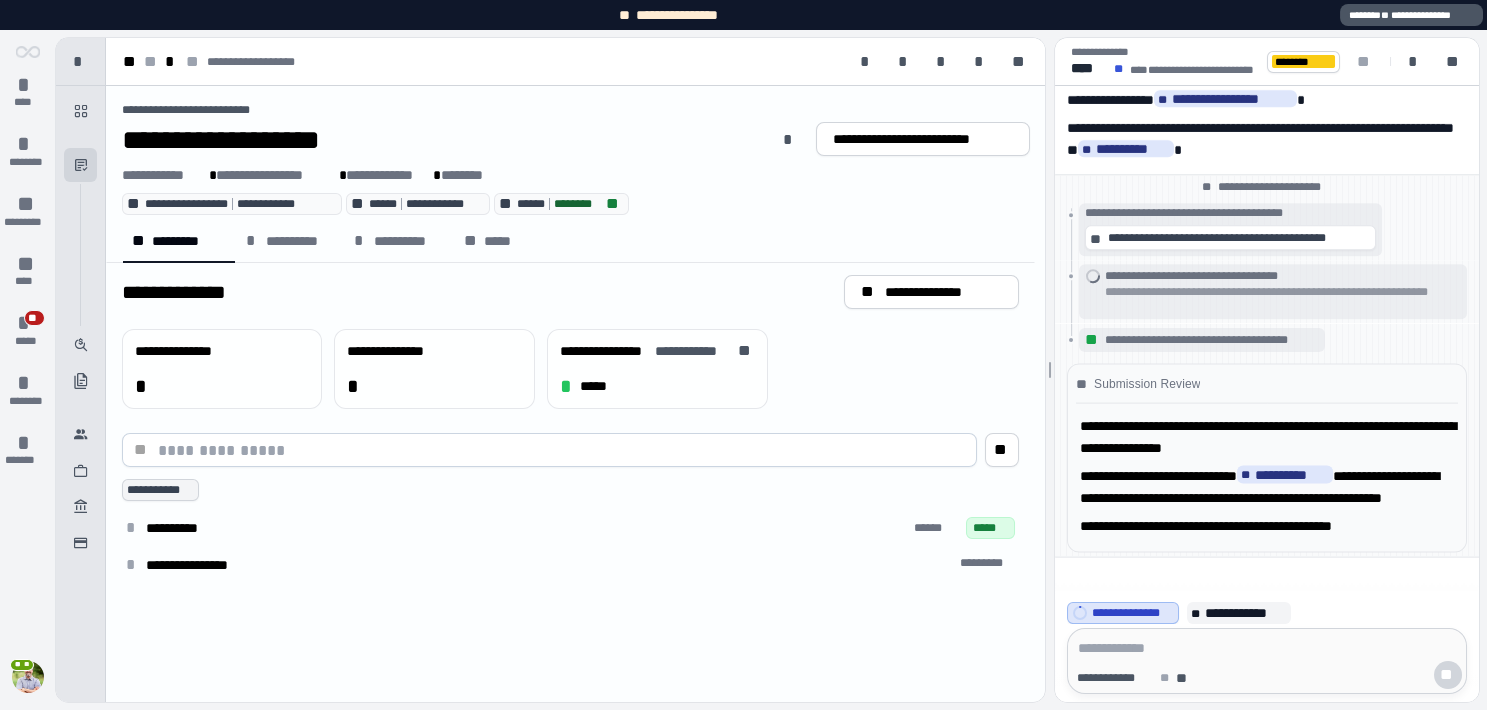 scroll, scrollTop: 0, scrollLeft: 0, axis: both 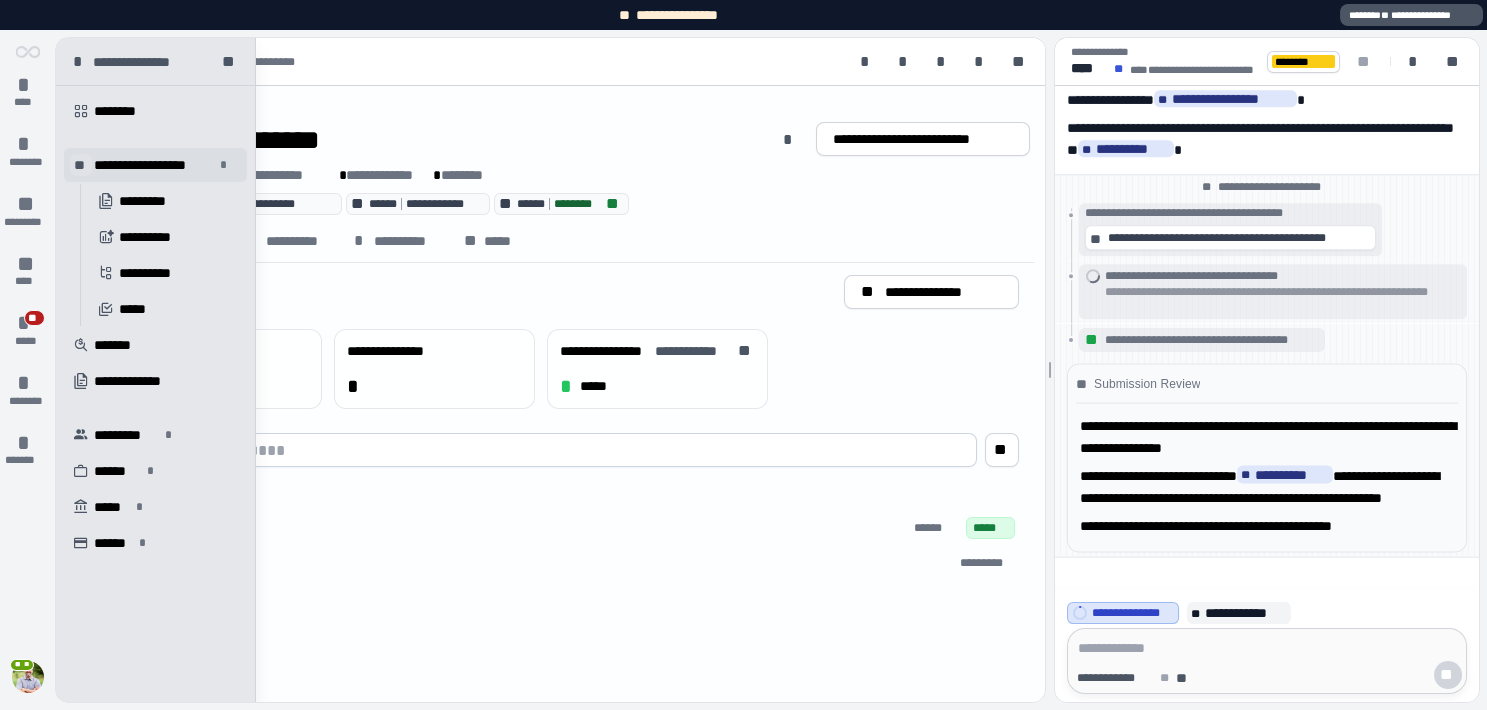 click on "**" at bounding box center (81, 165) 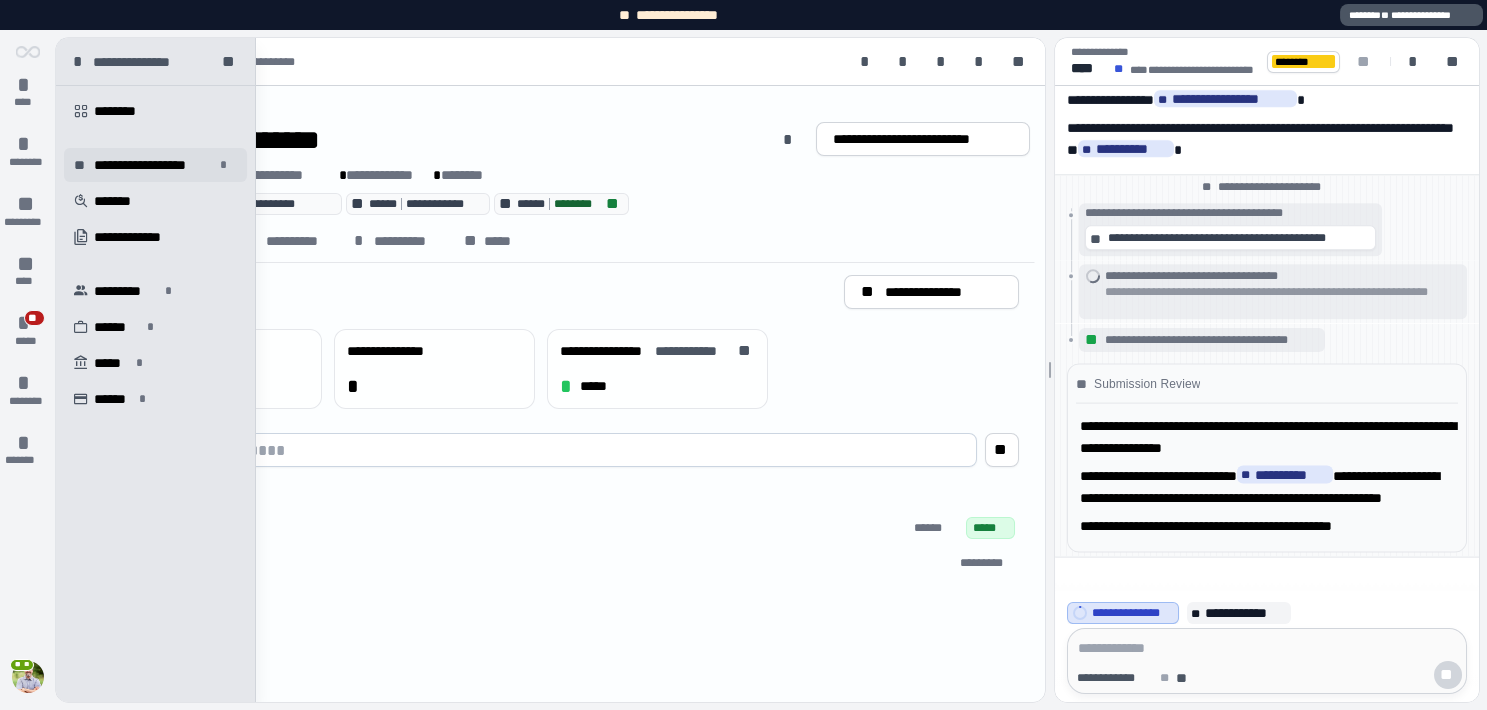click on "**********" at bounding box center (154, 165) 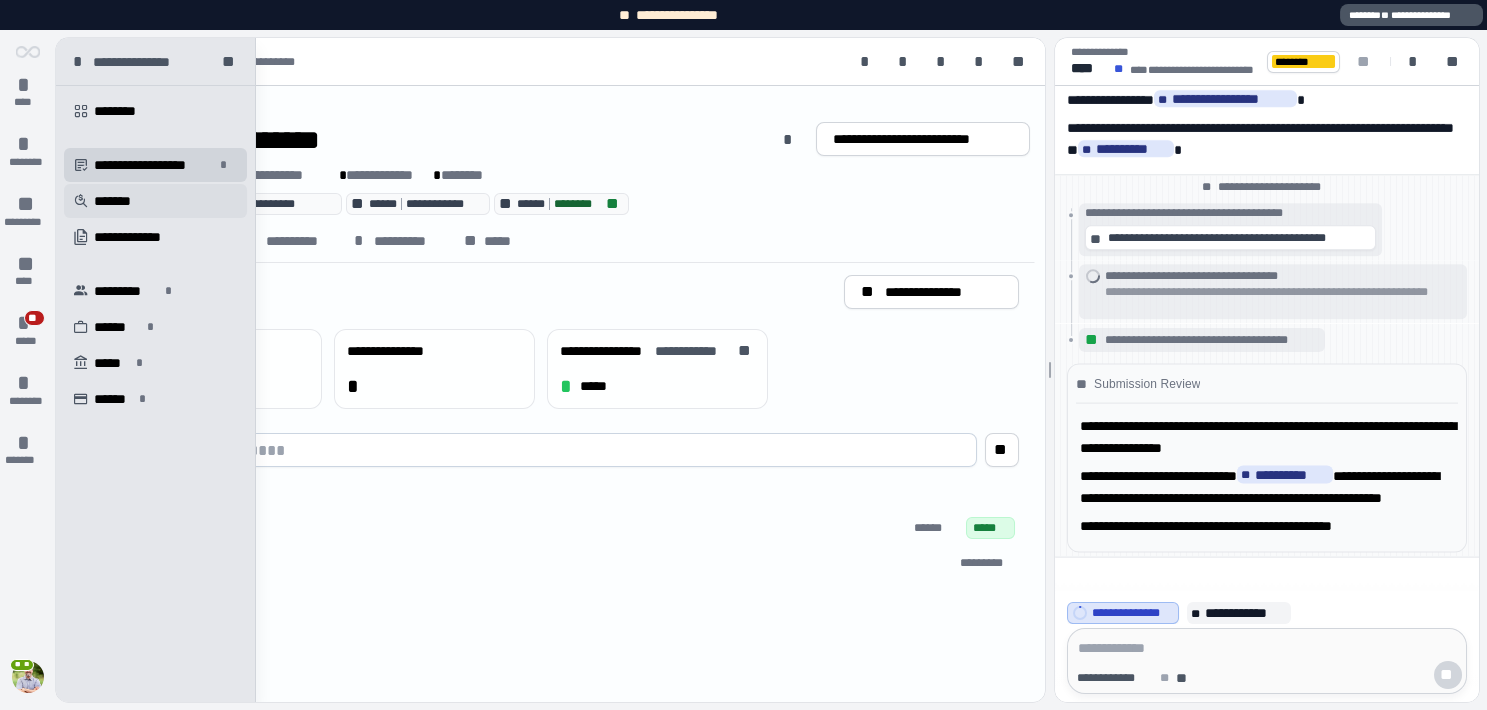 click on "*******" at bounding box center (116, 201) 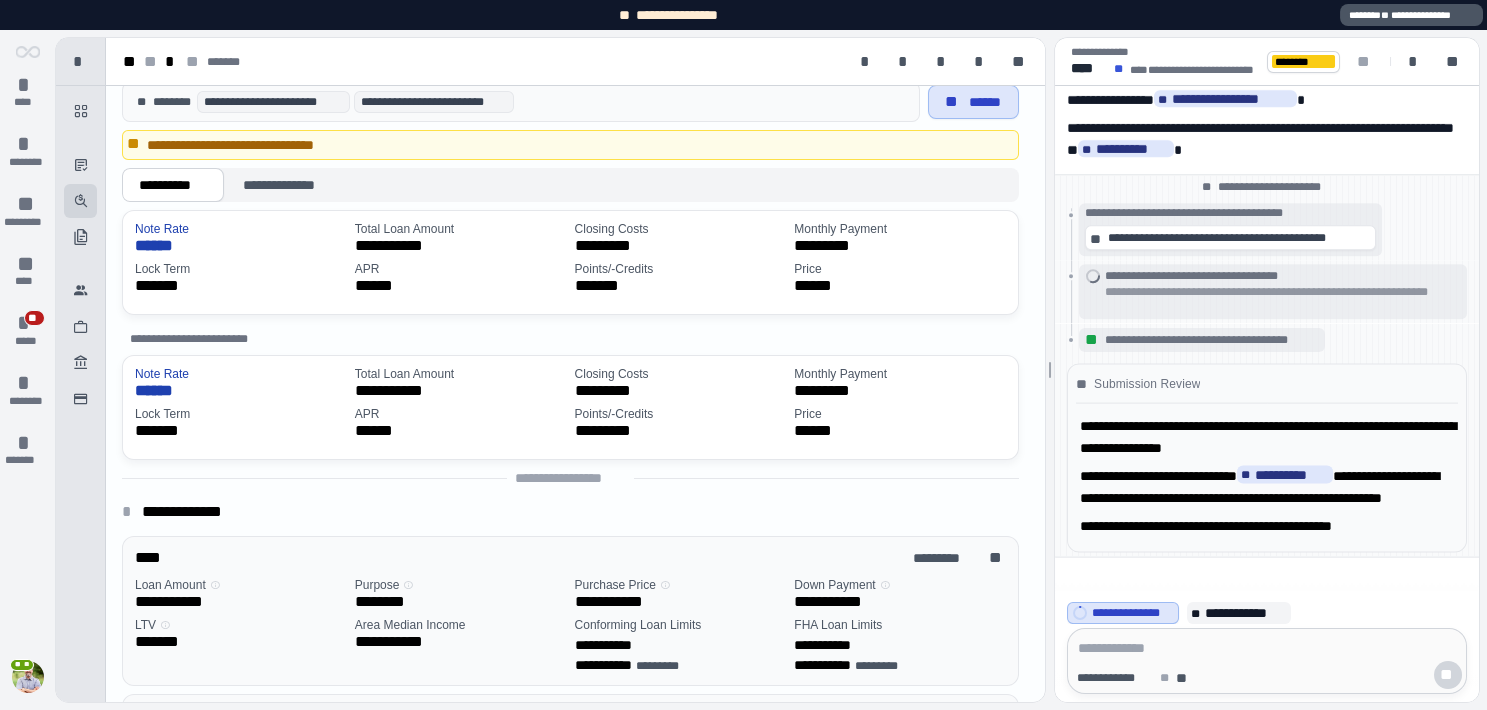scroll, scrollTop: 326, scrollLeft: 0, axis: vertical 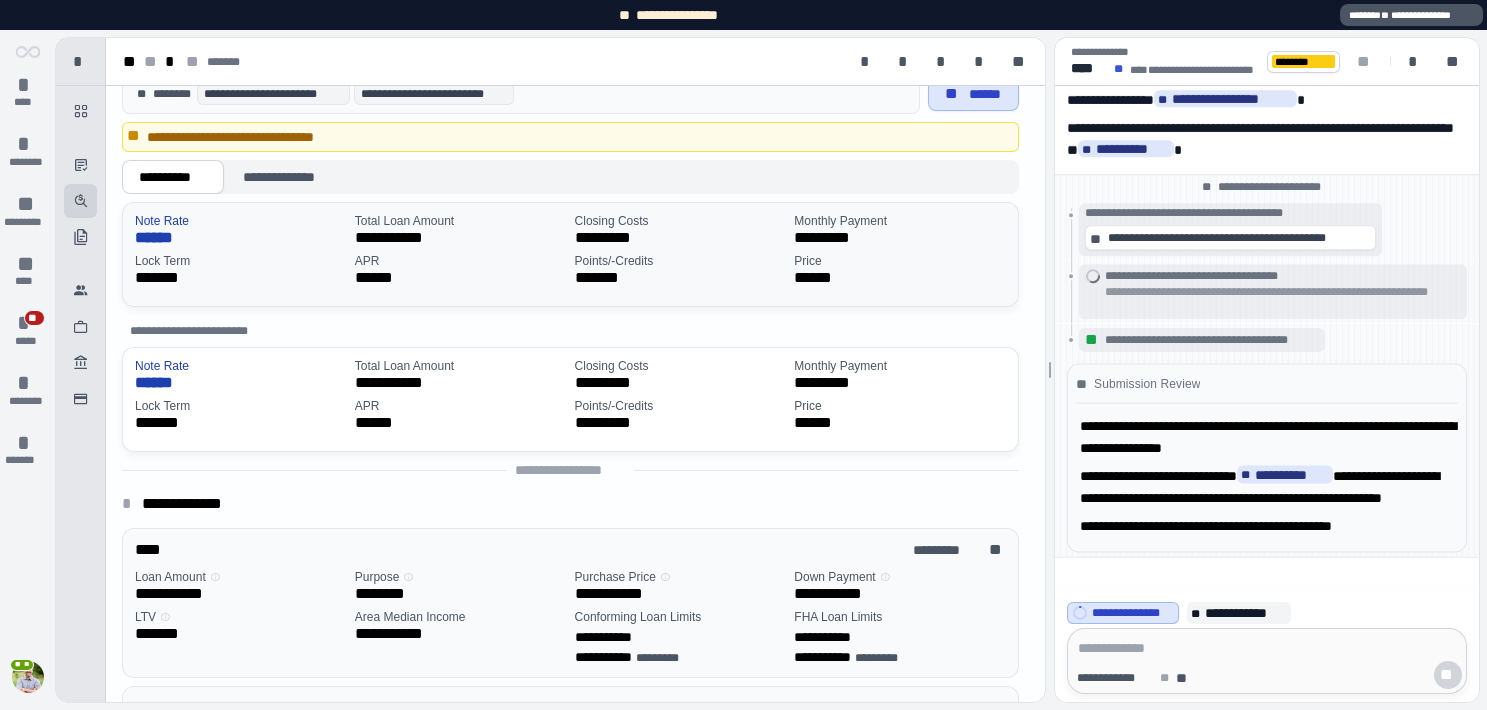 click on "Total Loan Amount" at bounding box center [404, 221] 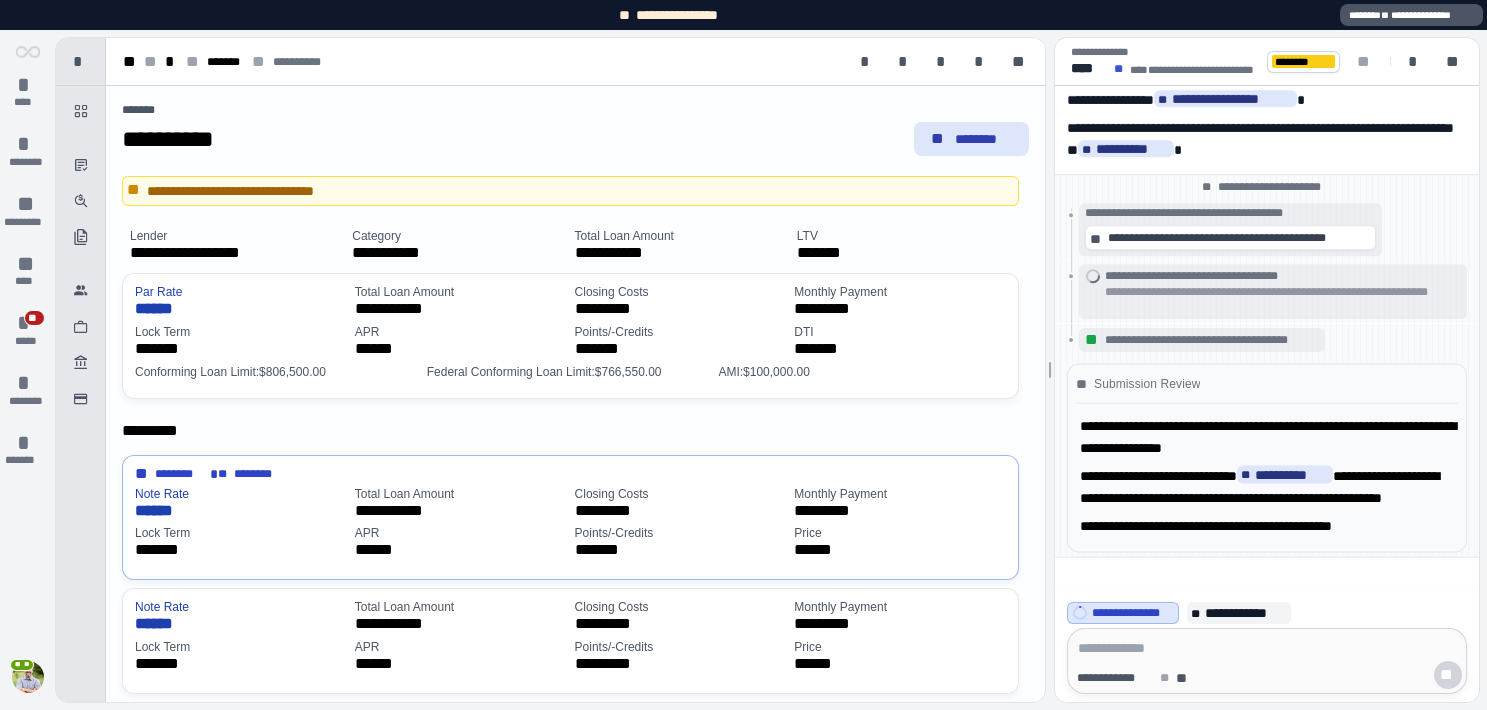 scroll, scrollTop: 0, scrollLeft: 0, axis: both 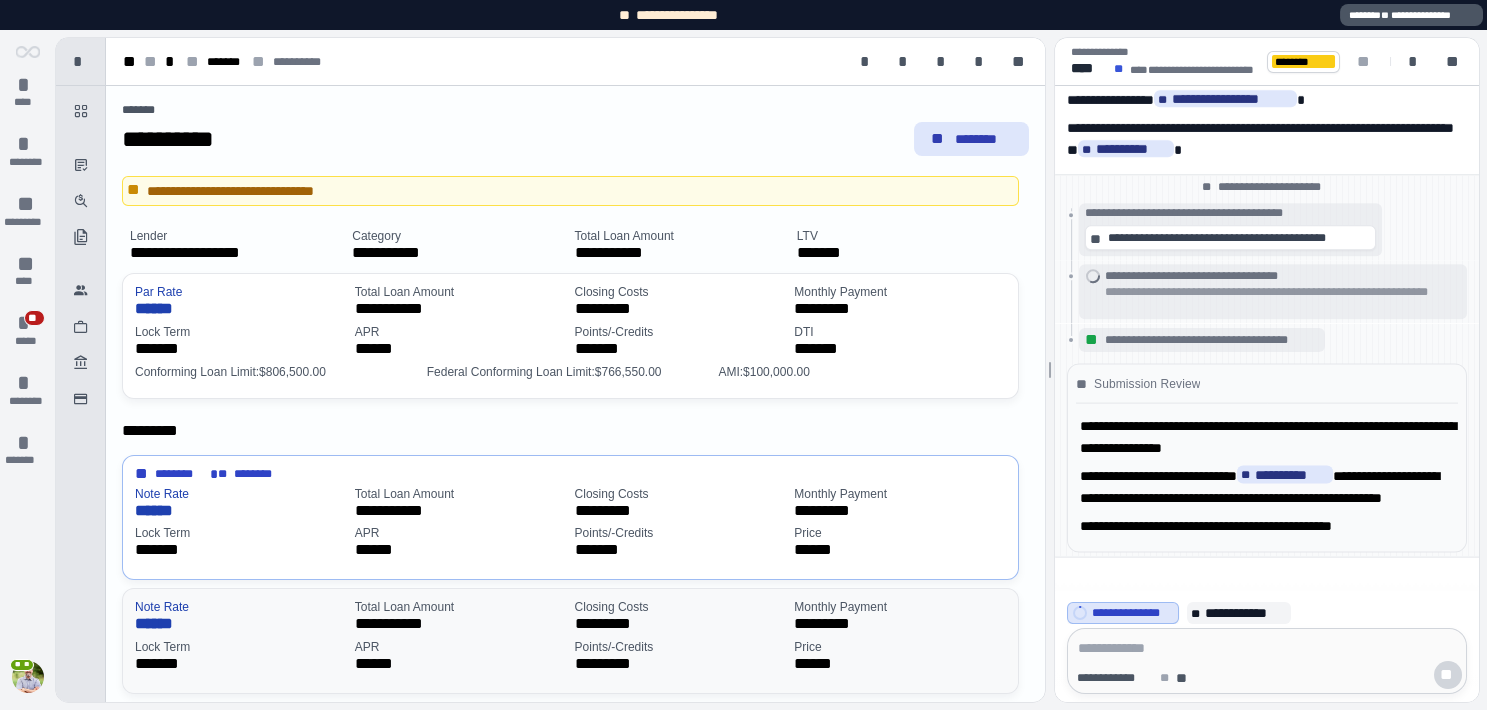 click on "Lock Term" at bounding box center [241, 647] 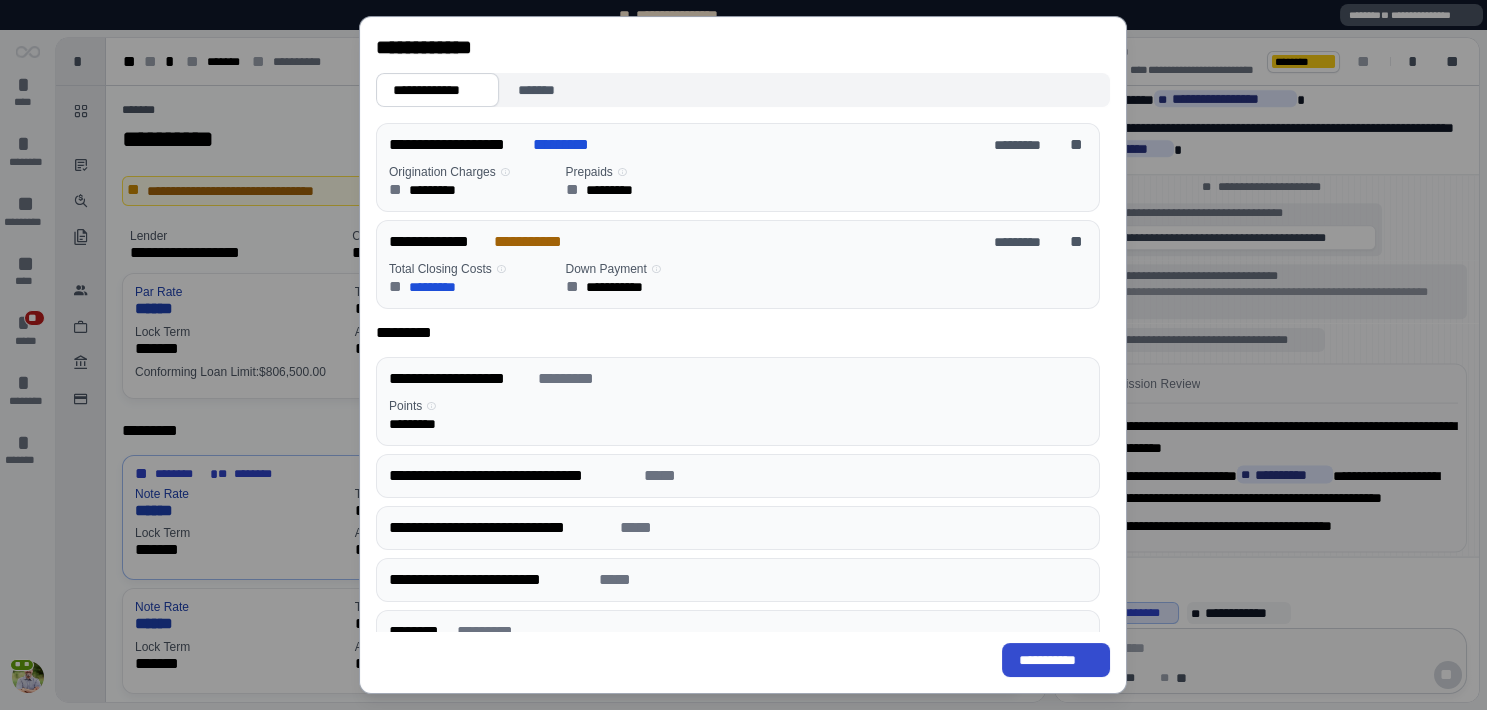 click on "**********" at bounding box center (1057, 660) 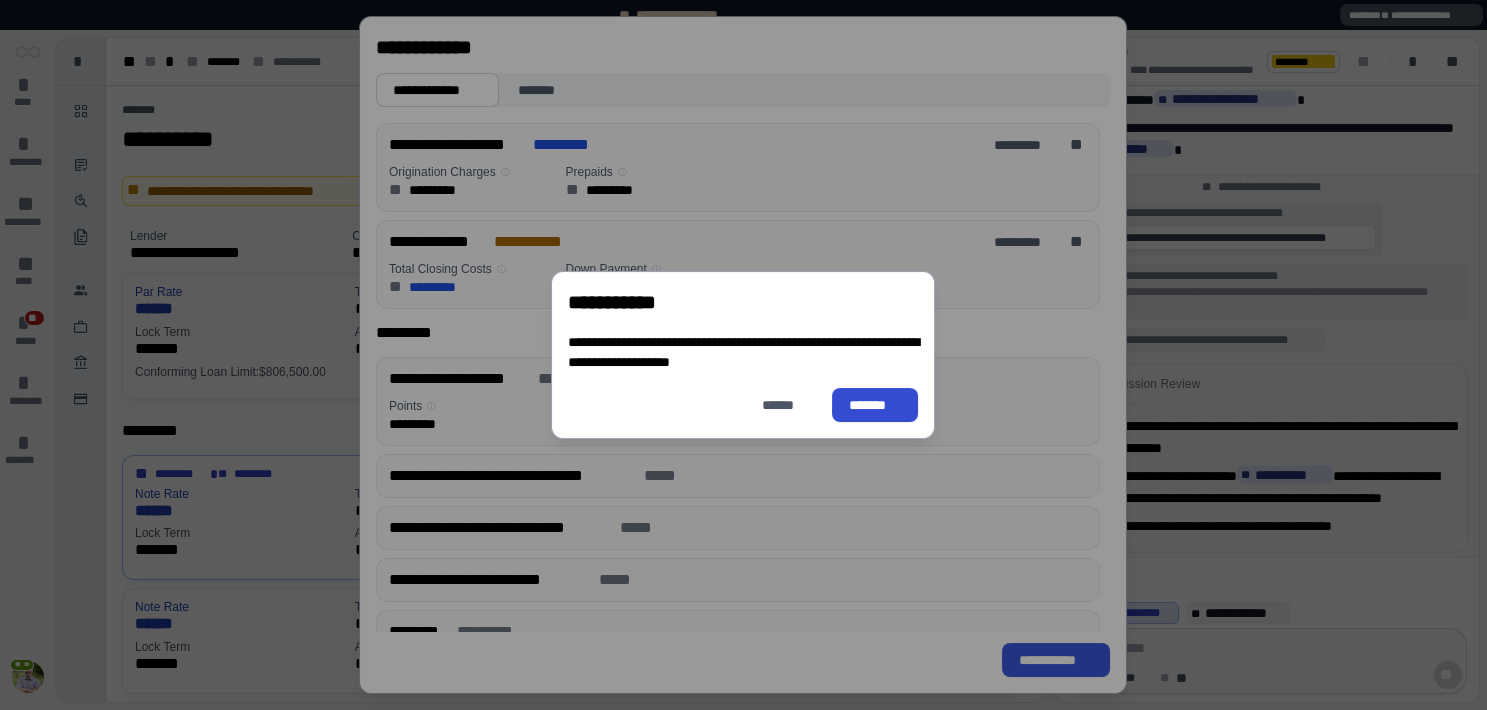click on "*******" at bounding box center [875, 405] 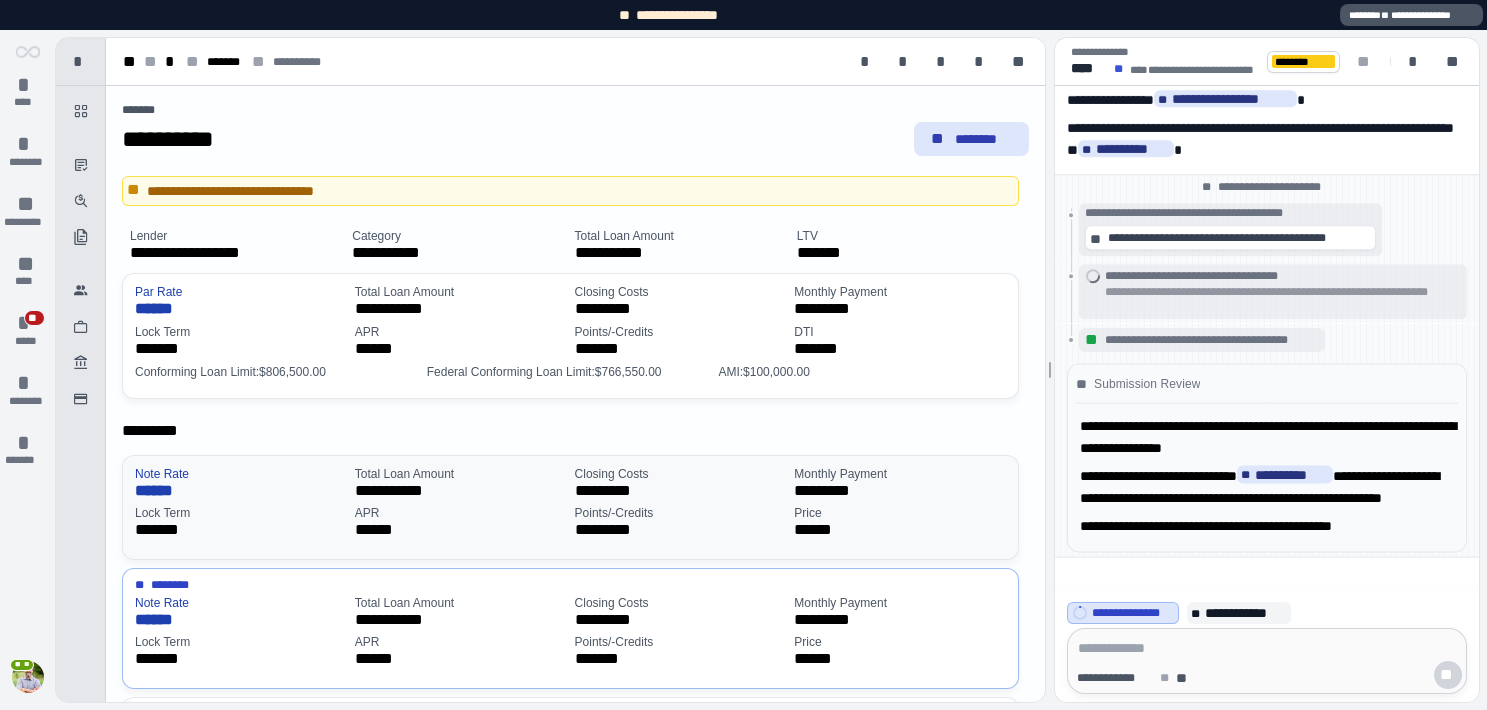 click on "******" at bounding box center [165, 491] 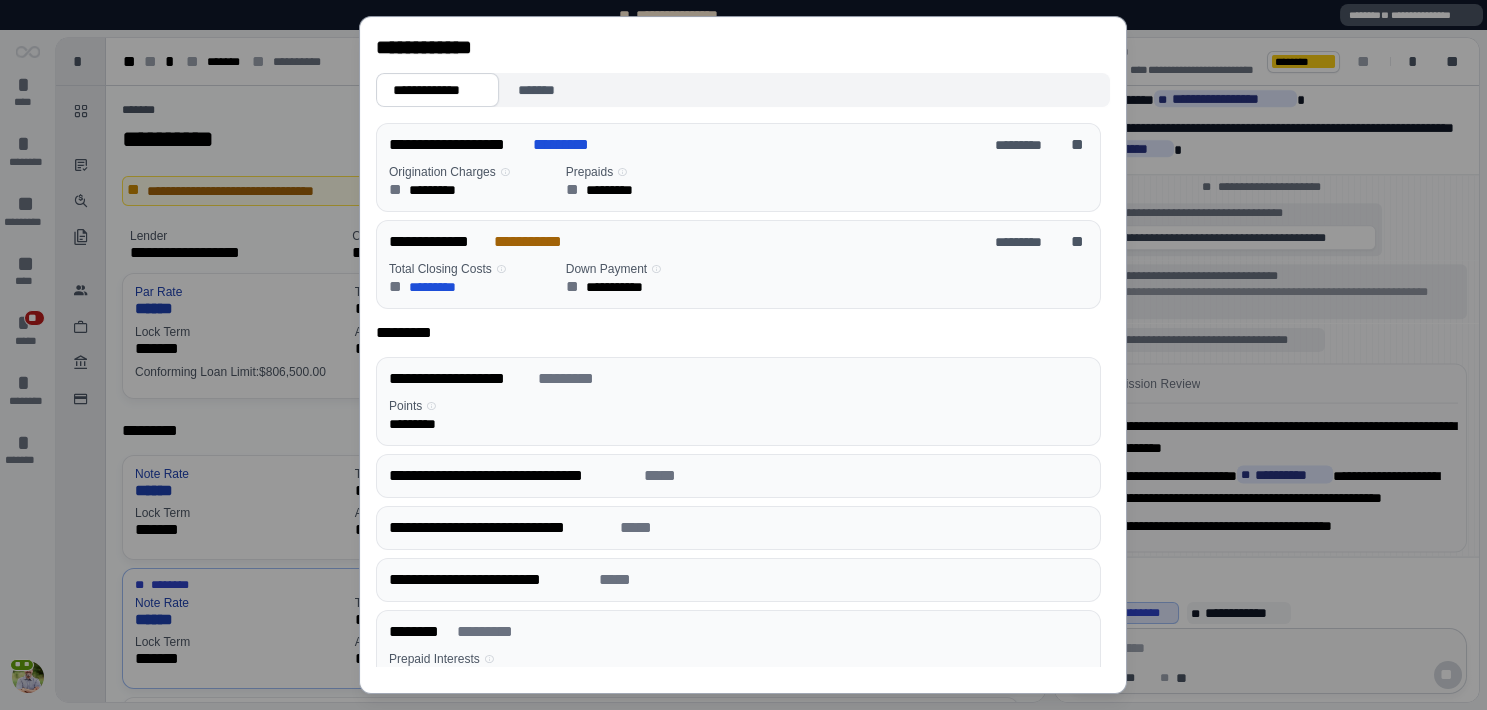 scroll, scrollTop: 0, scrollLeft: 0, axis: both 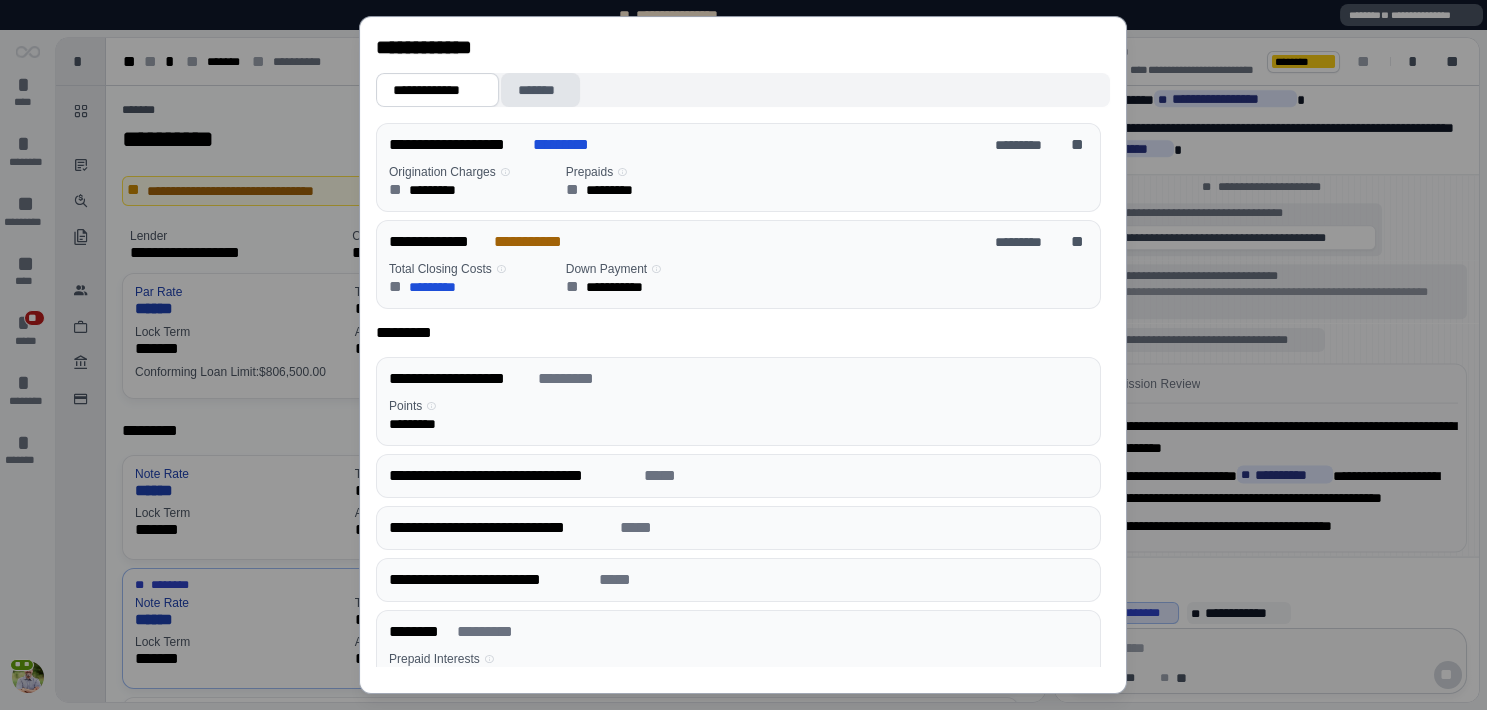 click on "*******" at bounding box center [541, 90] 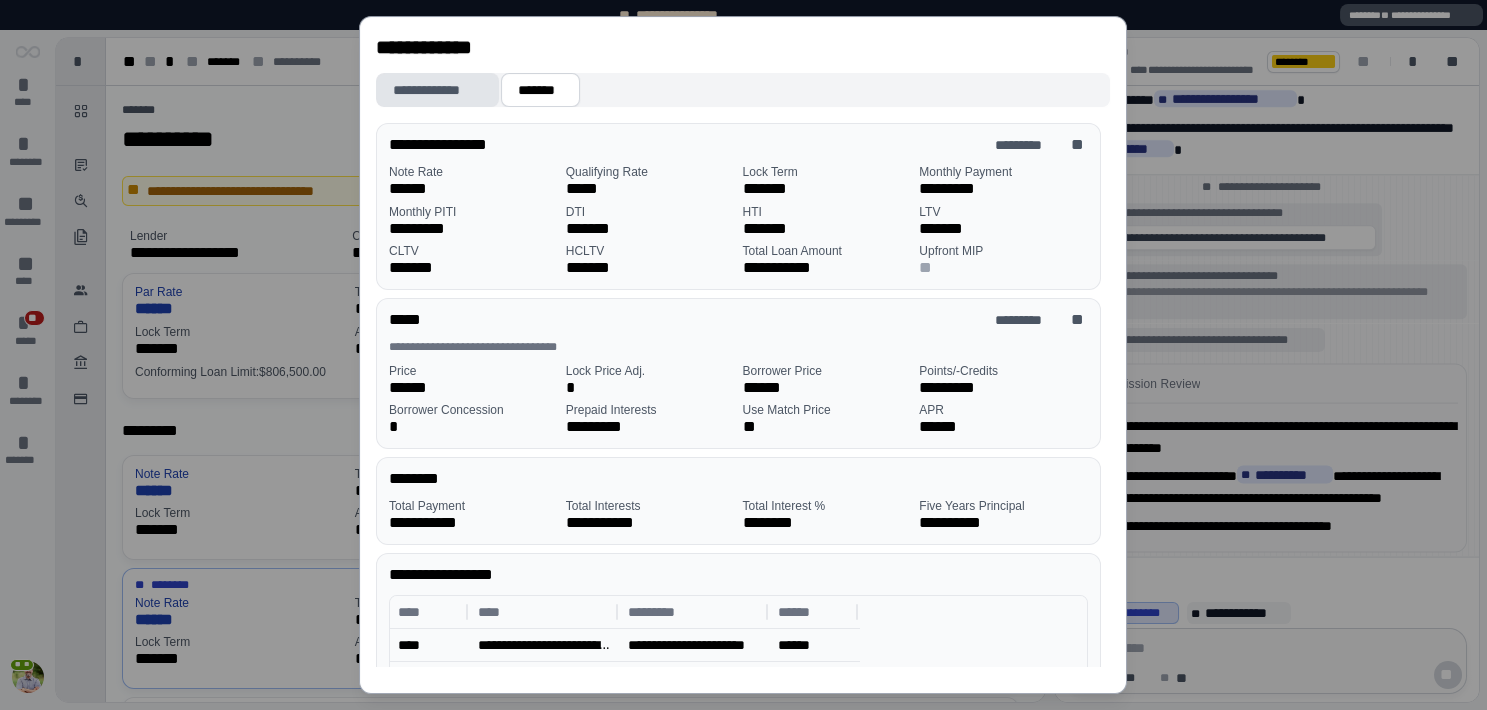 click on "**********" at bounding box center [437, 90] 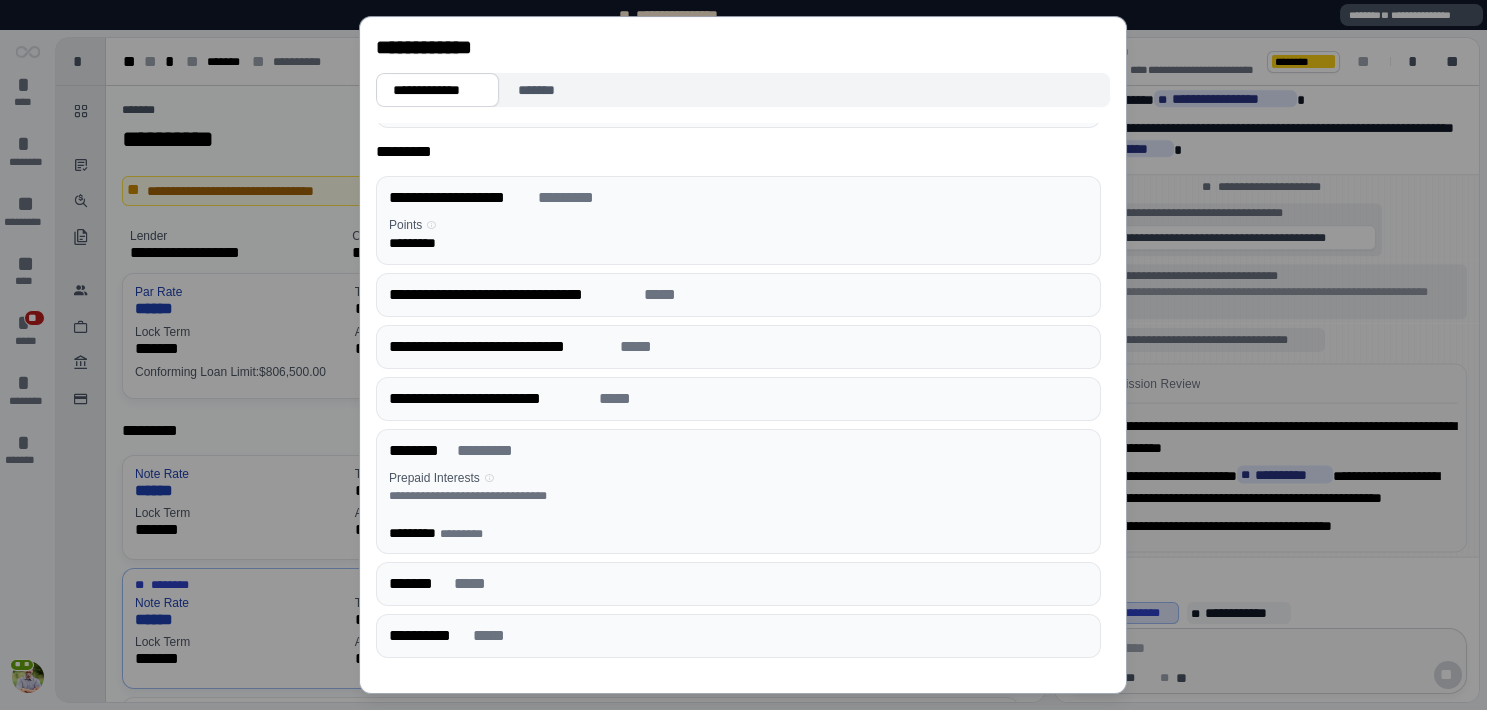 scroll, scrollTop: 180, scrollLeft: 0, axis: vertical 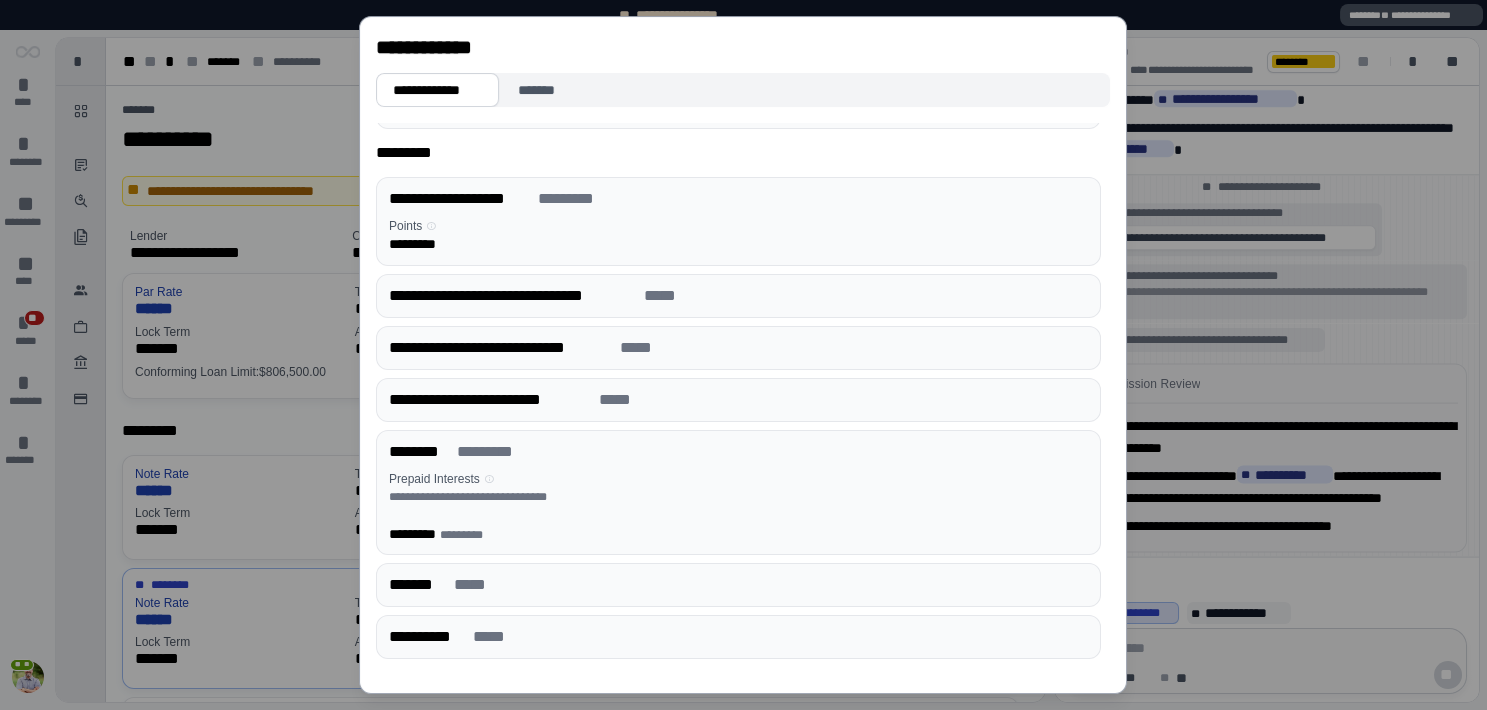 click on "**********" at bounding box center (743, 47) 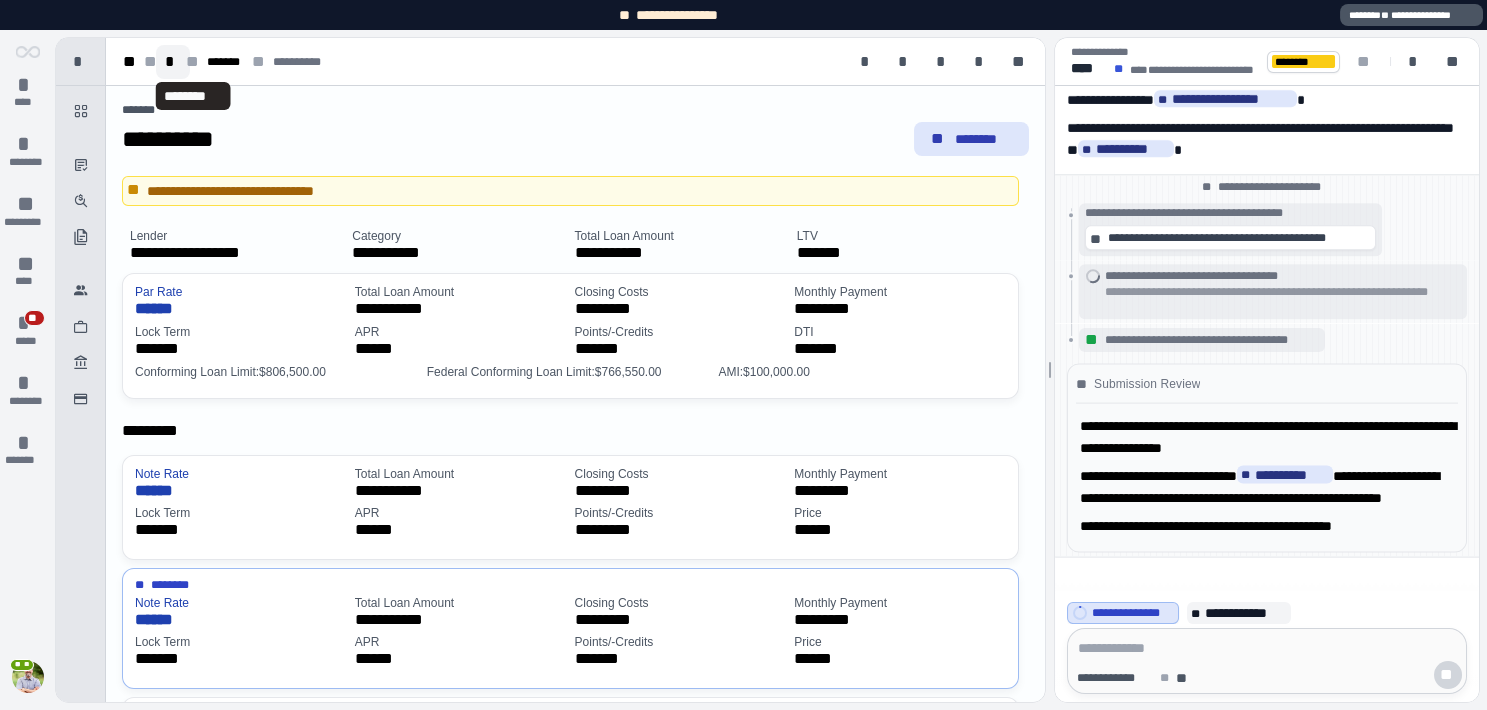 click on "*" at bounding box center [173, 62] 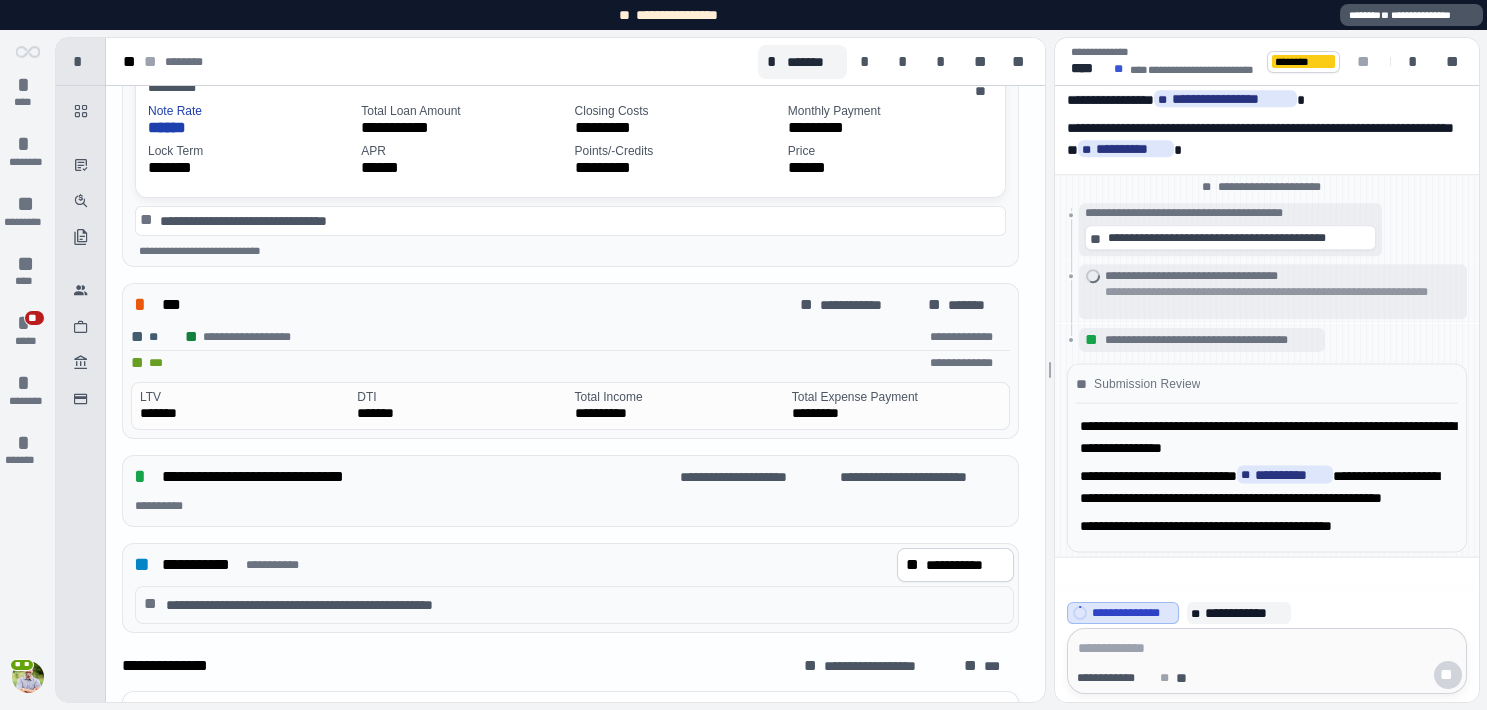 scroll, scrollTop: 687, scrollLeft: 0, axis: vertical 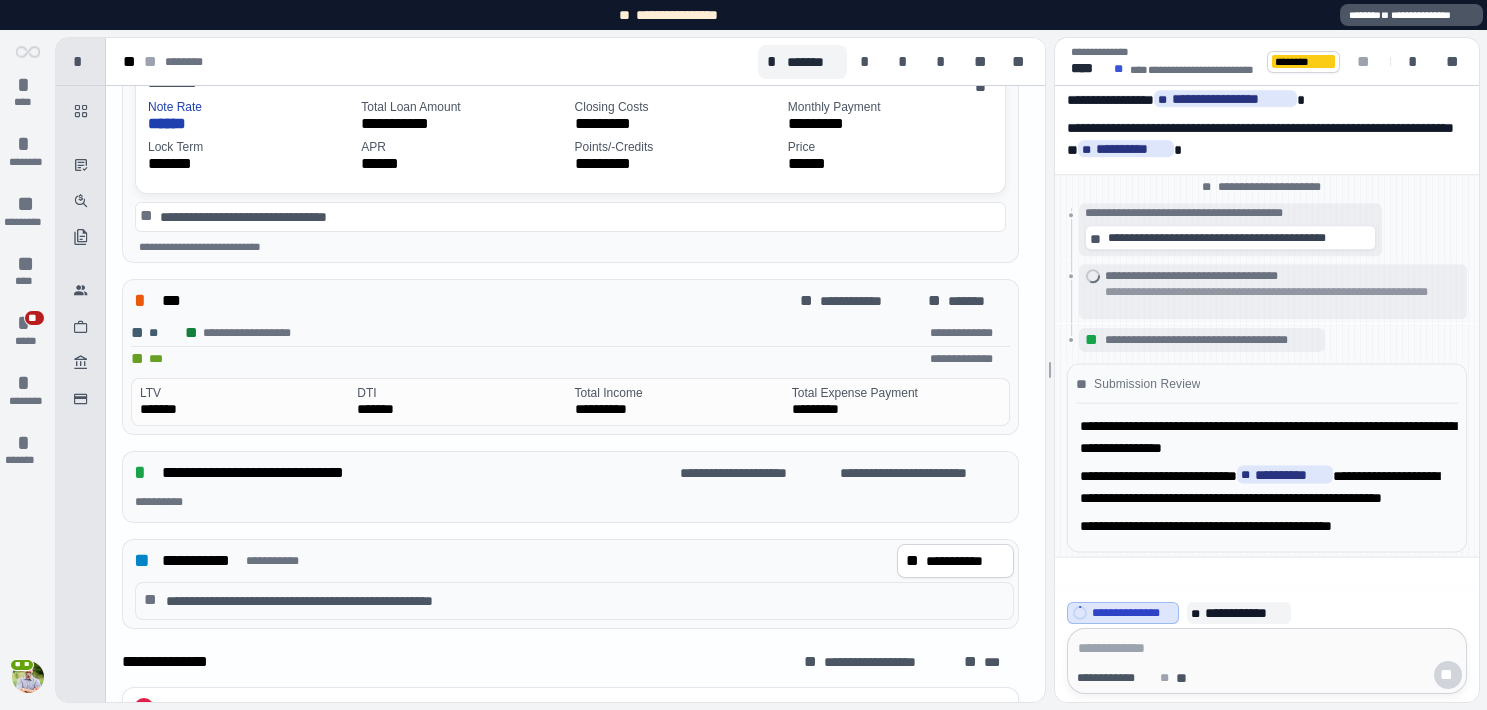 click on "**********" at bounding box center (970, 359) 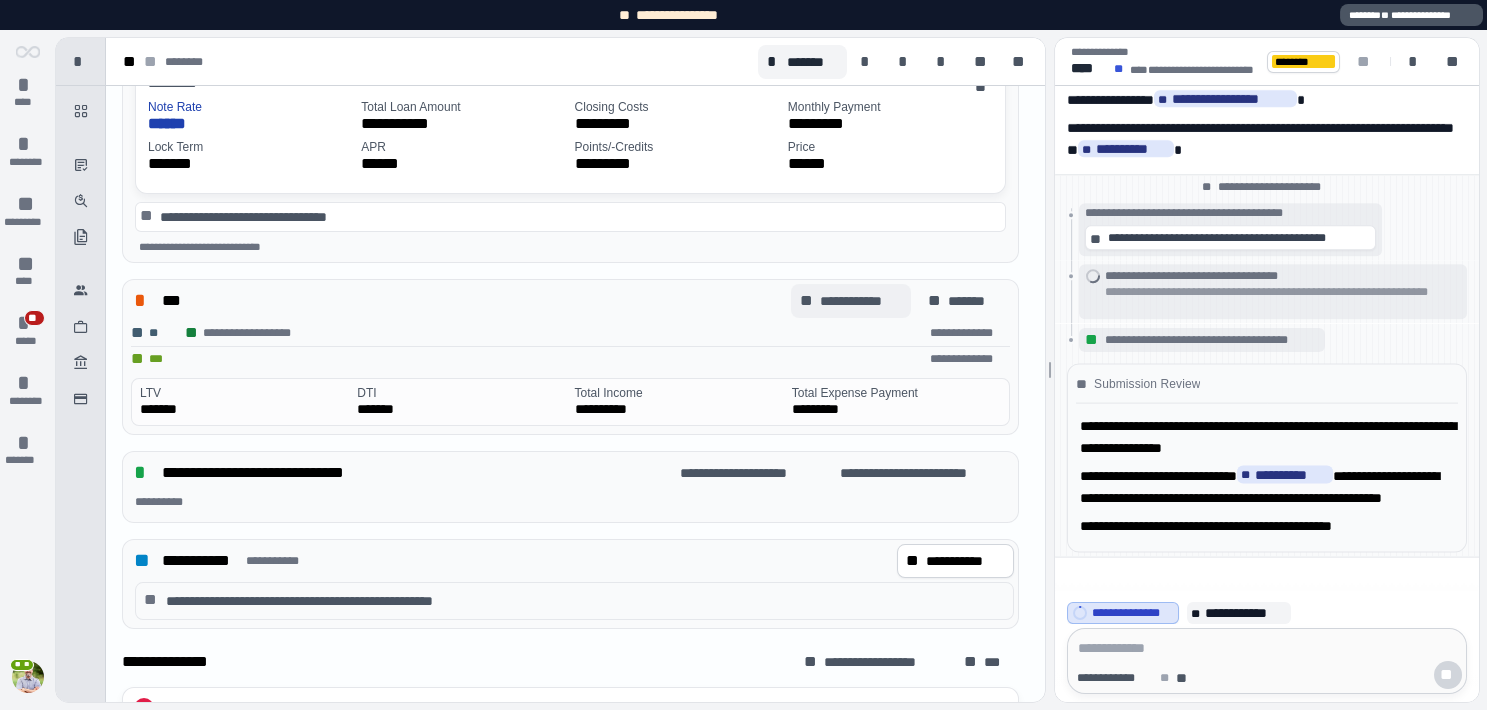 click on "**********" at bounding box center [861, 301] 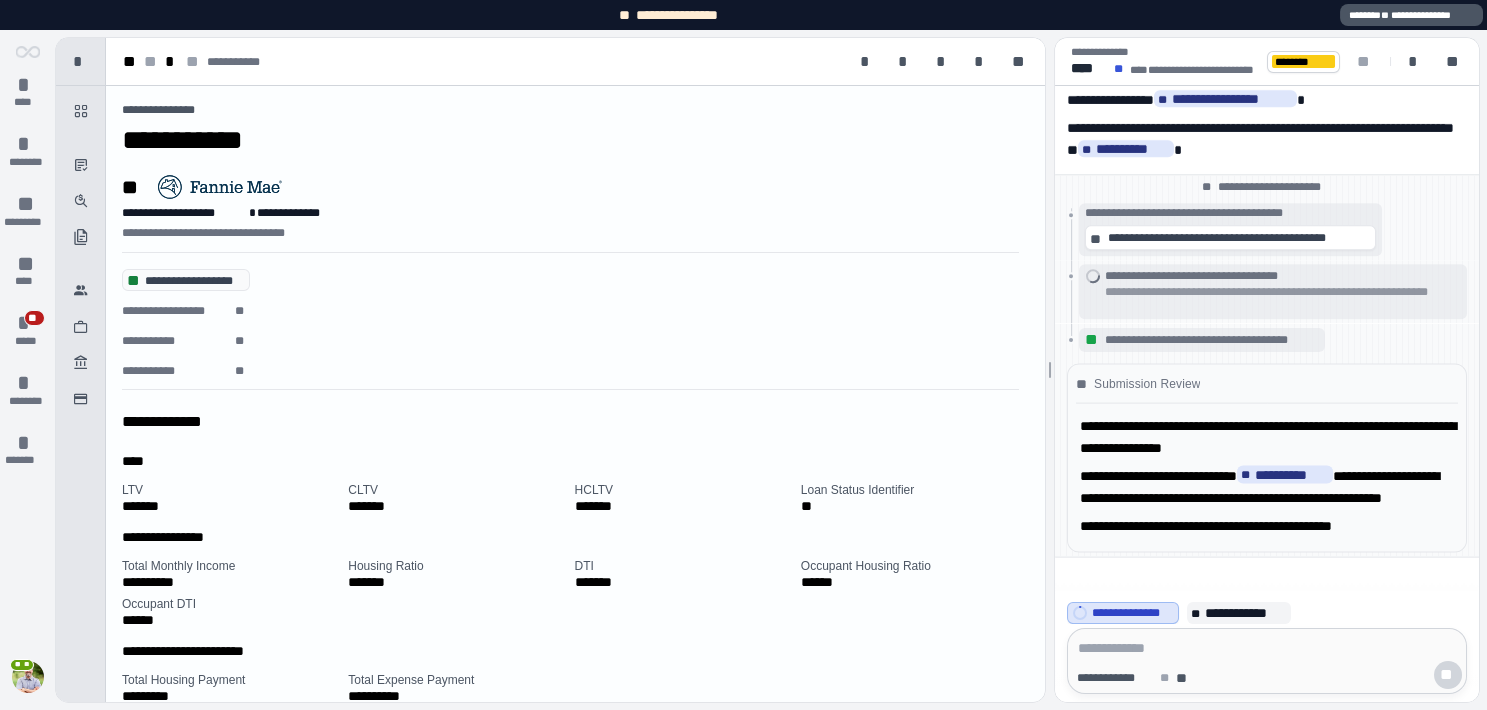 scroll, scrollTop: 0, scrollLeft: 0, axis: both 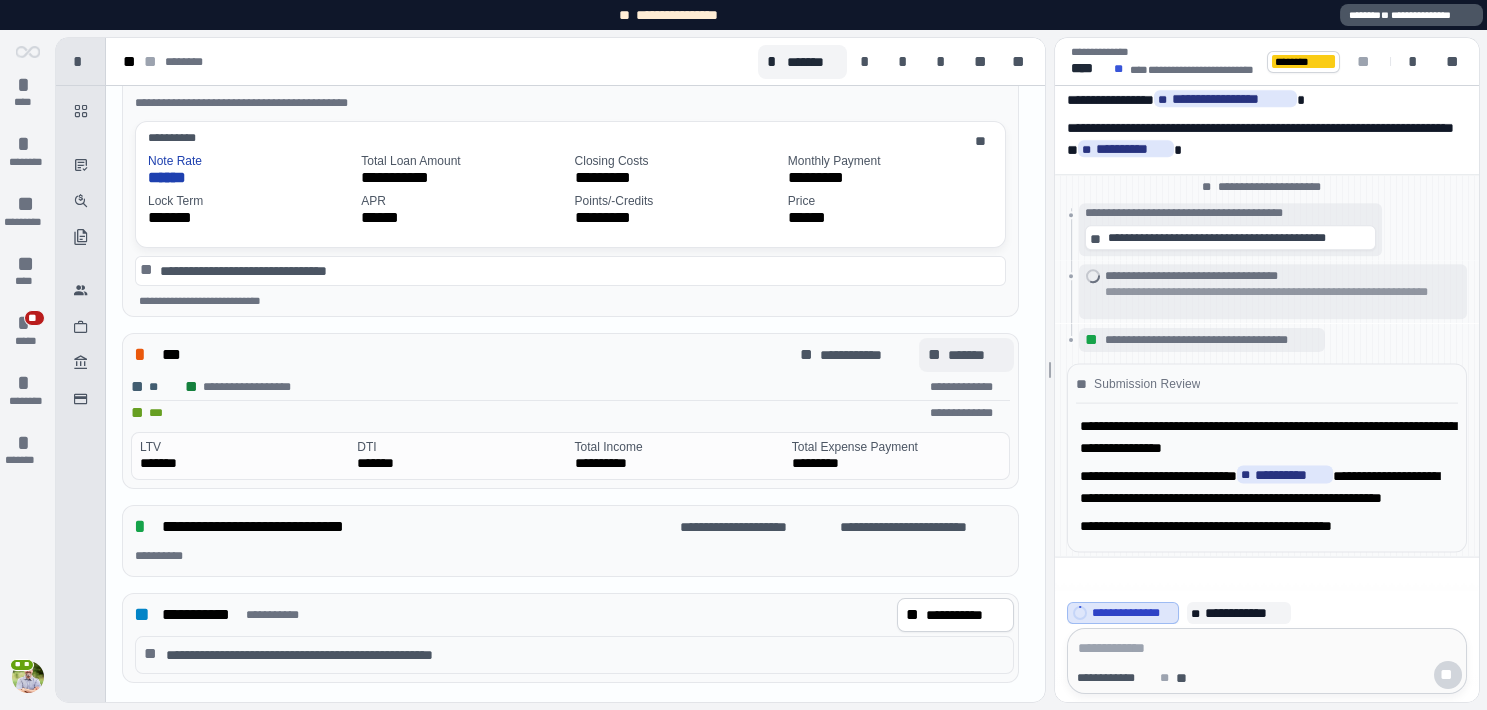 click on "*******" at bounding box center [976, 355] 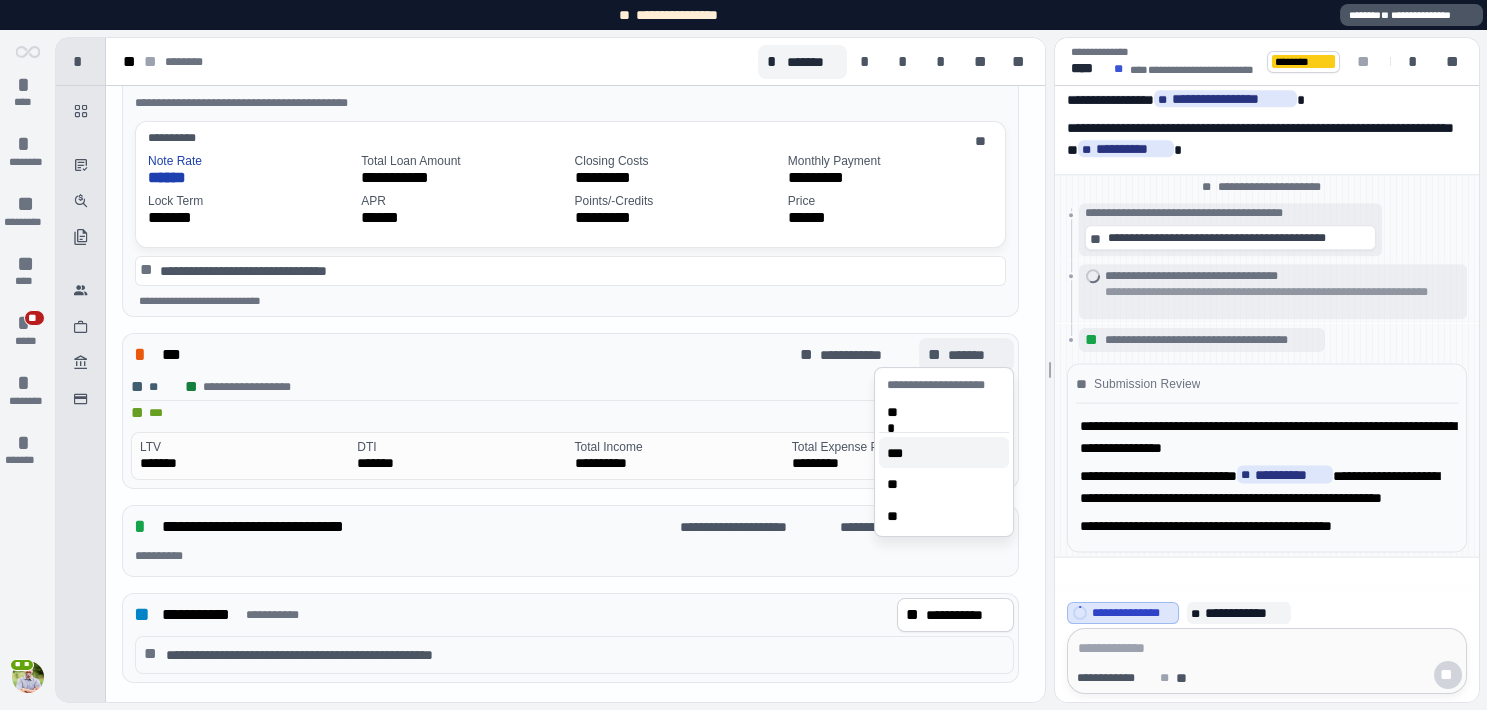 click on "***" at bounding box center (899, 453) 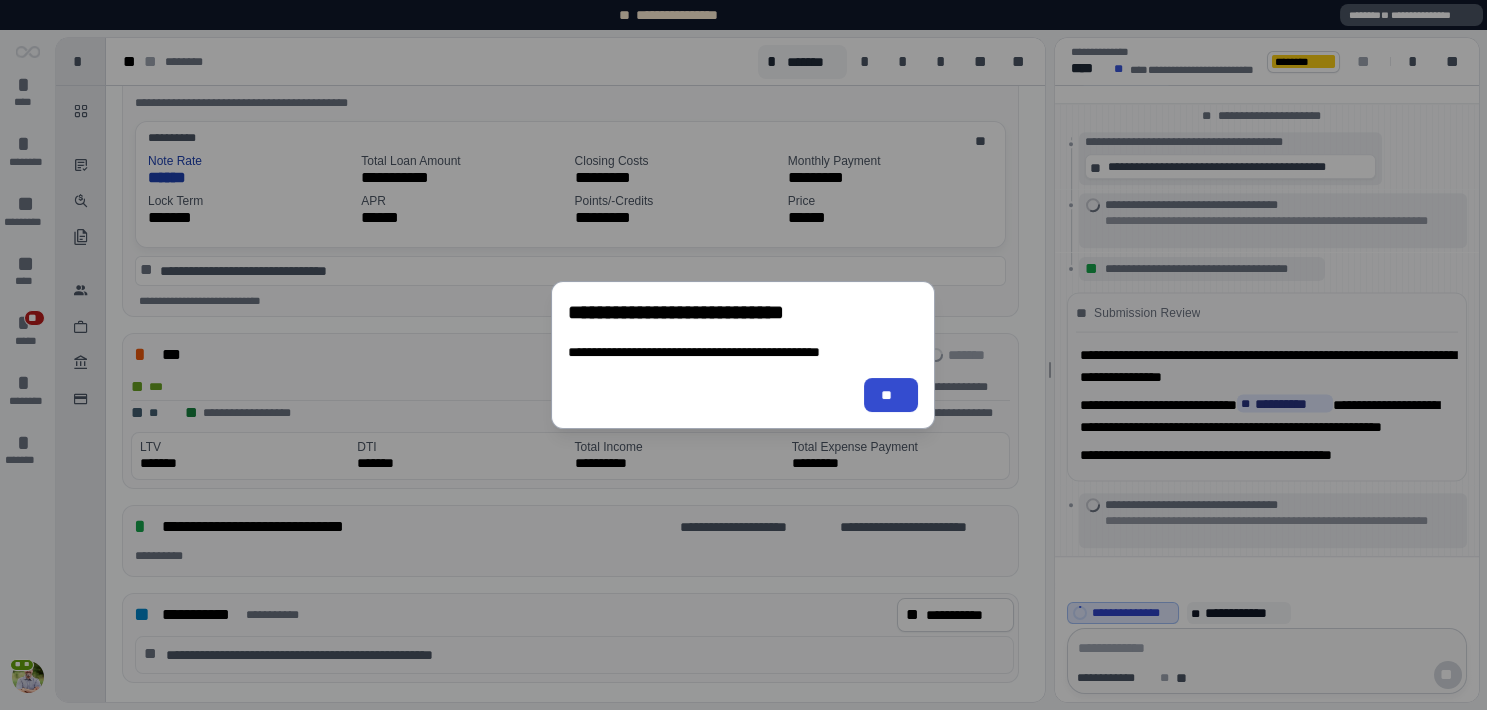 click on "**" at bounding box center [892, 395] 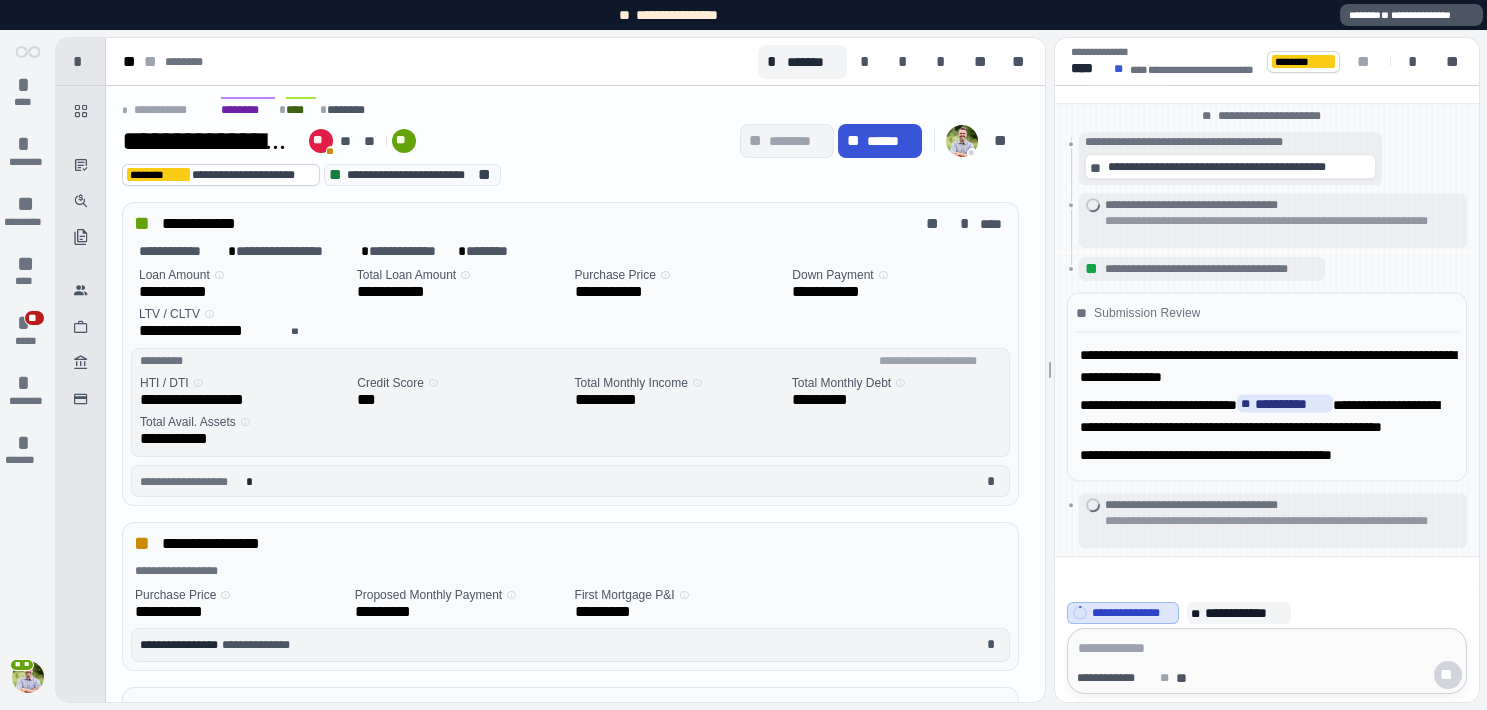 scroll, scrollTop: 0, scrollLeft: 0, axis: both 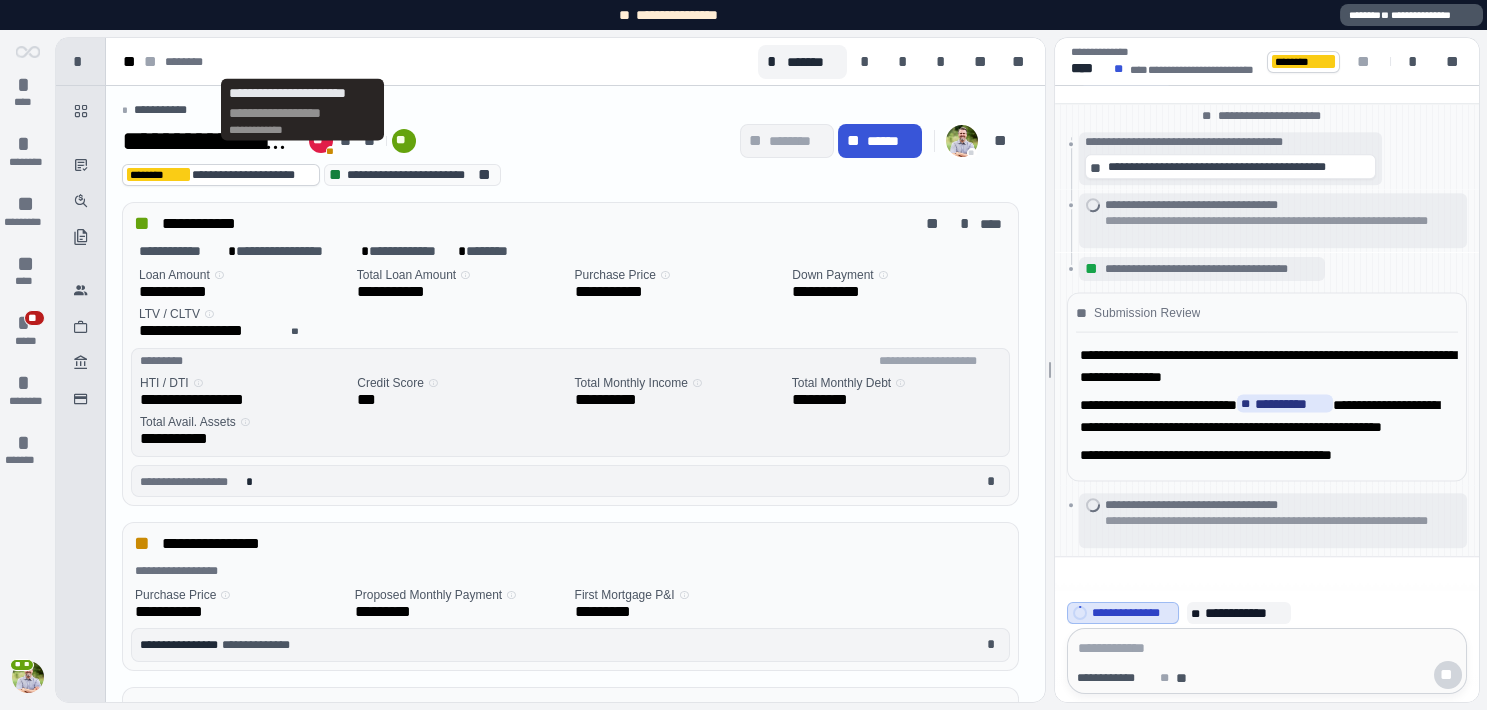 click on "**********" at bounding box center (174, 110) 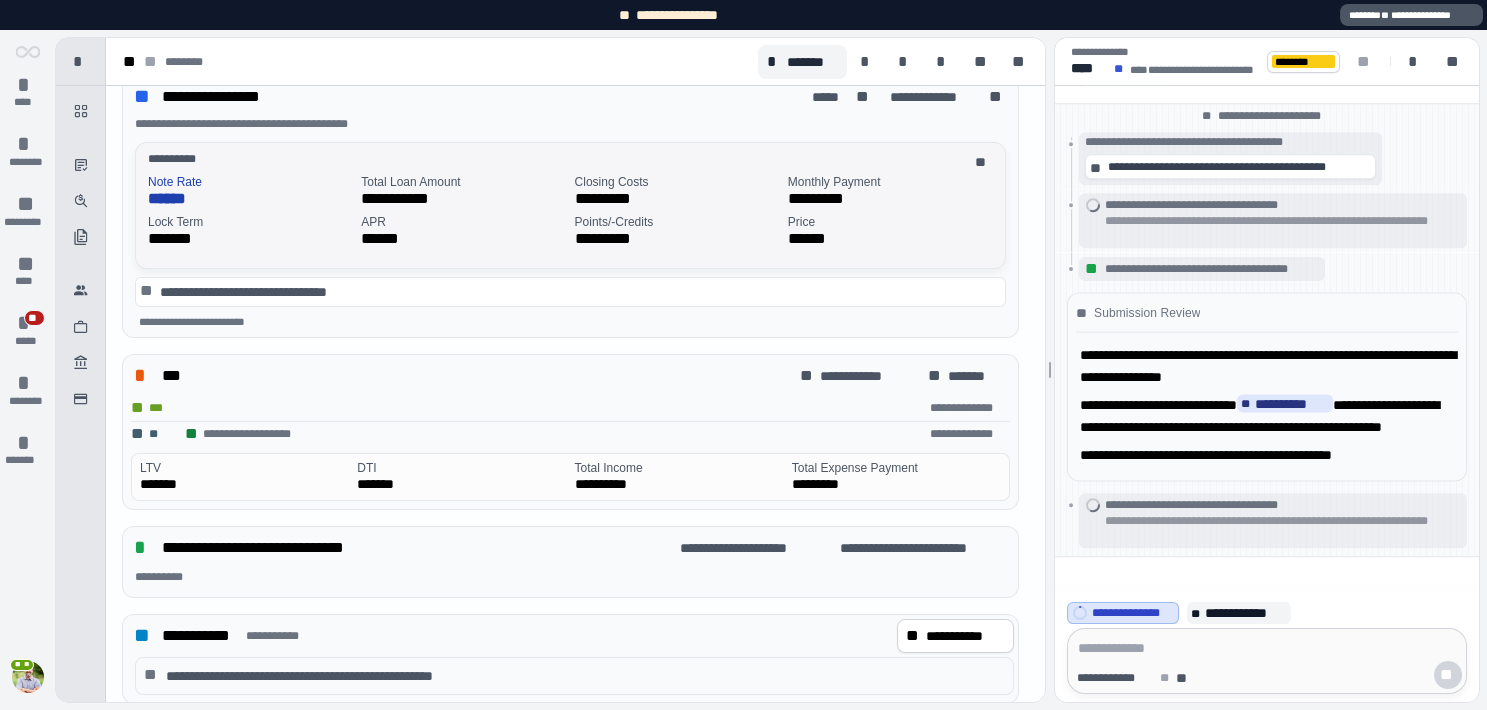 scroll, scrollTop: 613, scrollLeft: 0, axis: vertical 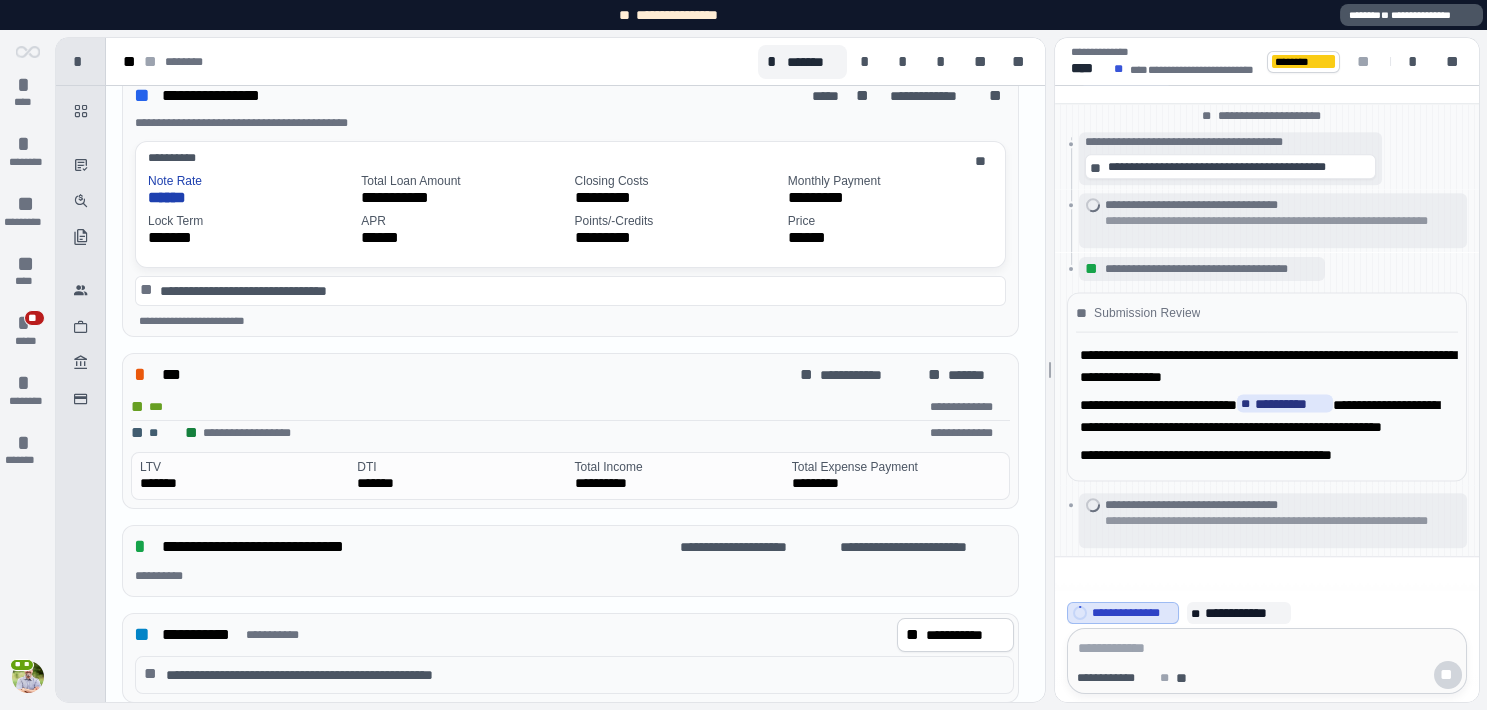 click on "***" at bounding box center [160, 407] 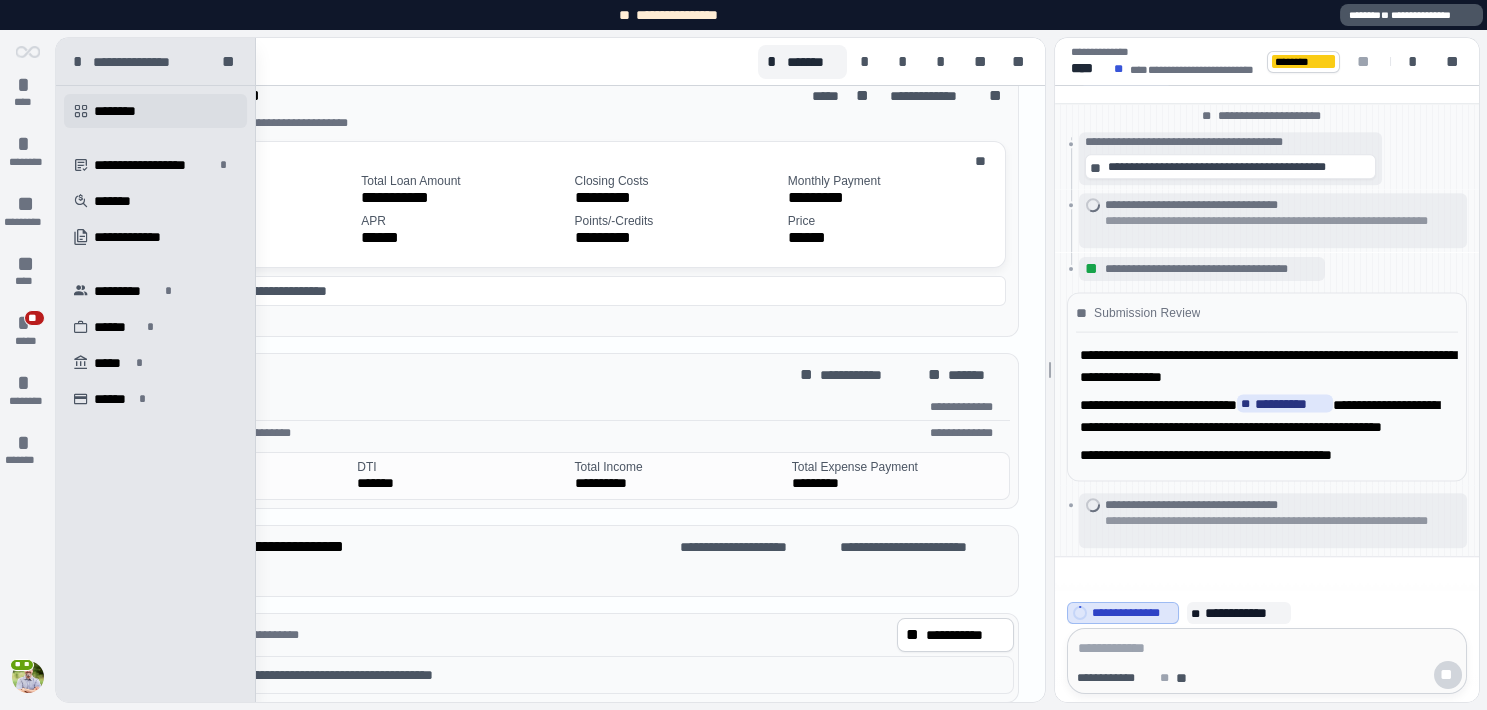 click on "********" at bounding box center (123, 111) 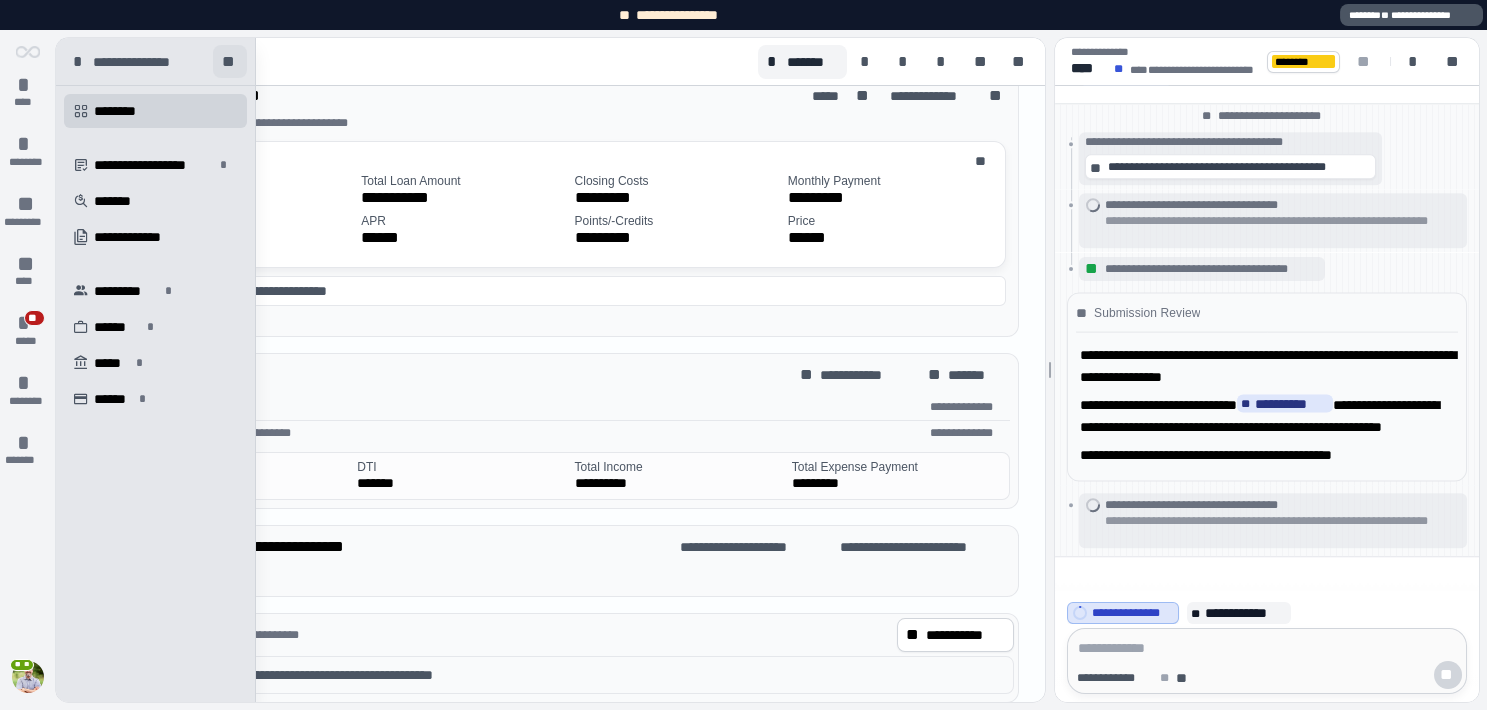 click on "**" at bounding box center (230, 62) 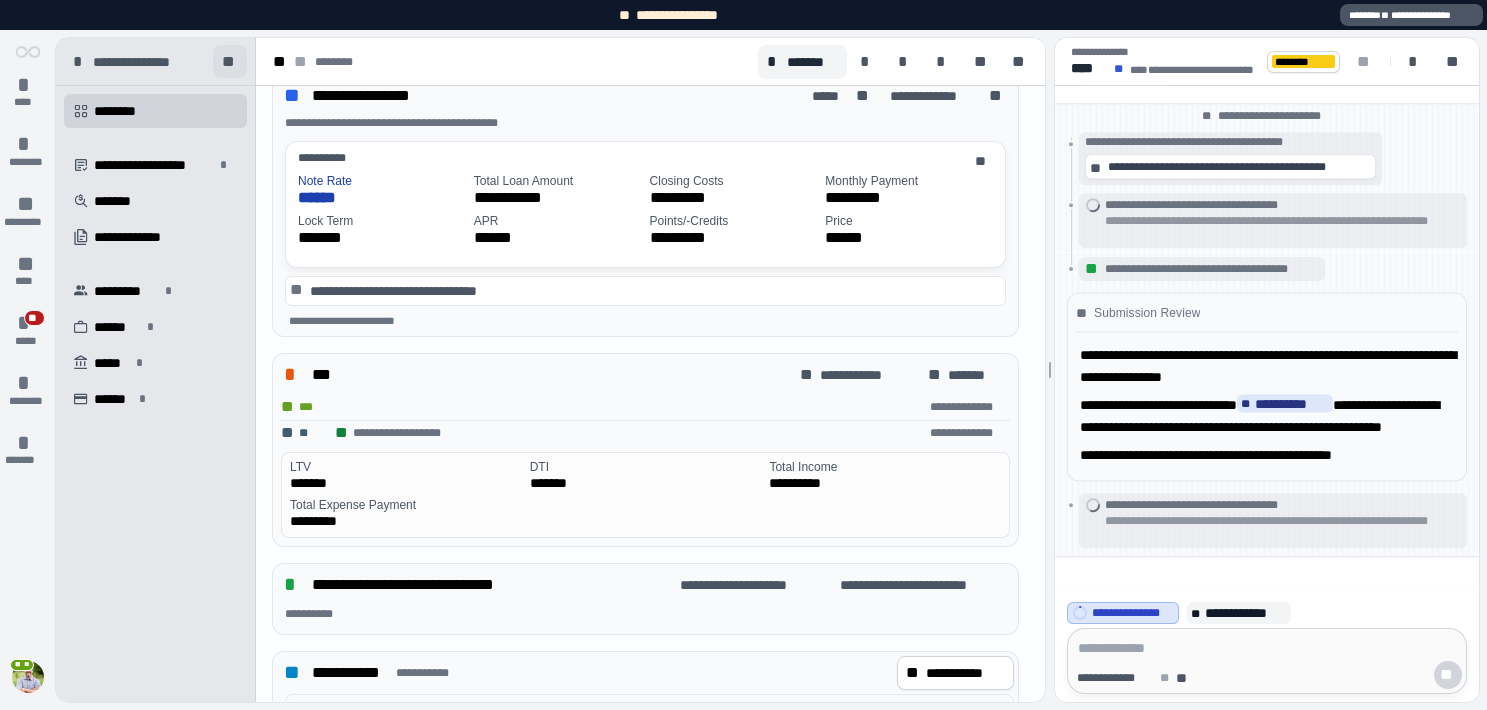 click on "**" at bounding box center [230, 62] 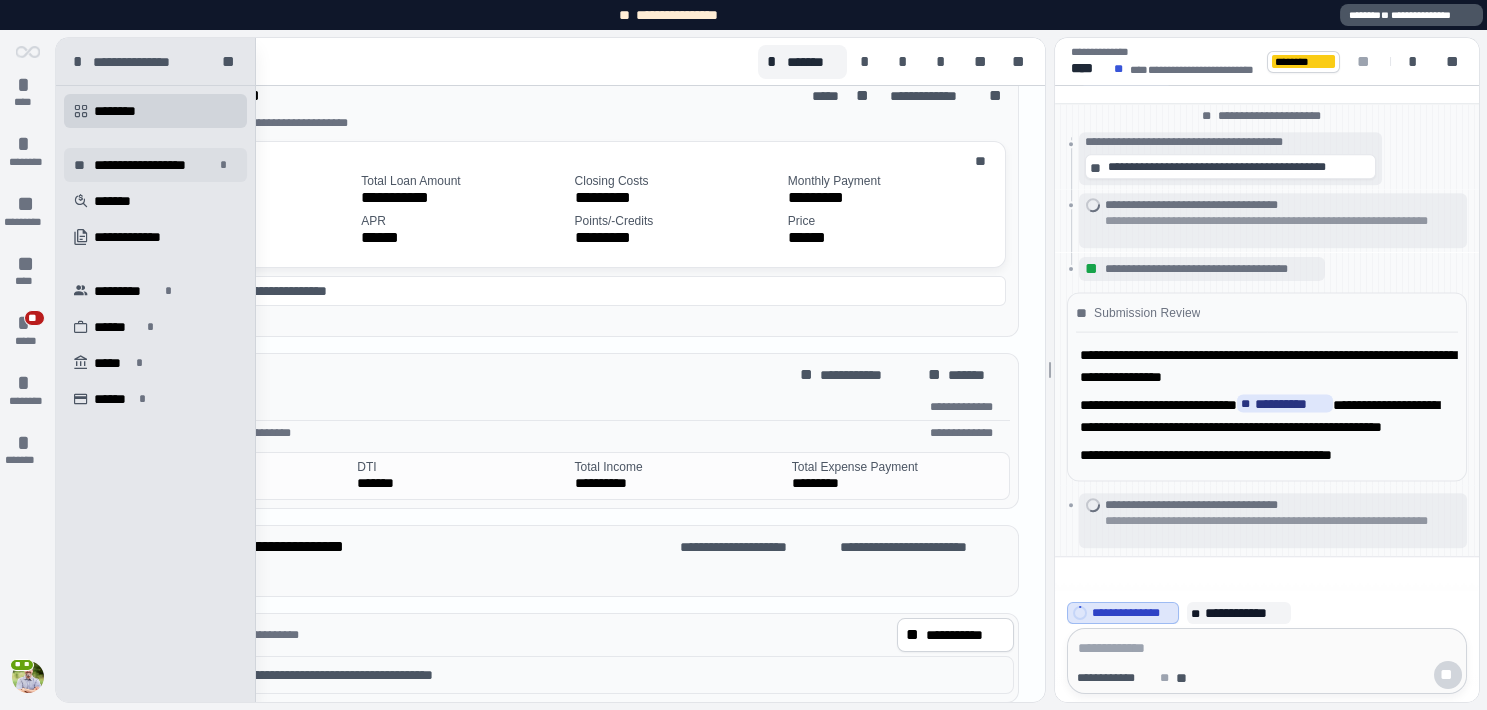 click on "**********" at bounding box center [154, 165] 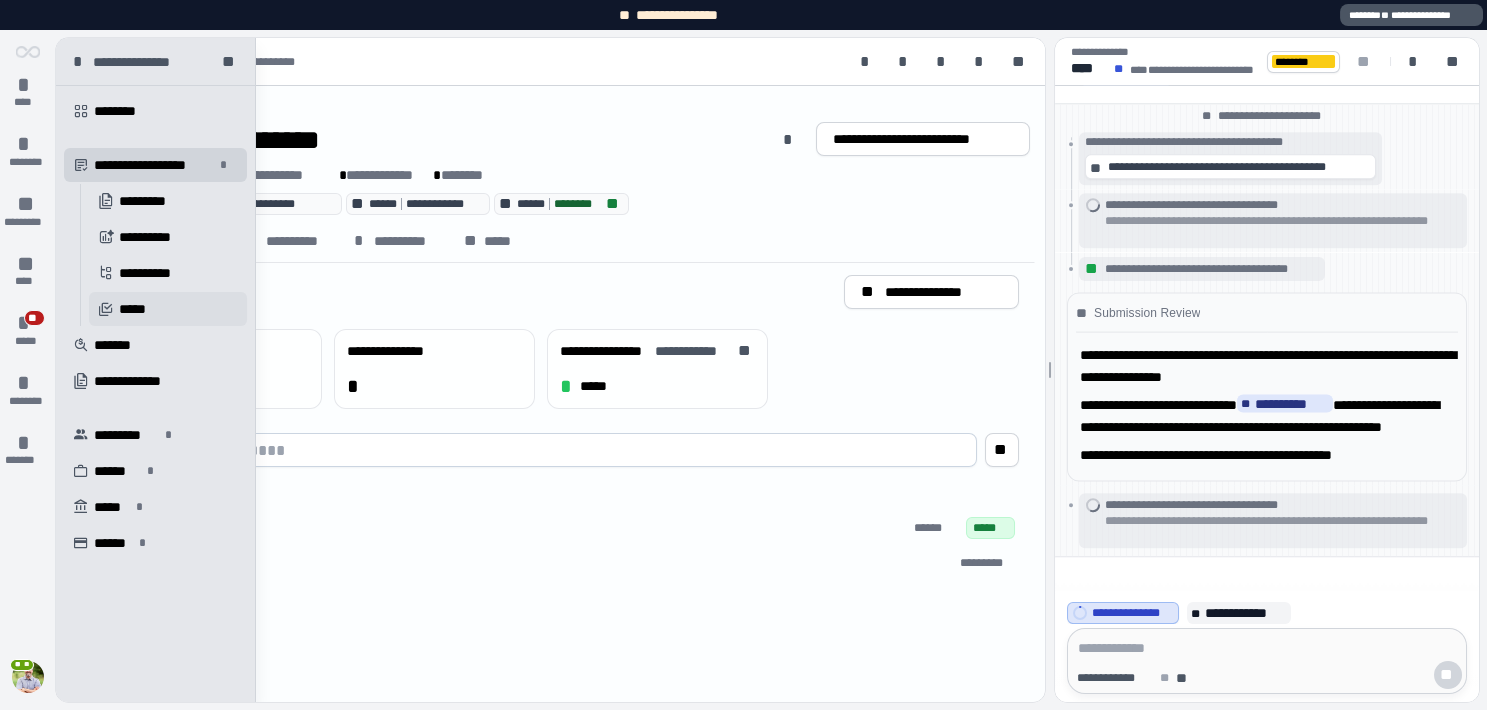 click on "*****" at bounding box center (137, 309) 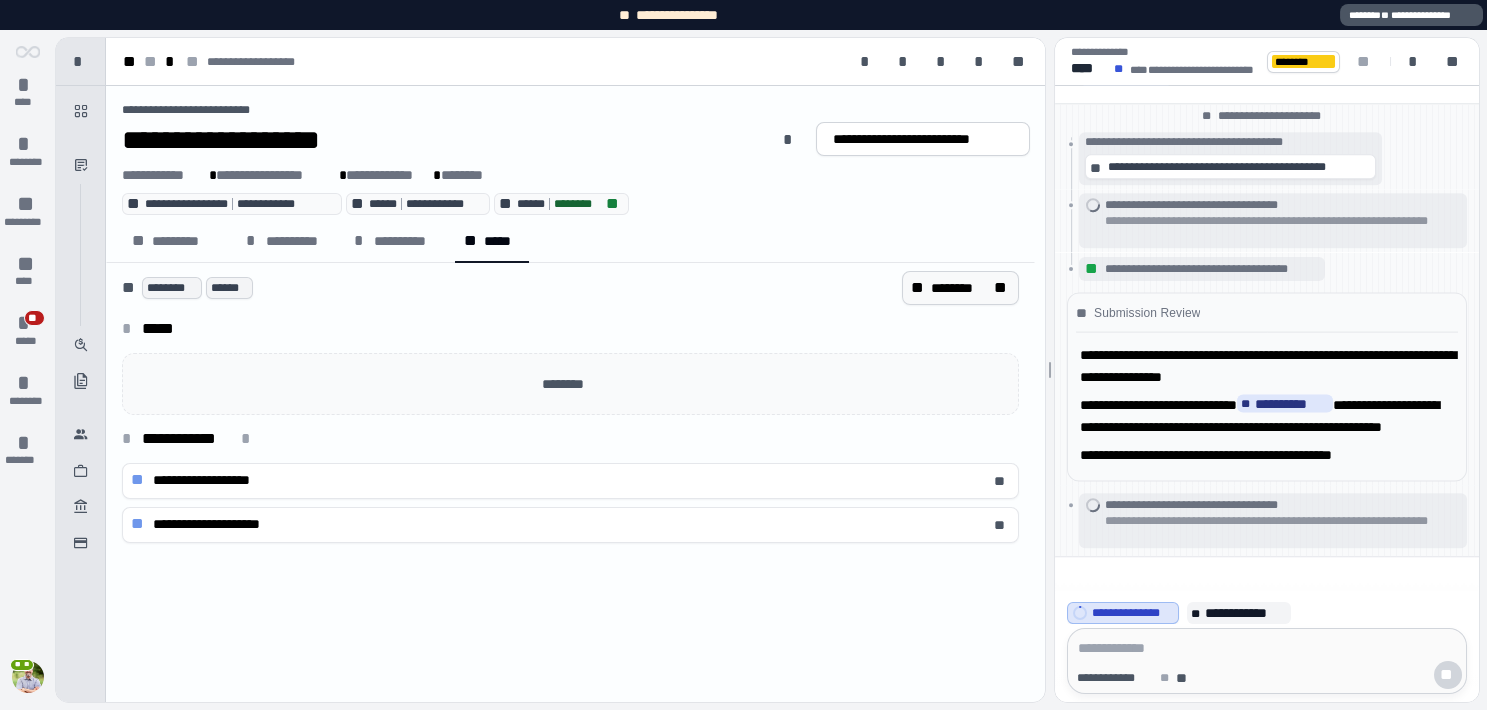 click on "********" at bounding box center [960, 288] 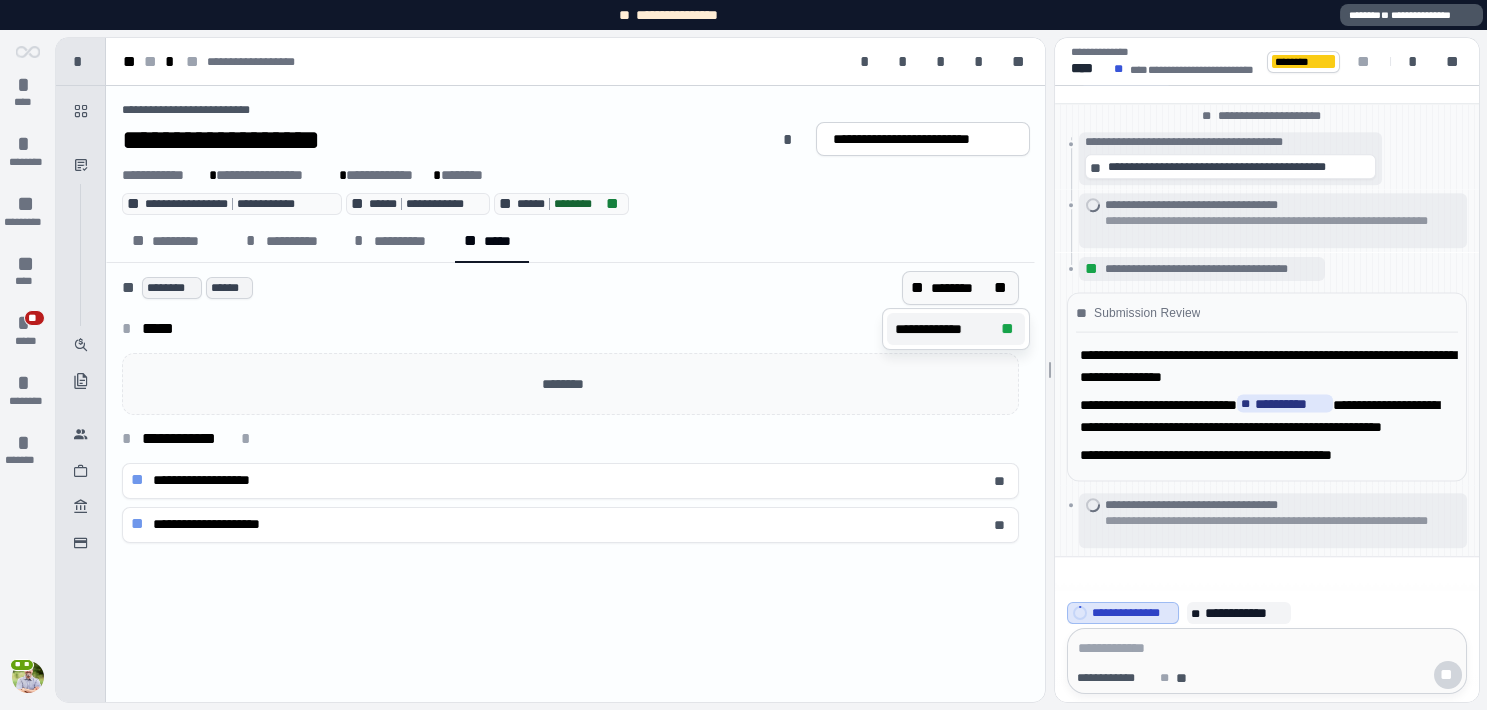 click on "**********" at bounding box center (944, 329) 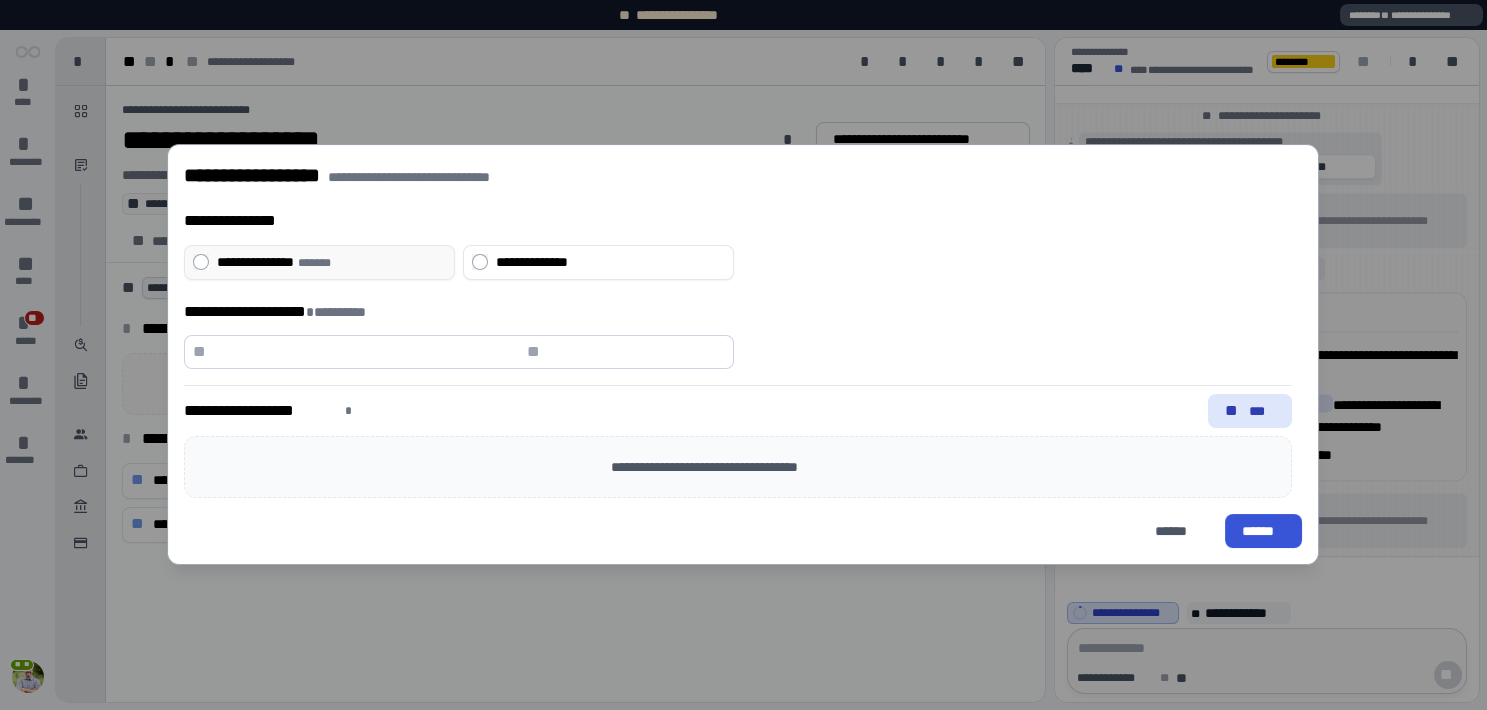 click on "*******" at bounding box center [314, 263] 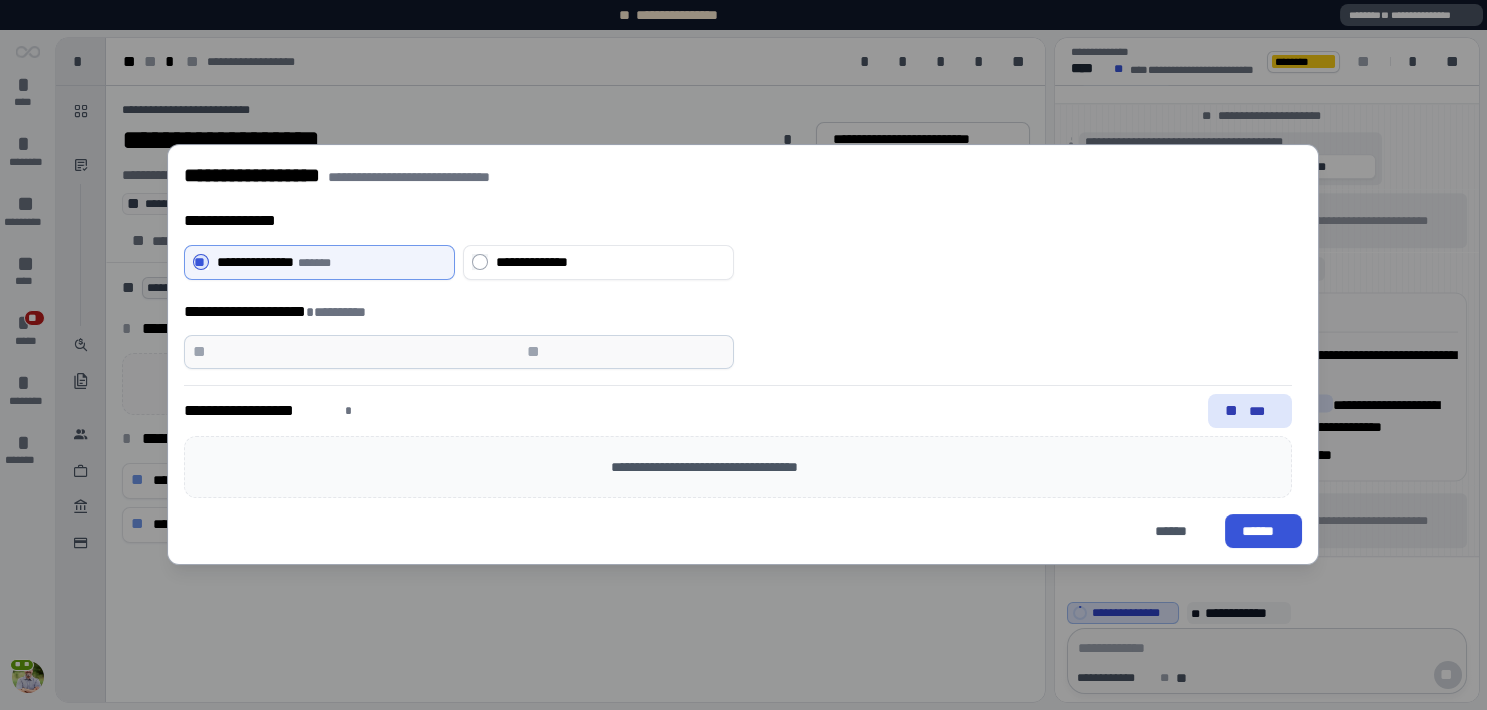click on "**" at bounding box center (358, 352) 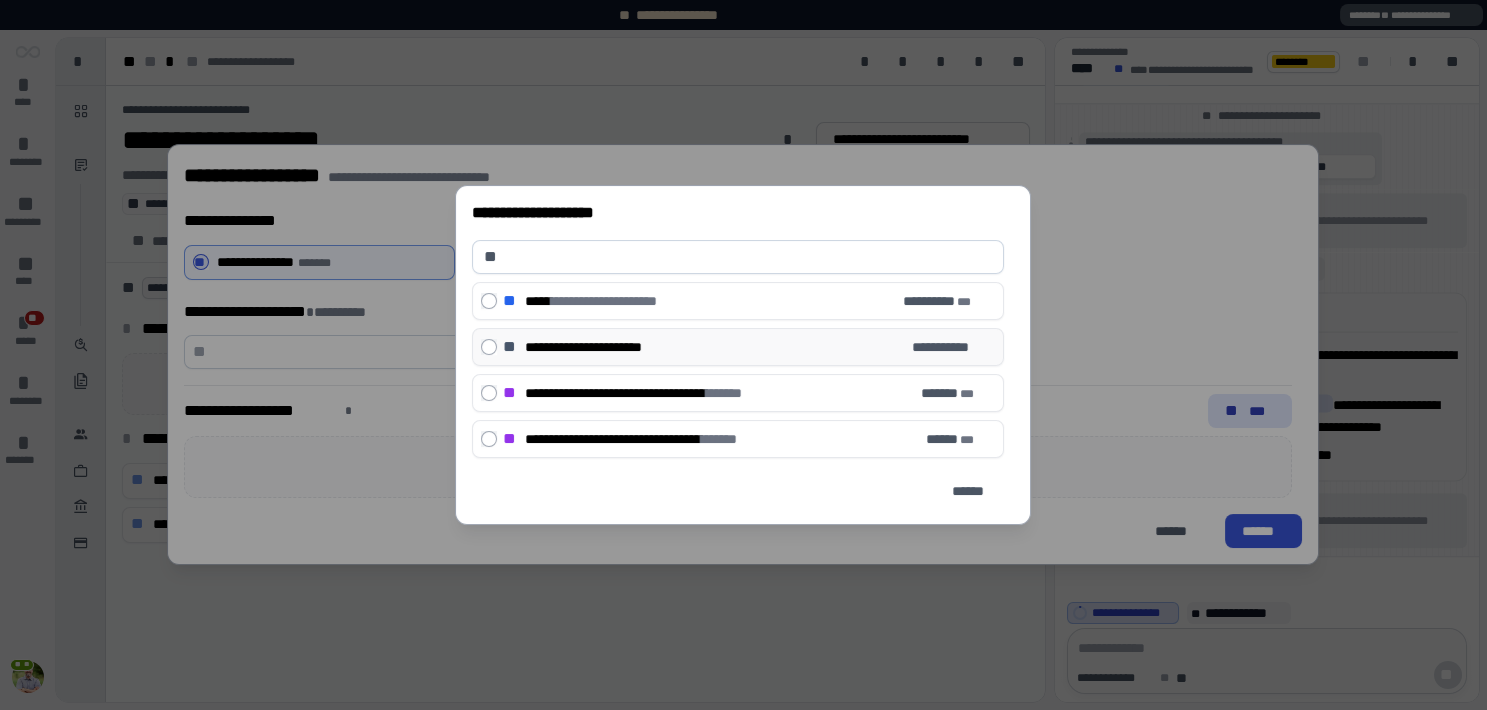 click on "**********" at bounding box center (603, 347) 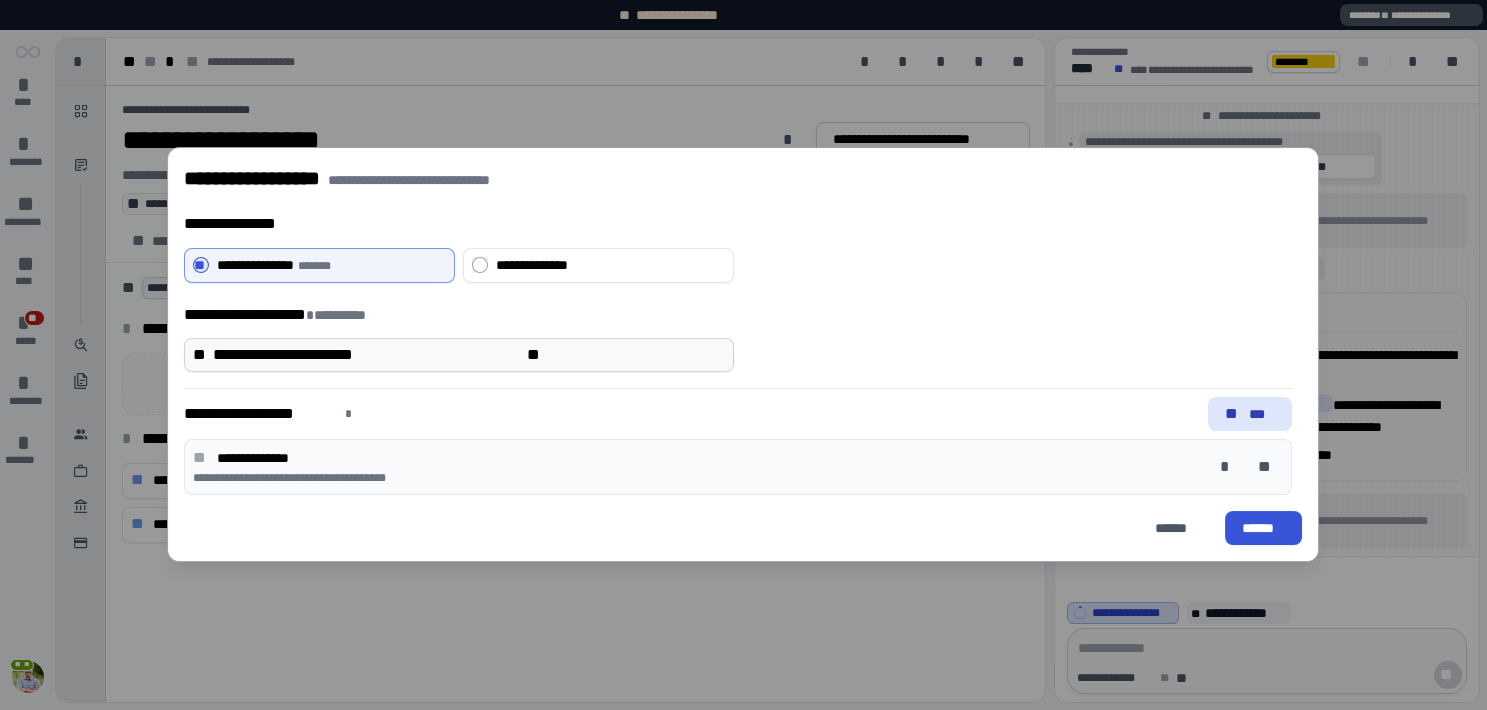 click on "**********" at bounding box center [368, 356] 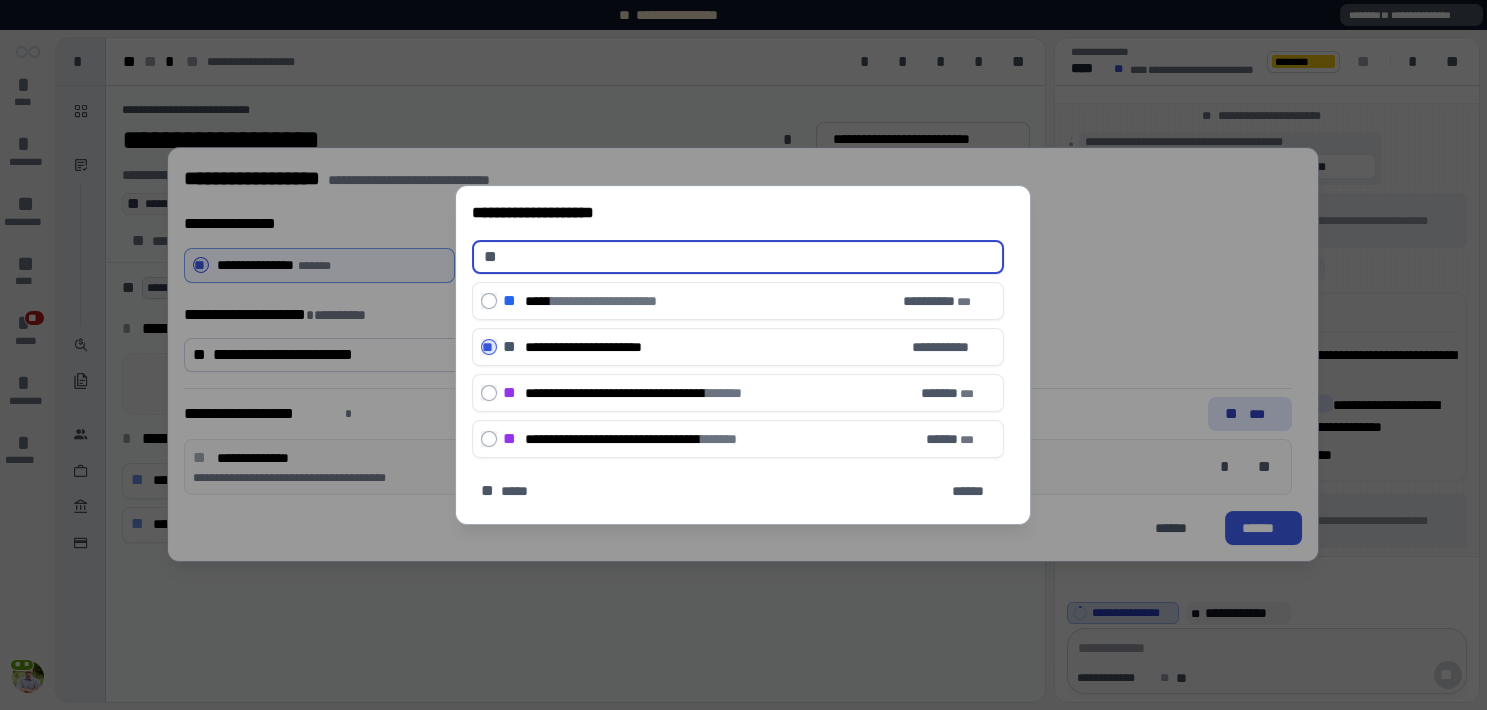 click on "**********" at bounding box center [743, 355] 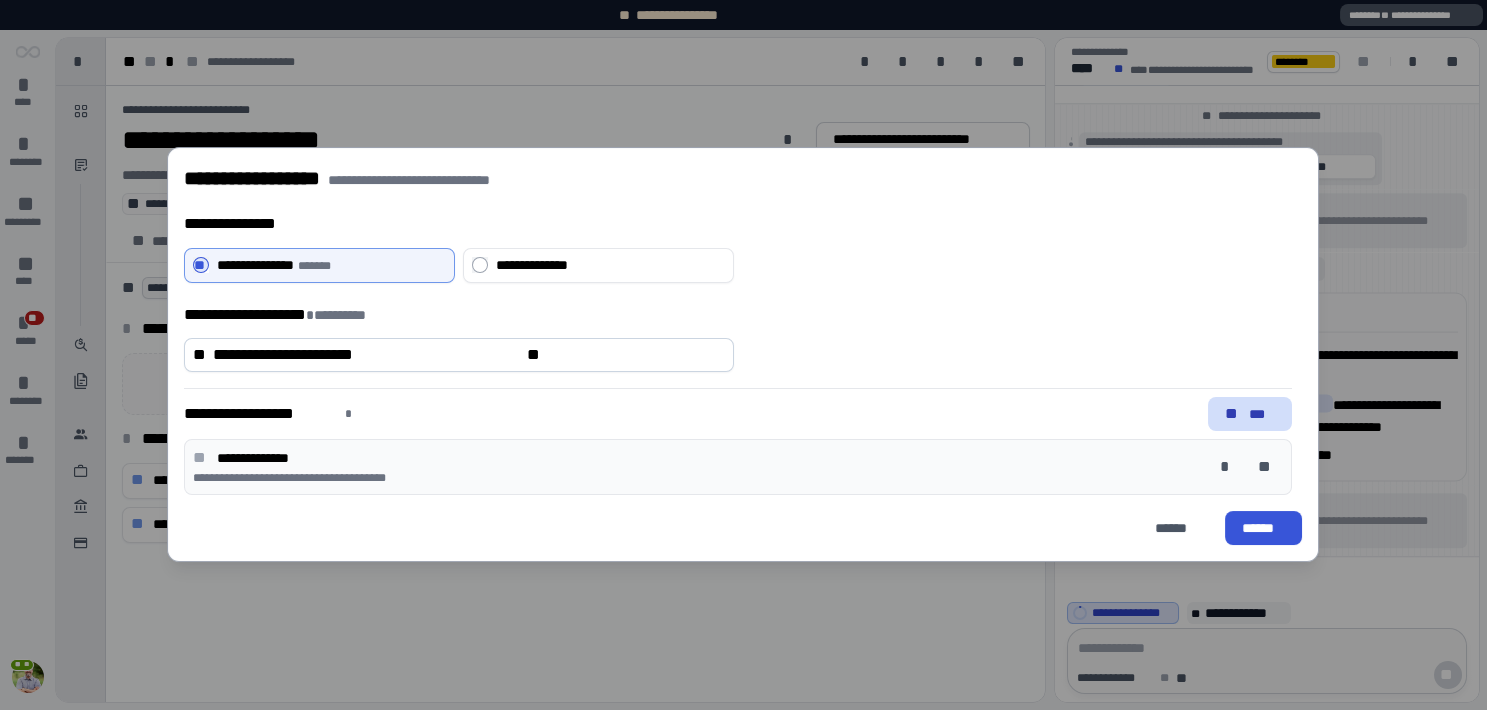 click on "***" at bounding box center (1262, 415) 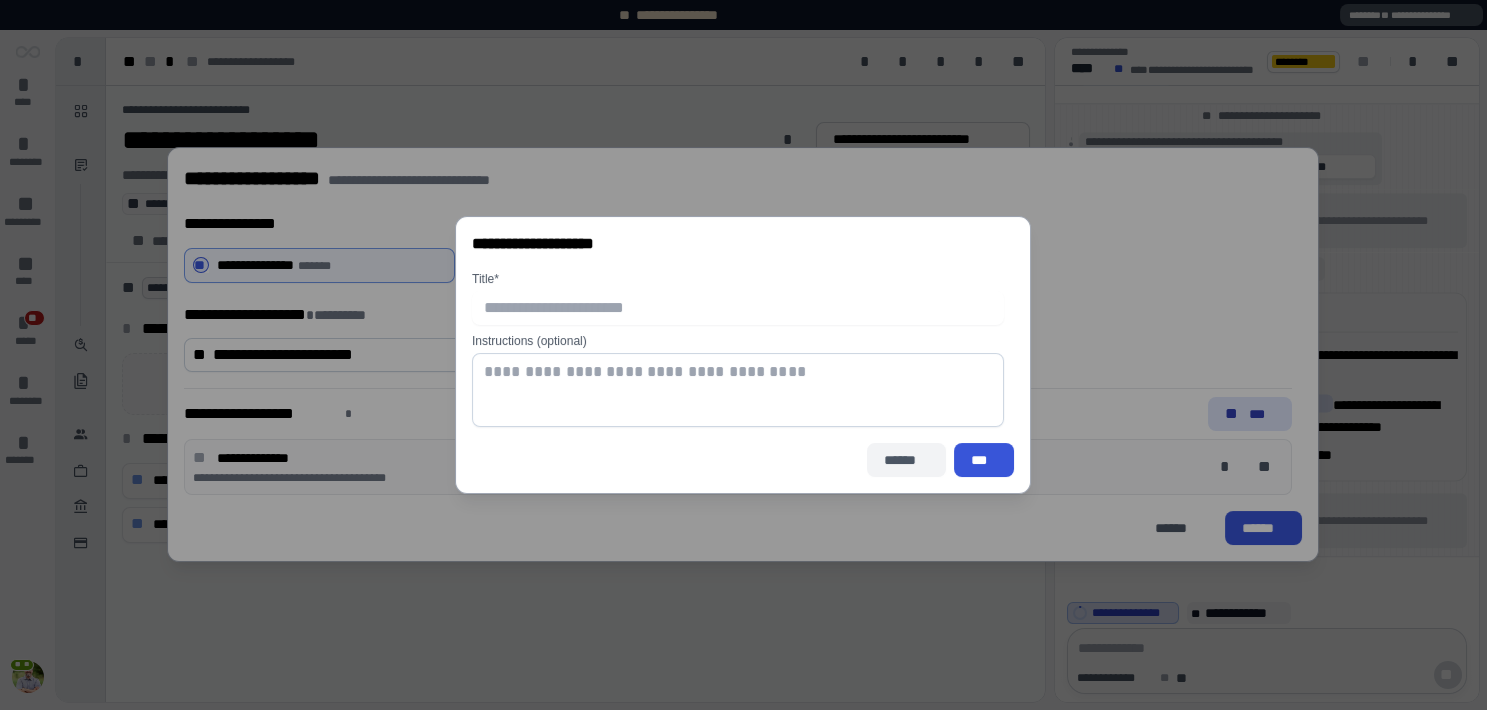 click on "******" at bounding box center (907, 460) 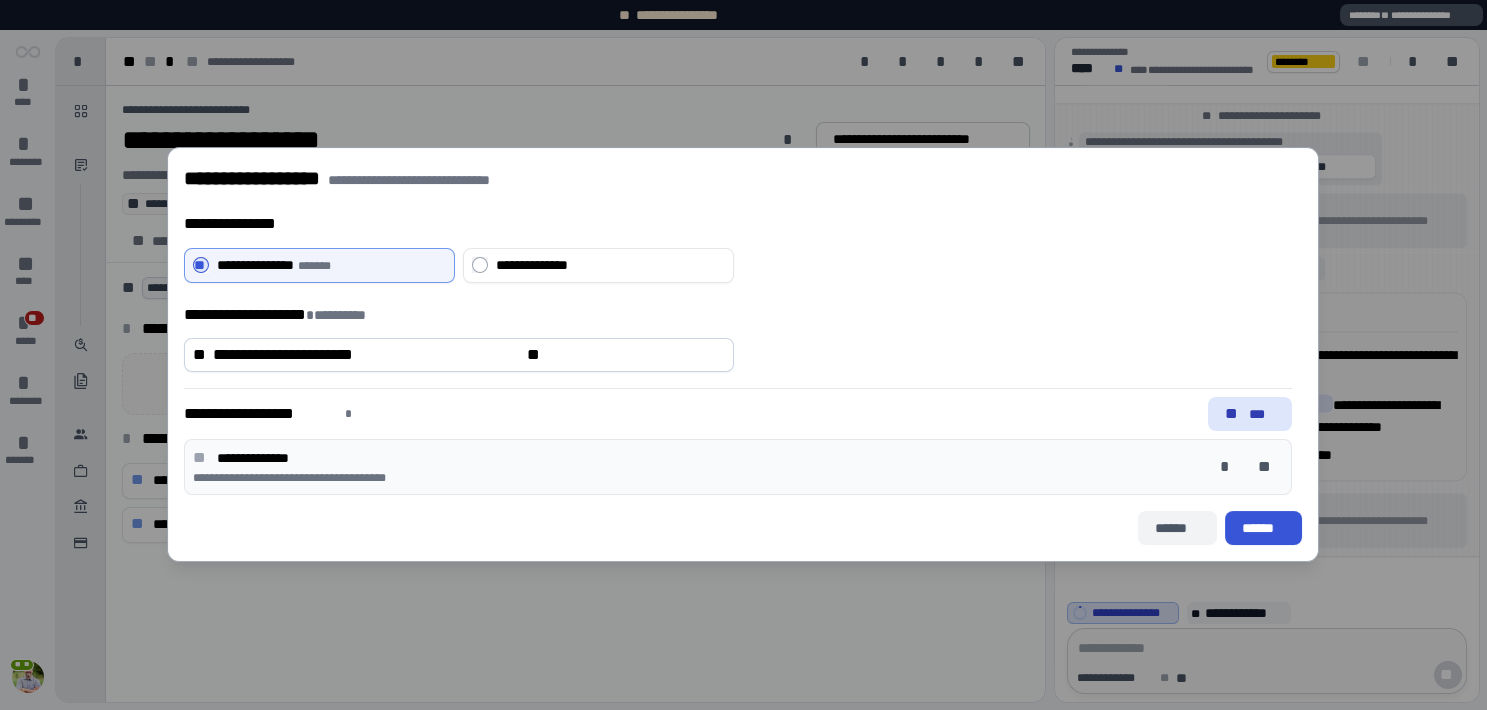 click on "******" at bounding box center (1178, 528) 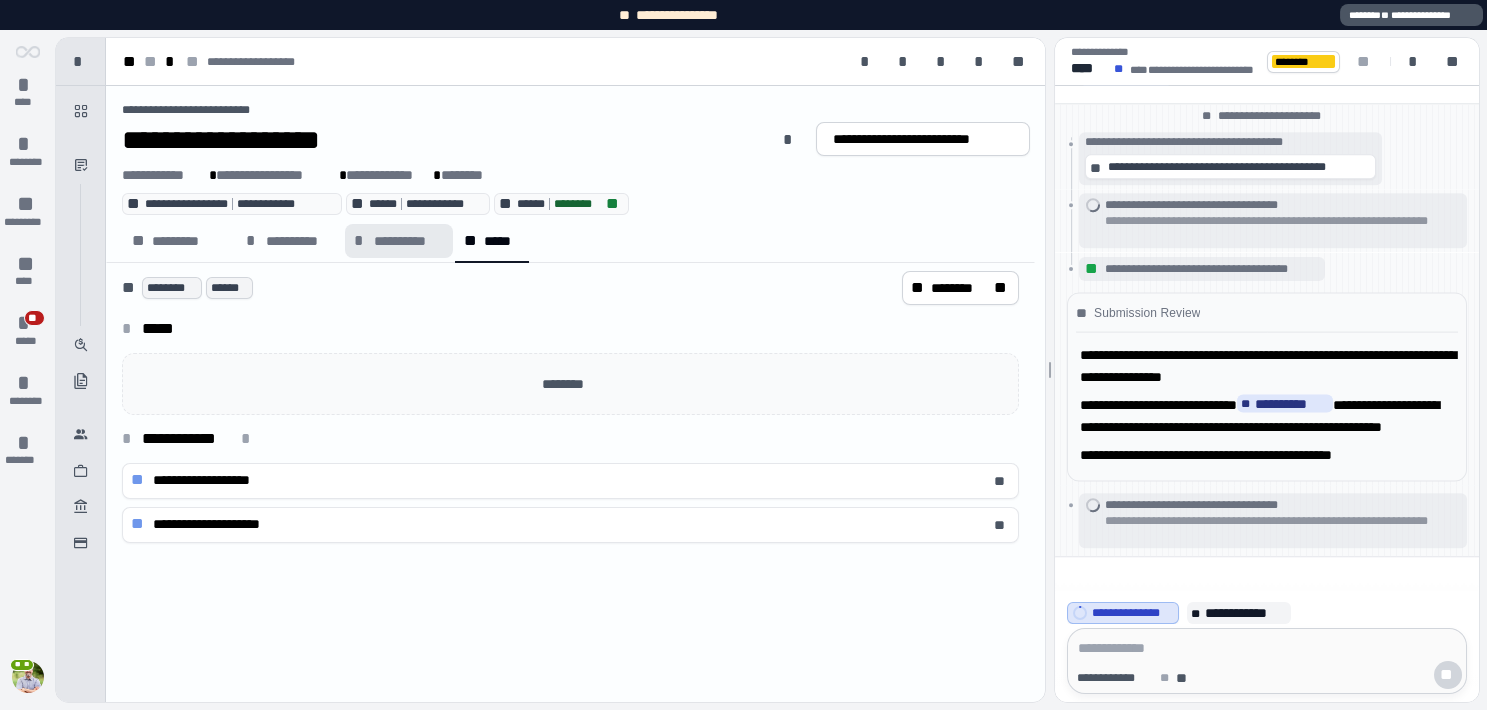 click on "**********" at bounding box center [409, 241] 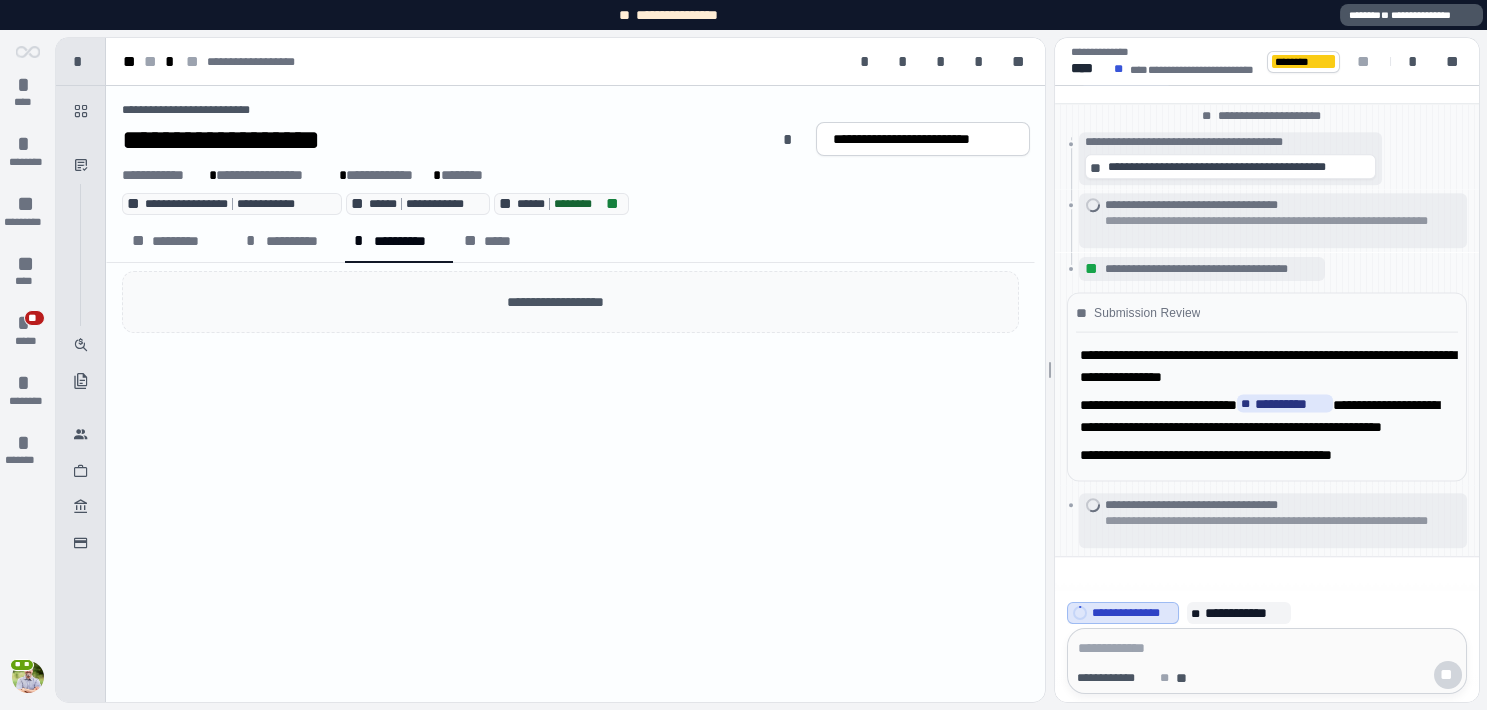 click on "**********" at bounding box center [571, 302] 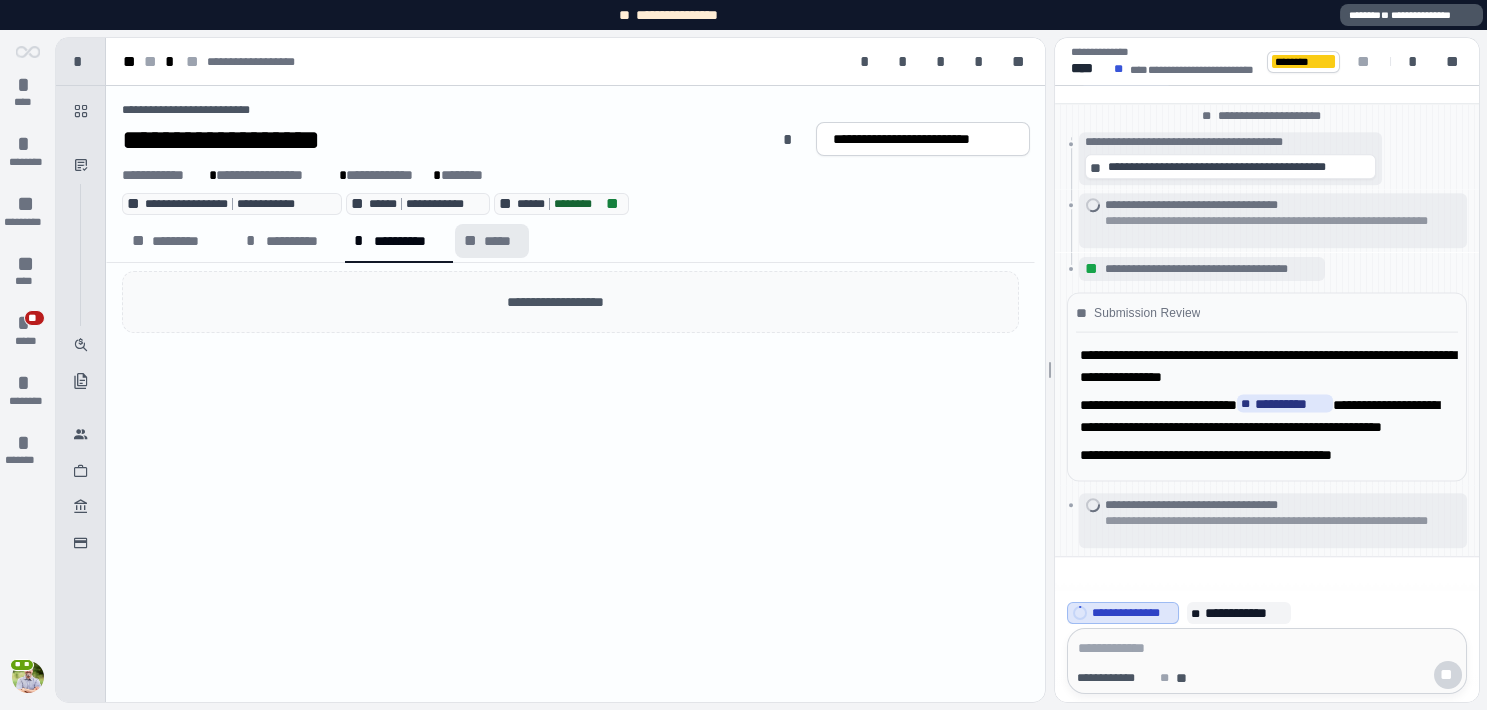 click on "** *****" at bounding box center [492, 241] 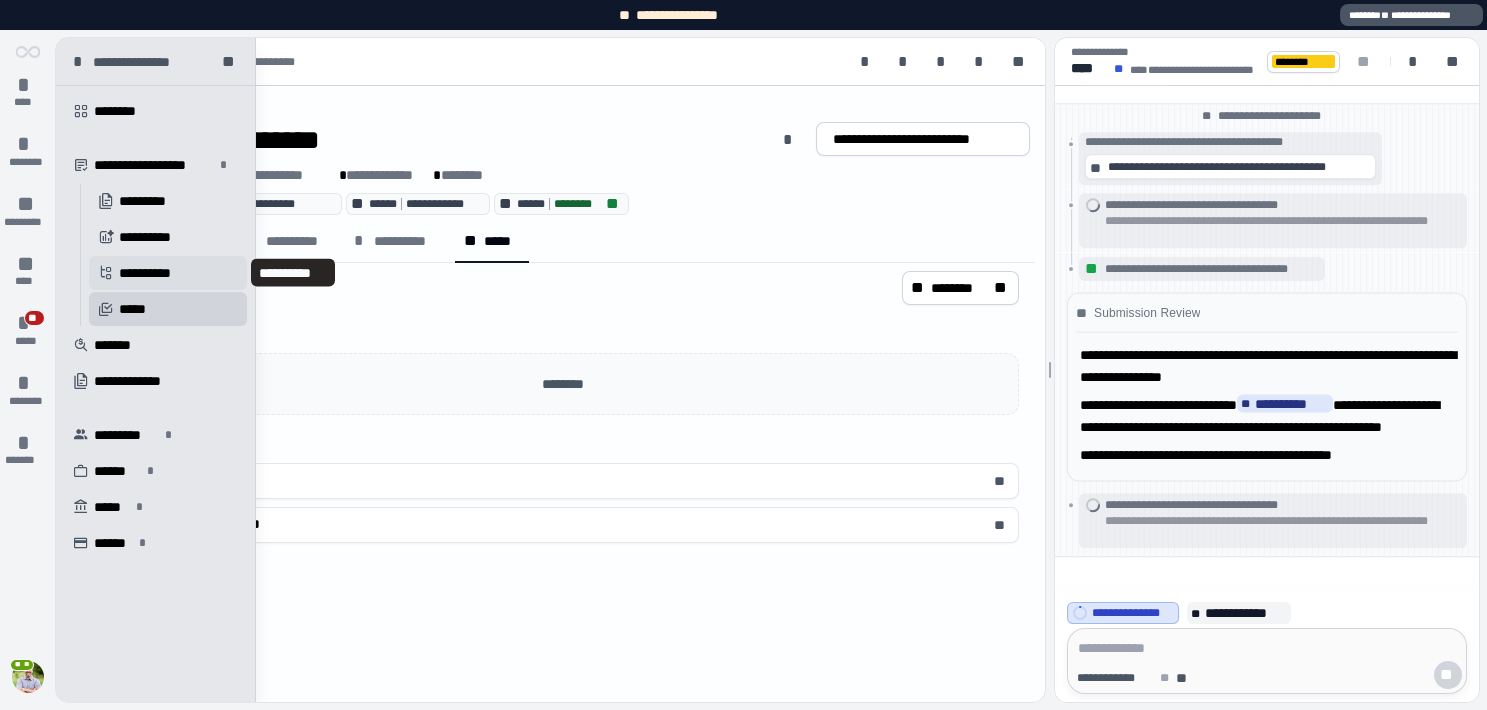 click on "**********" at bounding box center (153, 273) 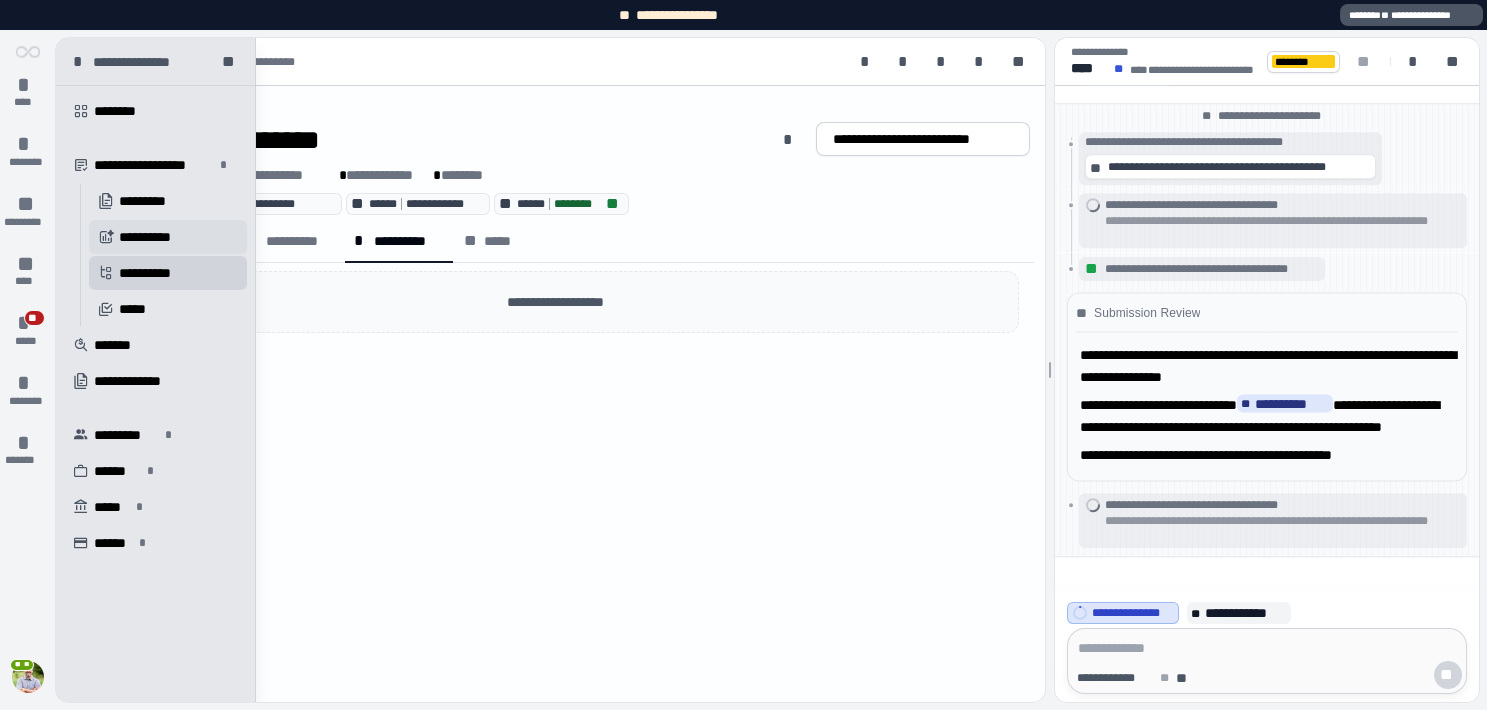 click on "**********" at bounding box center [152, 237] 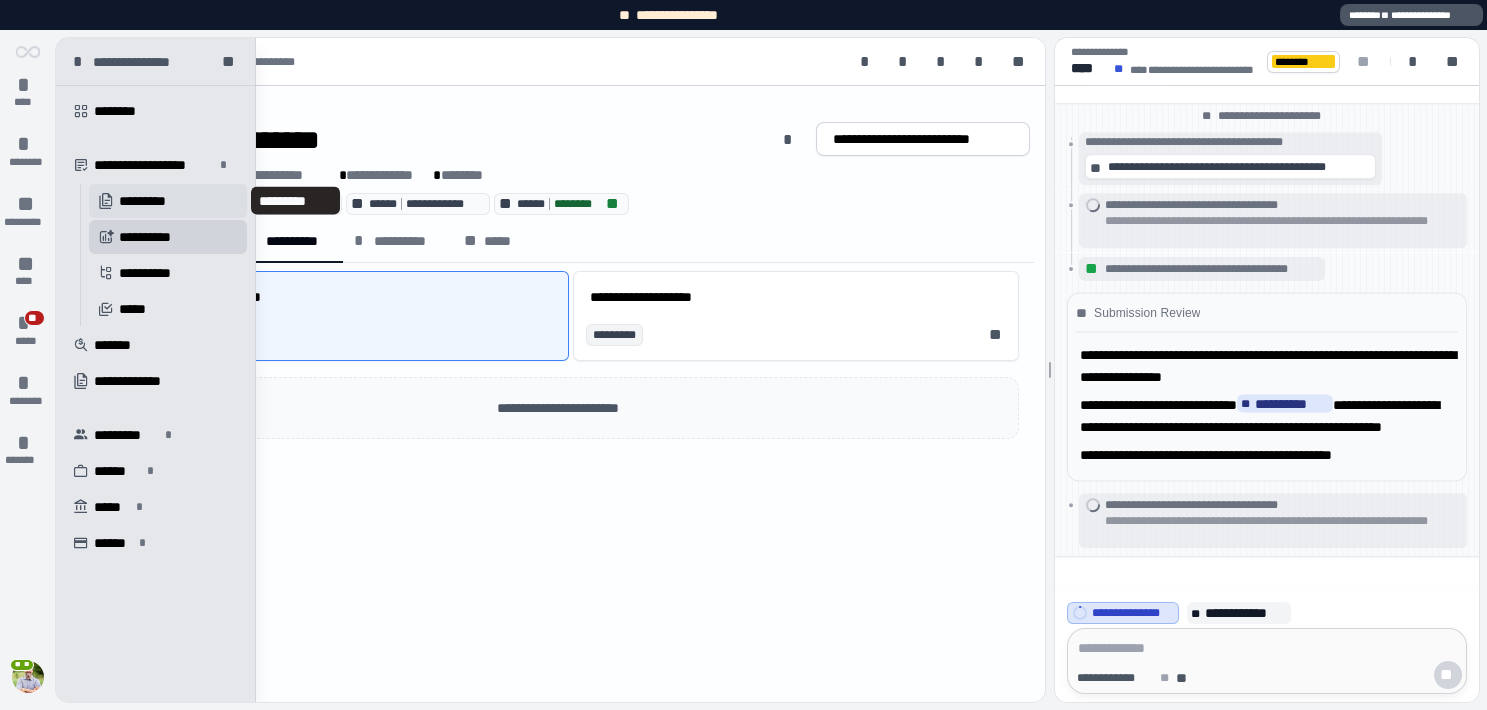 click on "*********" at bounding box center [155, 201] 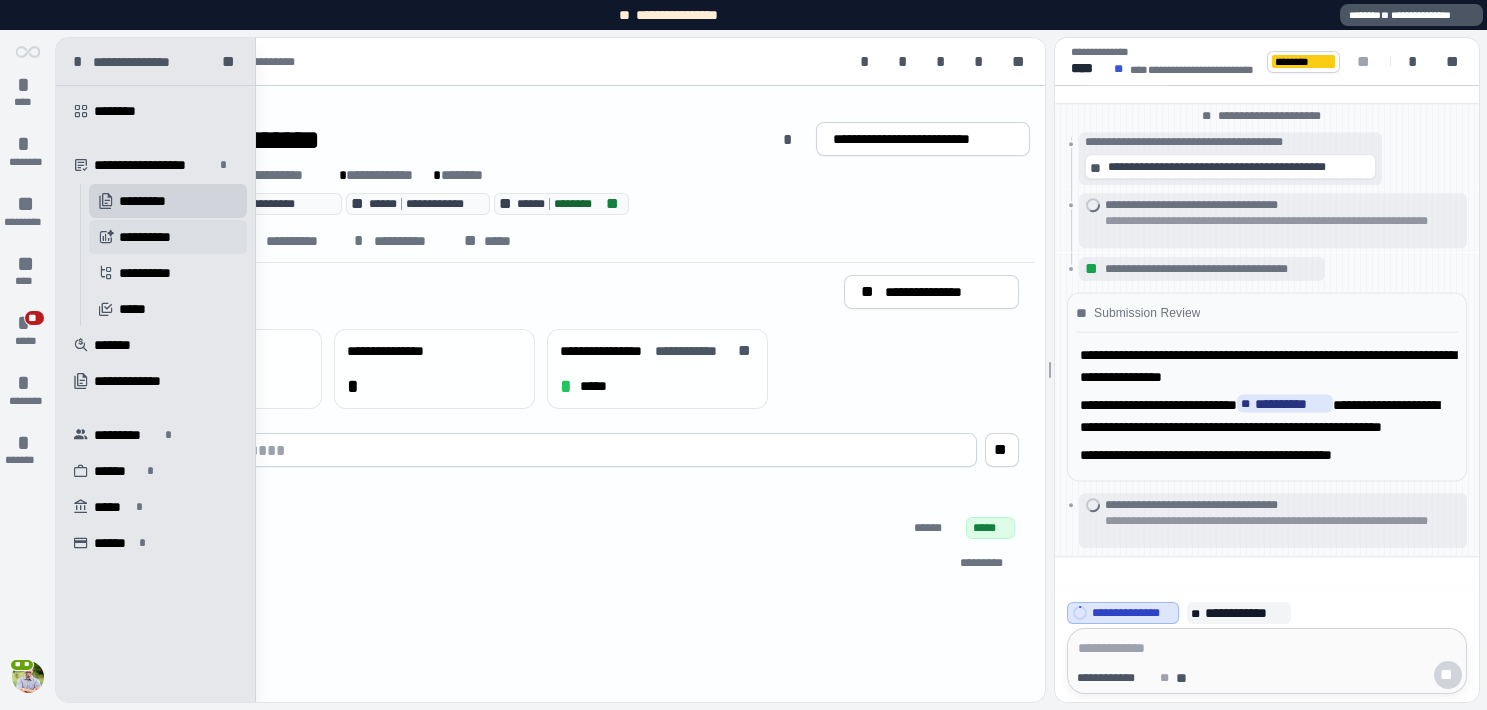 click on "**********" at bounding box center [152, 237] 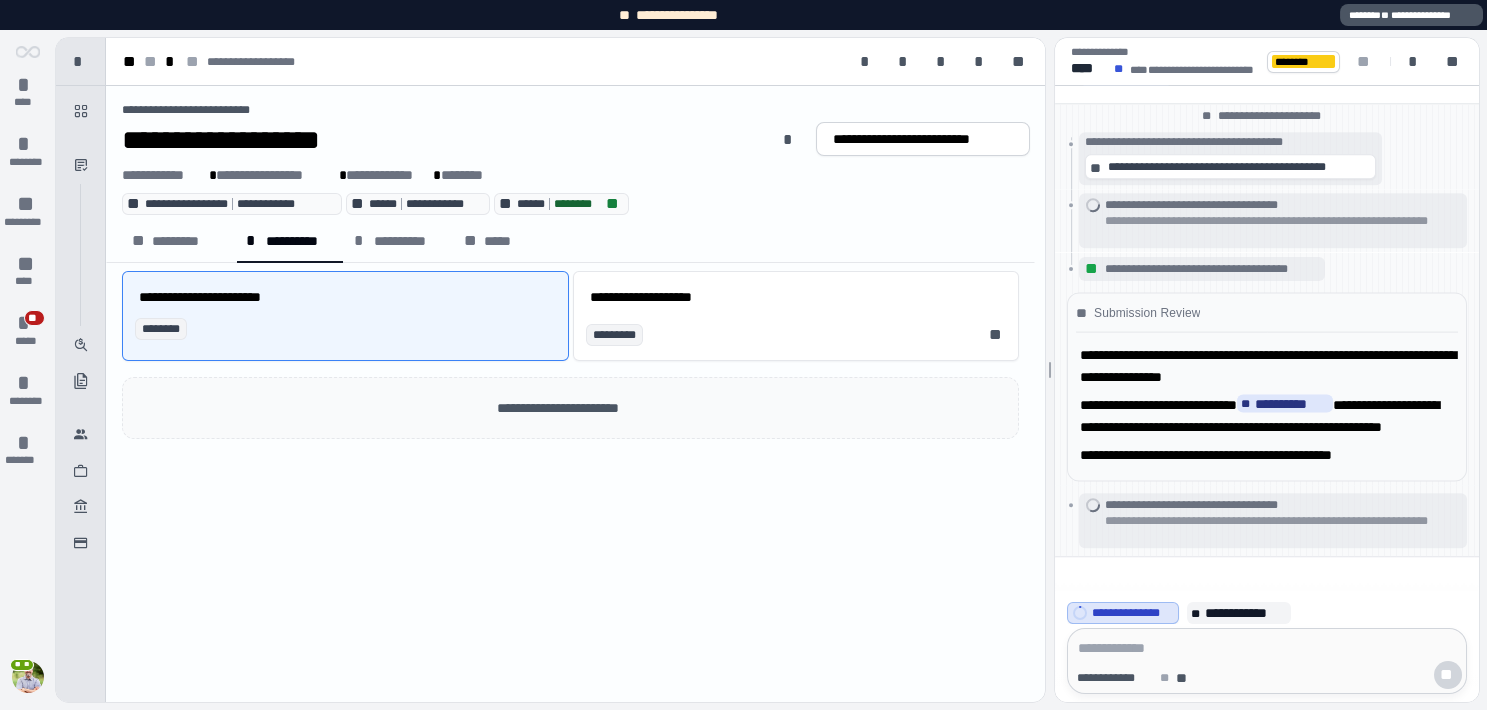 click on "**********" at bounding box center [575, 394] 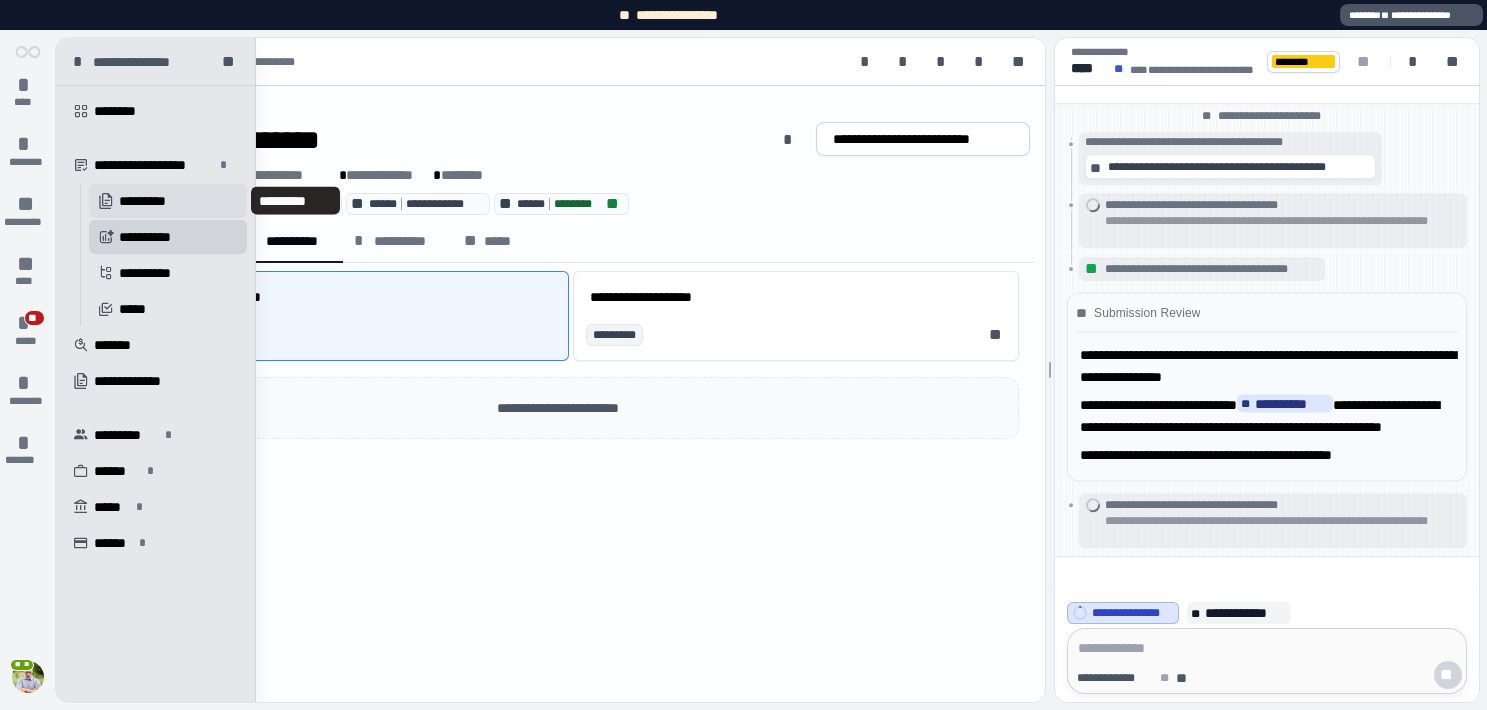 click on "*********" at bounding box center (155, 201) 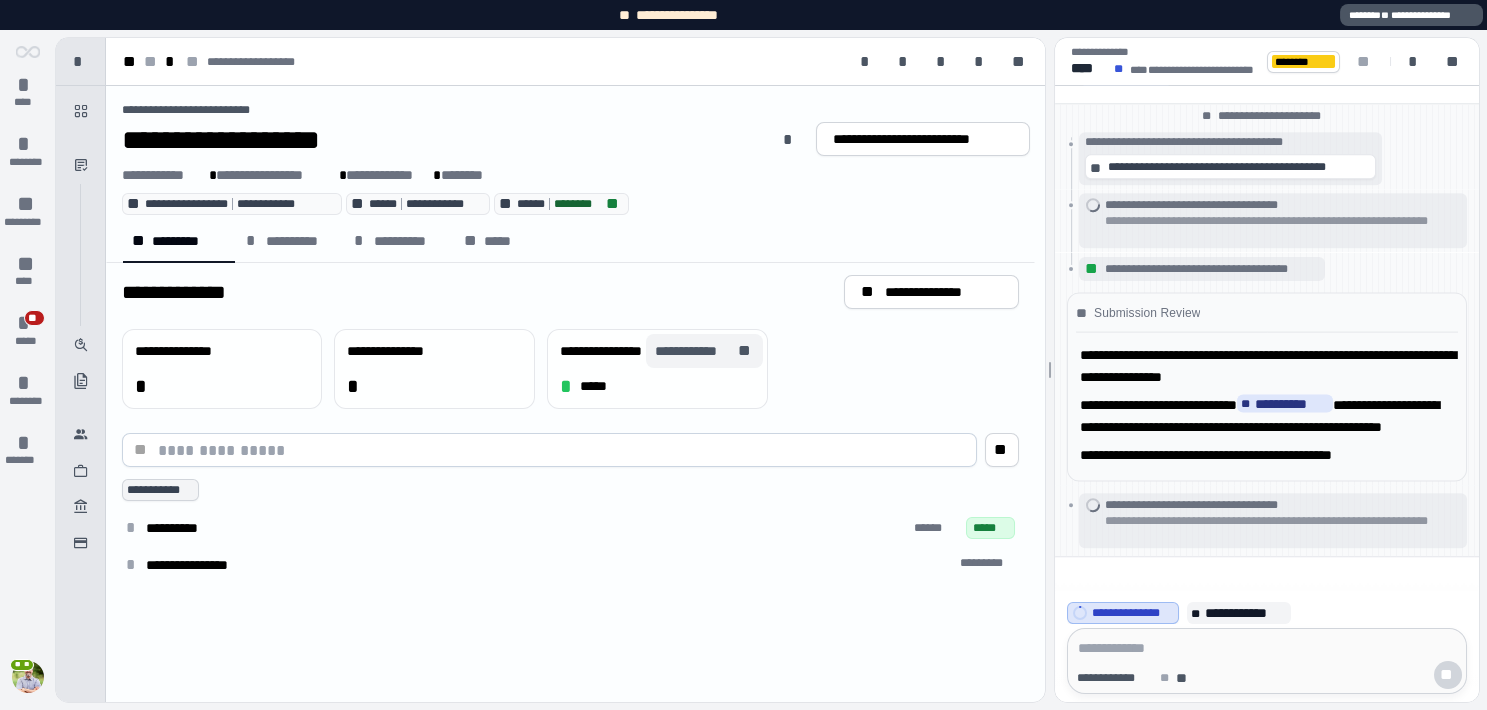 click on "**********" at bounding box center [695, 351] 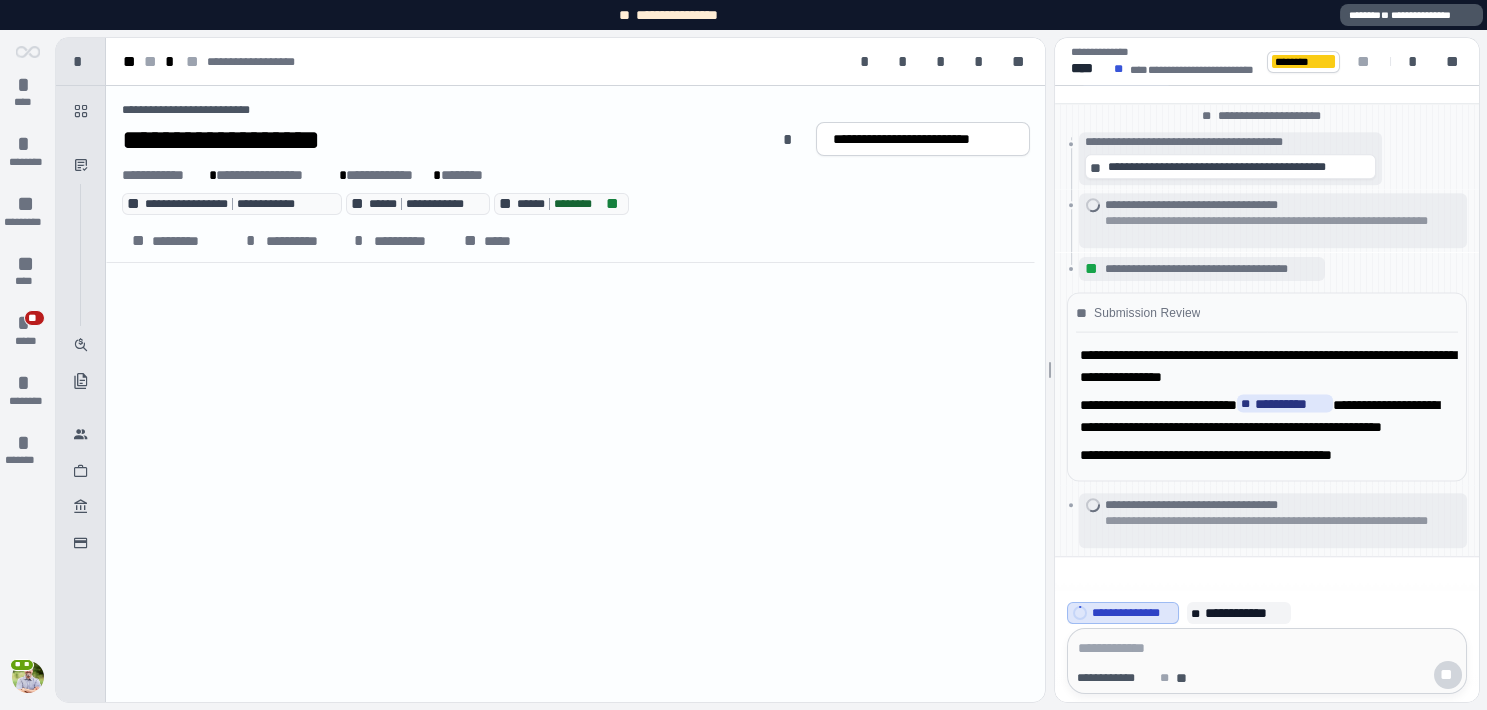 scroll, scrollTop: 0, scrollLeft: 0, axis: both 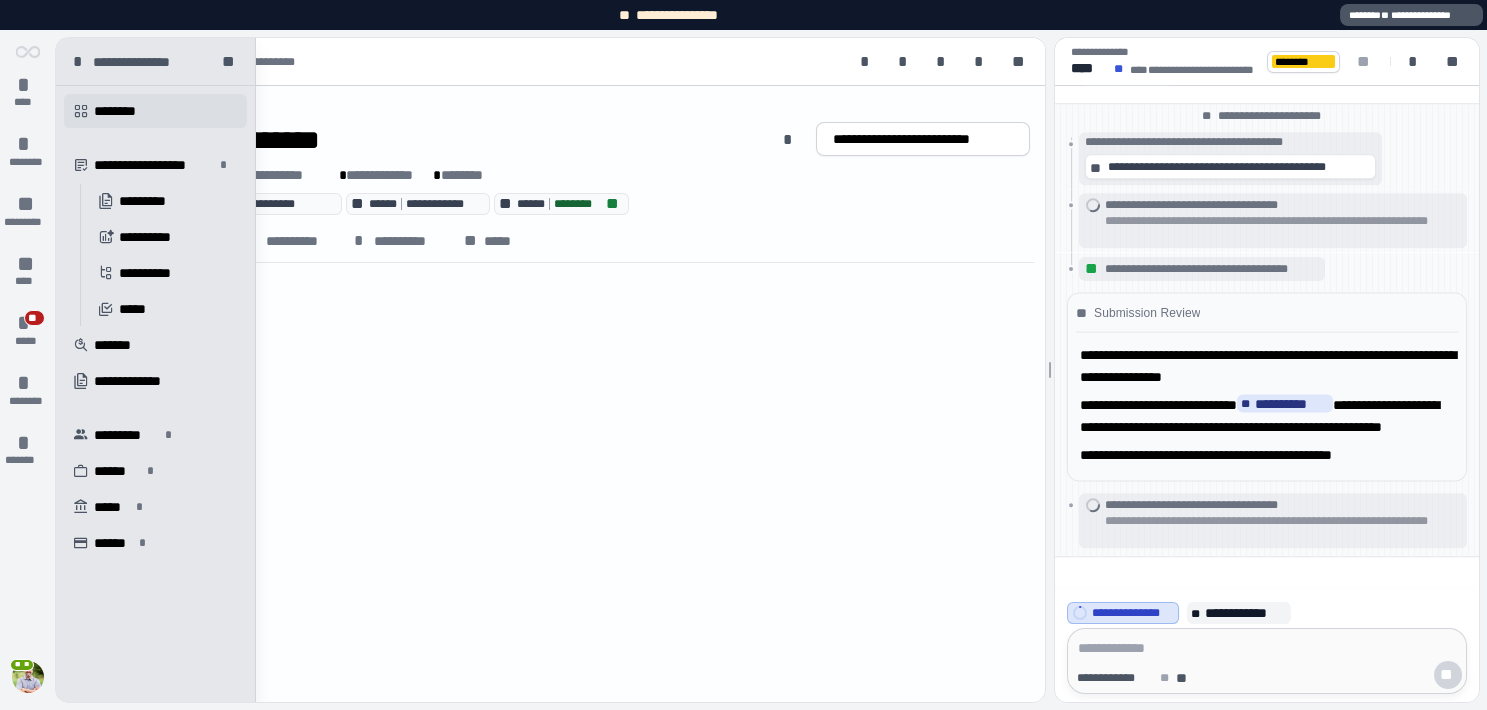 click on "" at bounding box center [81, 111] 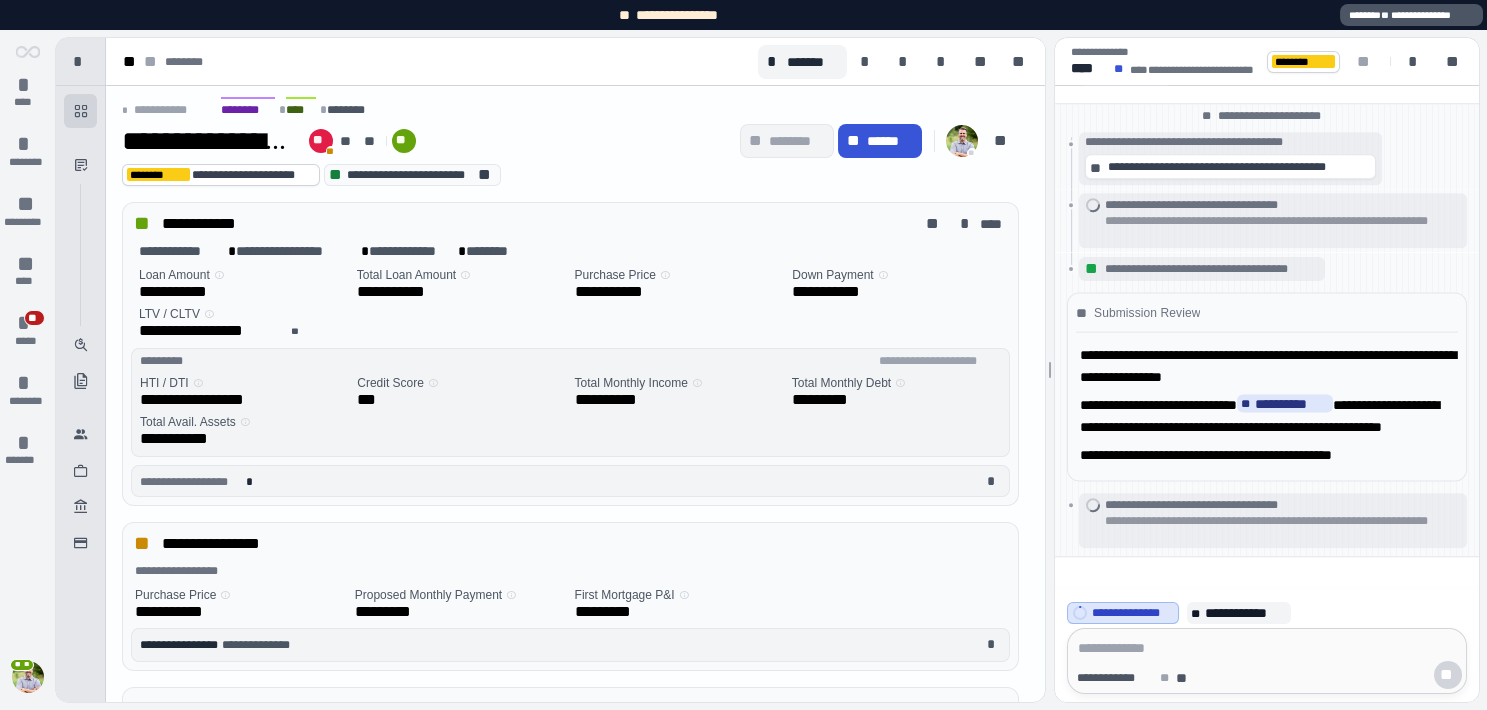 click on "**********" at bounding box center (570, 361) 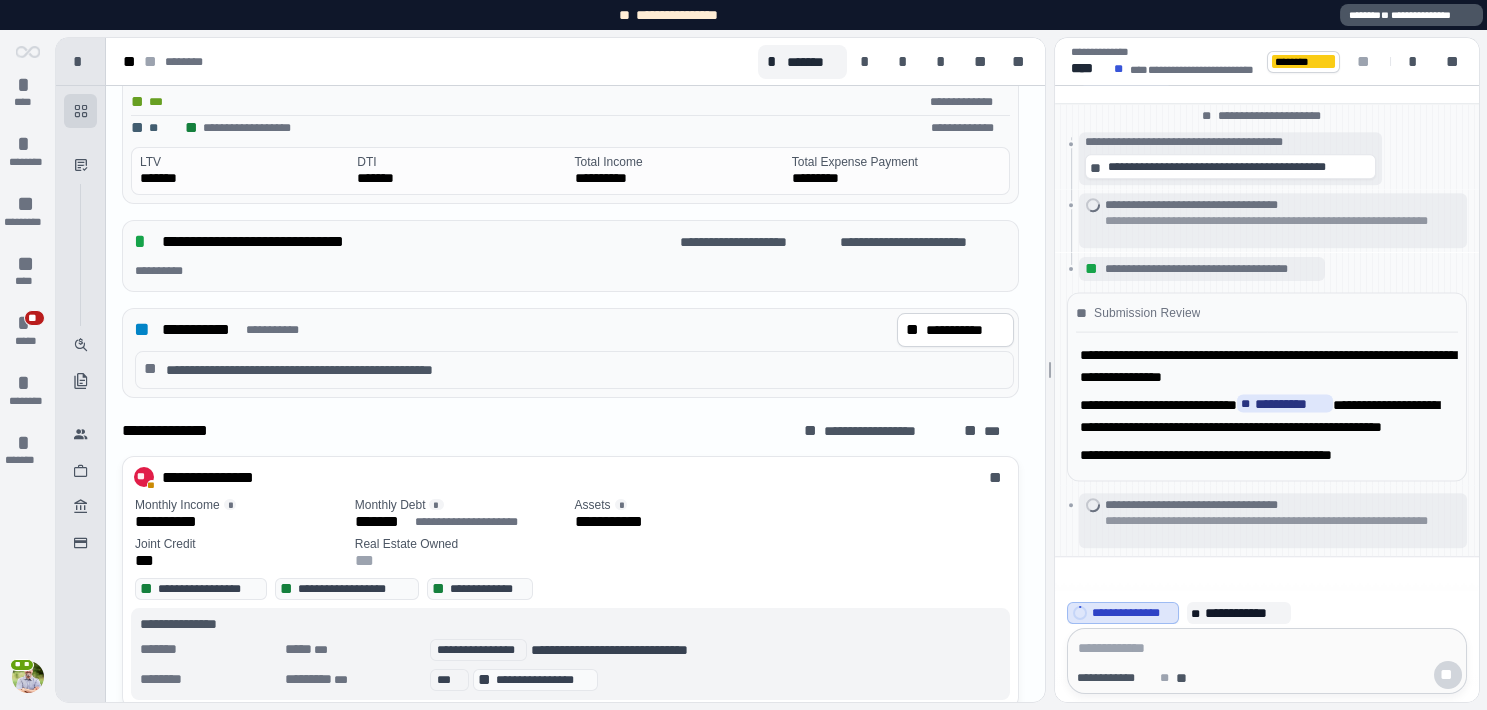 scroll, scrollTop: 678, scrollLeft: 0, axis: vertical 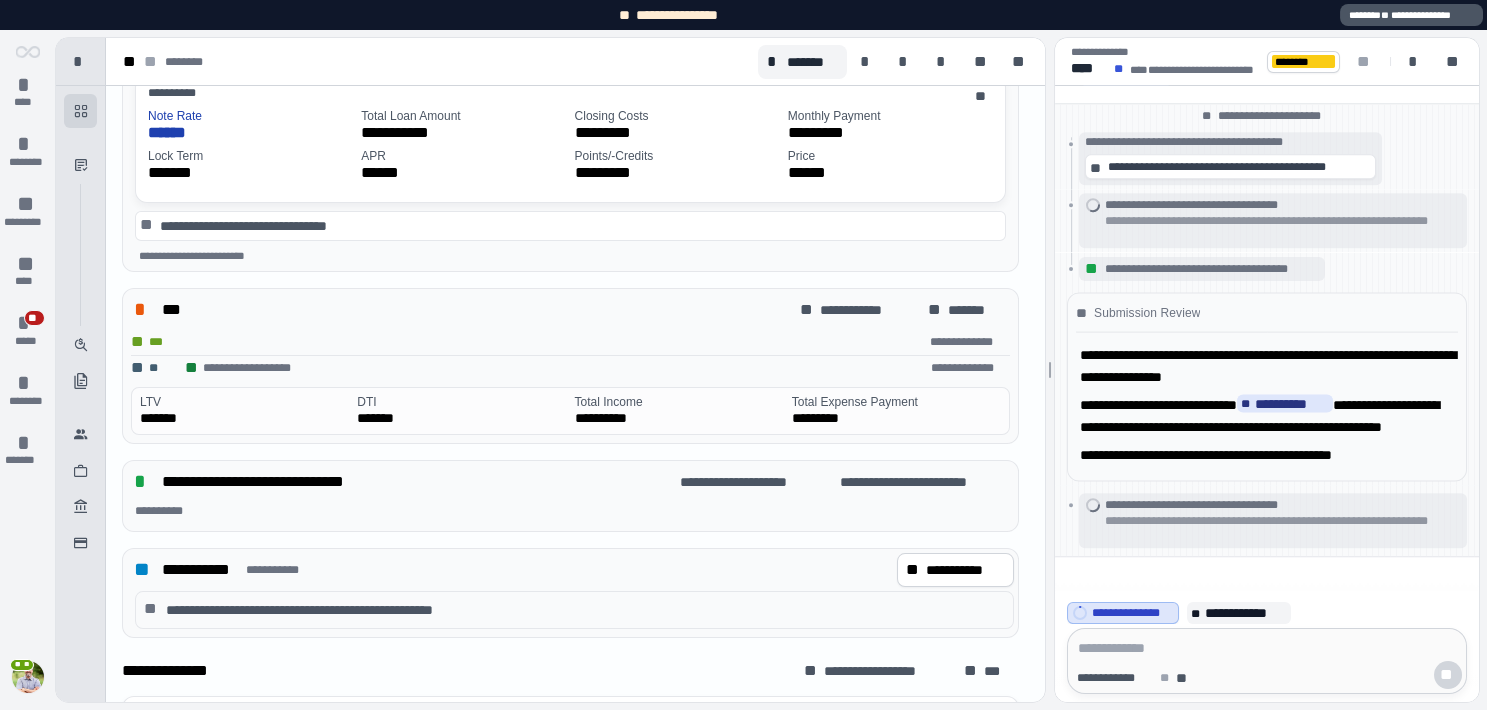 click at bounding box center (28, 677) 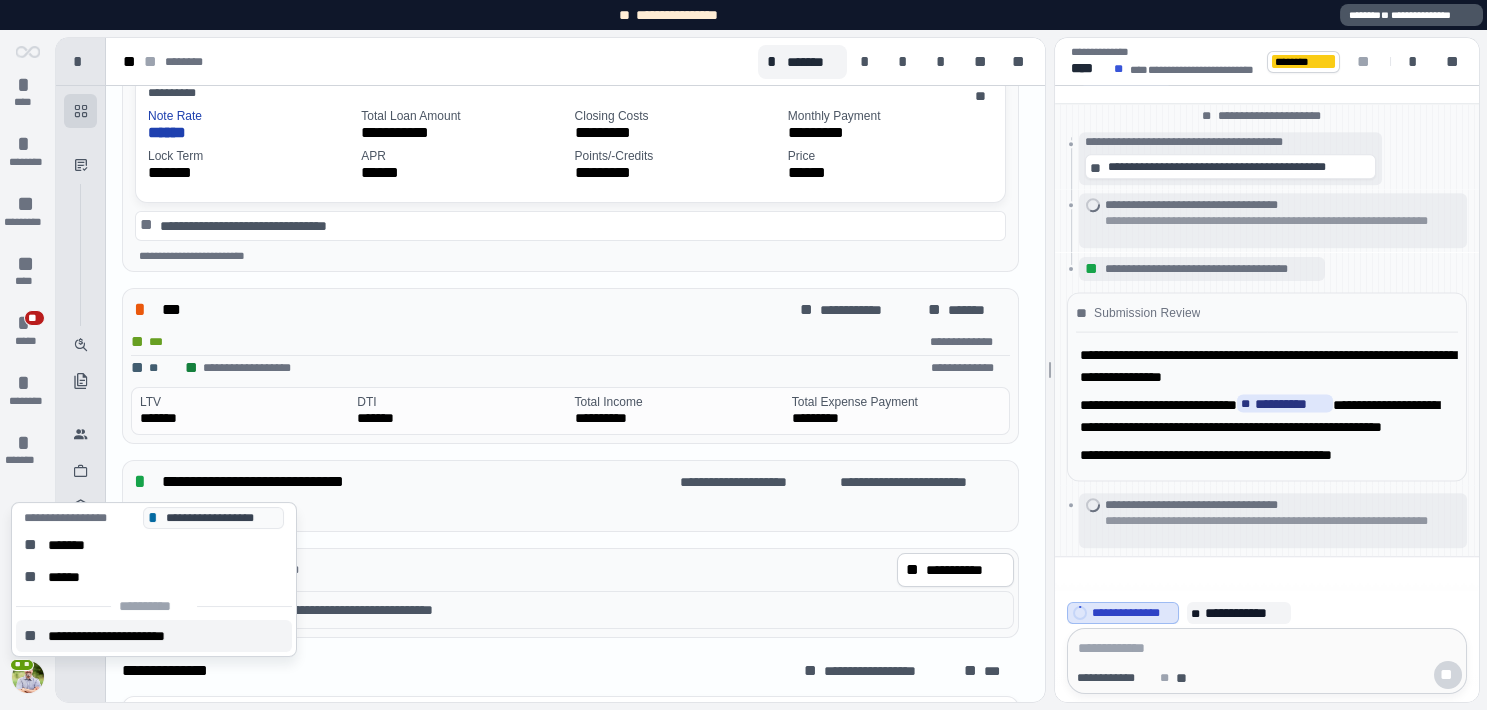 click on "**********" at bounding box center [123, 636] 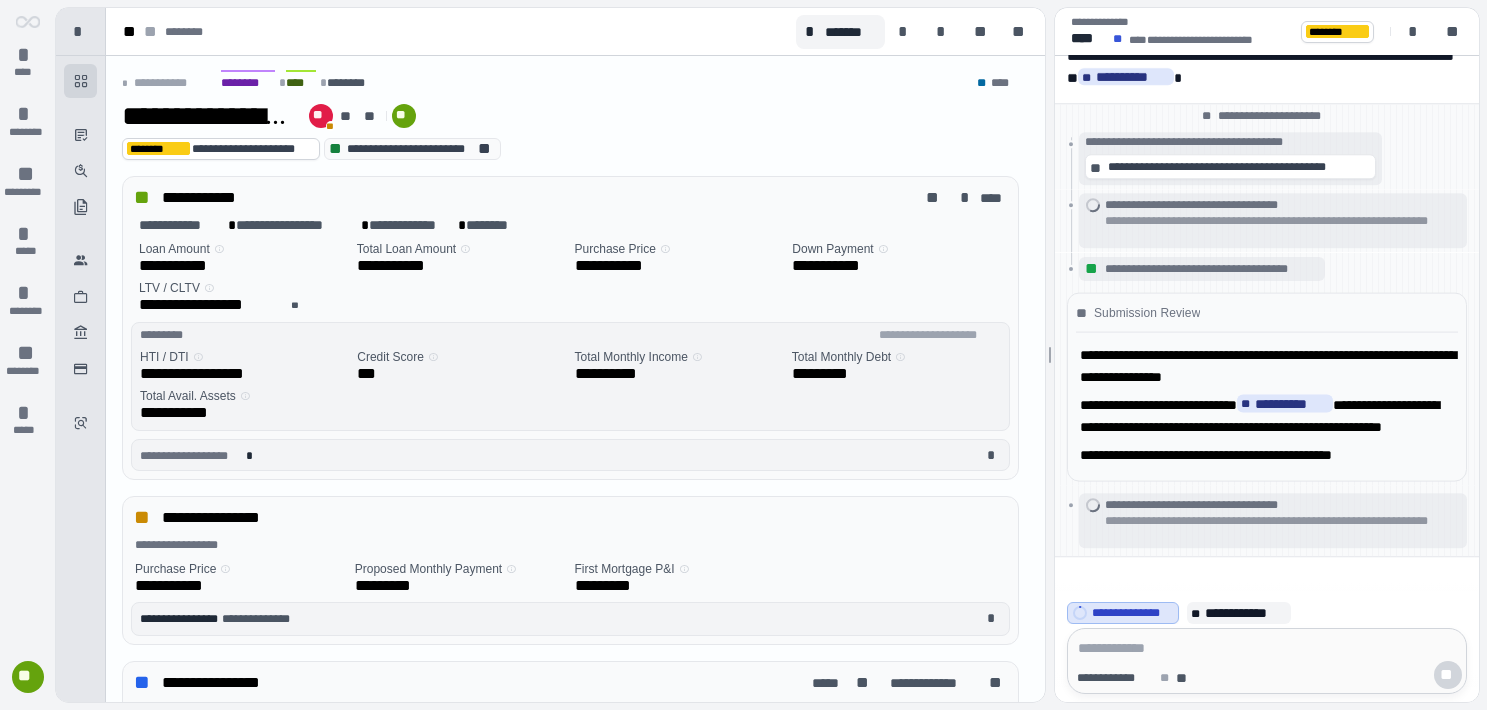 scroll, scrollTop: 0, scrollLeft: 0, axis: both 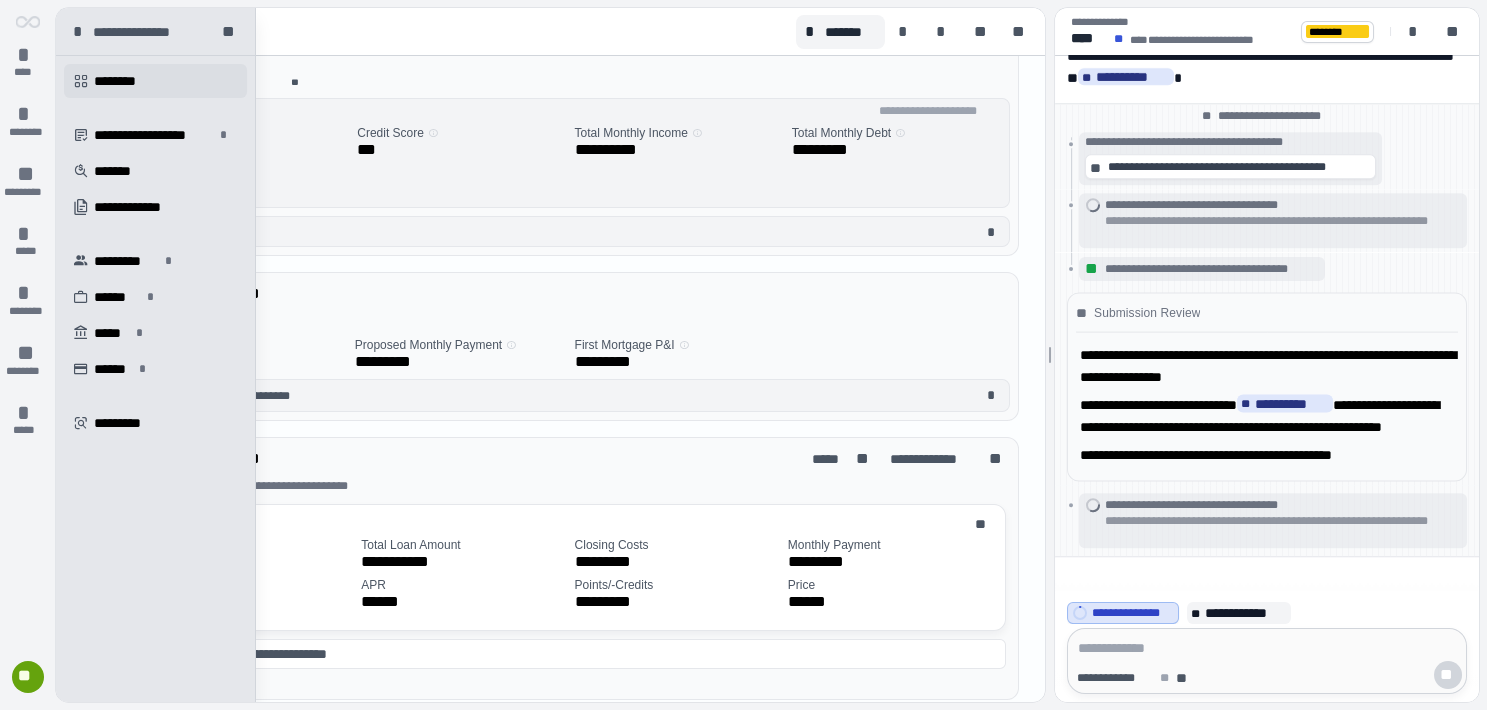click on "********" at bounding box center [123, 81] 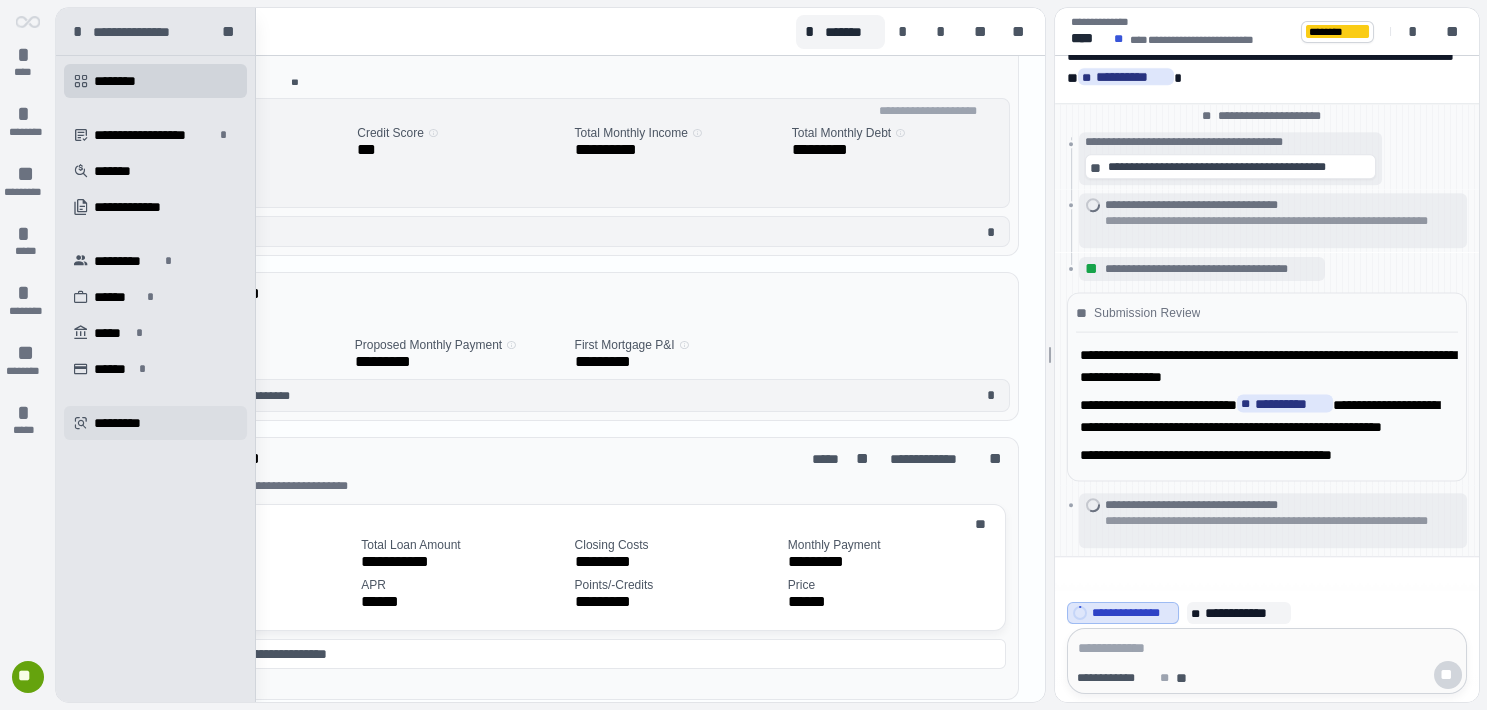 click on "*********" at bounding box center (124, 423) 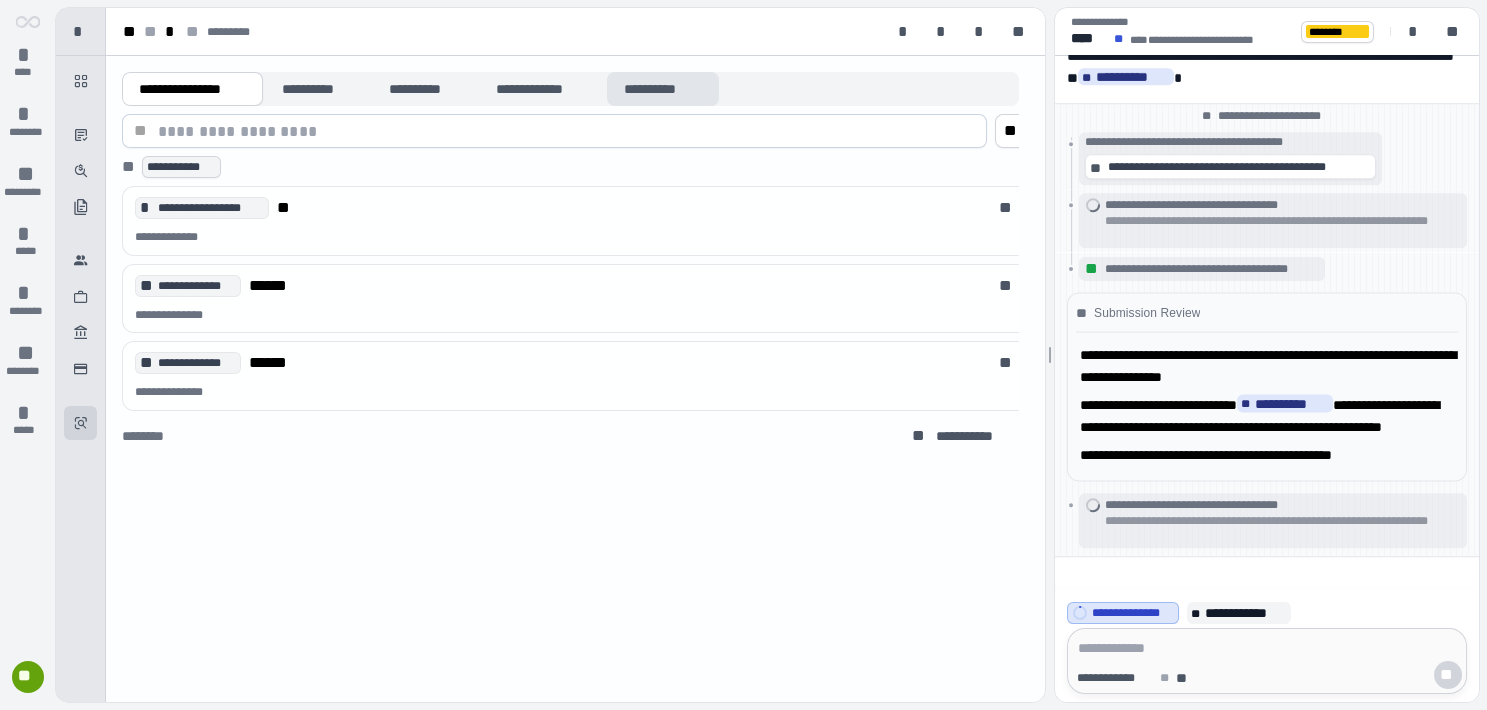 click on "**********" at bounding box center (663, 89) 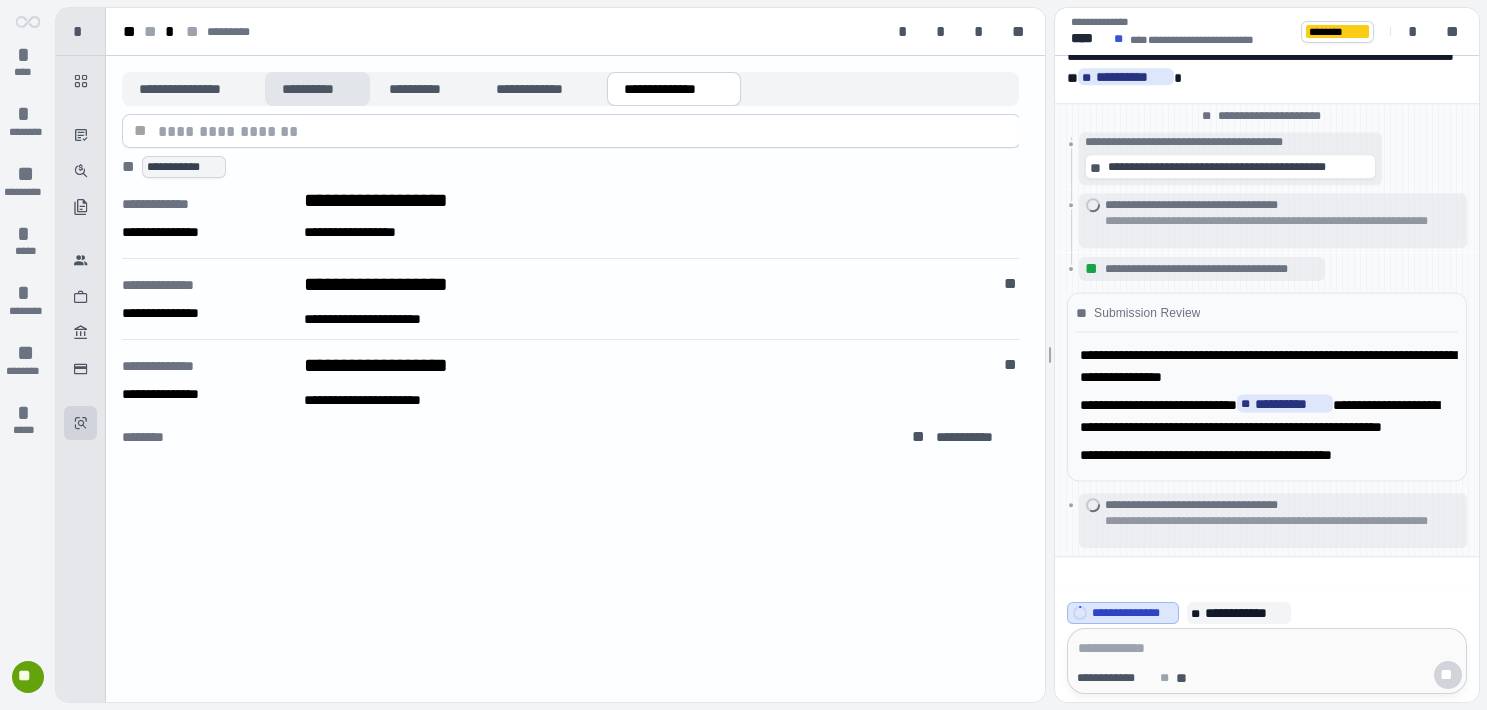 click on "**********" at bounding box center (317, 89) 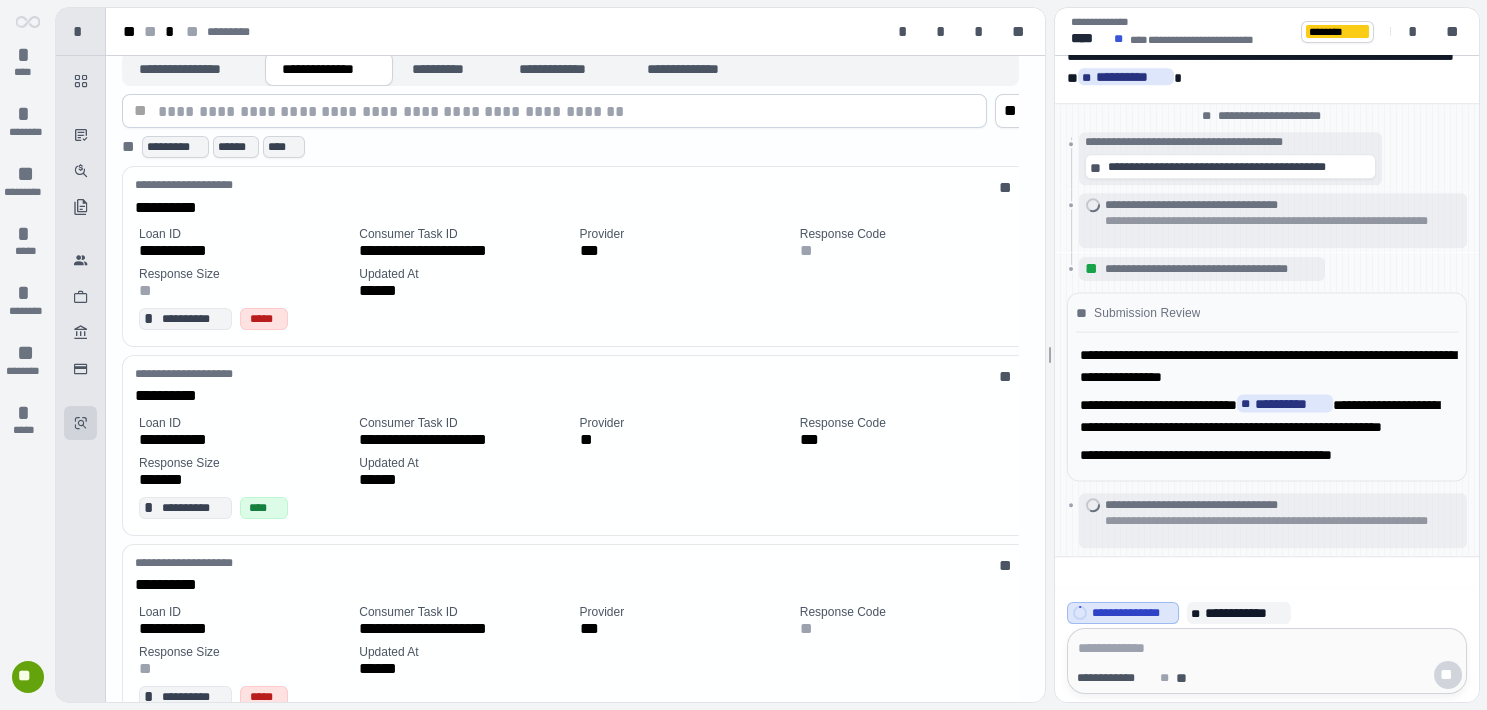 scroll, scrollTop: 2, scrollLeft: 0, axis: vertical 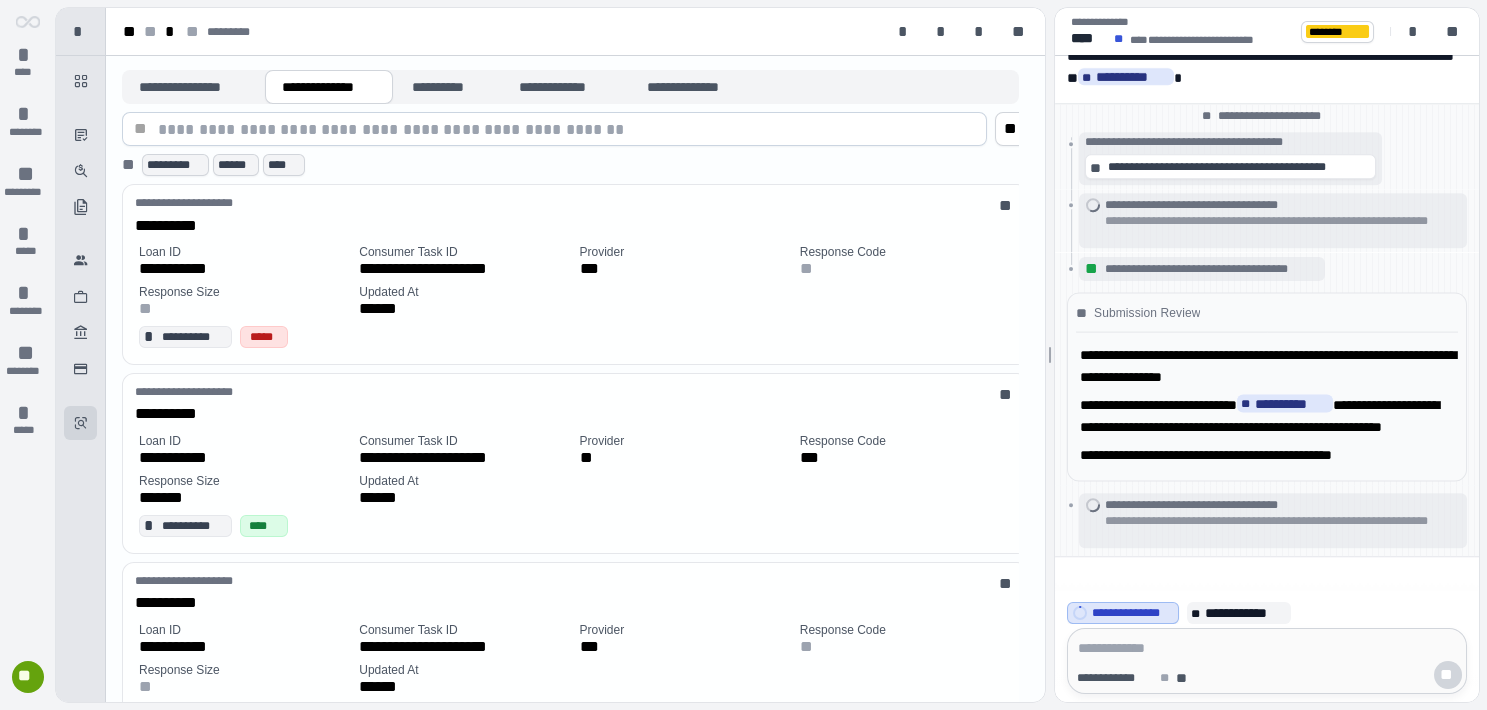 click on "*****" at bounding box center (264, 337) 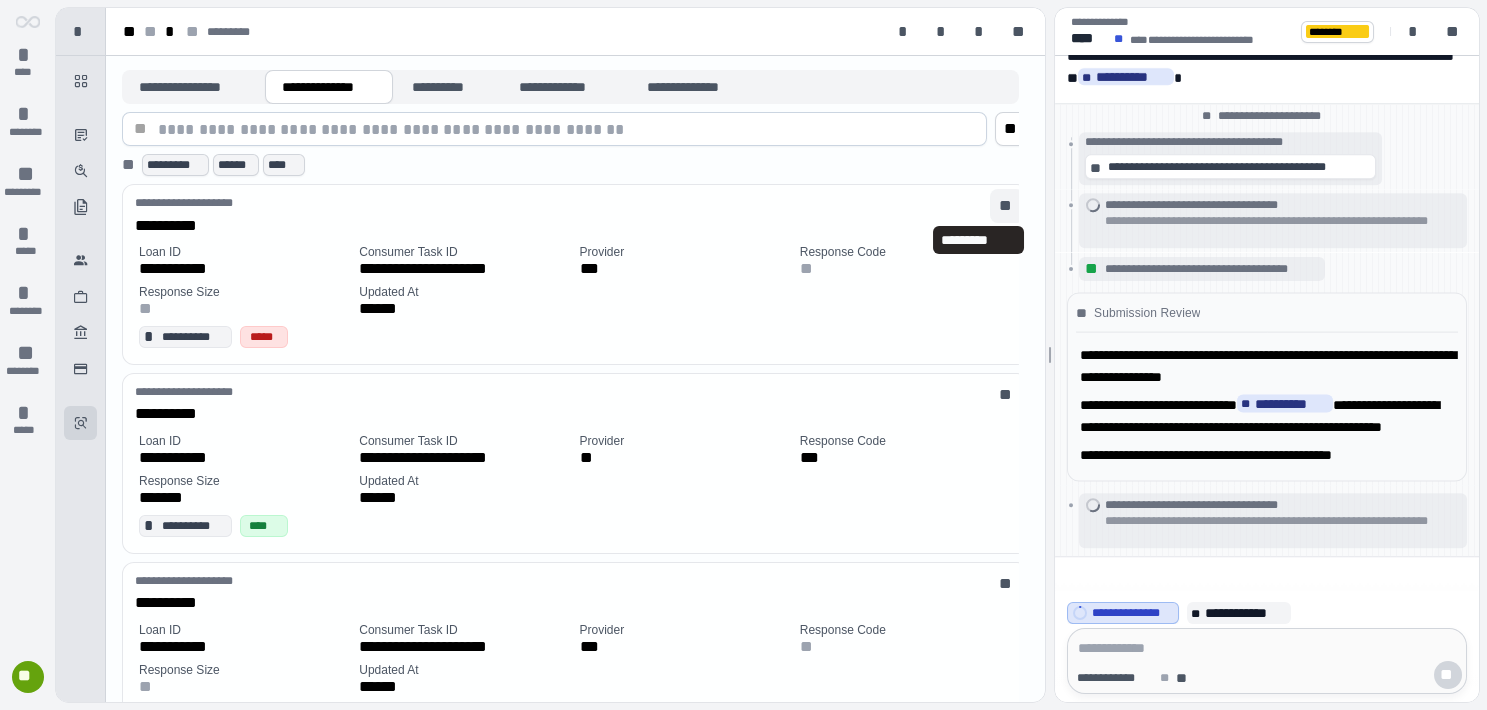 click on "**" at bounding box center (1007, 206) 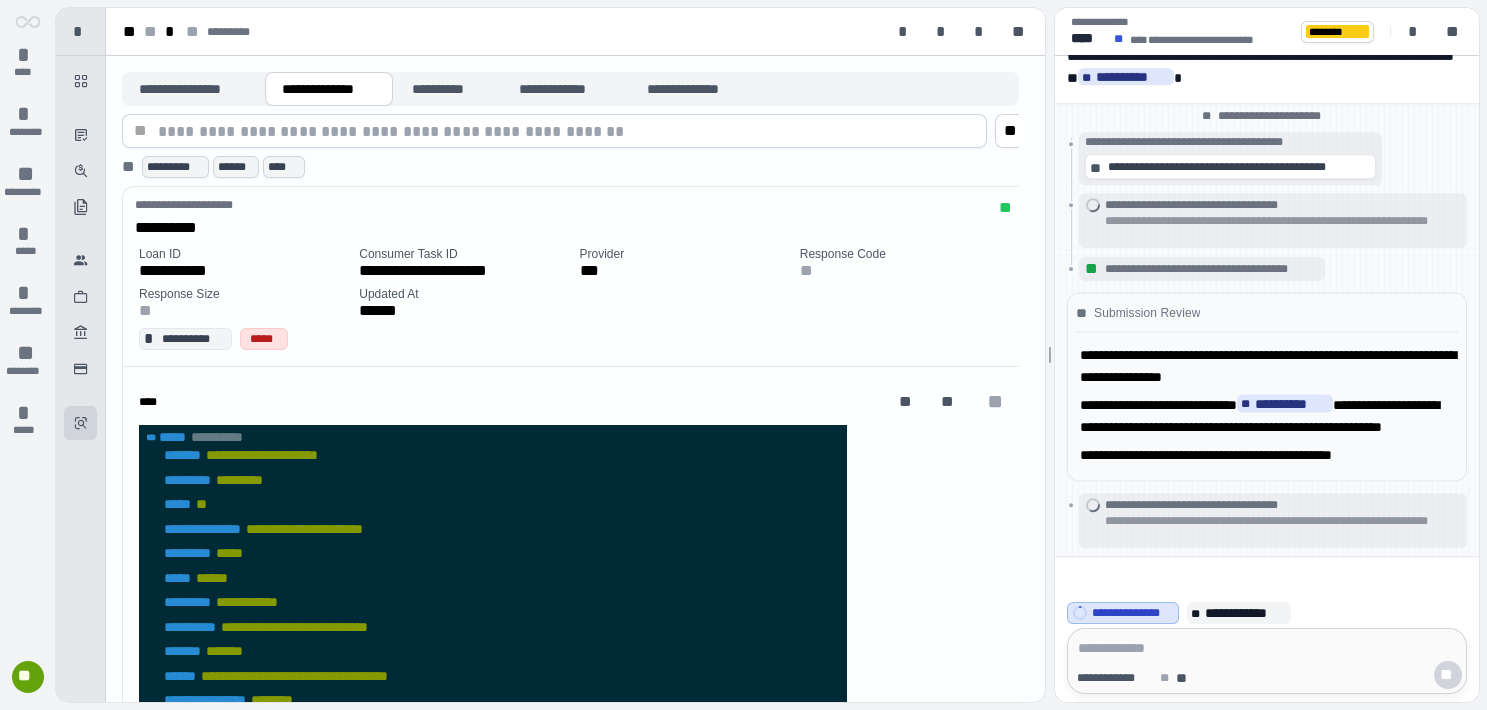 scroll, scrollTop: 0, scrollLeft: 0, axis: both 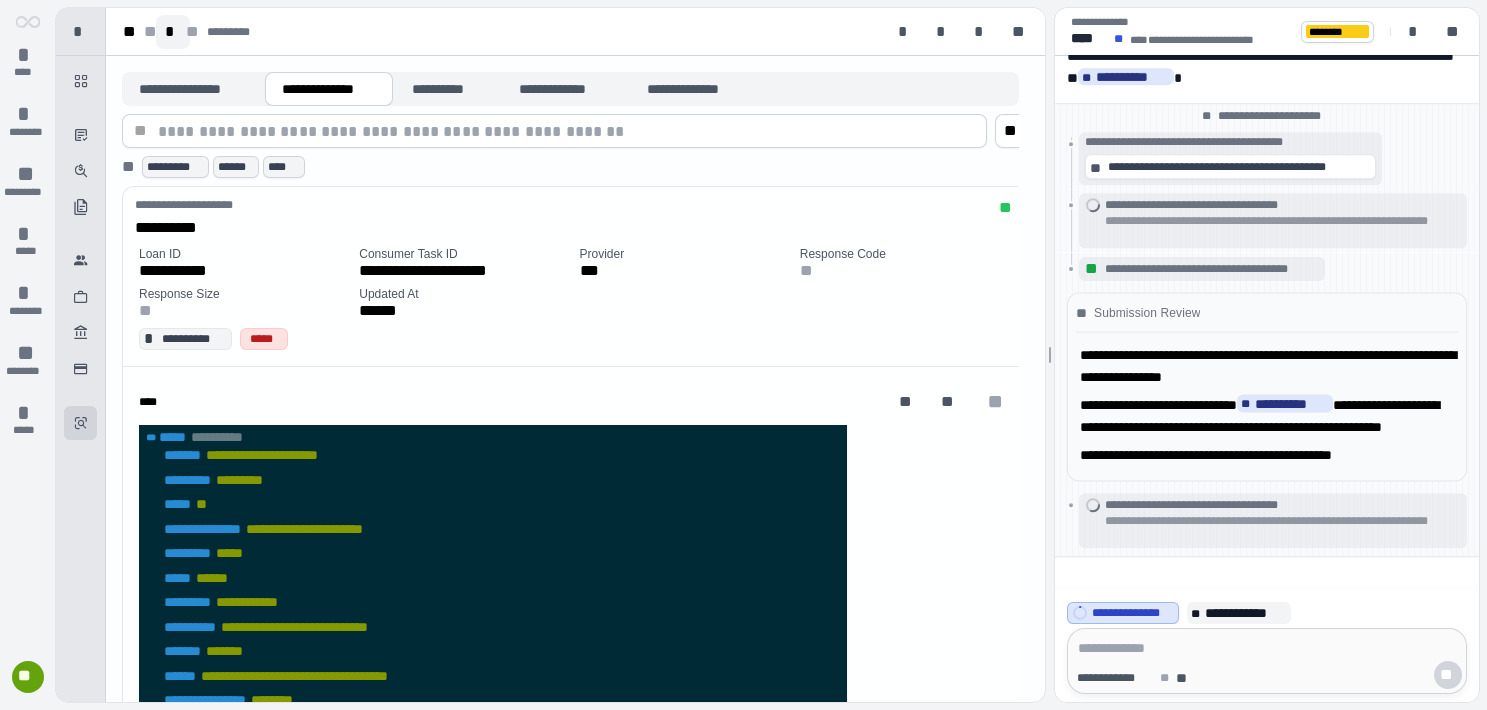 click on "*" at bounding box center [173, 32] 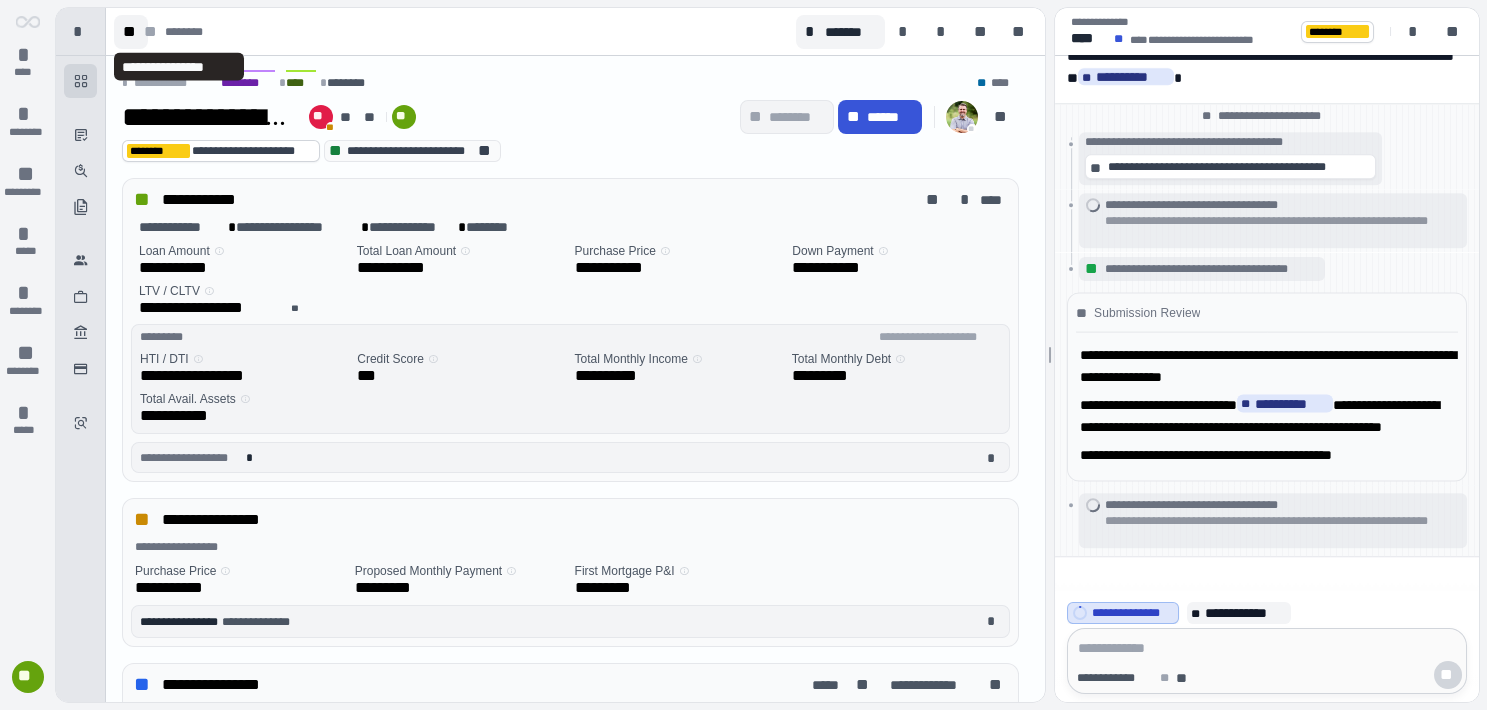 click on "**" at bounding box center (131, 32) 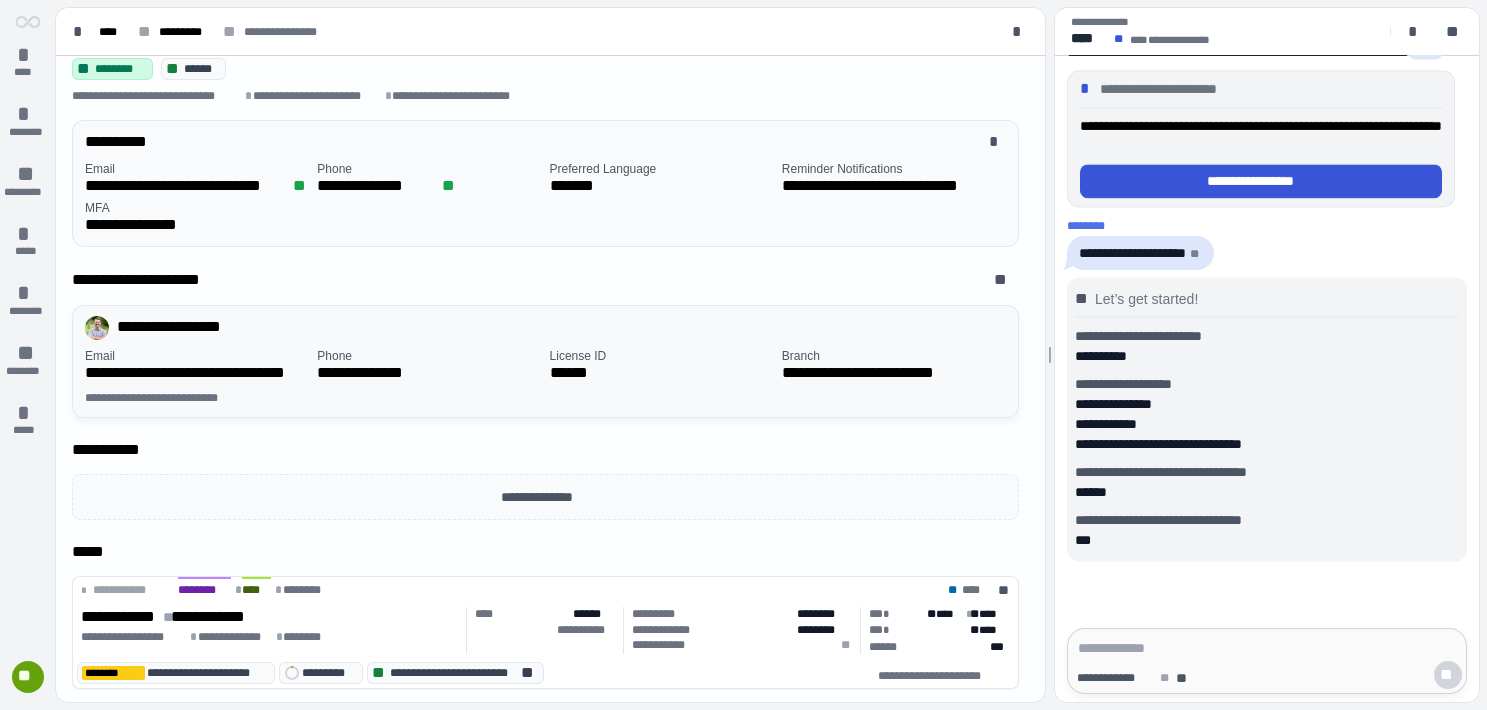 scroll, scrollTop: 73, scrollLeft: 0, axis: vertical 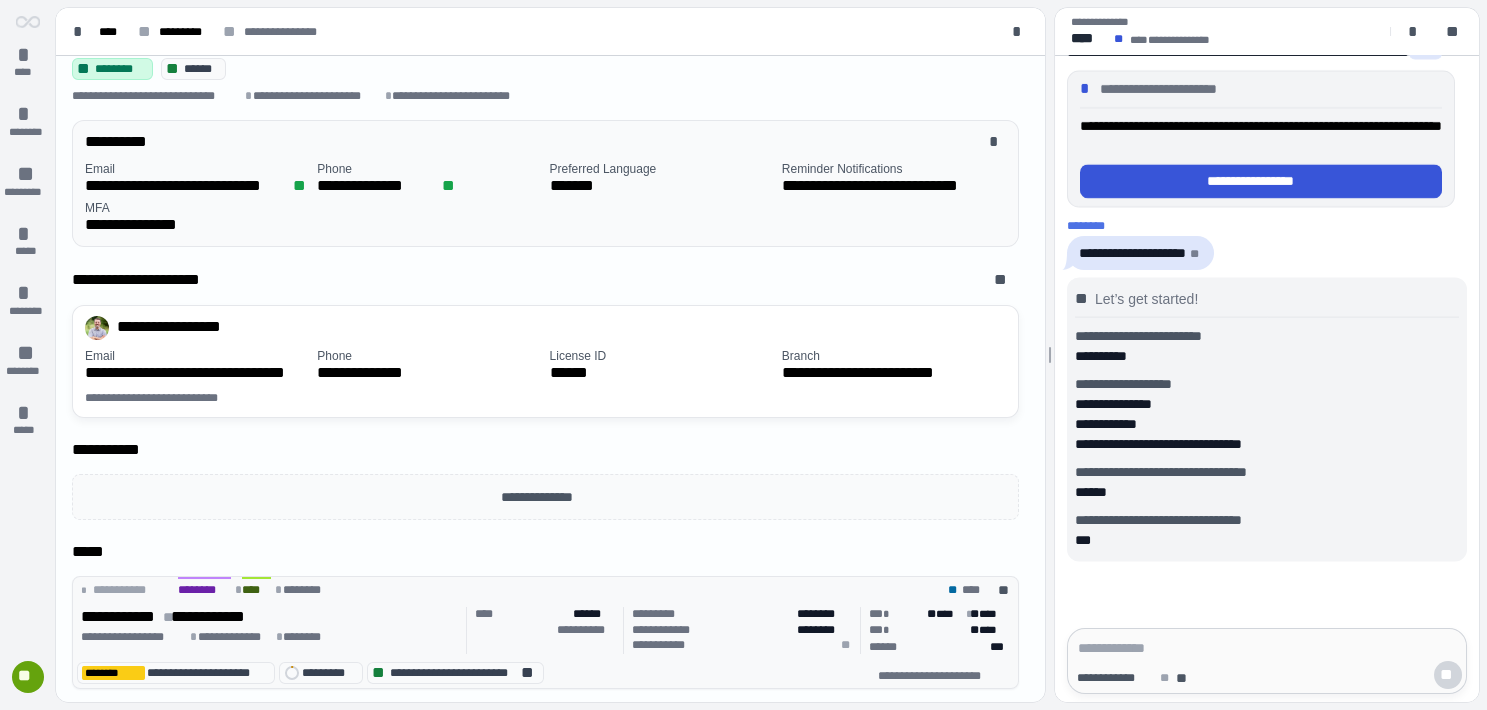 click on "**********" at bounding box center (223, 617) 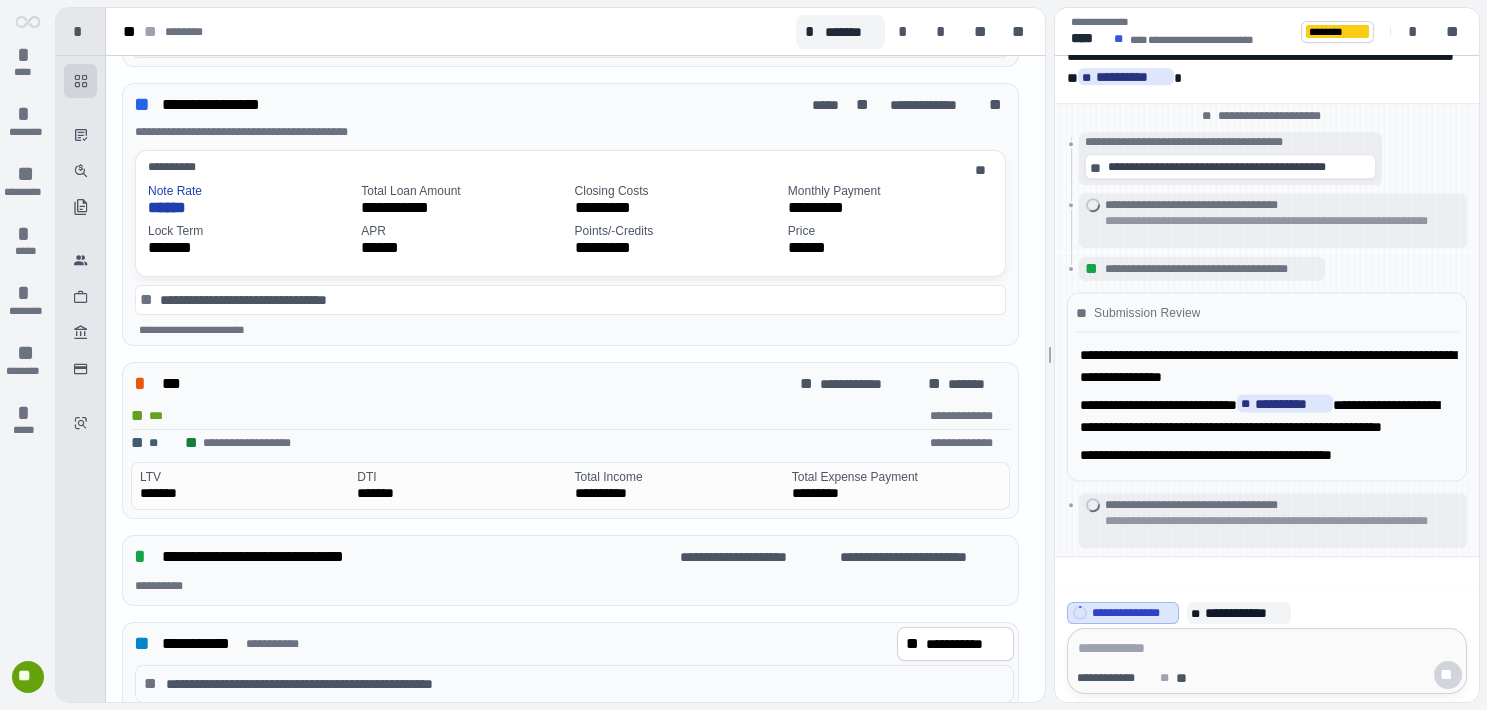 scroll, scrollTop: 584, scrollLeft: 0, axis: vertical 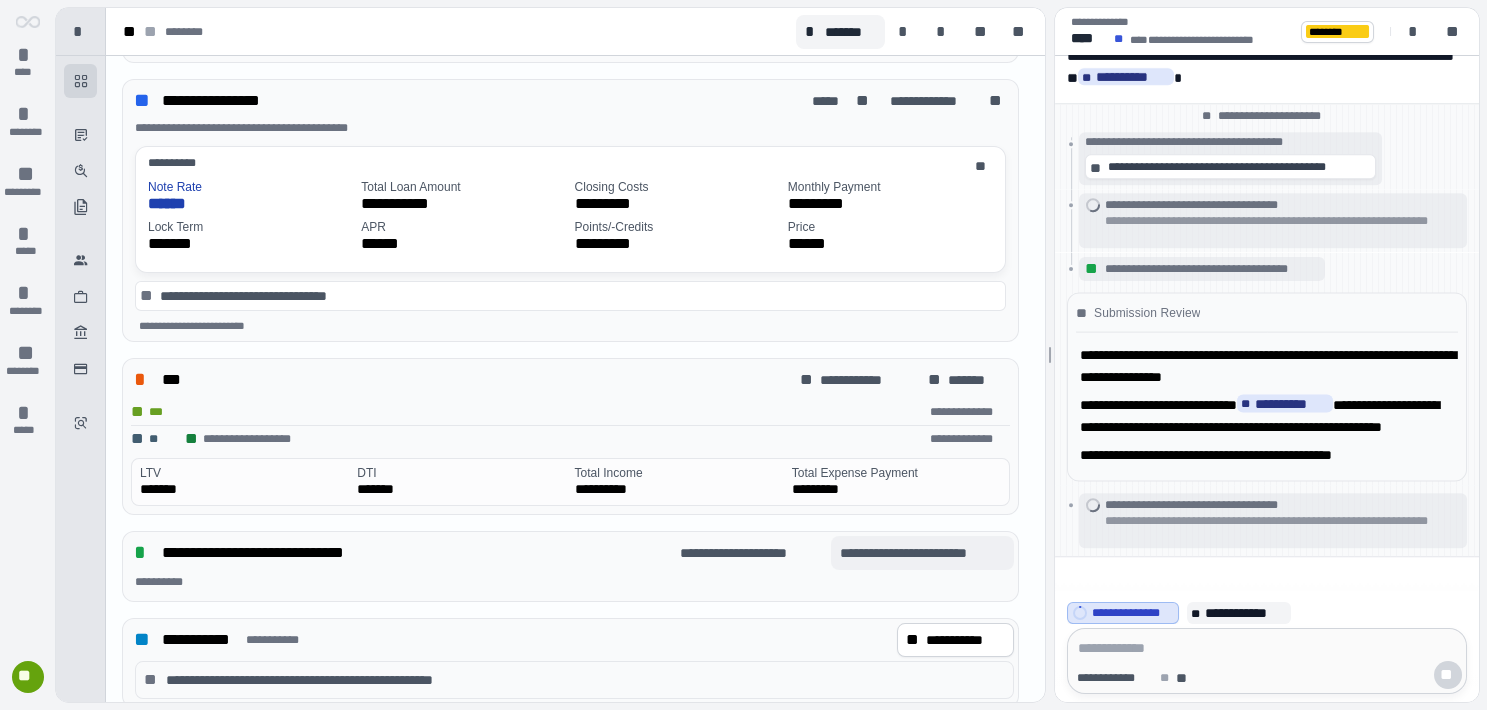 click on "**********" at bounding box center (922, 553) 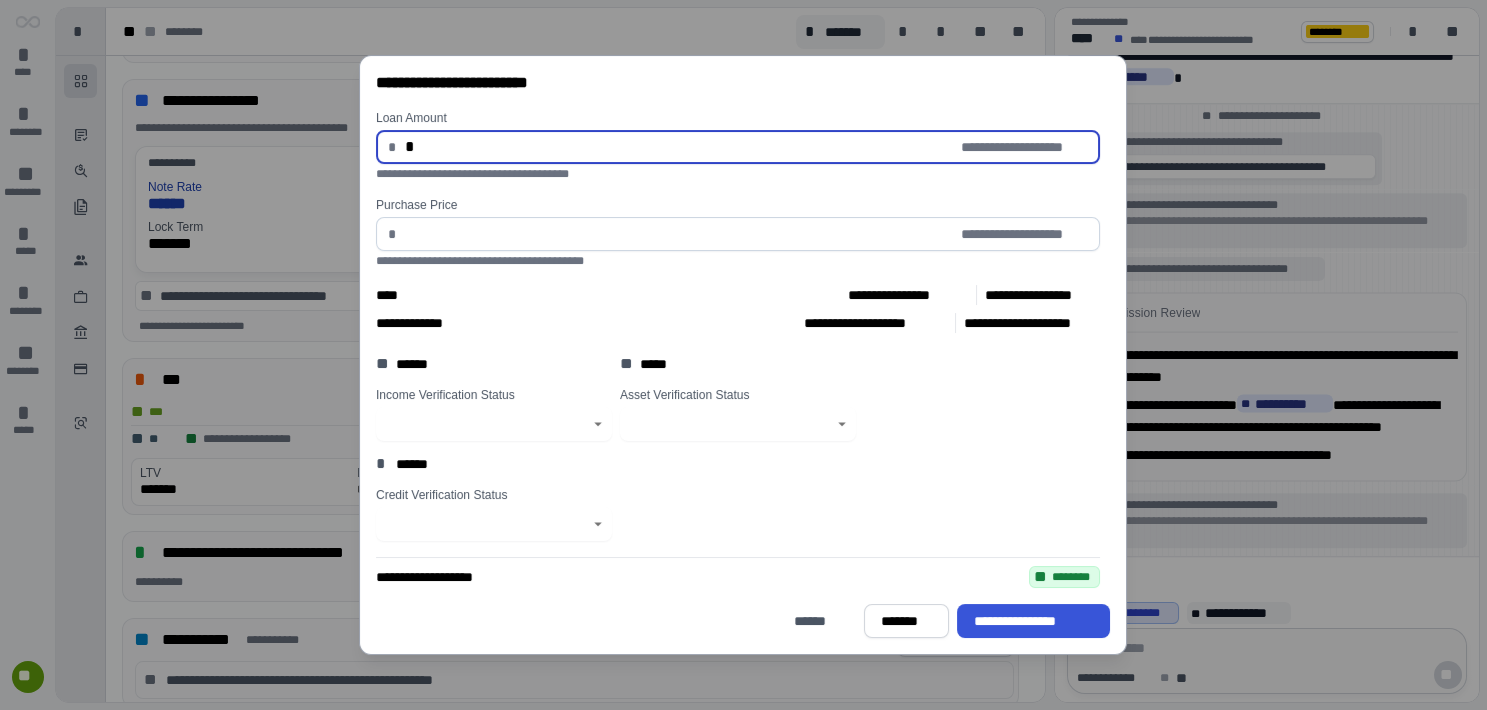 type on "****" 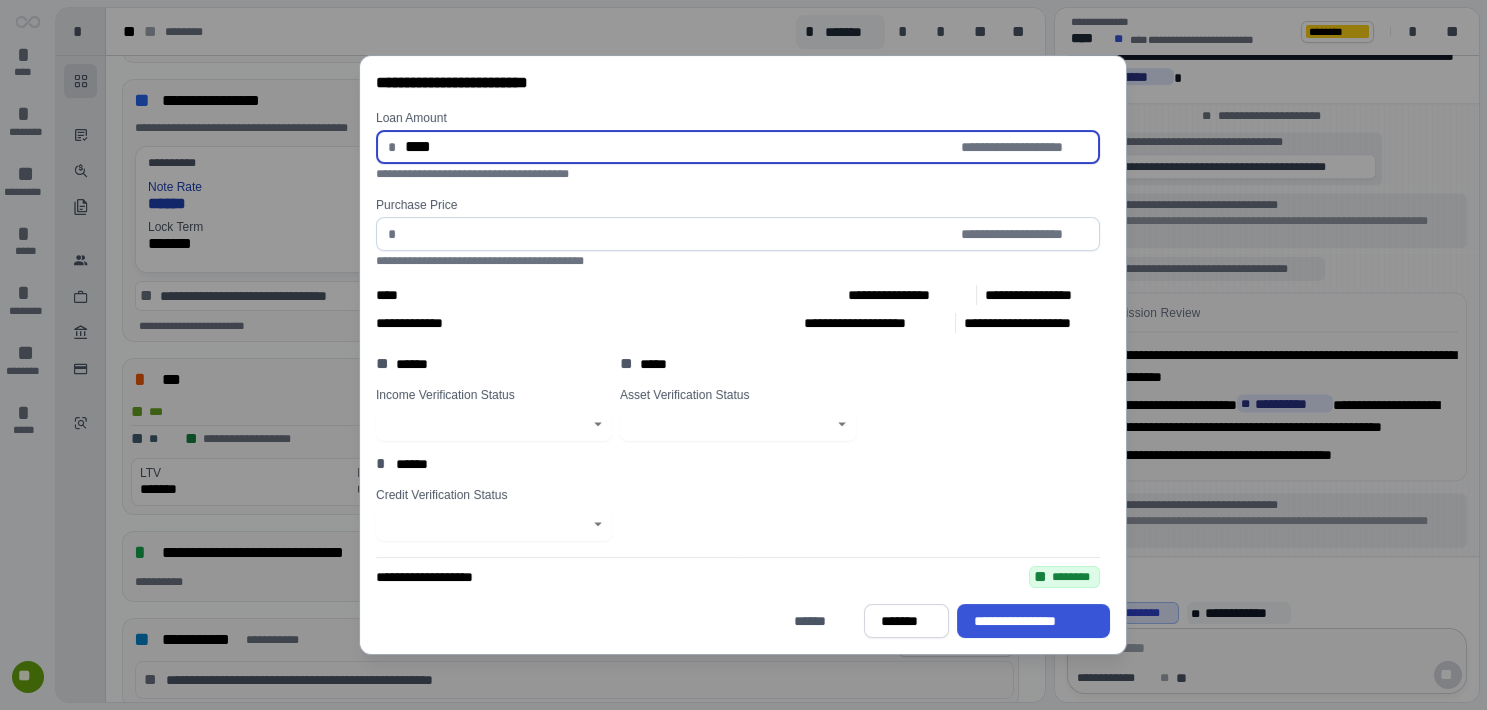 click at bounding box center (681, 234) 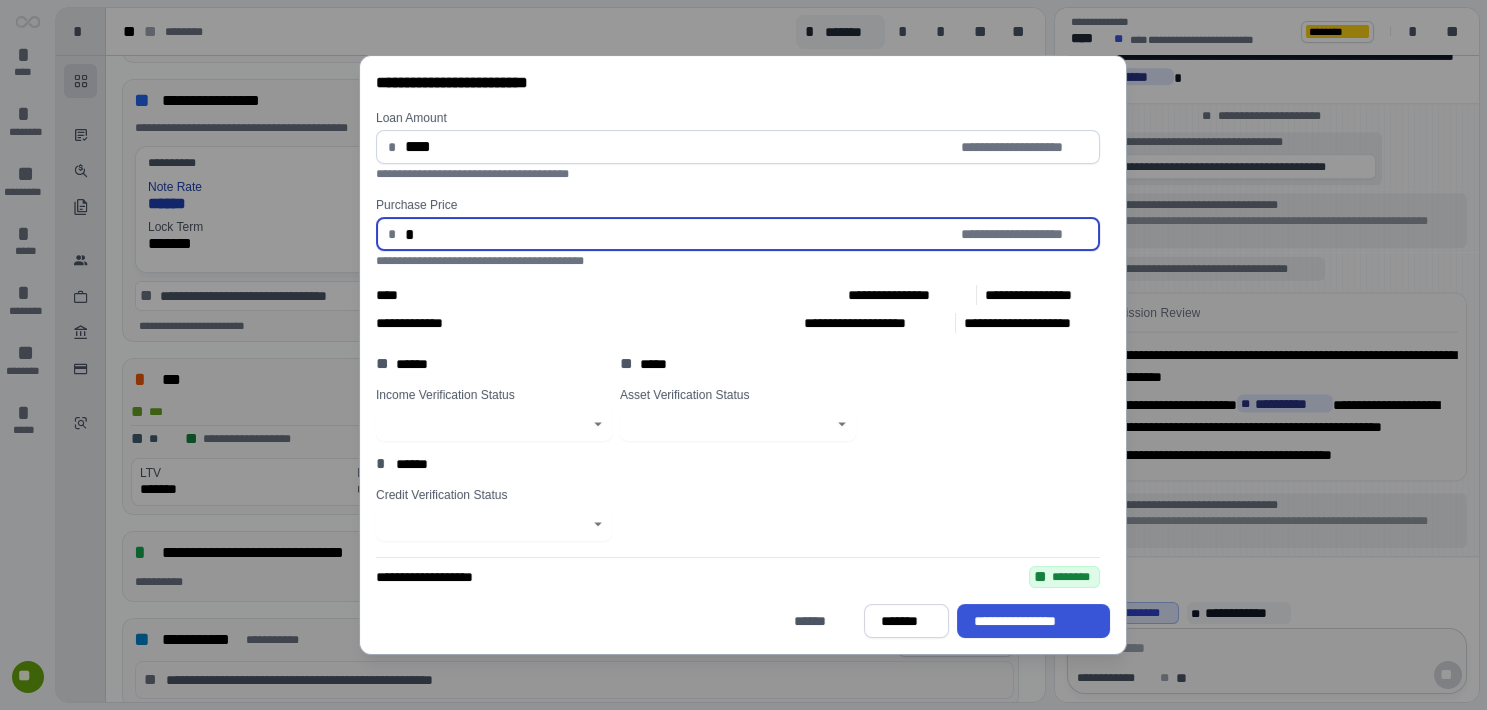 type on "****" 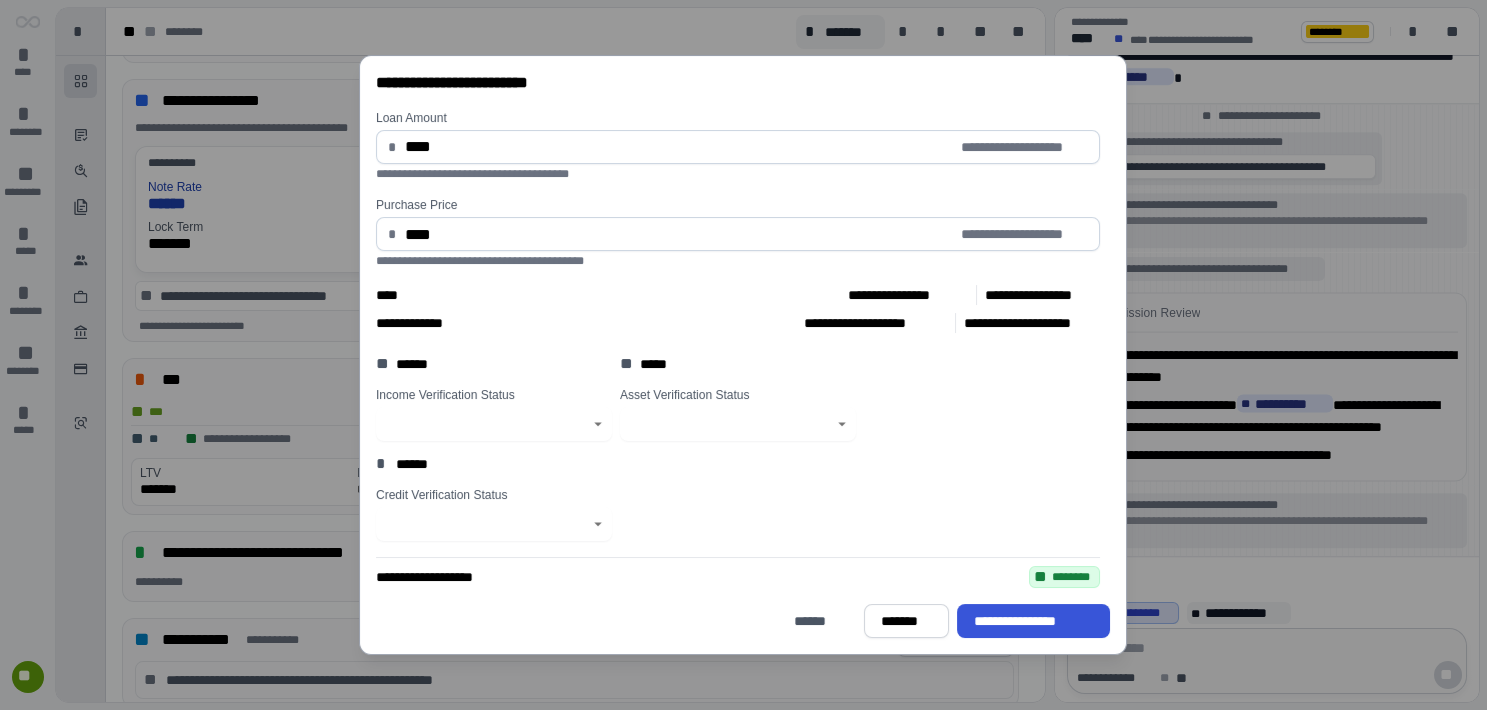 click on "**********" at bounding box center (738, 323) 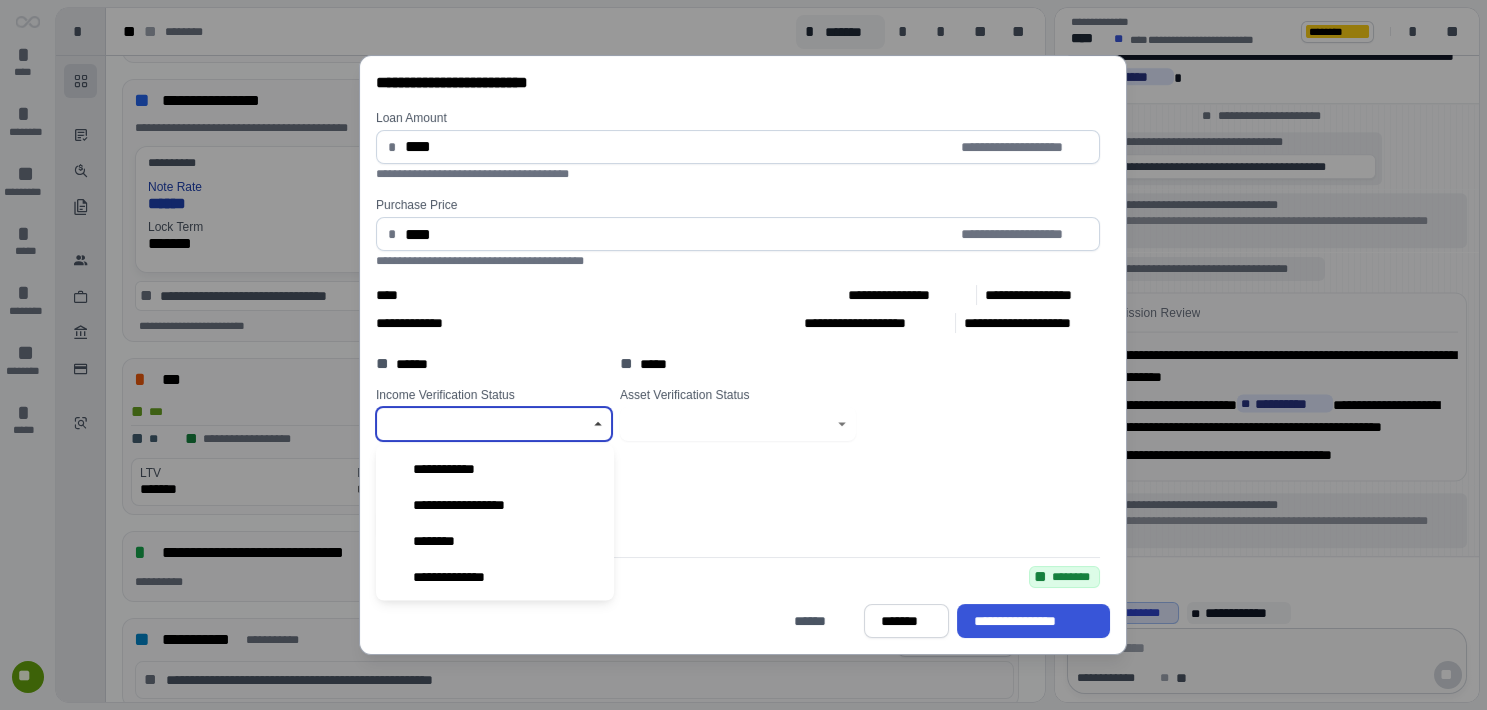 click at bounding box center (483, 424) 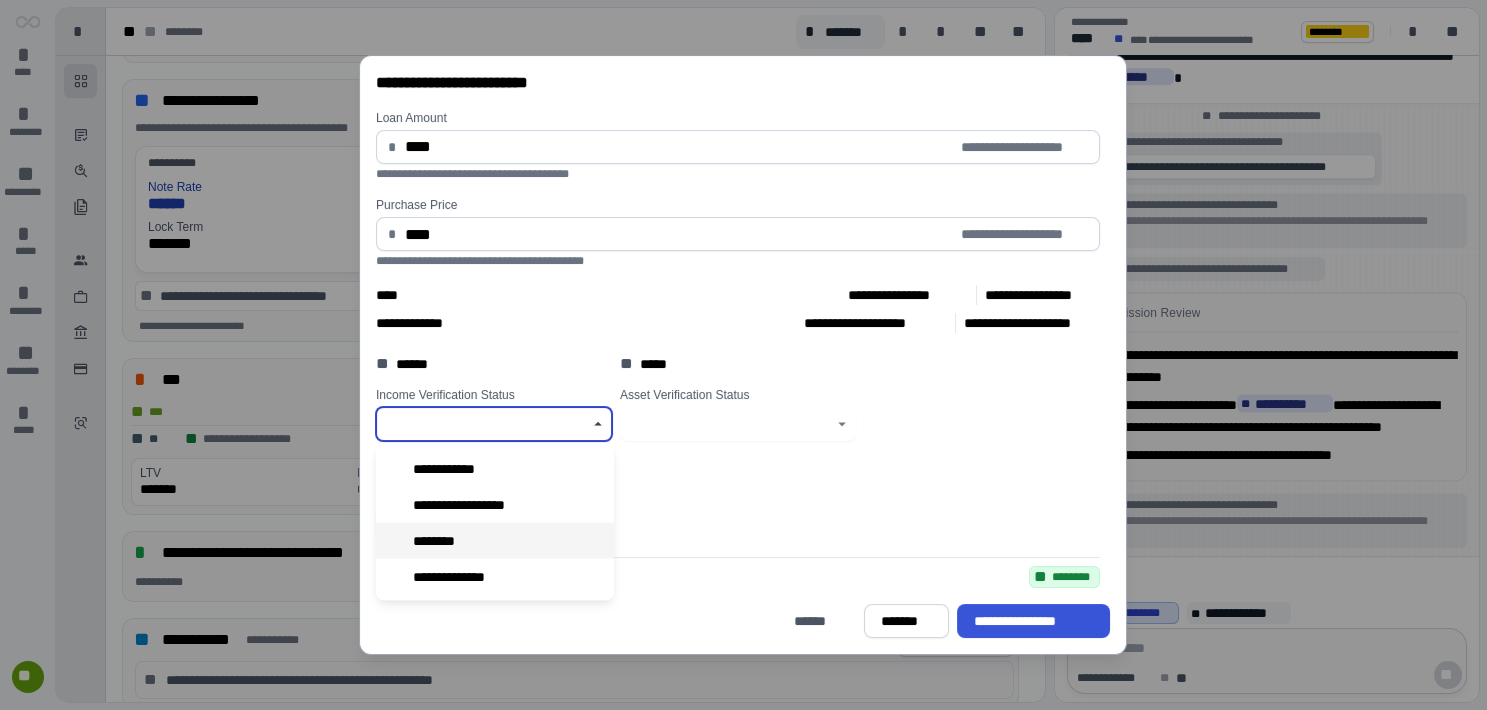 click on "********" at bounding box center (495, 541) 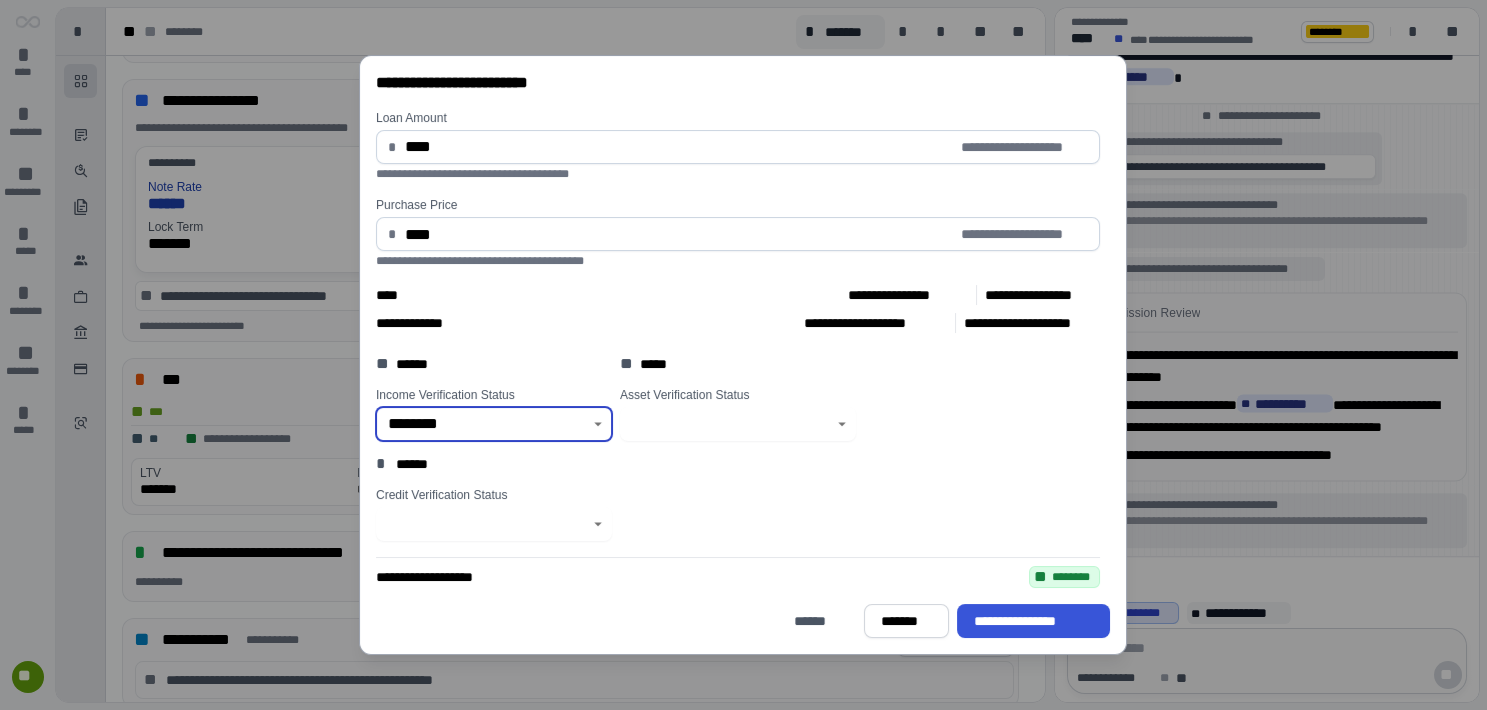 type on "********" 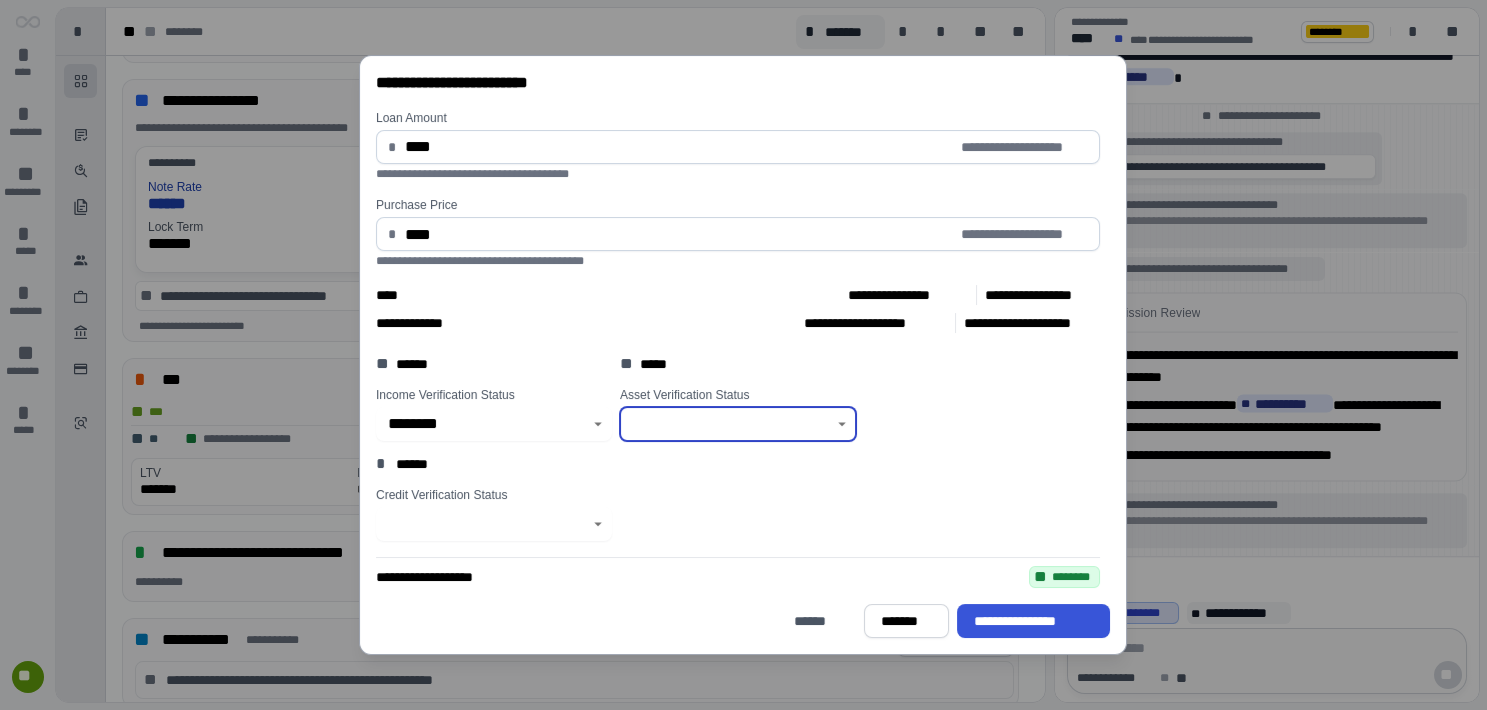 click at bounding box center (727, 424) 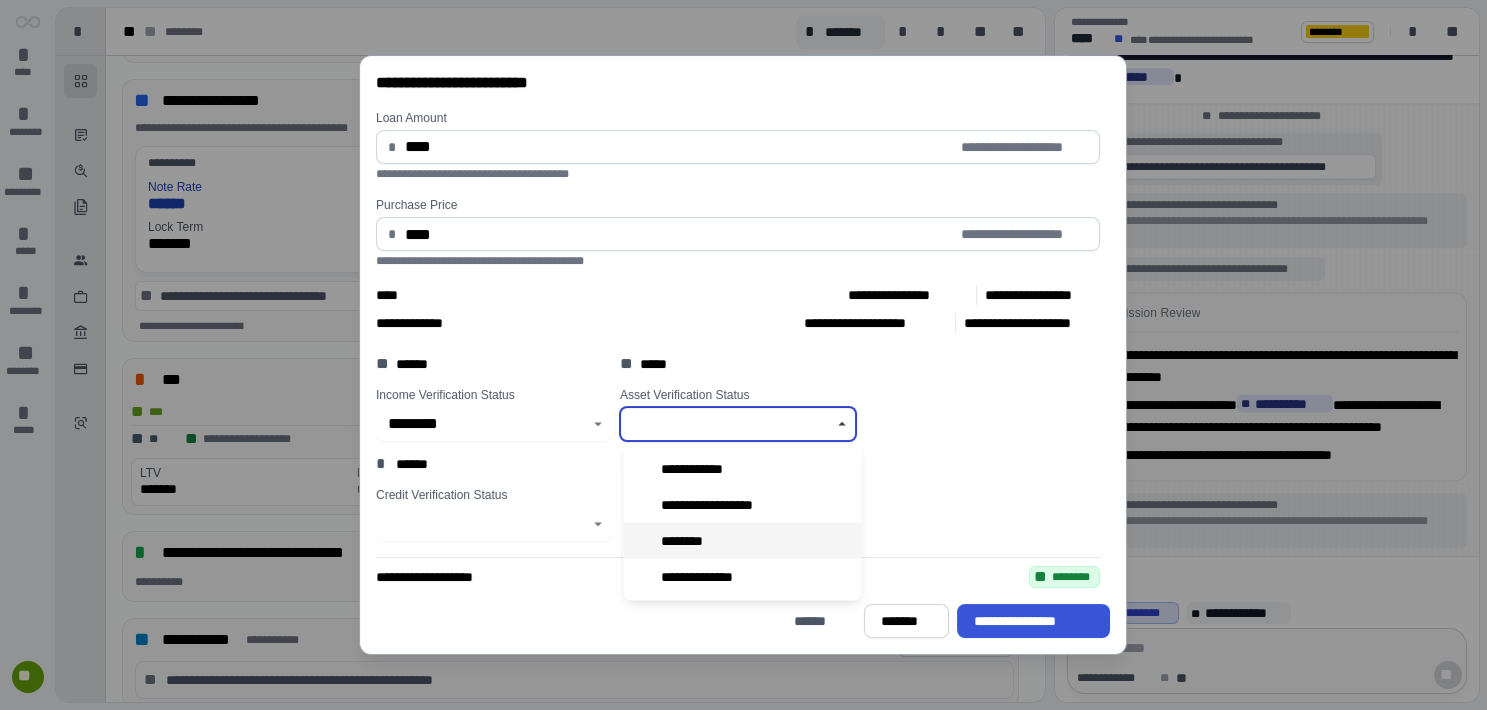 click on "********" at bounding box center [685, 541] 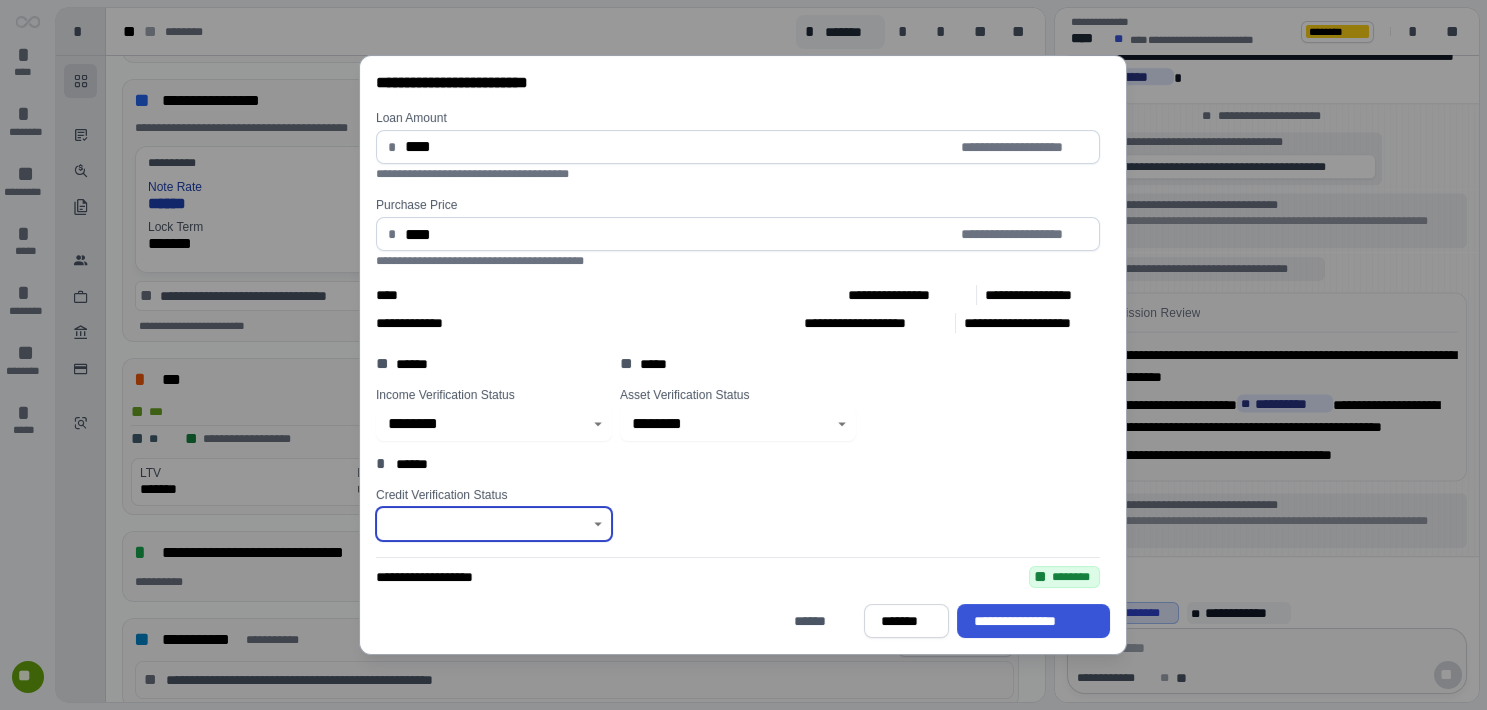 click at bounding box center [483, 524] 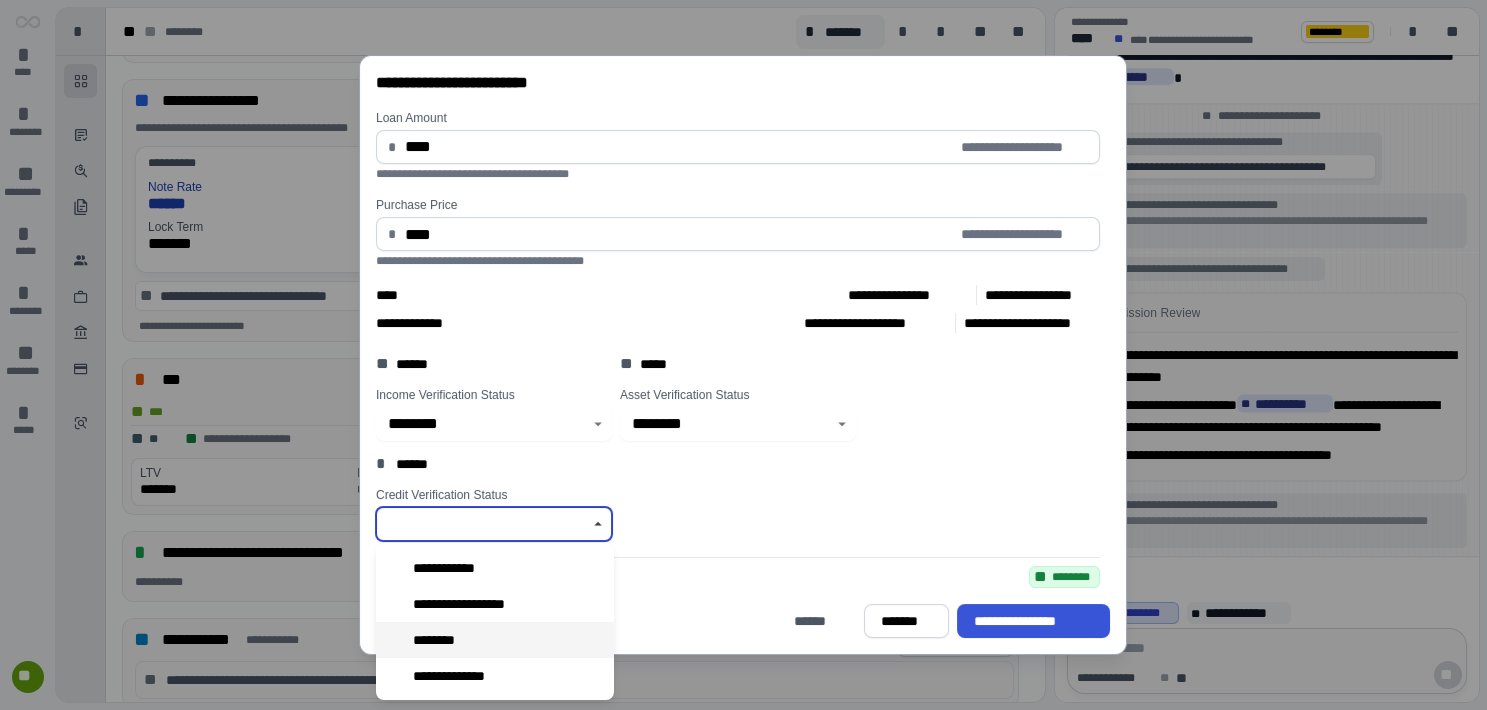 click on "********" at bounding box center [495, 640] 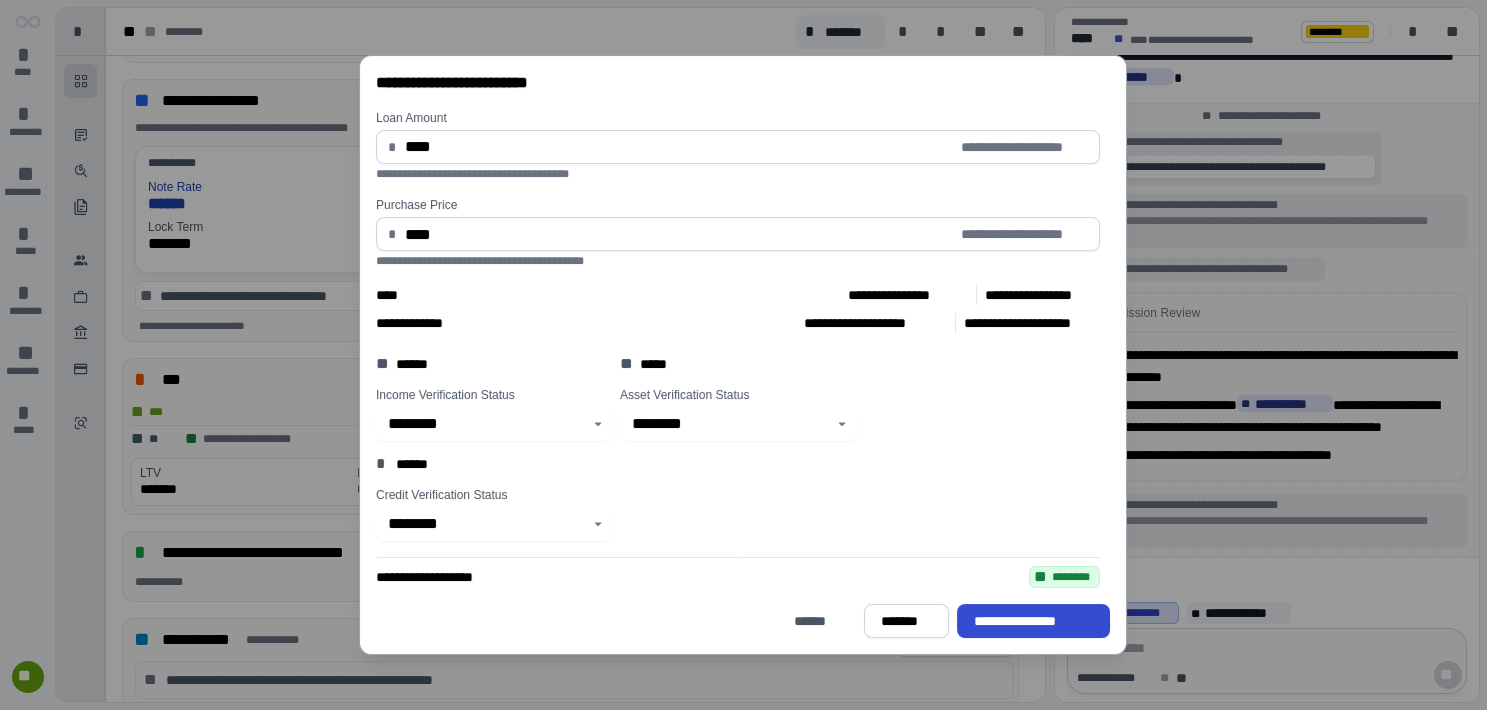click on "**********" at bounding box center (1034, 621) 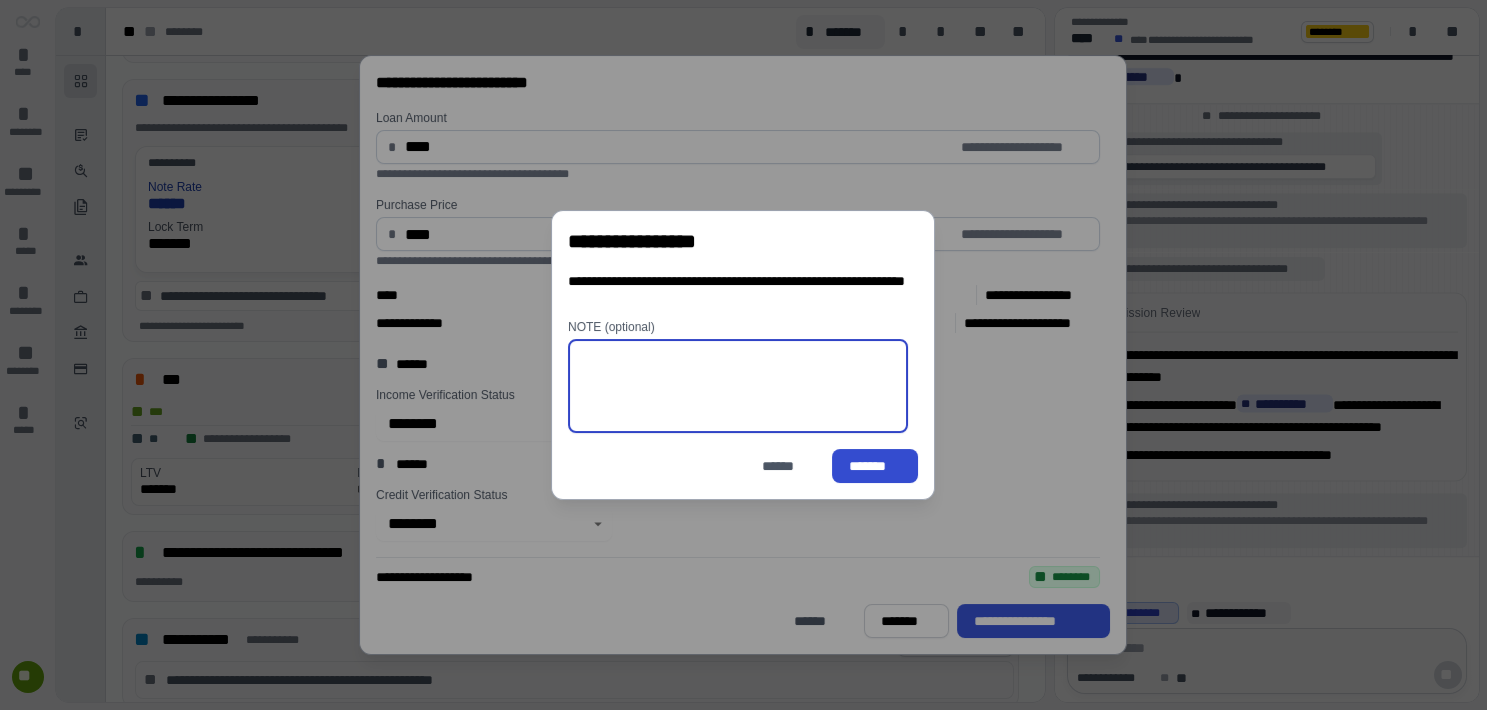 click on "*******" at bounding box center (875, 466) 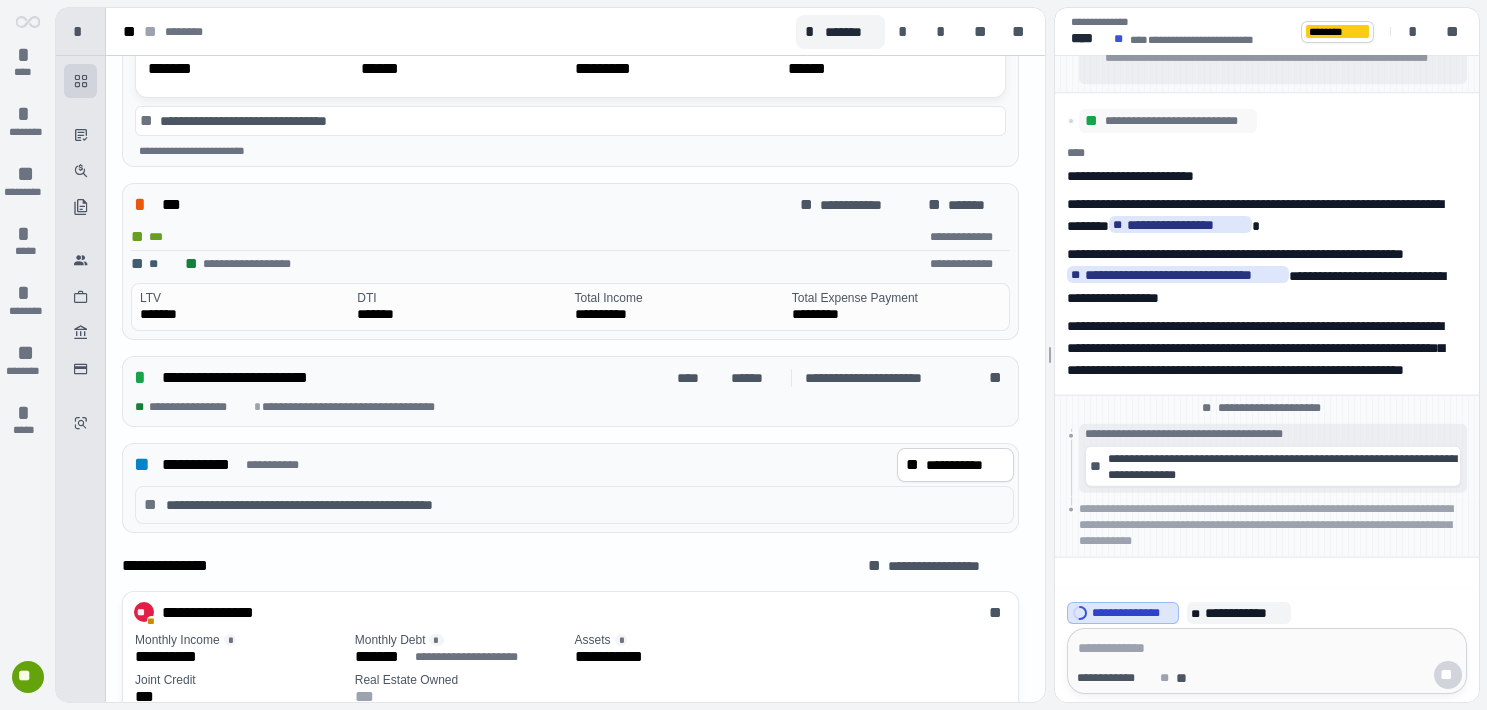 scroll, scrollTop: 763, scrollLeft: 0, axis: vertical 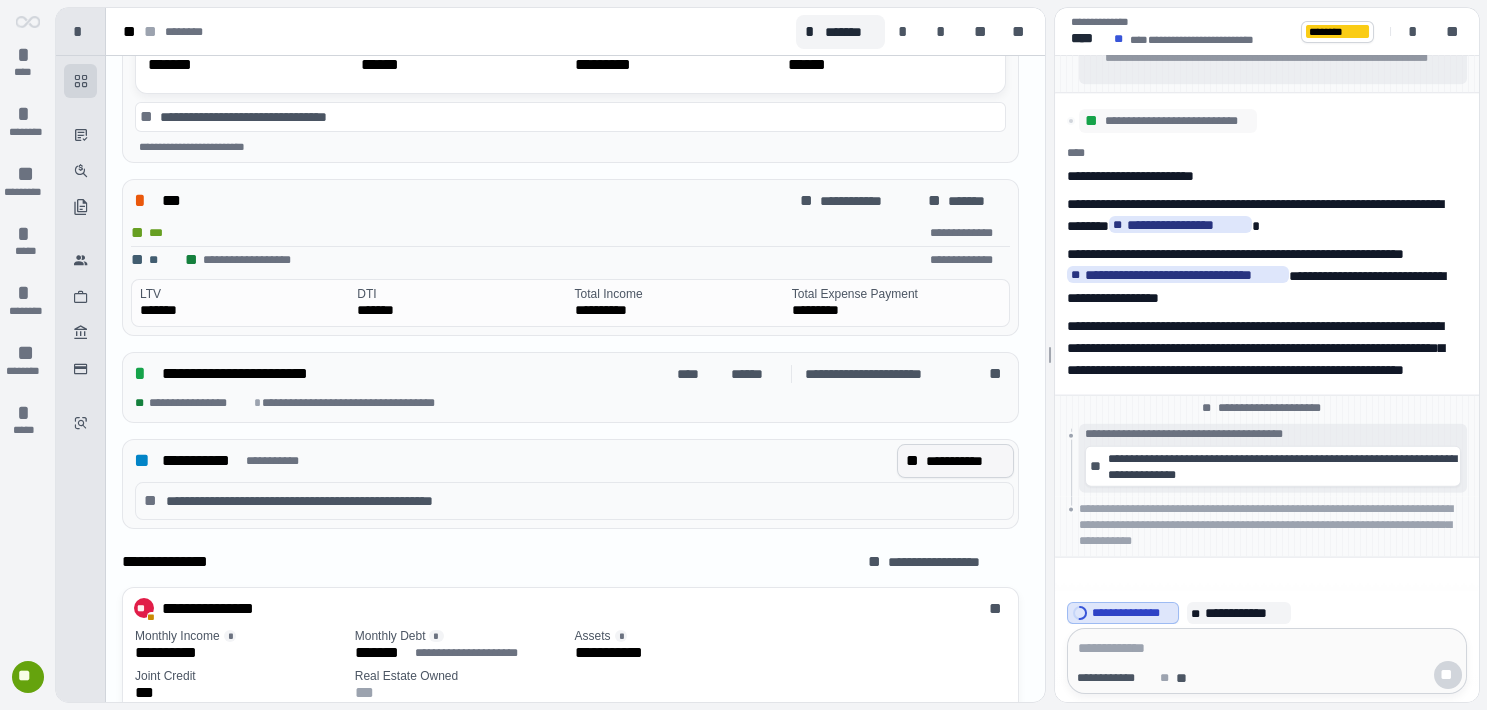 click on "**********" at bounding box center (965, 461) 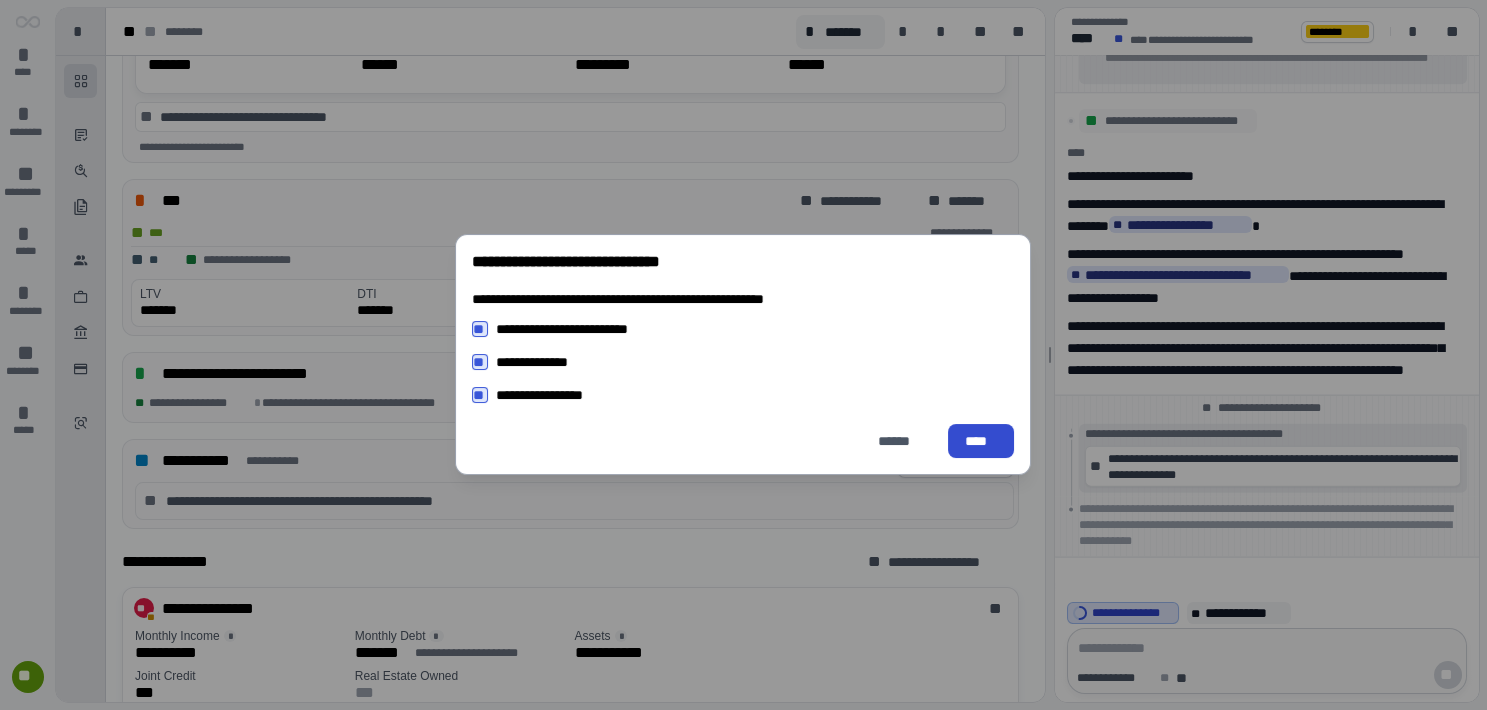 click on "****" at bounding box center (981, 441) 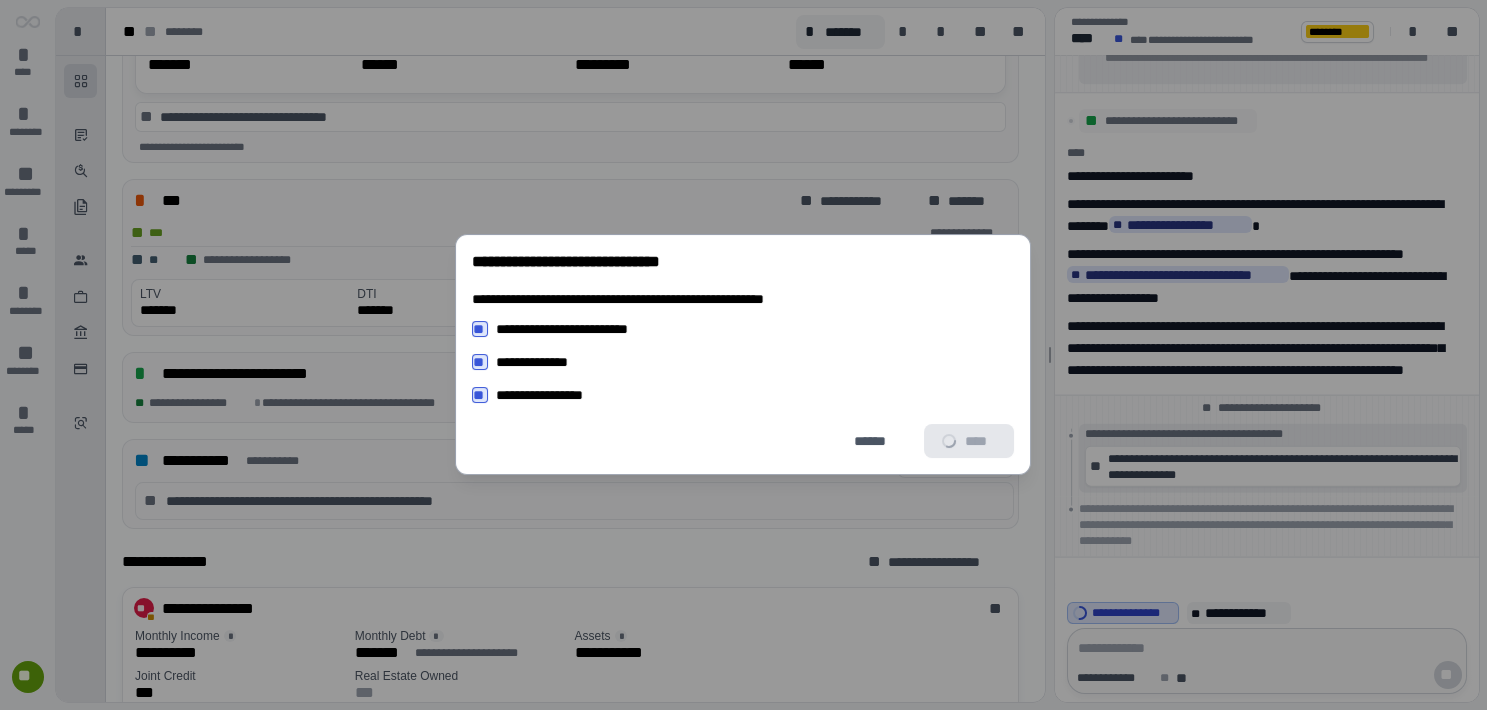click on "**********" at bounding box center (743, 355) 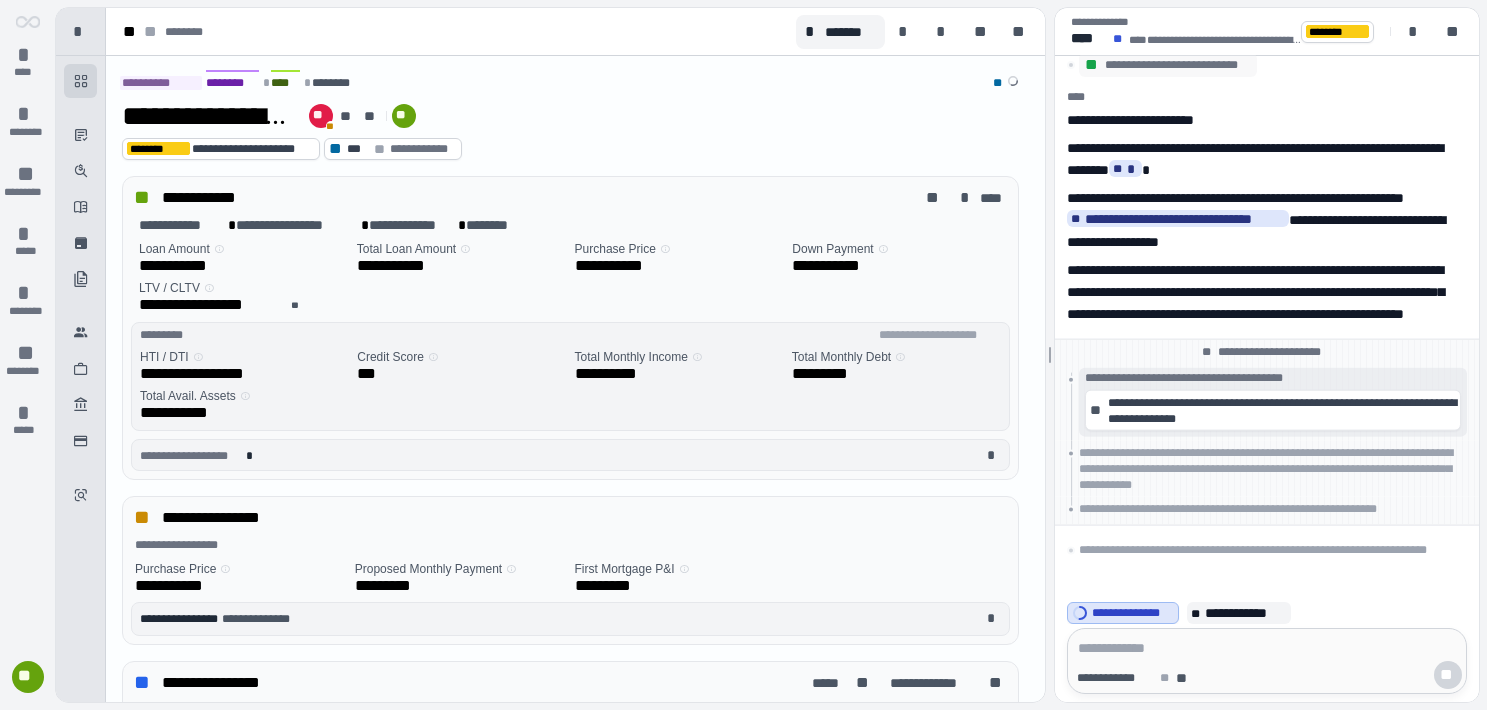 scroll, scrollTop: 0, scrollLeft: 0, axis: both 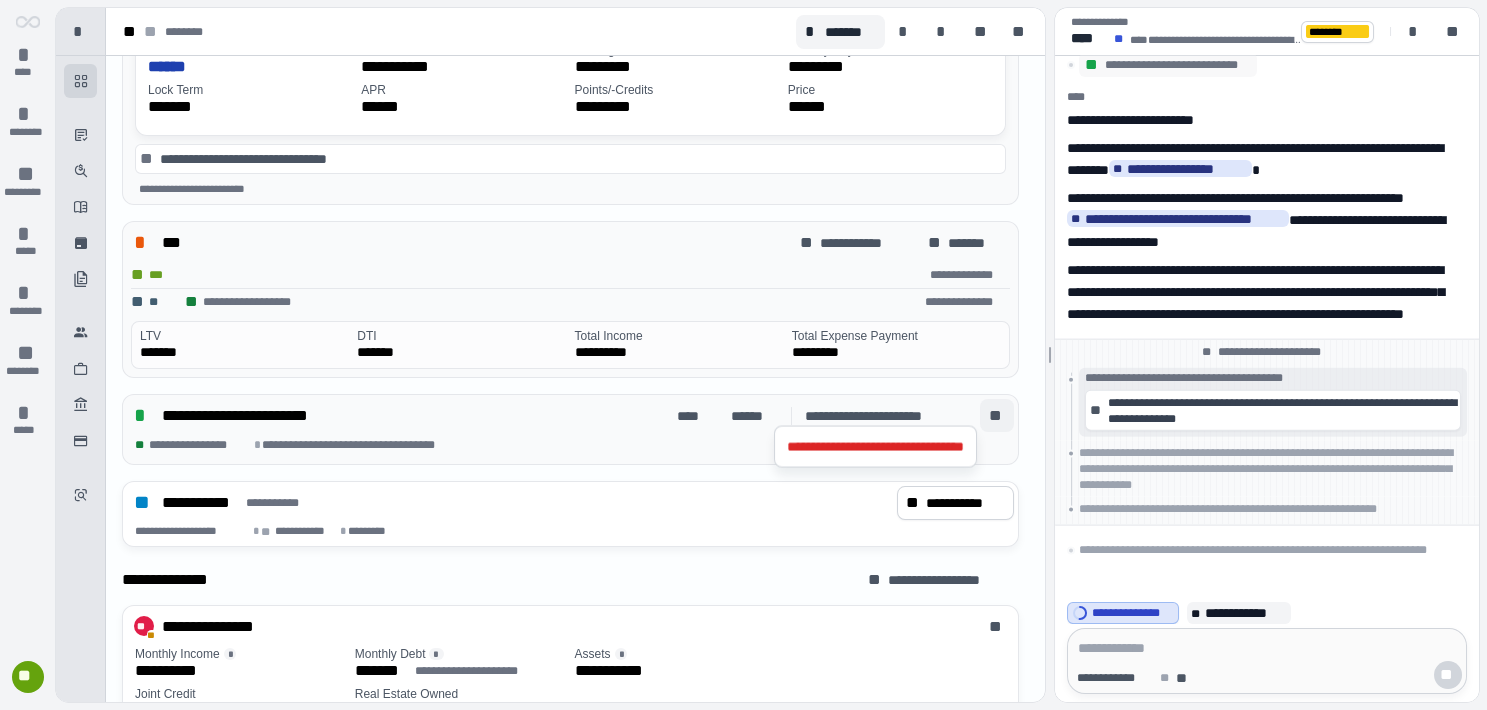 click on "**" at bounding box center (997, 416) 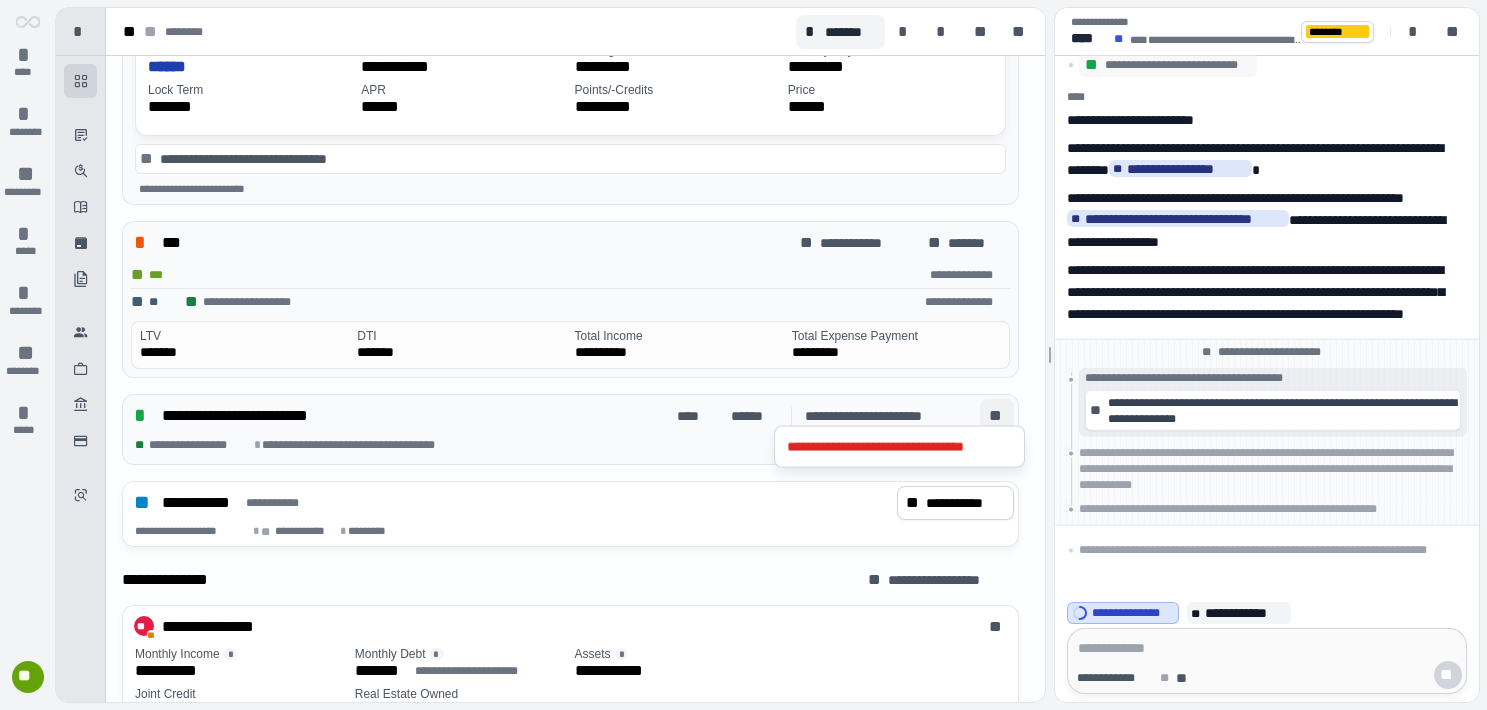 click on "**" at bounding box center [997, 416] 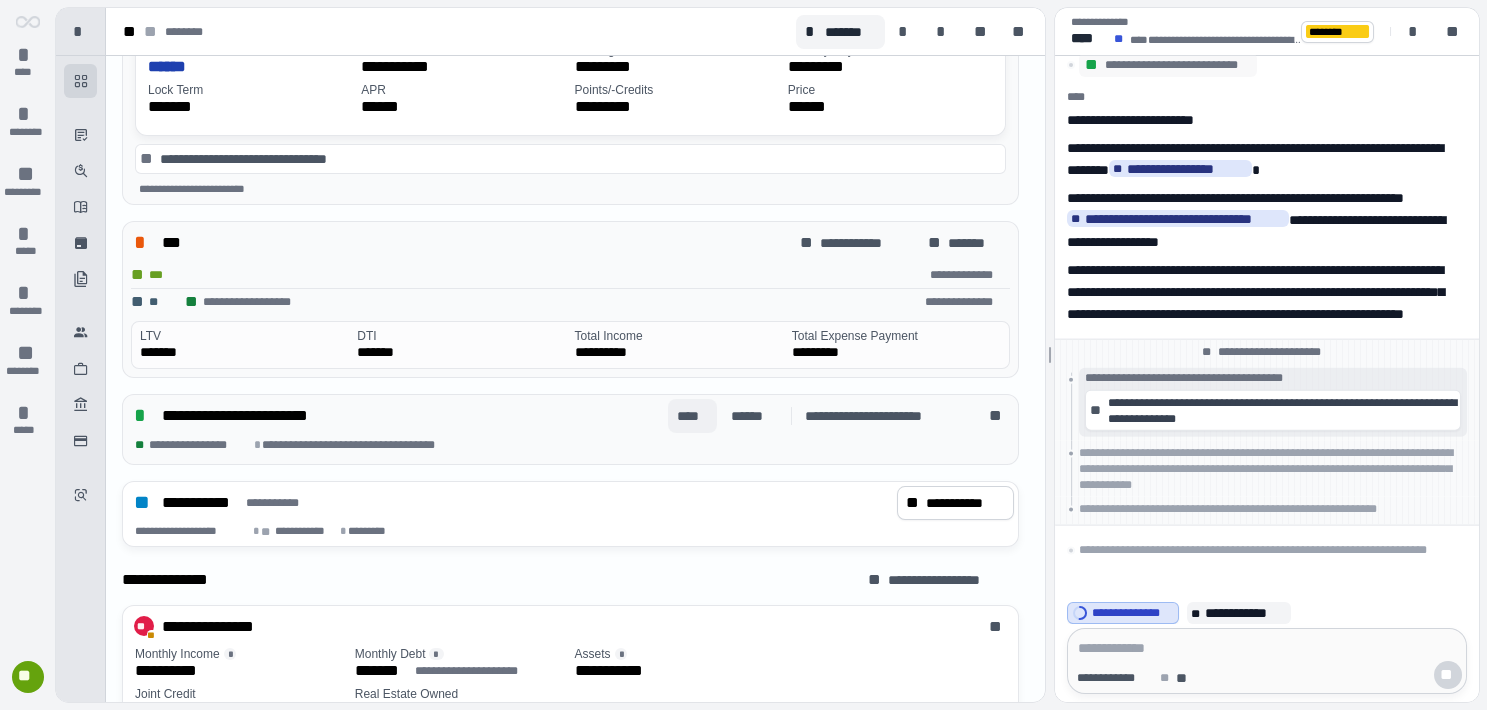 click on "****" at bounding box center [692, 416] 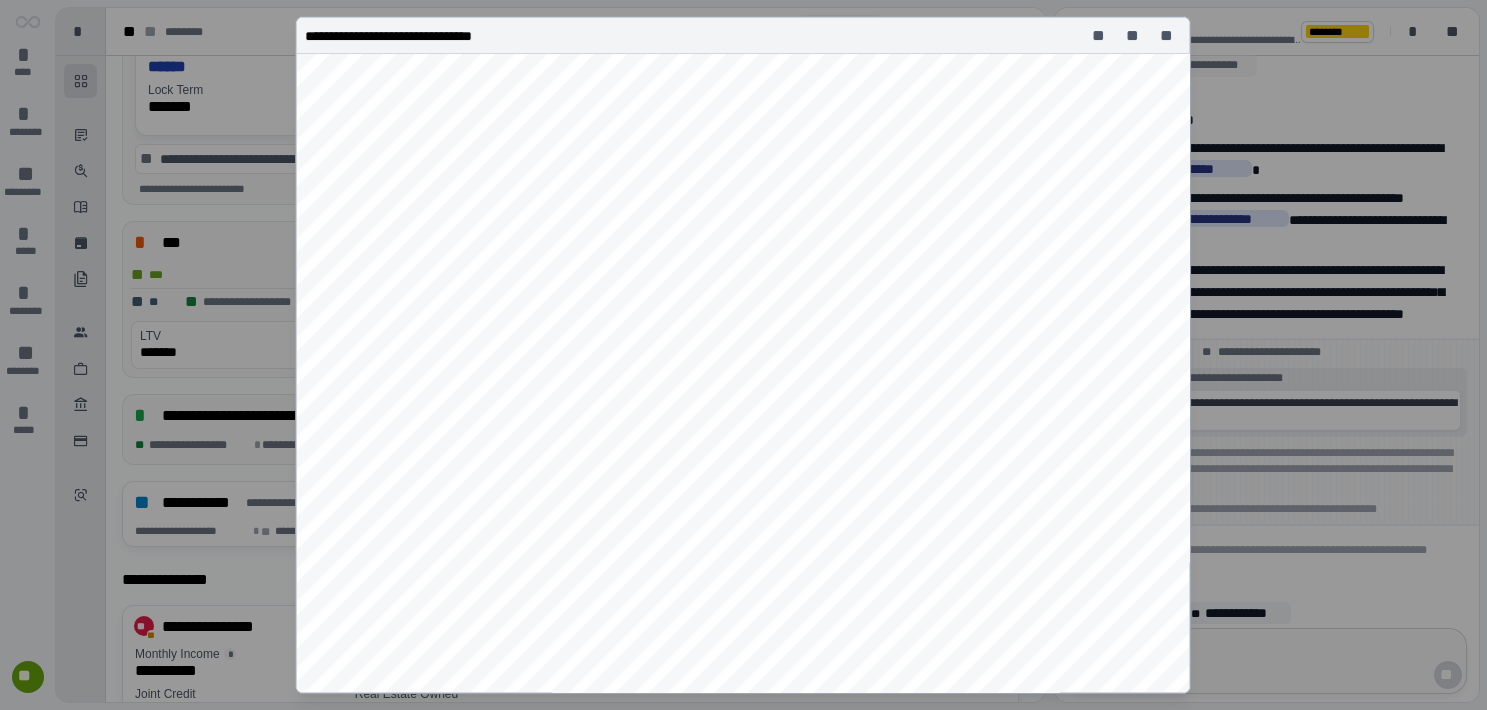 scroll, scrollTop: 0, scrollLeft: 0, axis: both 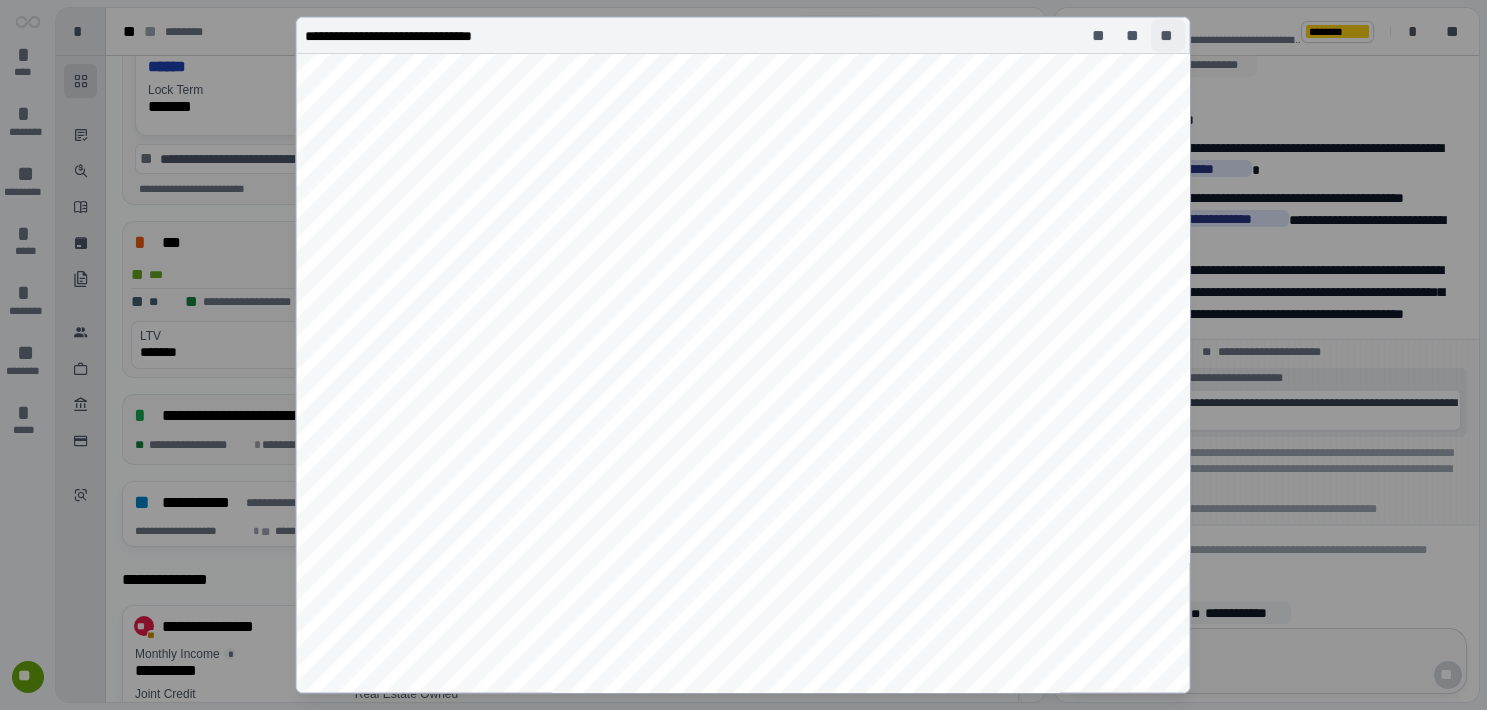 click on "**" at bounding box center [1168, 36] 